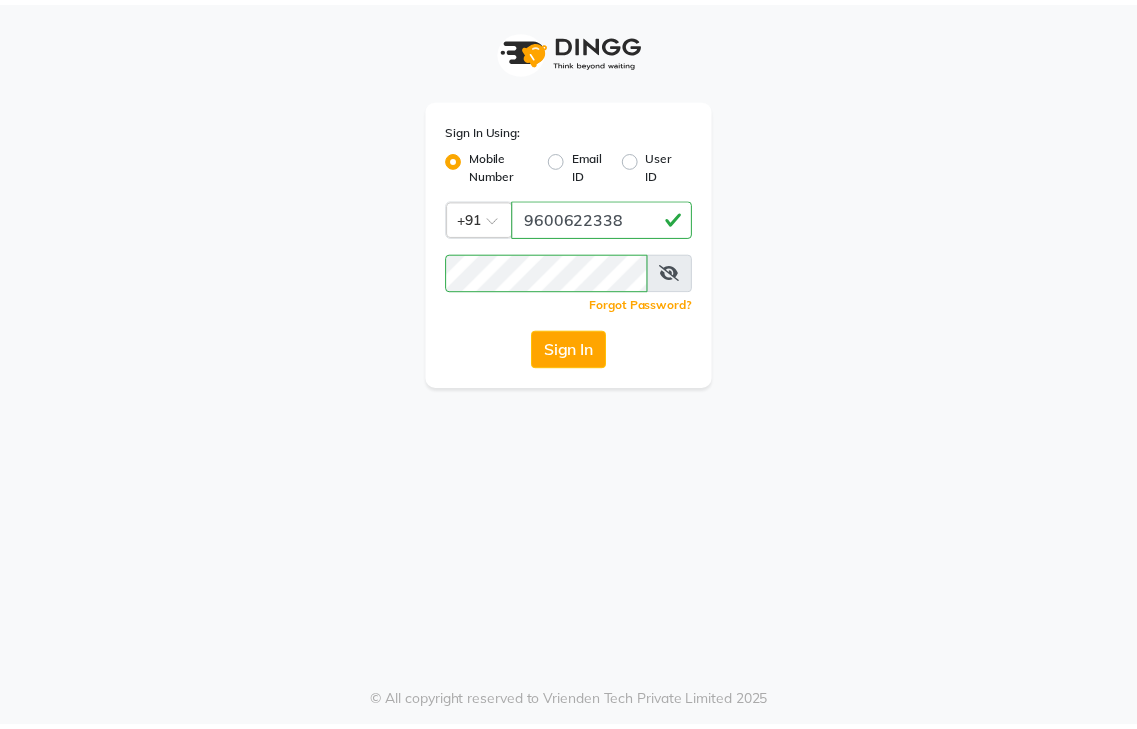 scroll, scrollTop: 0, scrollLeft: 0, axis: both 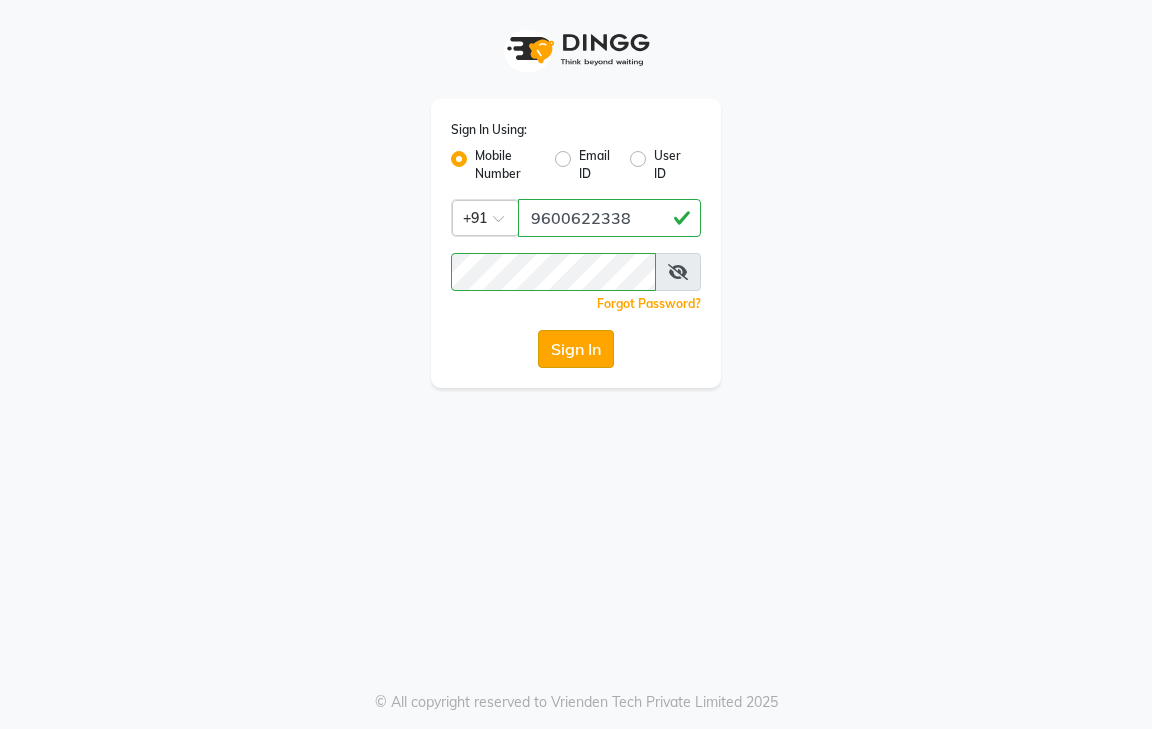 click on "Sign In" 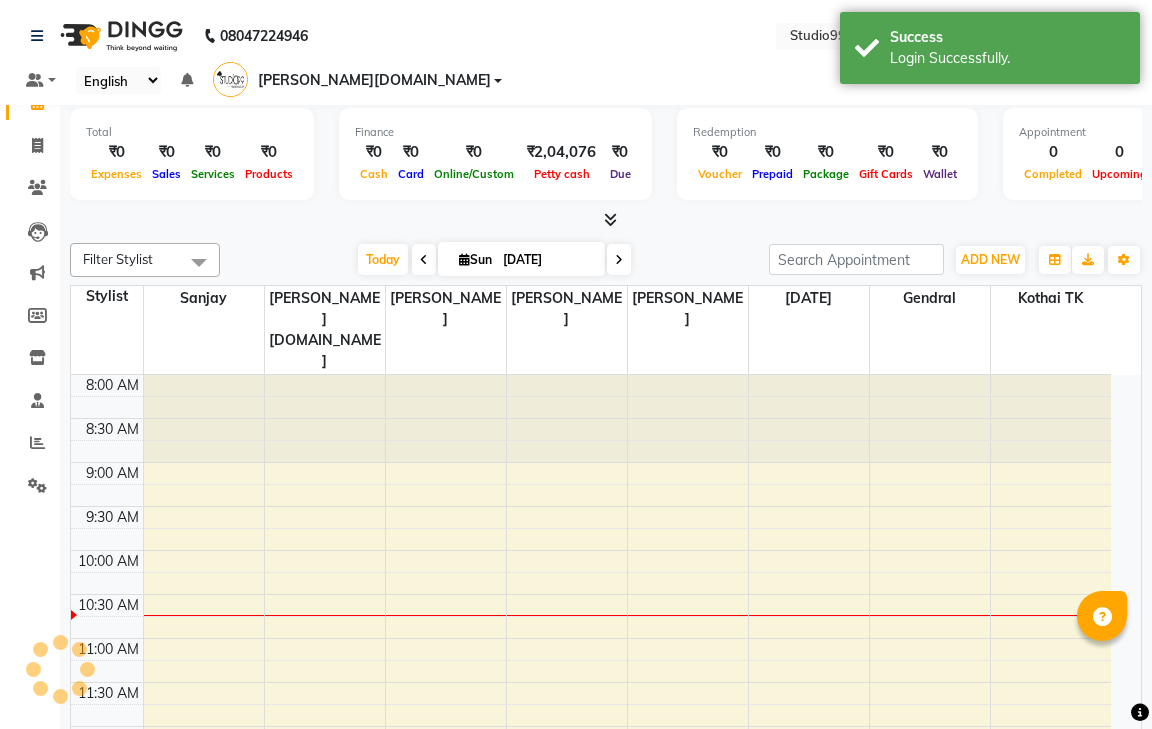 select on "en" 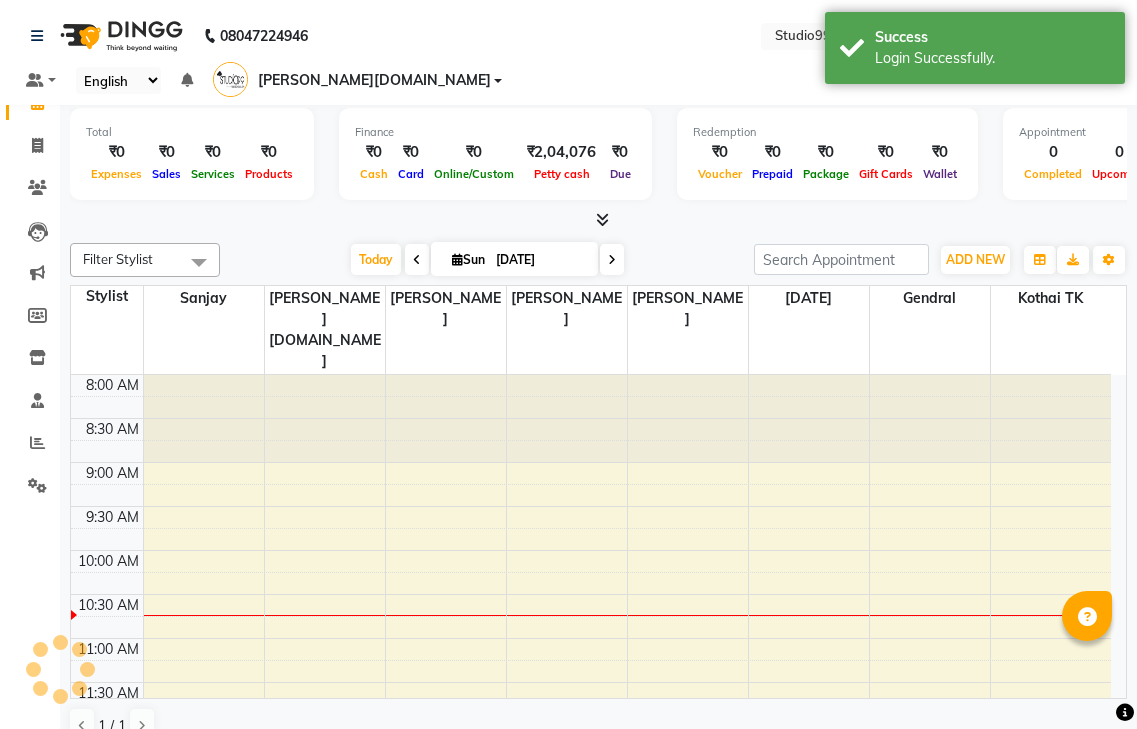 scroll, scrollTop: 0, scrollLeft: 0, axis: both 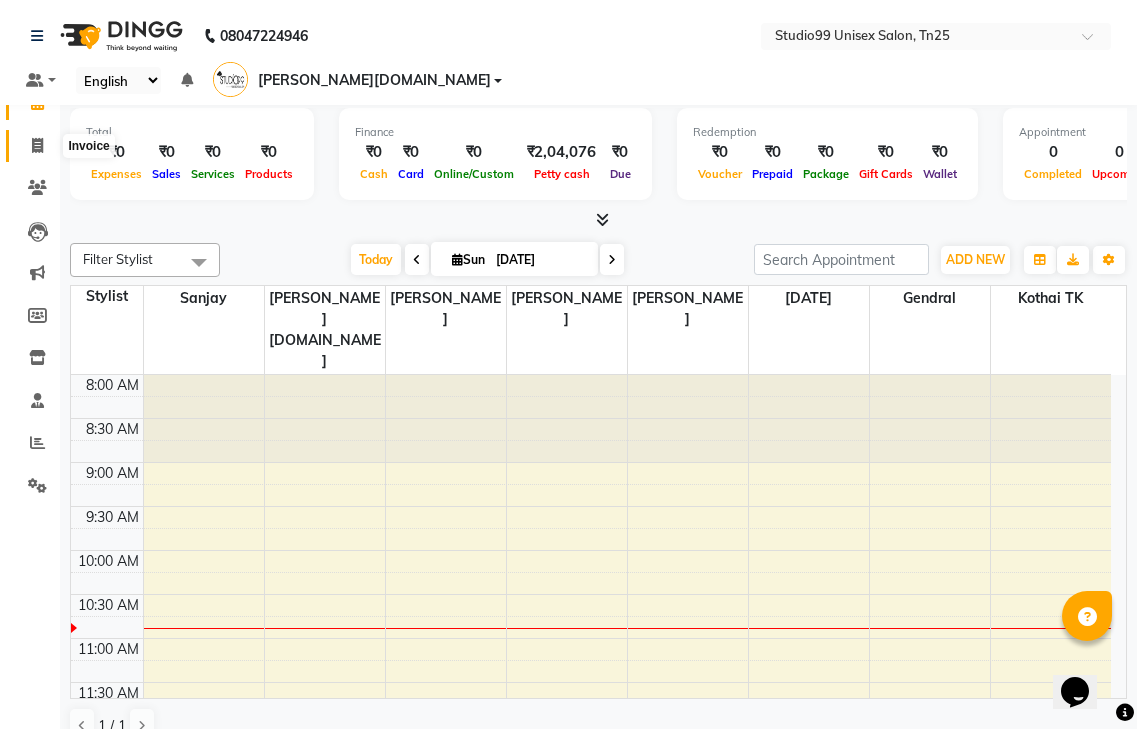 click 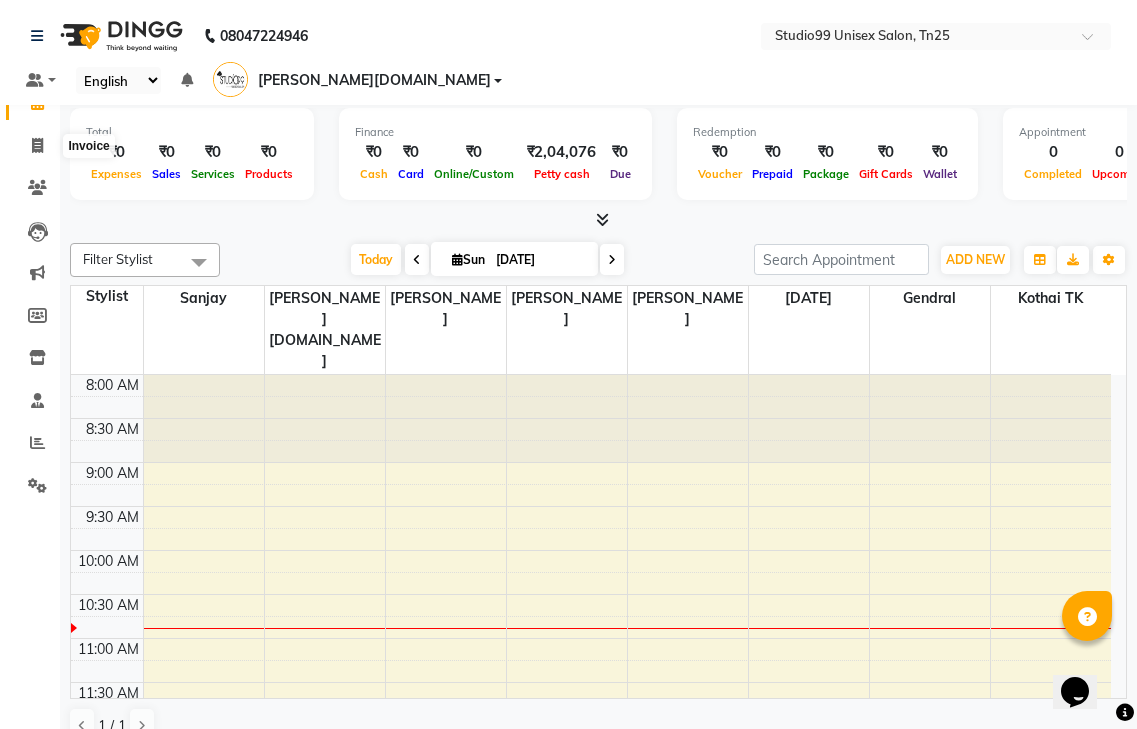 select on "service" 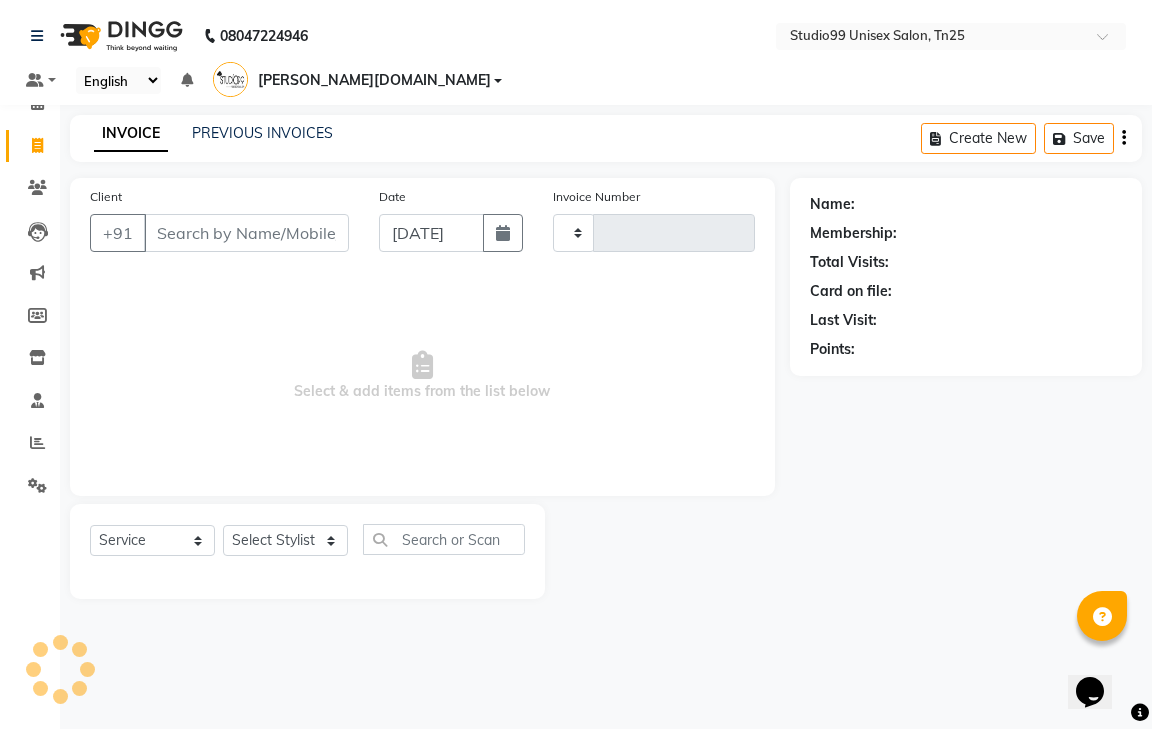 type on "0471" 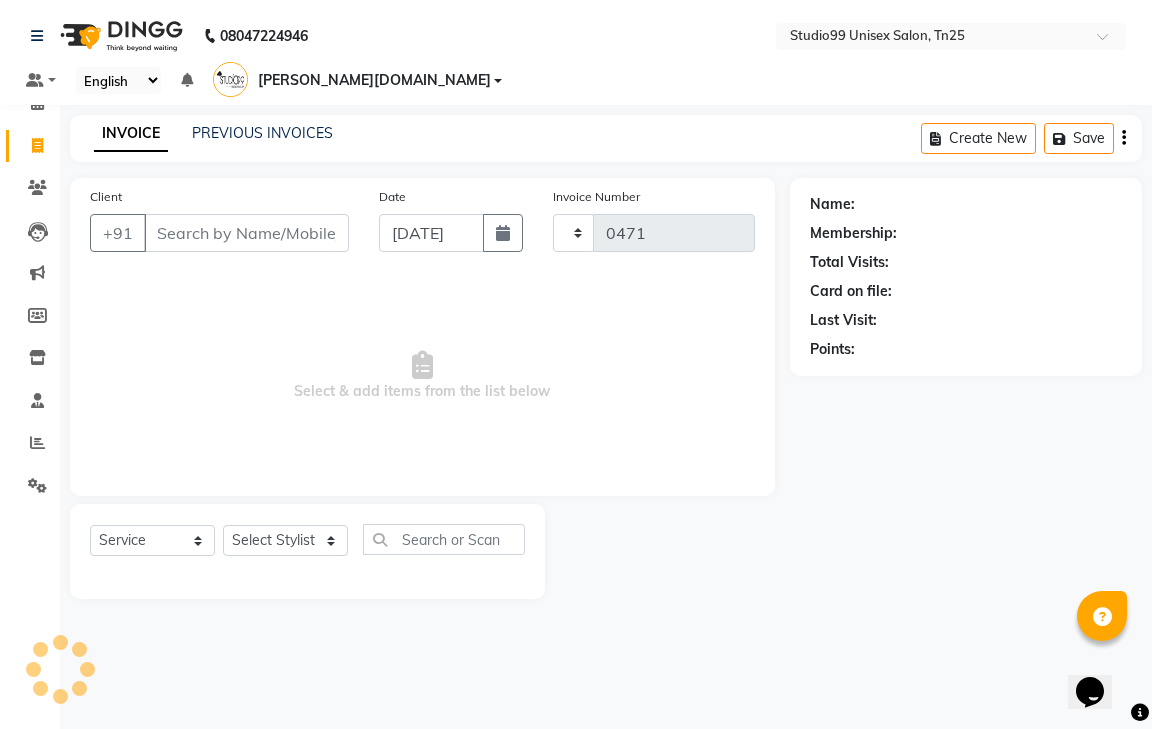 select on "8331" 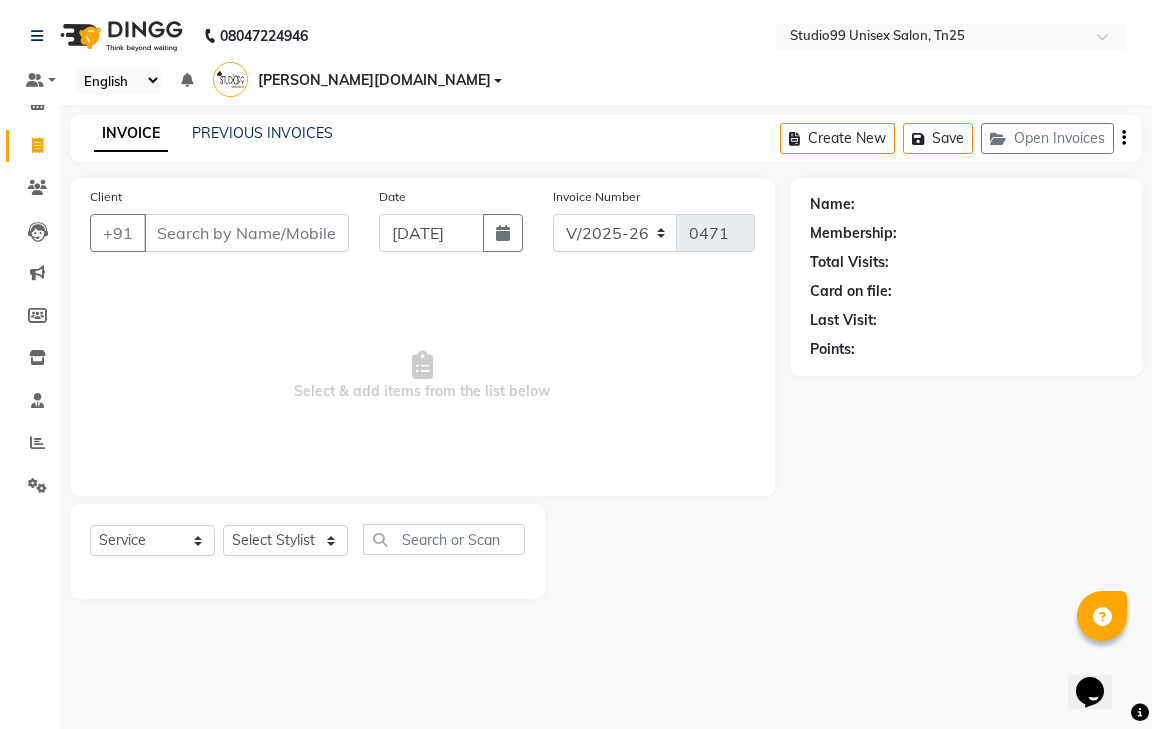 click on "Client" at bounding box center (246, 233) 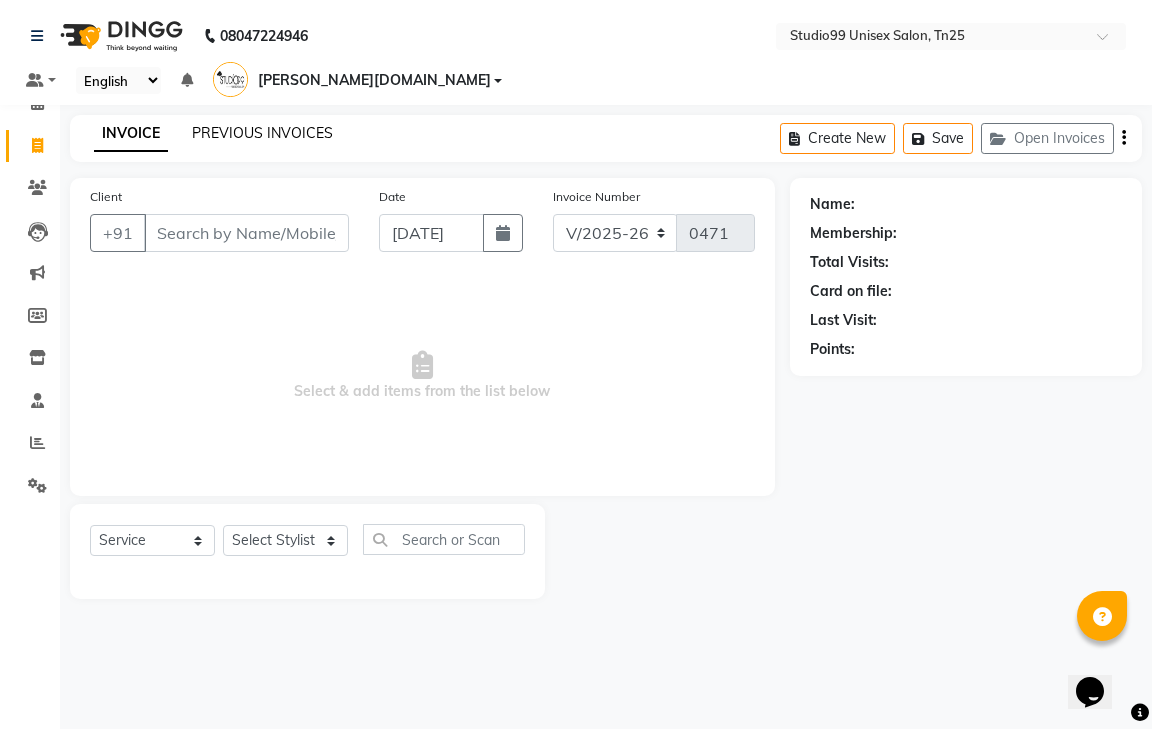 click on "PREVIOUS INVOICES" 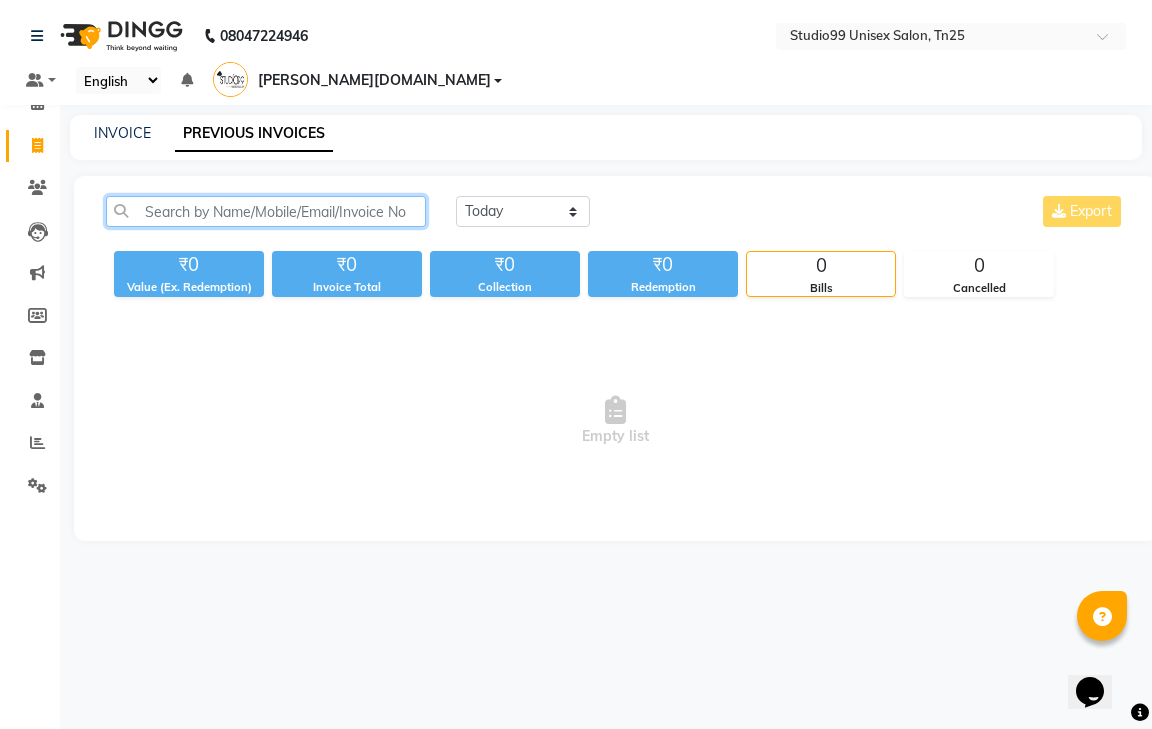click 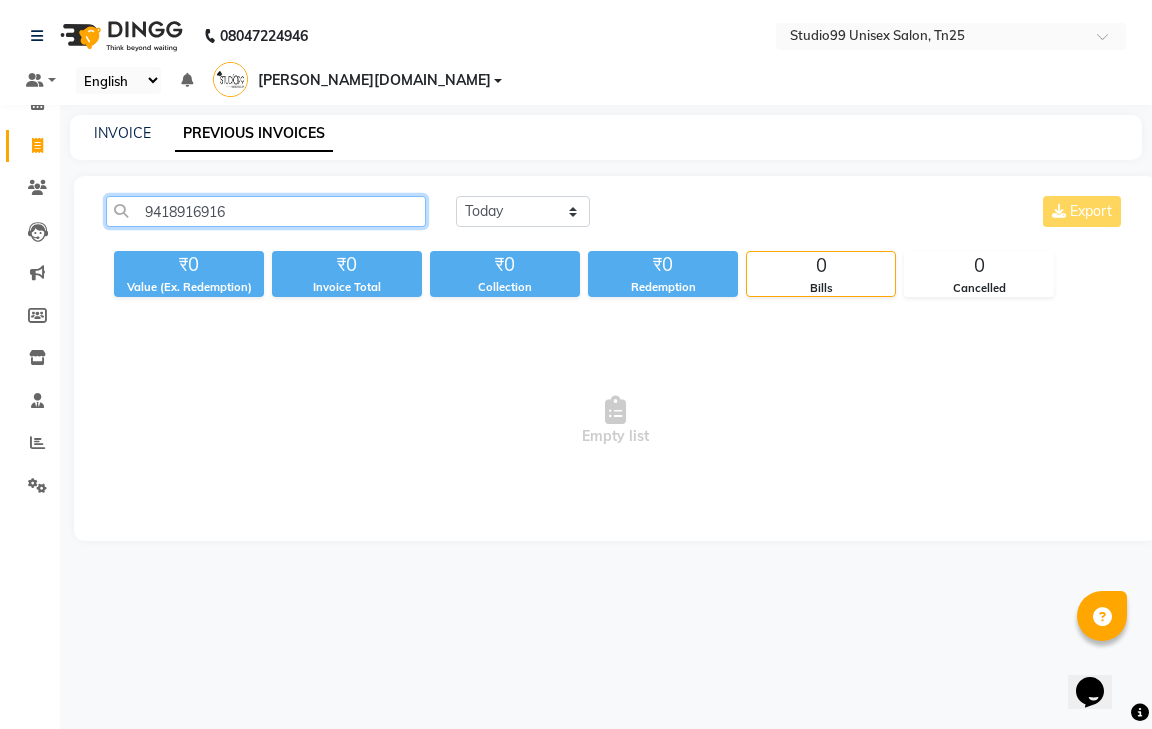 click on "9418916916" 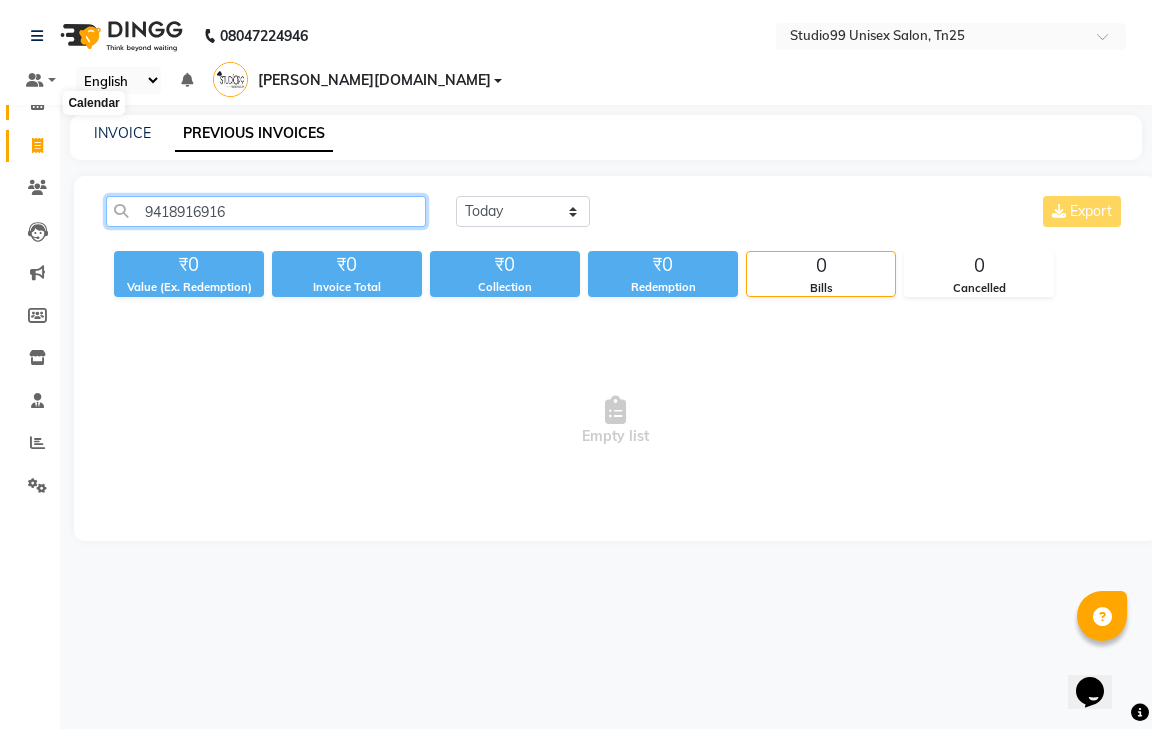 type on "9418916916" 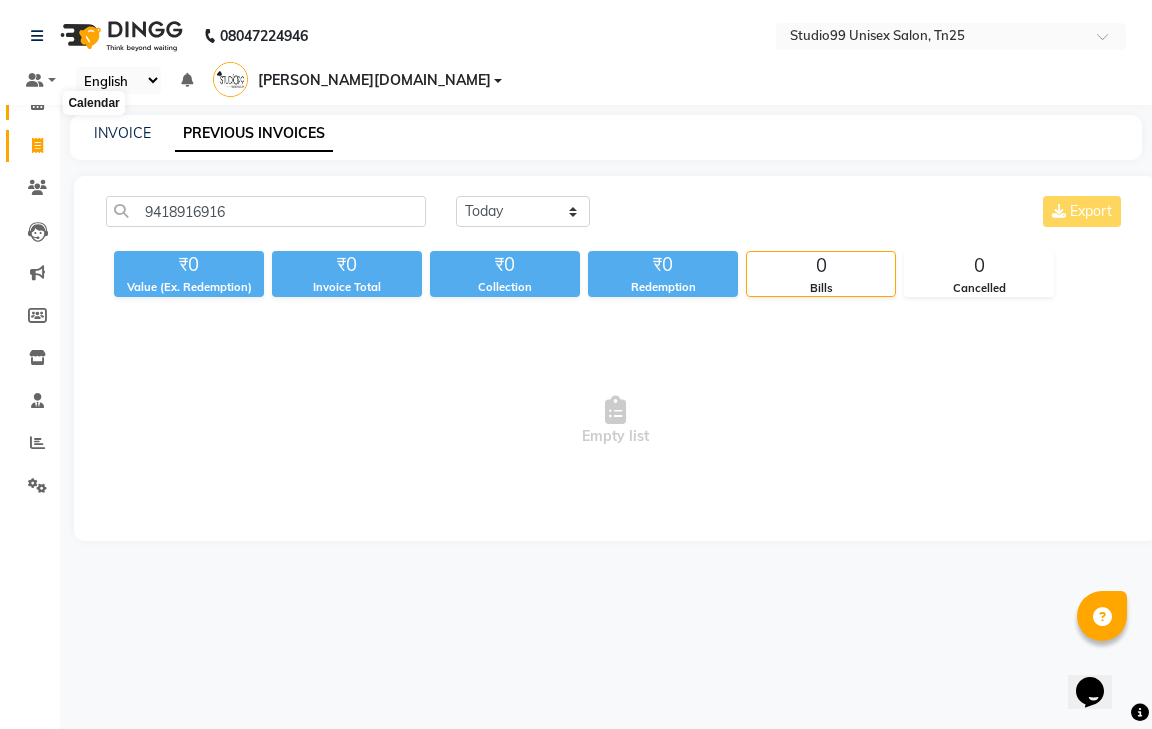 click 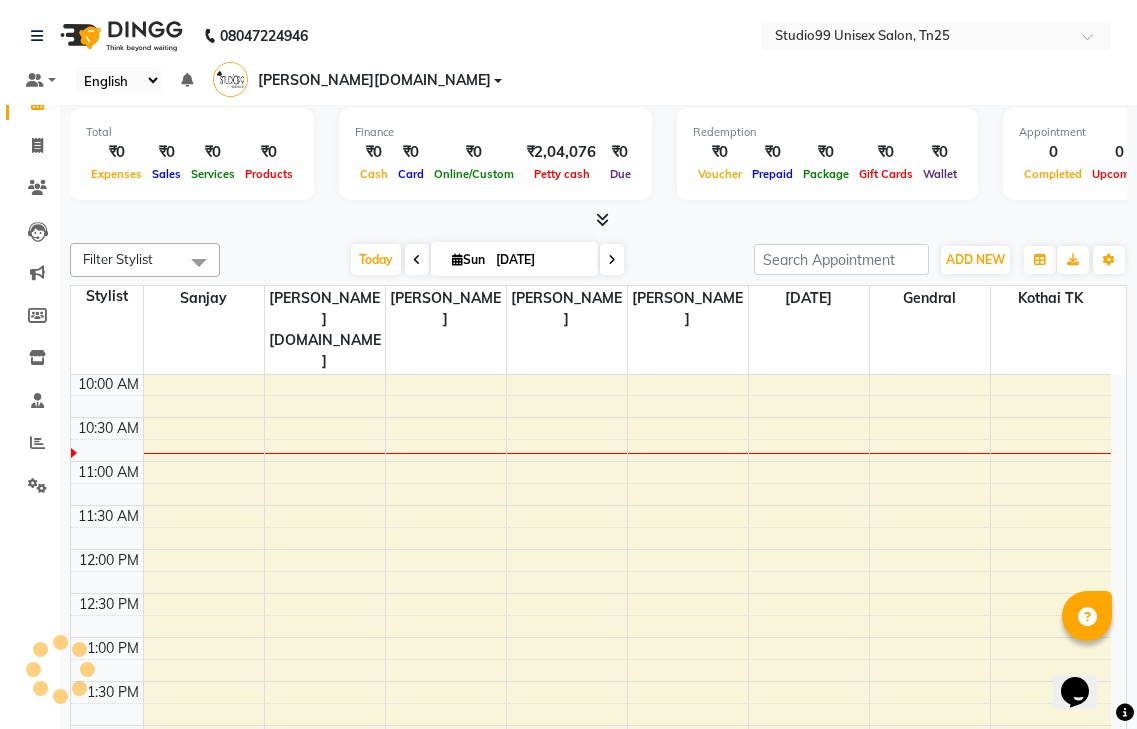 scroll, scrollTop: 0, scrollLeft: 0, axis: both 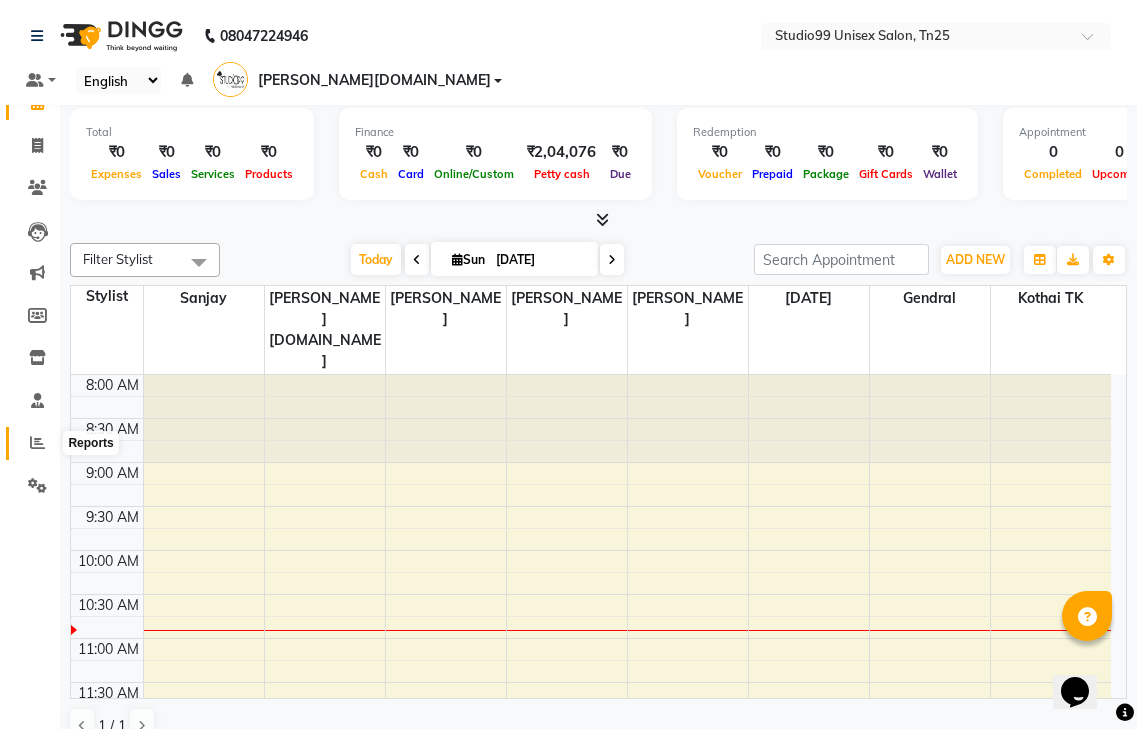 click 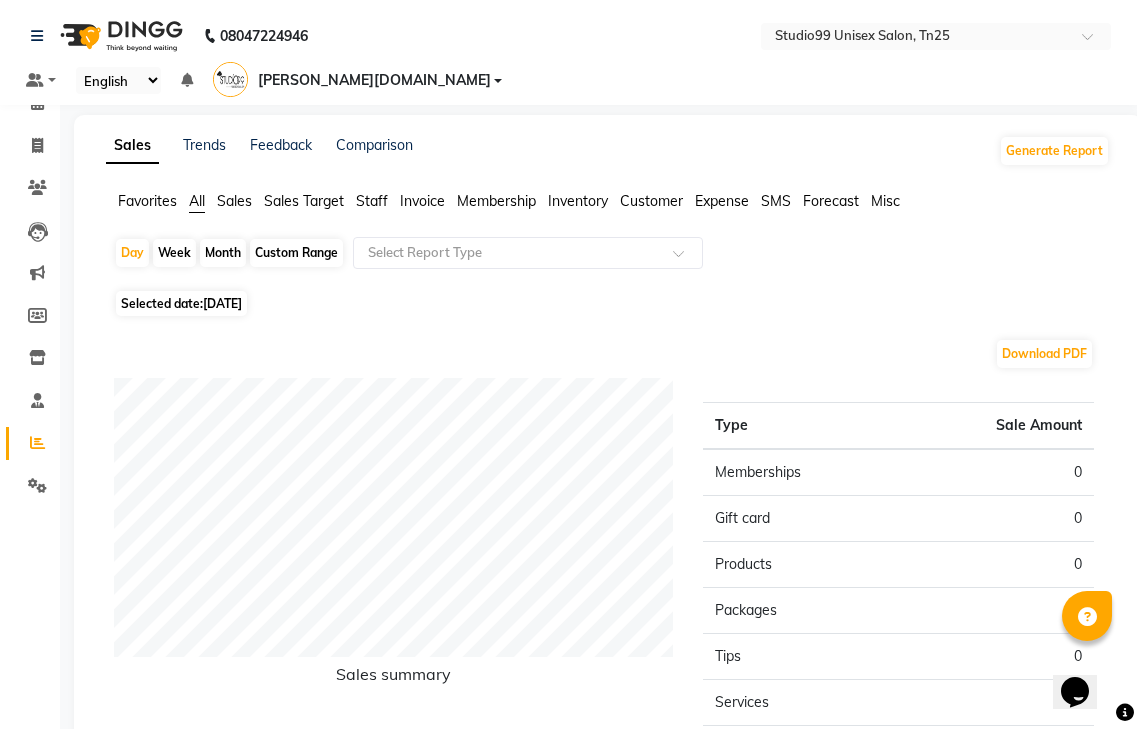 click on "Staff" 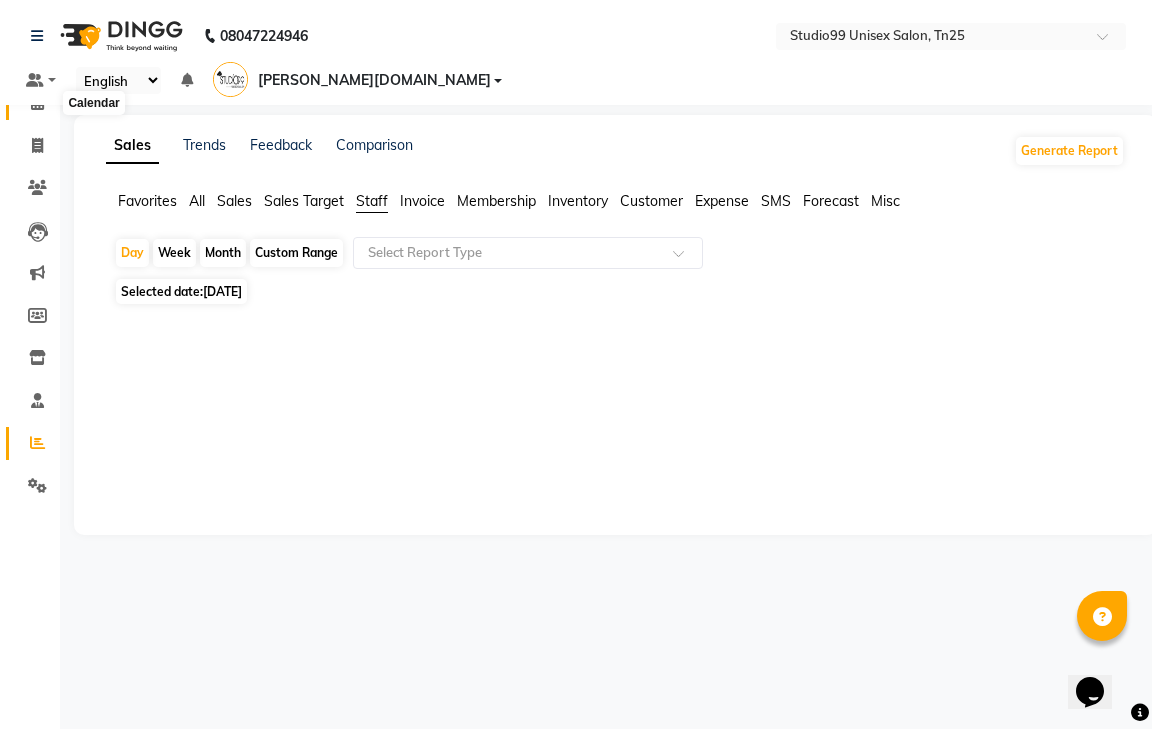 click 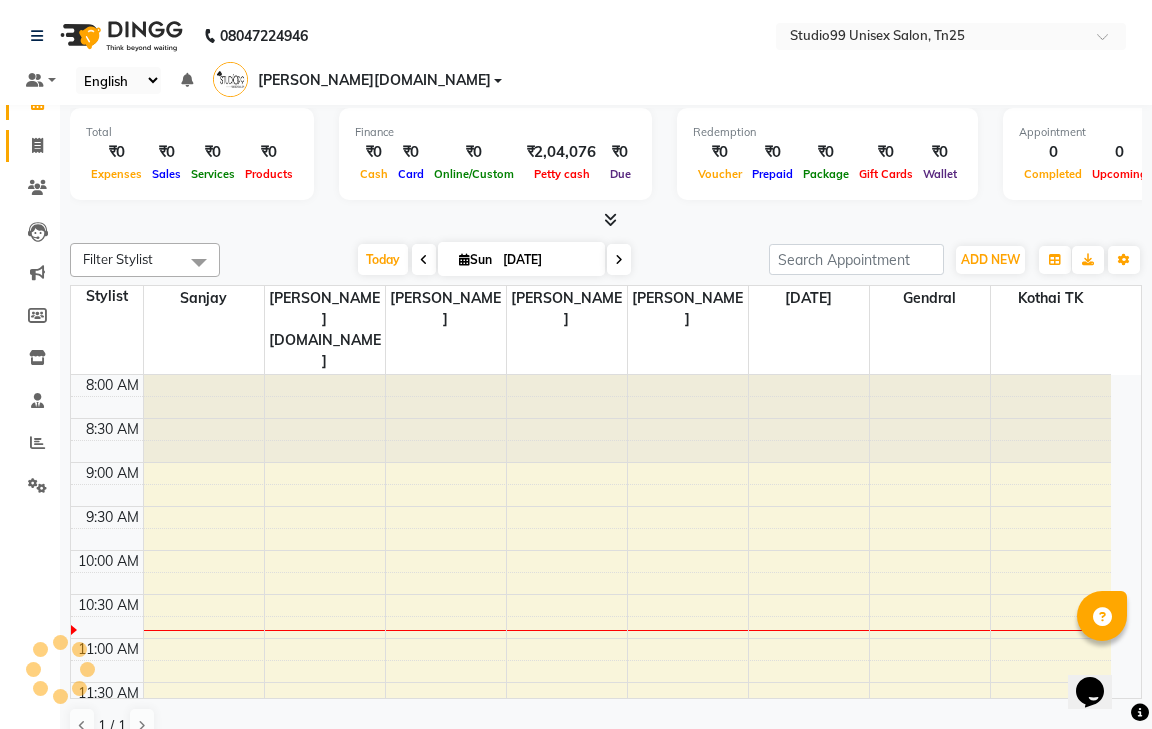 scroll, scrollTop: 0, scrollLeft: 0, axis: both 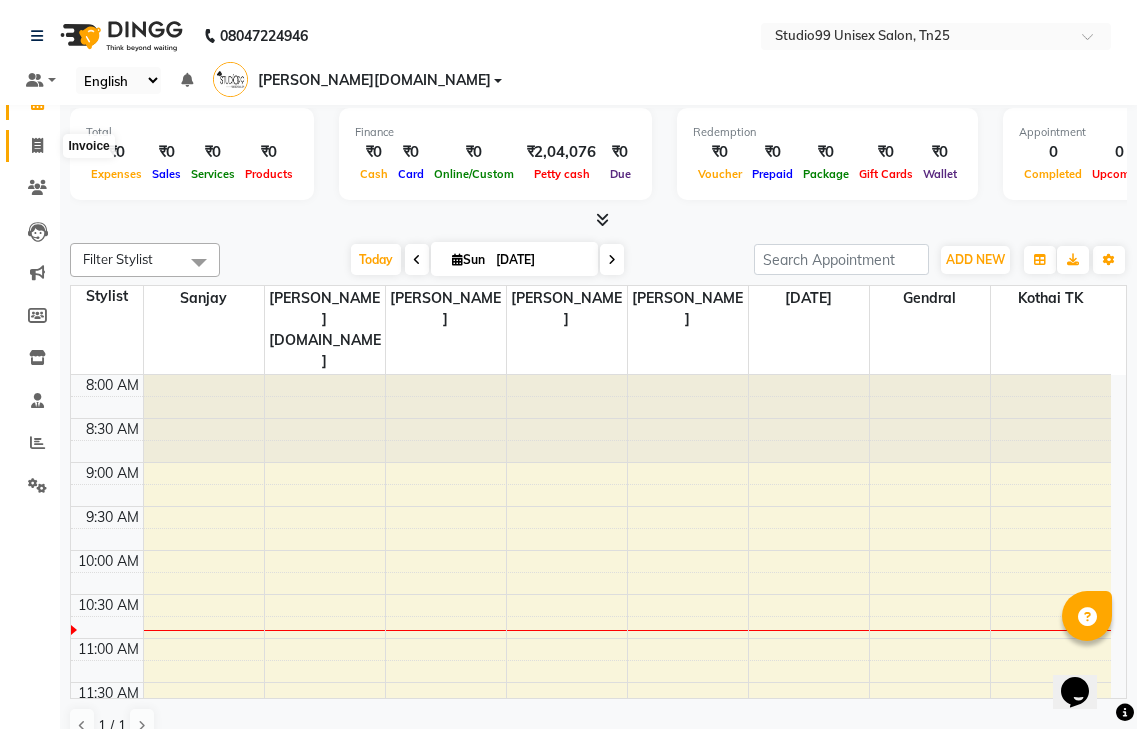 click 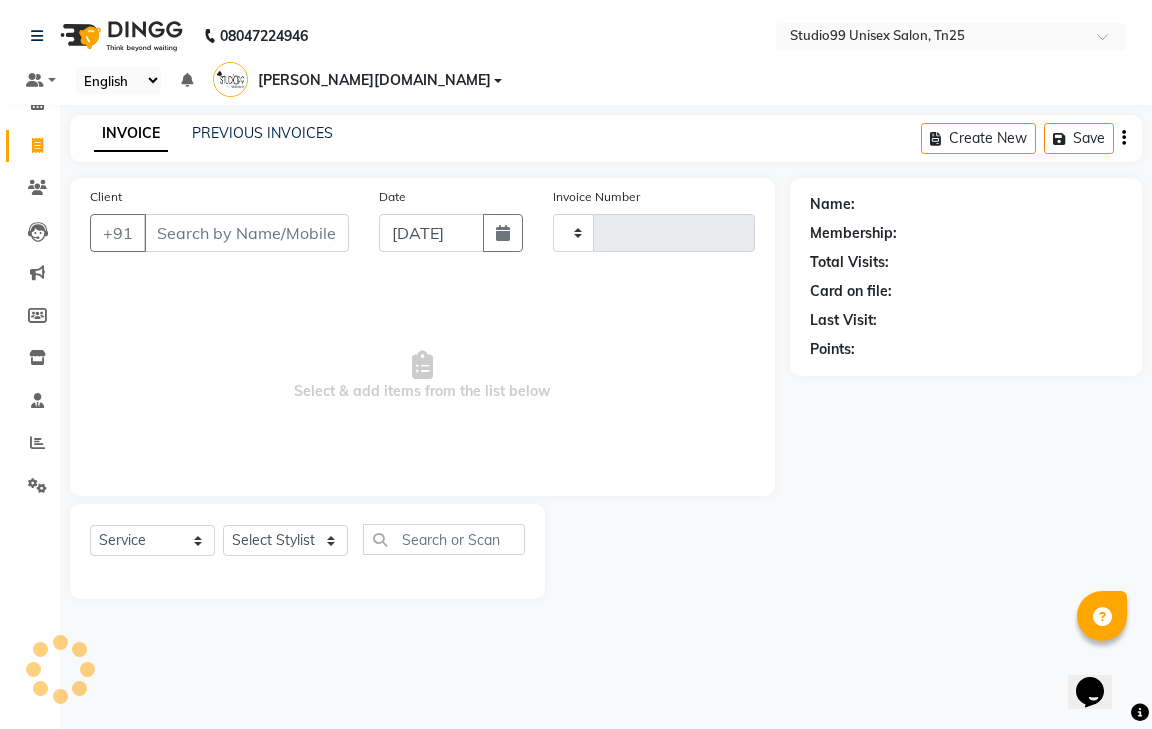 type on "0471" 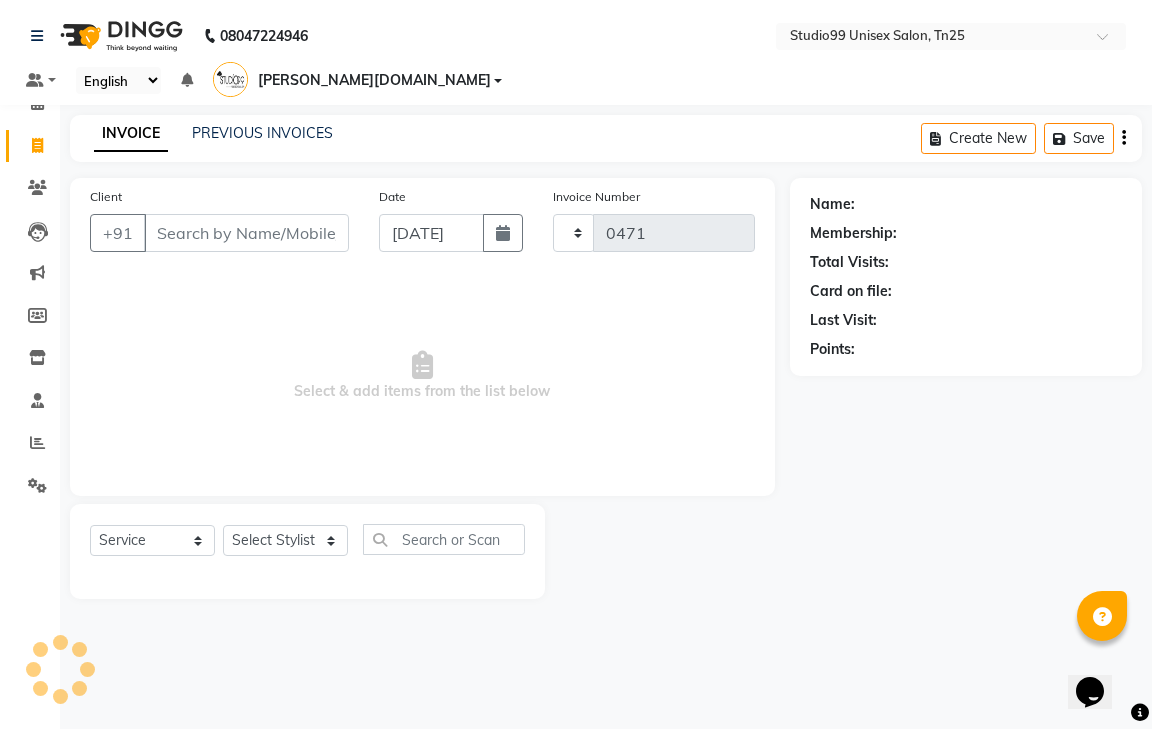 select on "8331" 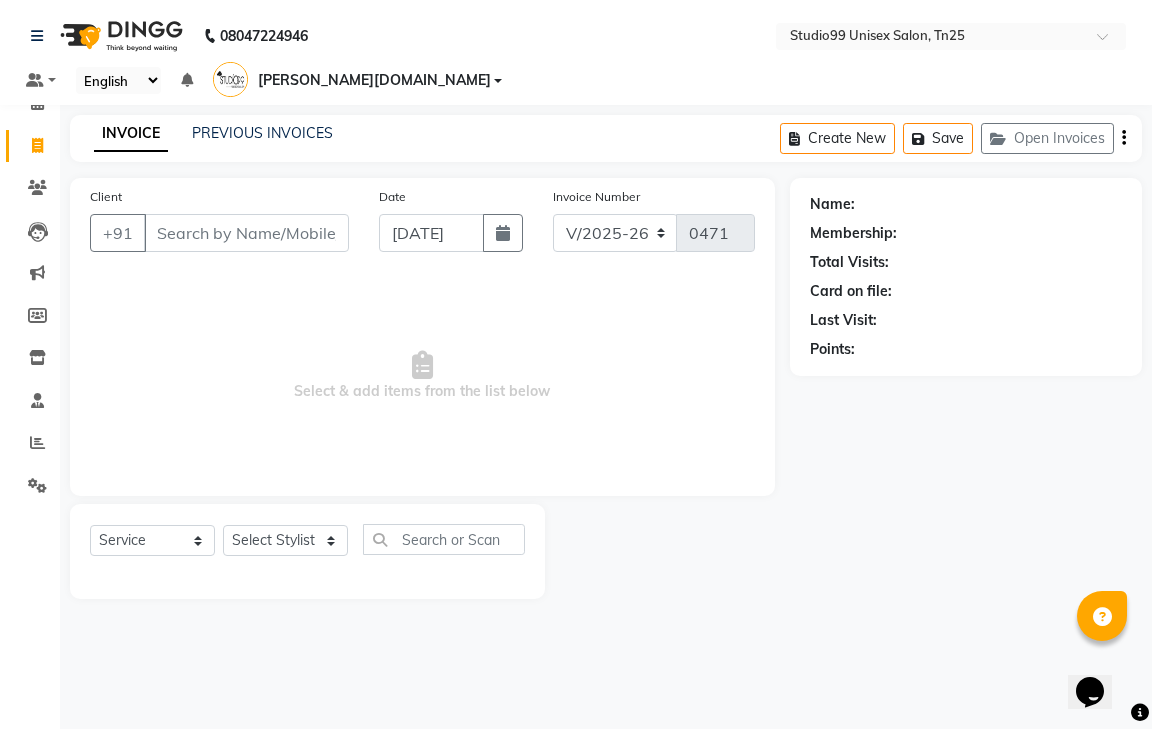 click on "Client" at bounding box center [246, 233] 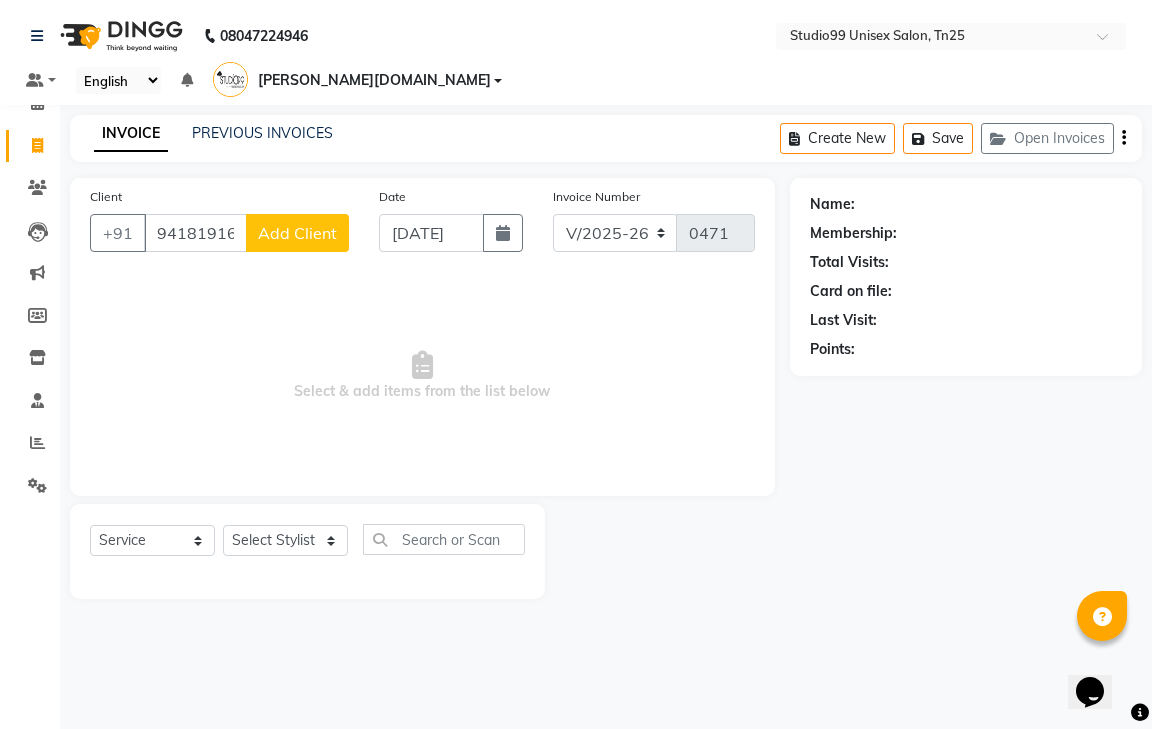 click on "94181916916" at bounding box center [195, 233] 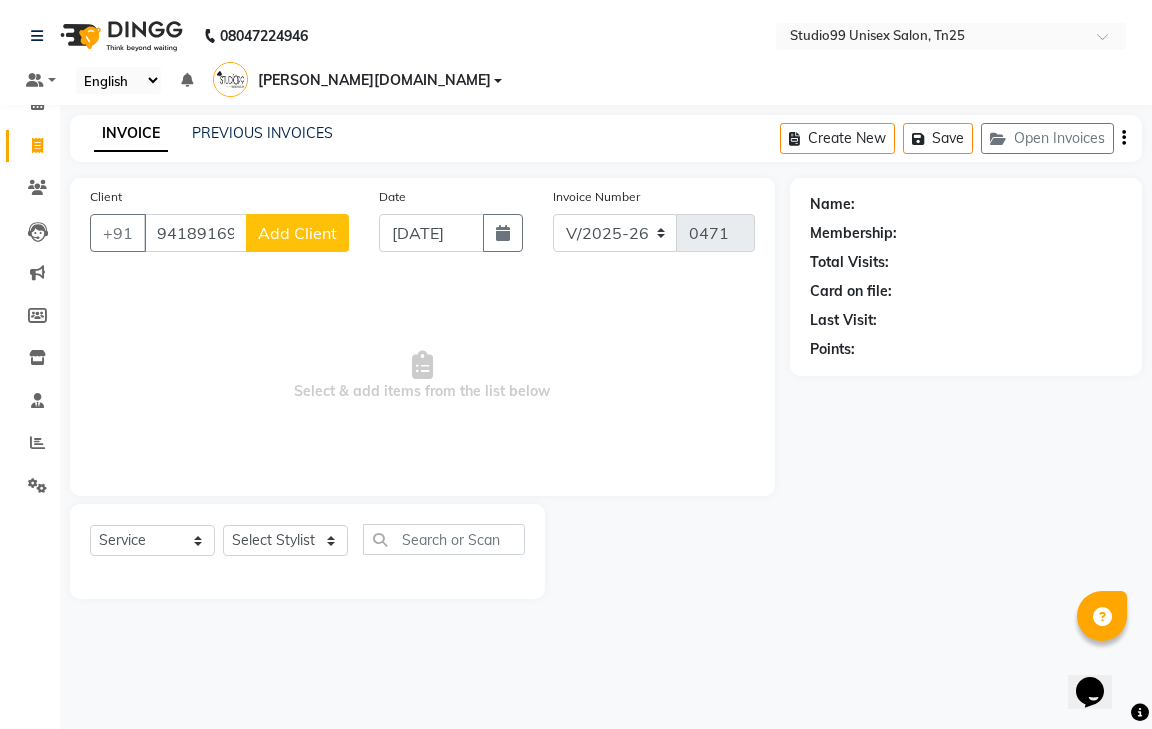 type on "9418916916" 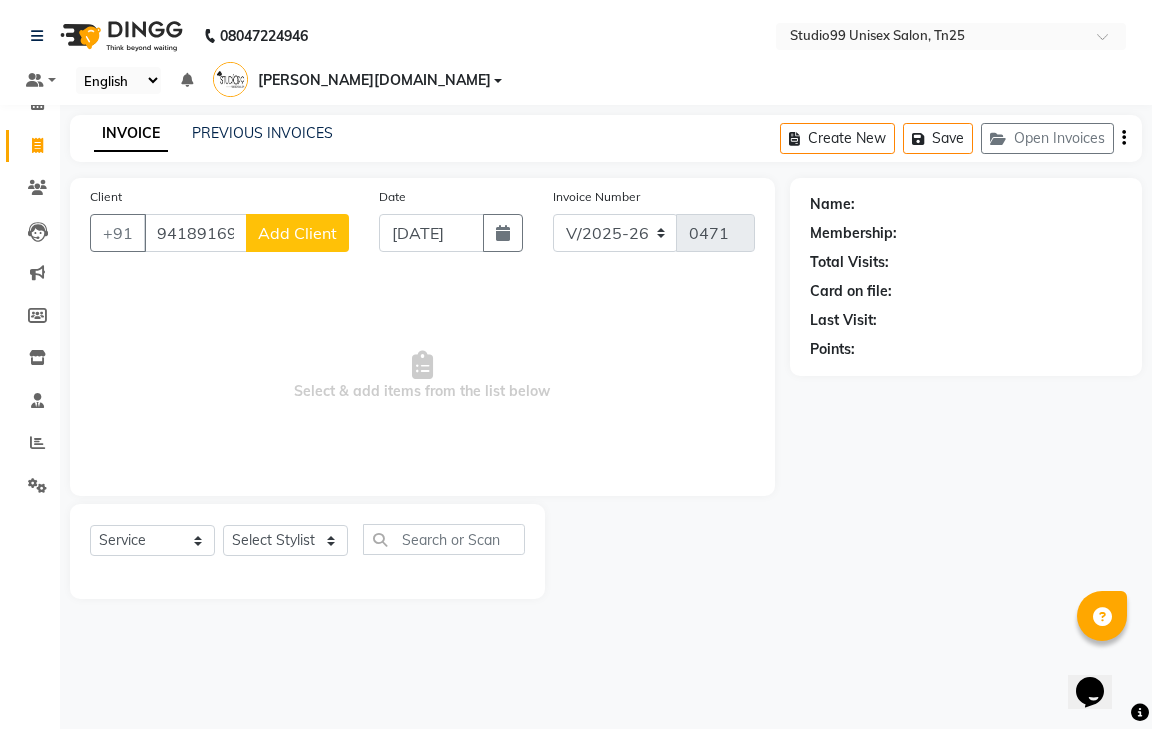 click on "Add Client" 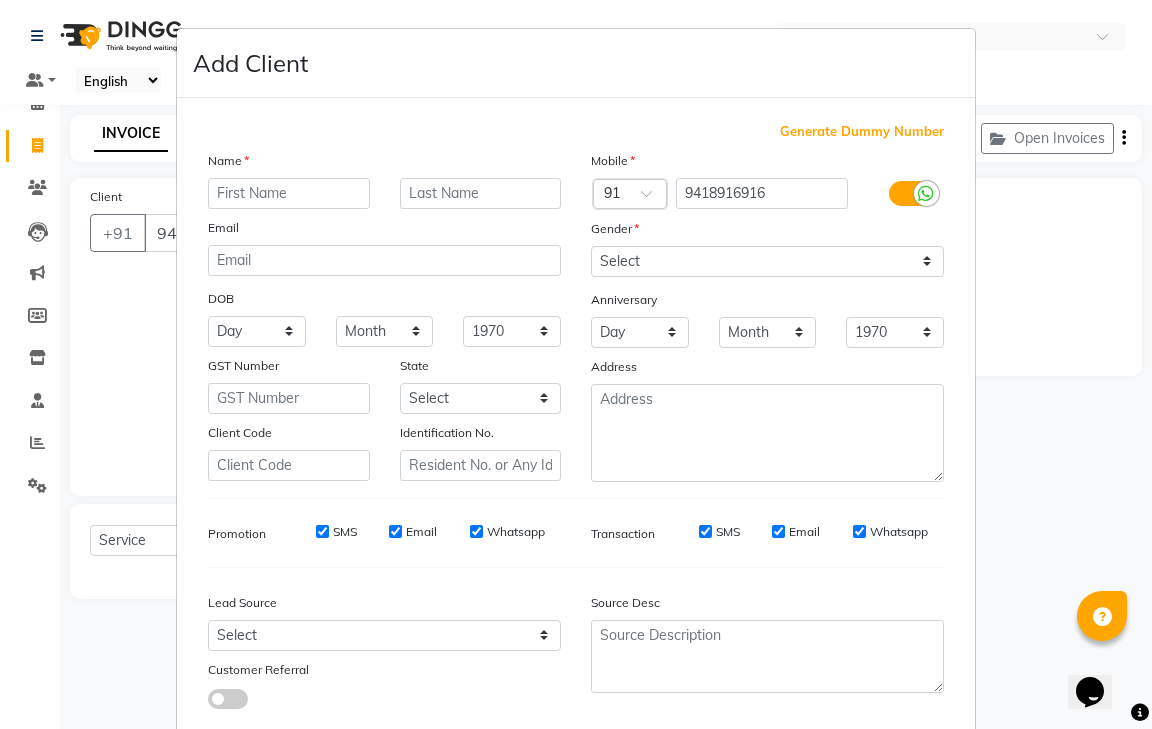 click on "Add Client Generate Dummy Number Name Email DOB Day 01 02 03 04 05 06 07 08 09 10 11 12 13 14 15 16 17 18 19 20 21 22 23 24 25 26 27 28 29 30 31 Month January February March April May June July August September October November [DATE] 1941 1942 1943 1944 1945 1946 1947 1948 1949 1950 1951 1952 1953 1954 1955 1956 1957 1958 1959 1960 1961 1962 1963 1964 1965 1966 1967 1968 1969 1970 1971 1972 1973 1974 1975 1976 1977 1978 1979 1980 1981 1982 1983 1984 1985 1986 1987 1988 1989 1990 1991 1992 1993 1994 1995 1996 1997 1998 1999 2000 2001 2002 2003 2004 2005 2006 2007 2008 2009 2010 2011 2012 2013 2014 2015 2016 2017 2018 2019 2020 2021 2022 2023 2024 GST Number State Select [GEOGRAPHIC_DATA] [GEOGRAPHIC_DATA] [GEOGRAPHIC_DATA] [GEOGRAPHIC_DATA] [GEOGRAPHIC_DATA] [GEOGRAPHIC_DATA] [GEOGRAPHIC_DATA] [GEOGRAPHIC_DATA] and [GEOGRAPHIC_DATA] [GEOGRAPHIC_DATA] [GEOGRAPHIC_DATA] [GEOGRAPHIC_DATA] [GEOGRAPHIC_DATA] [GEOGRAPHIC_DATA] [GEOGRAPHIC_DATA] [GEOGRAPHIC_DATA] [GEOGRAPHIC_DATA] [GEOGRAPHIC_DATA] [GEOGRAPHIC_DATA] [GEOGRAPHIC_DATA] [GEOGRAPHIC_DATA] [GEOGRAPHIC_DATA] [GEOGRAPHIC_DATA] [GEOGRAPHIC_DATA] [GEOGRAPHIC_DATA] [GEOGRAPHIC_DATA] [GEOGRAPHIC_DATA] [GEOGRAPHIC_DATA] [GEOGRAPHIC_DATA] [GEOGRAPHIC_DATA] [GEOGRAPHIC_DATA]" at bounding box center [576, 364] 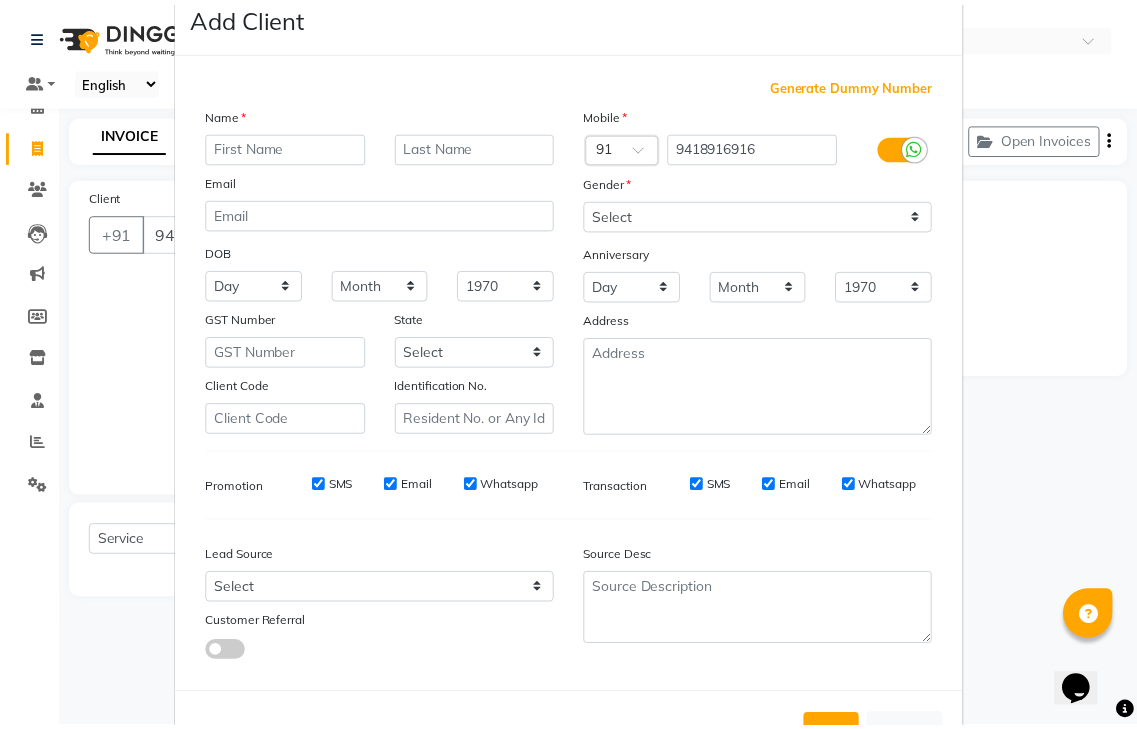 scroll, scrollTop: 120, scrollLeft: 0, axis: vertical 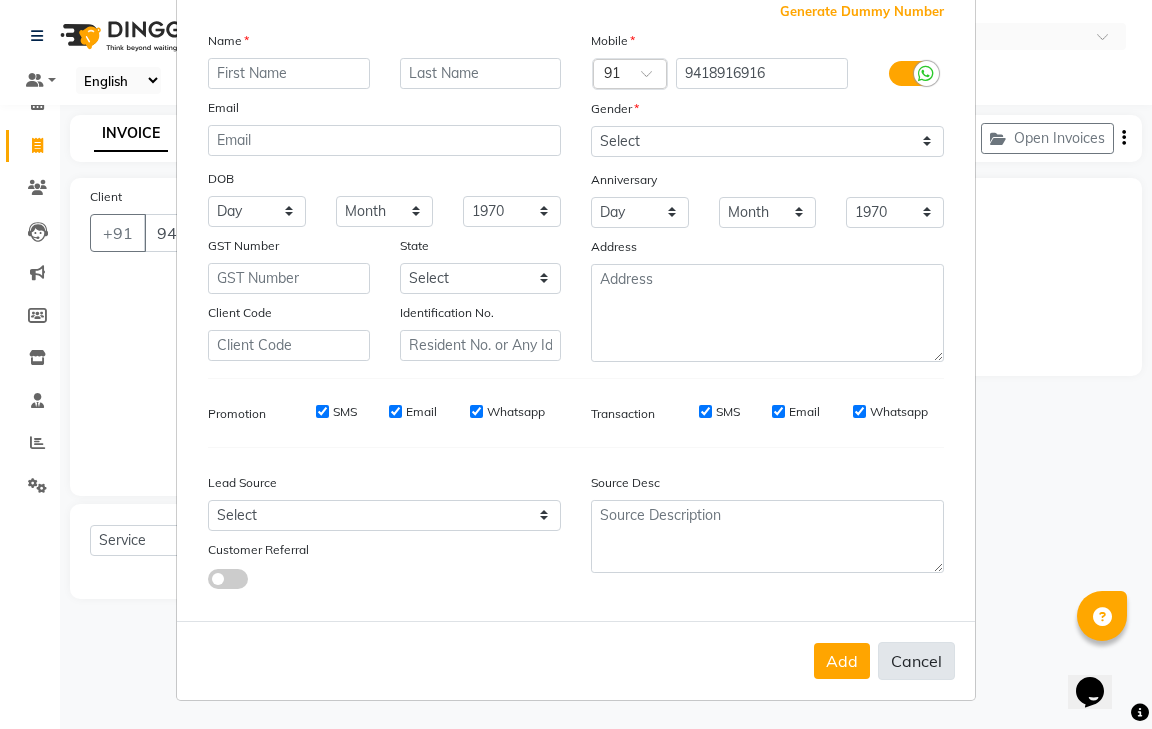 click on "Cancel" at bounding box center [916, 661] 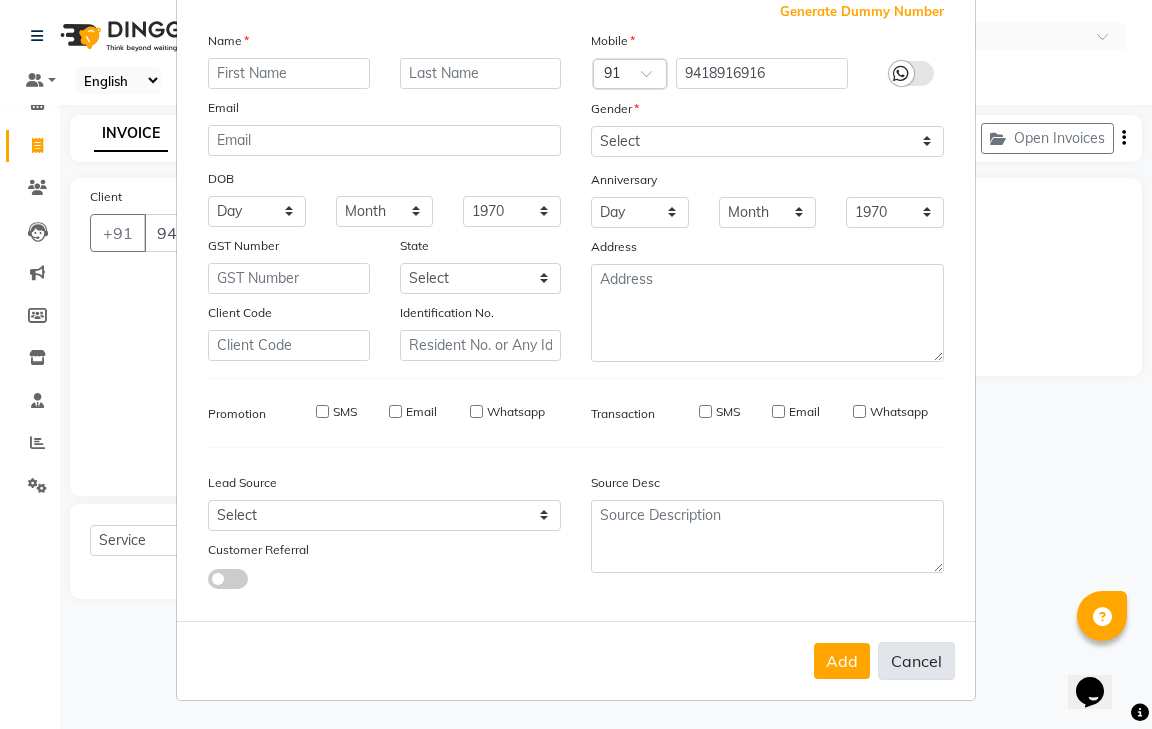 select 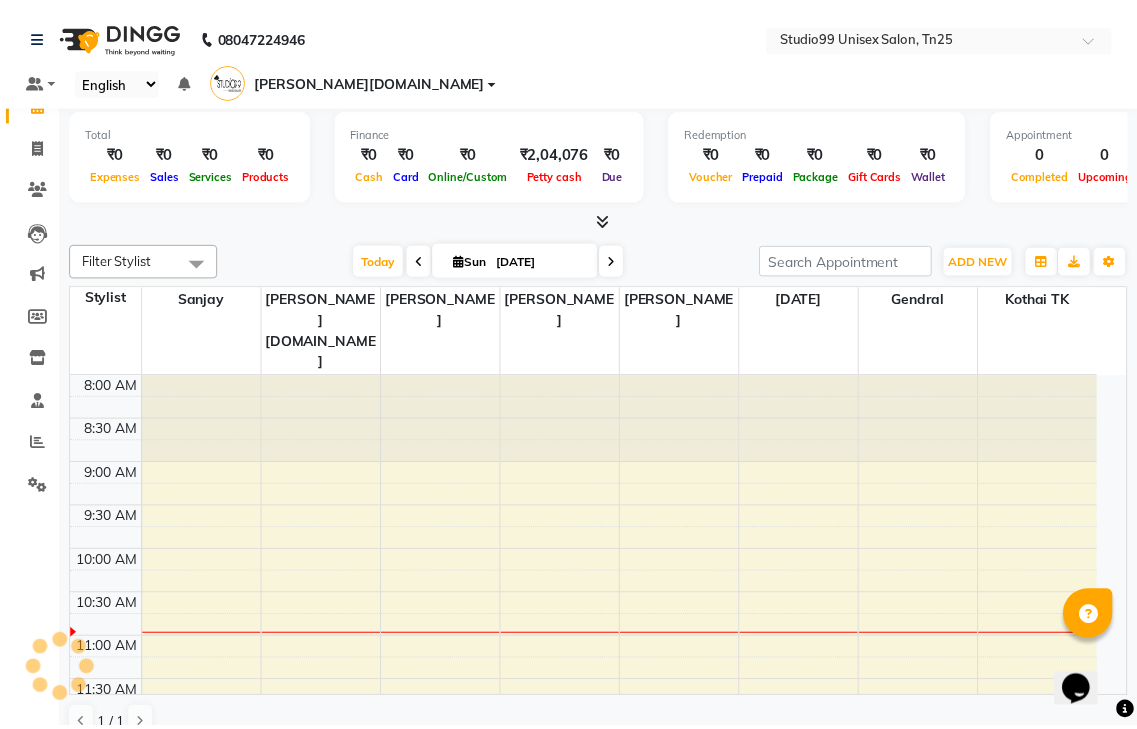 scroll, scrollTop: 177, scrollLeft: 0, axis: vertical 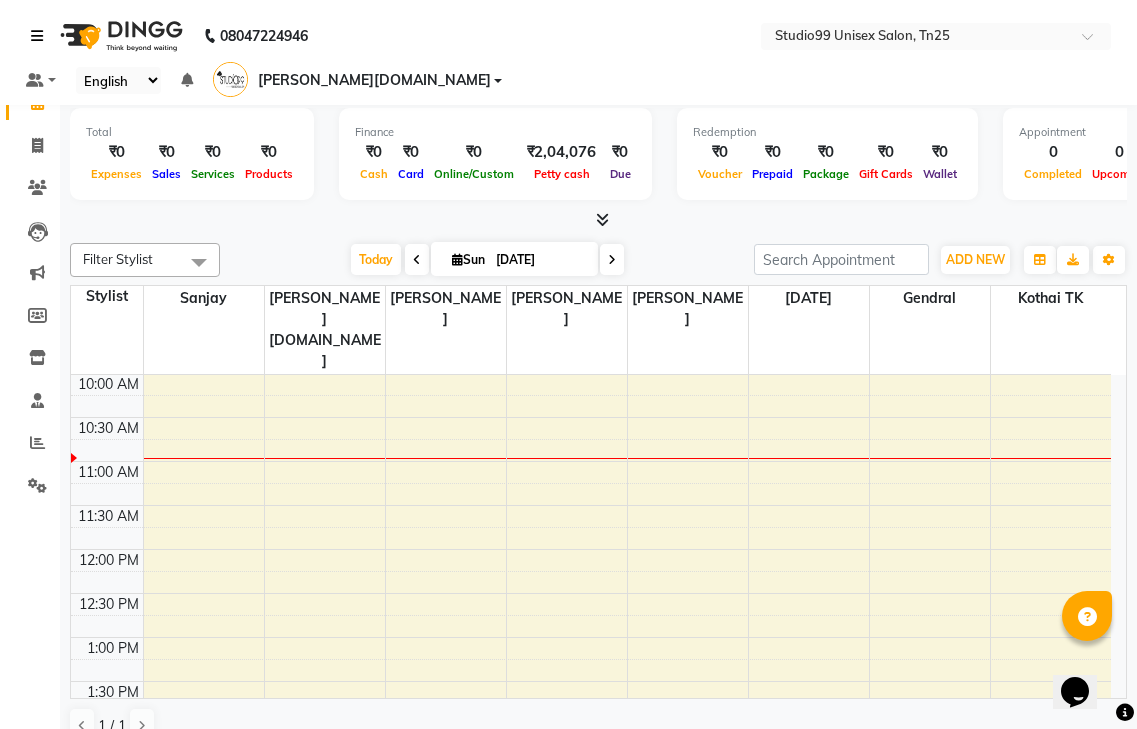 click at bounding box center [37, 36] 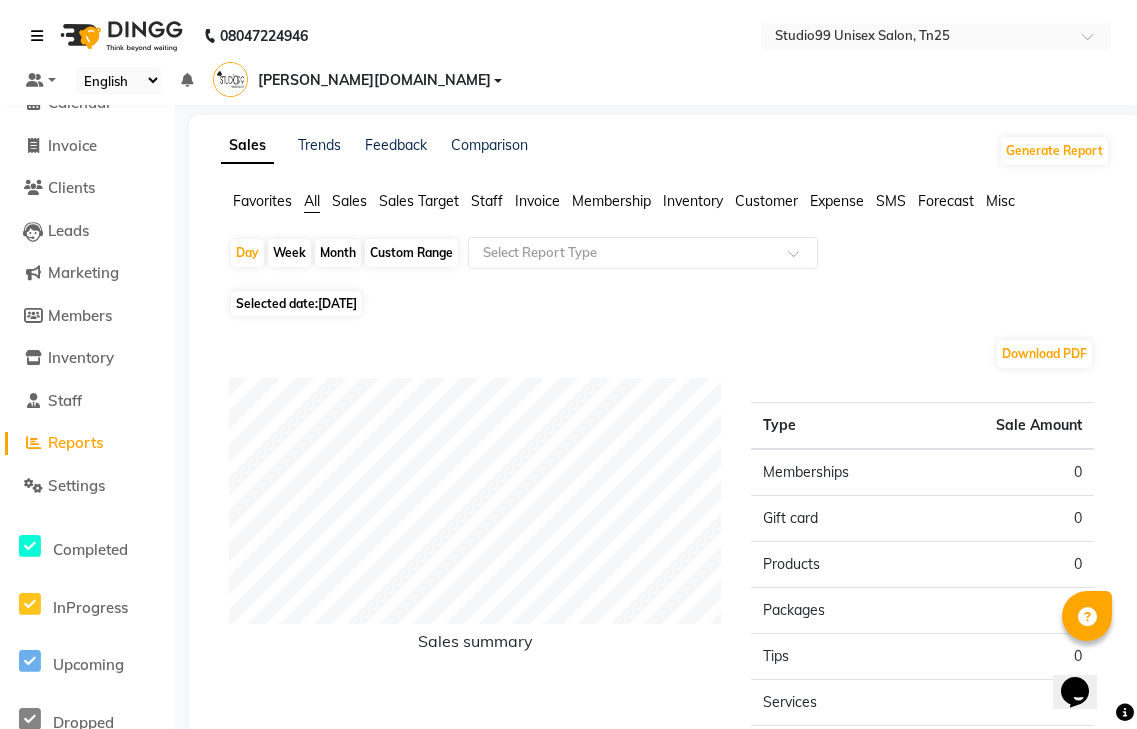 click at bounding box center (41, 36) 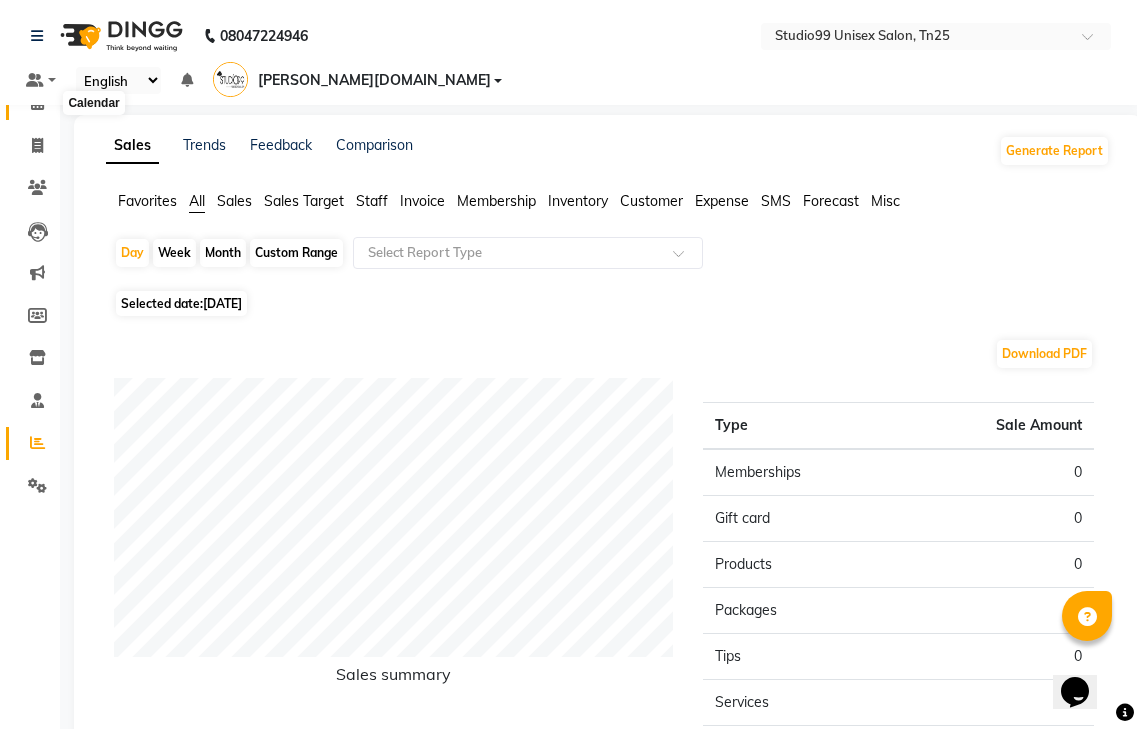 click 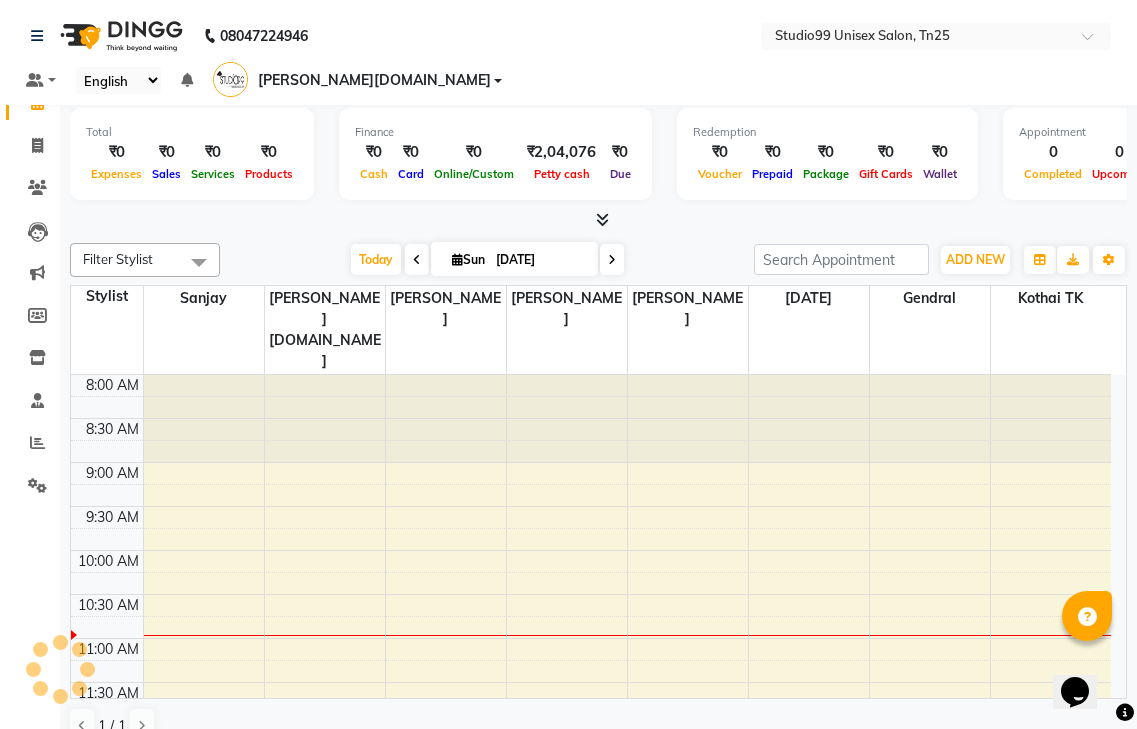 scroll, scrollTop: 0, scrollLeft: 0, axis: both 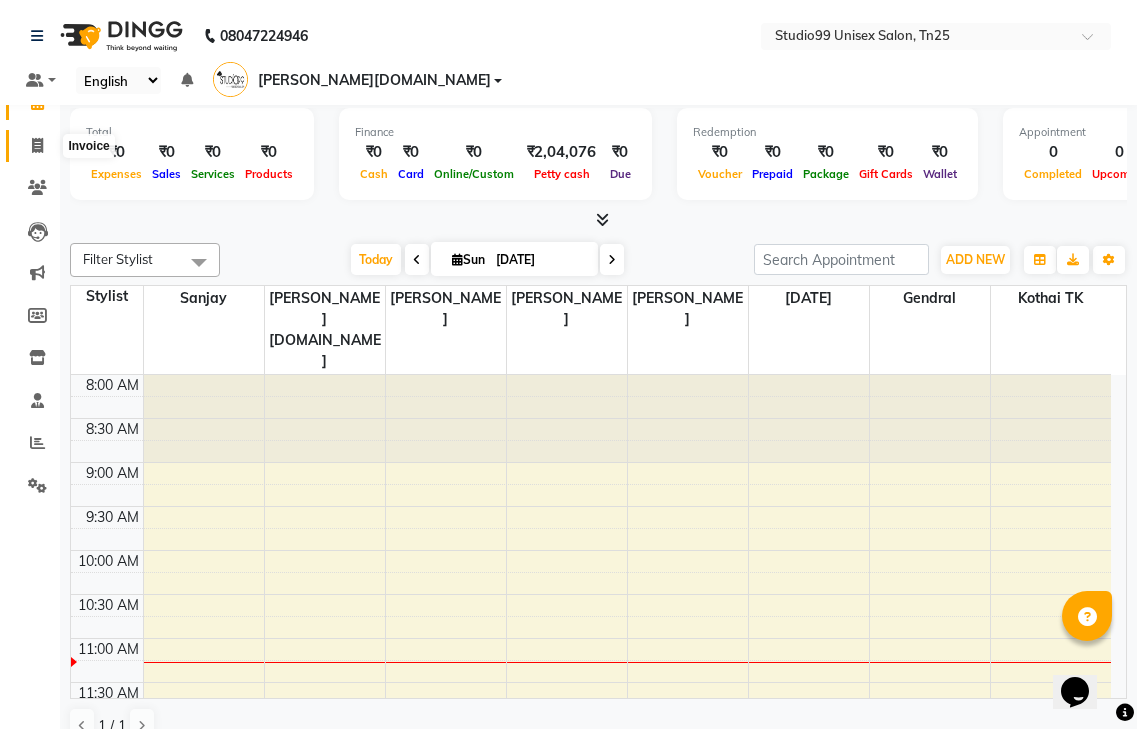 click 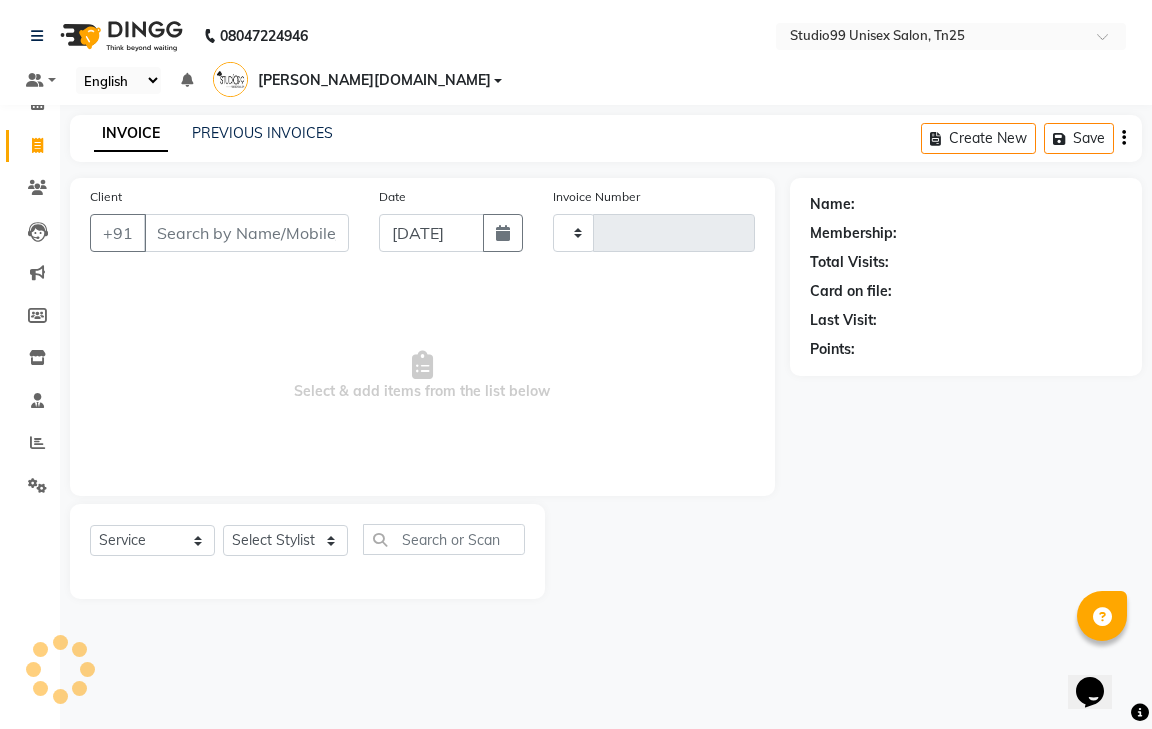 type on "0471" 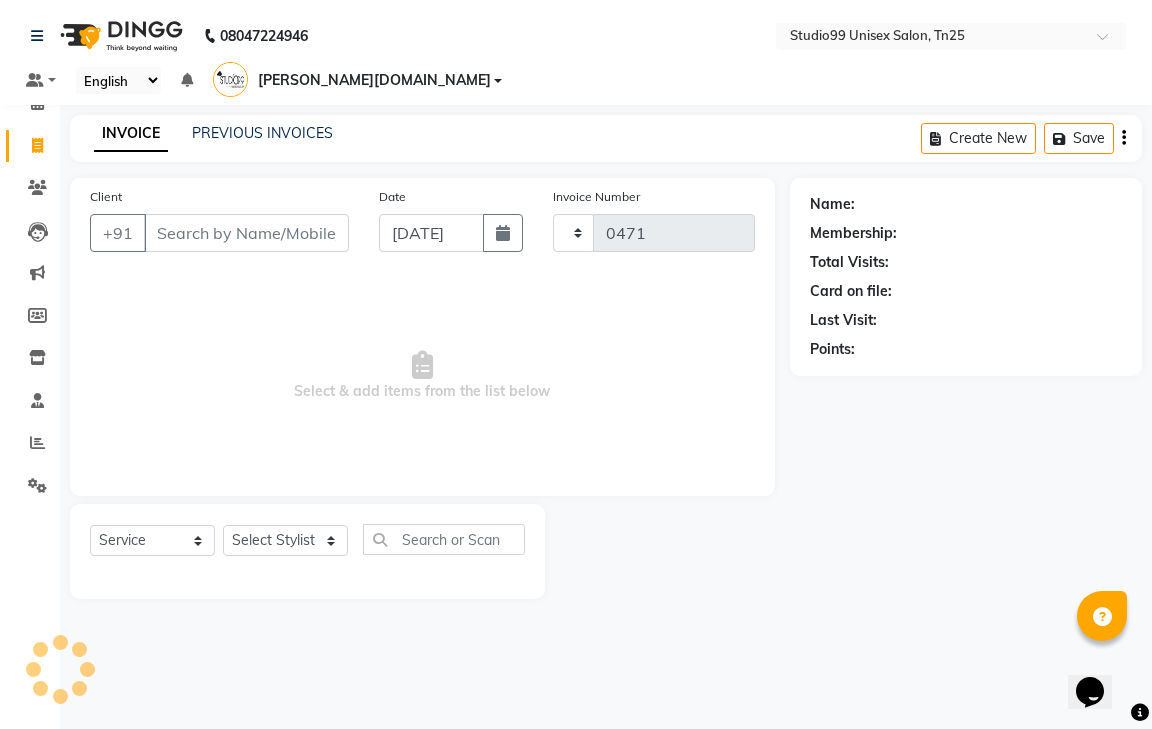 select on "8331" 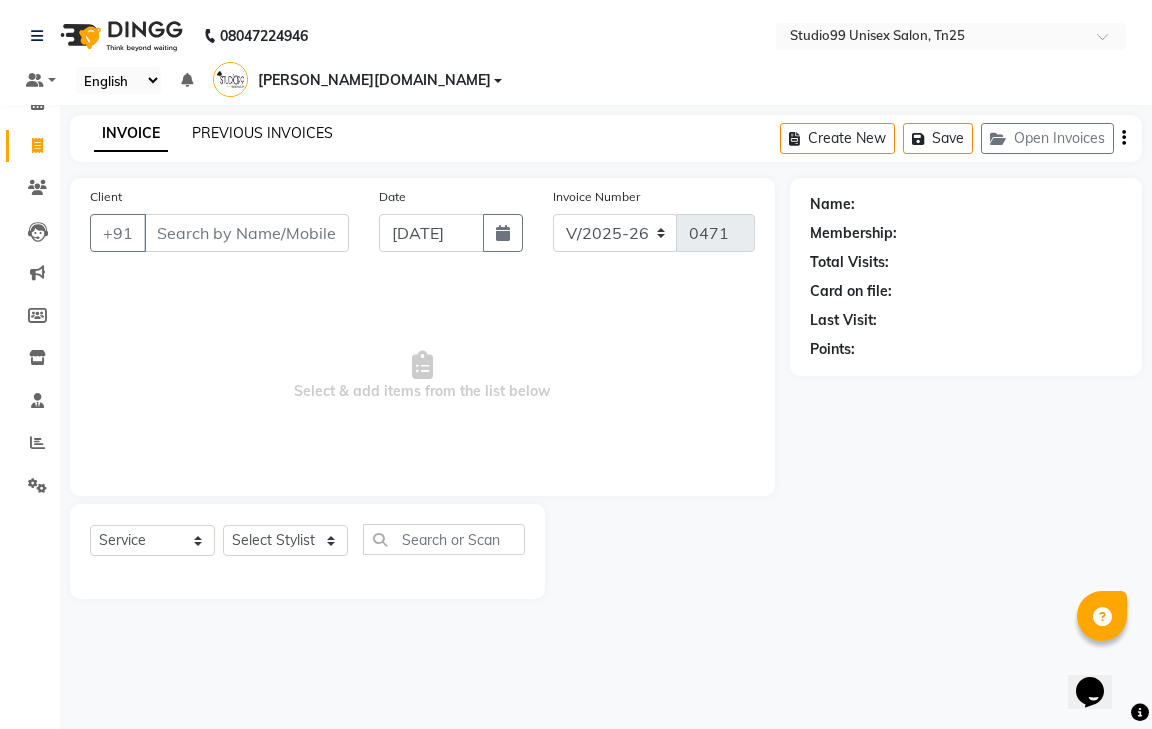 click on "PREVIOUS INVOICES" 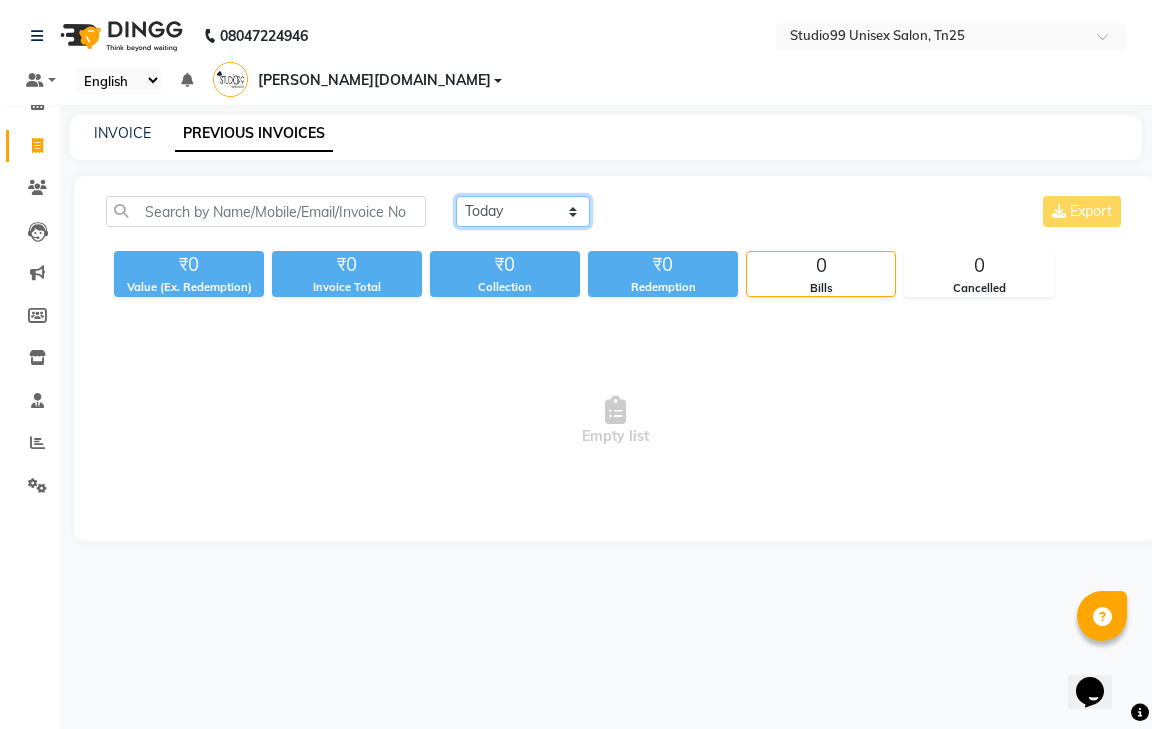 click on "[DATE] [DATE] Custom Range" 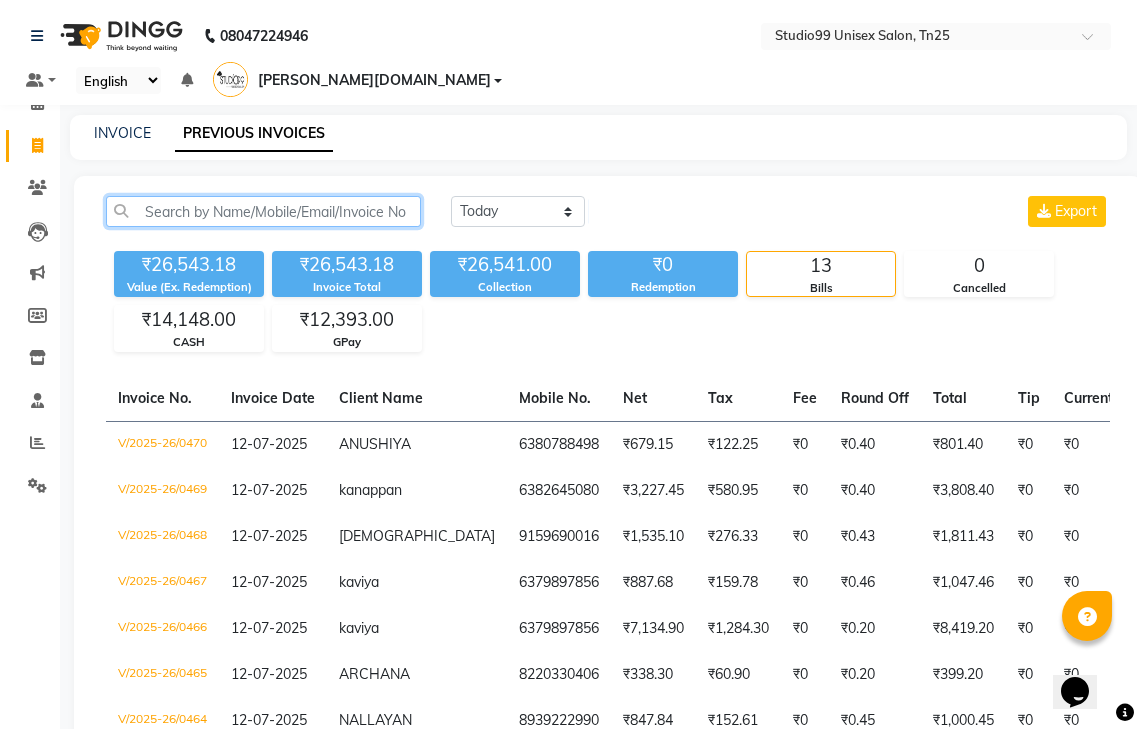 click 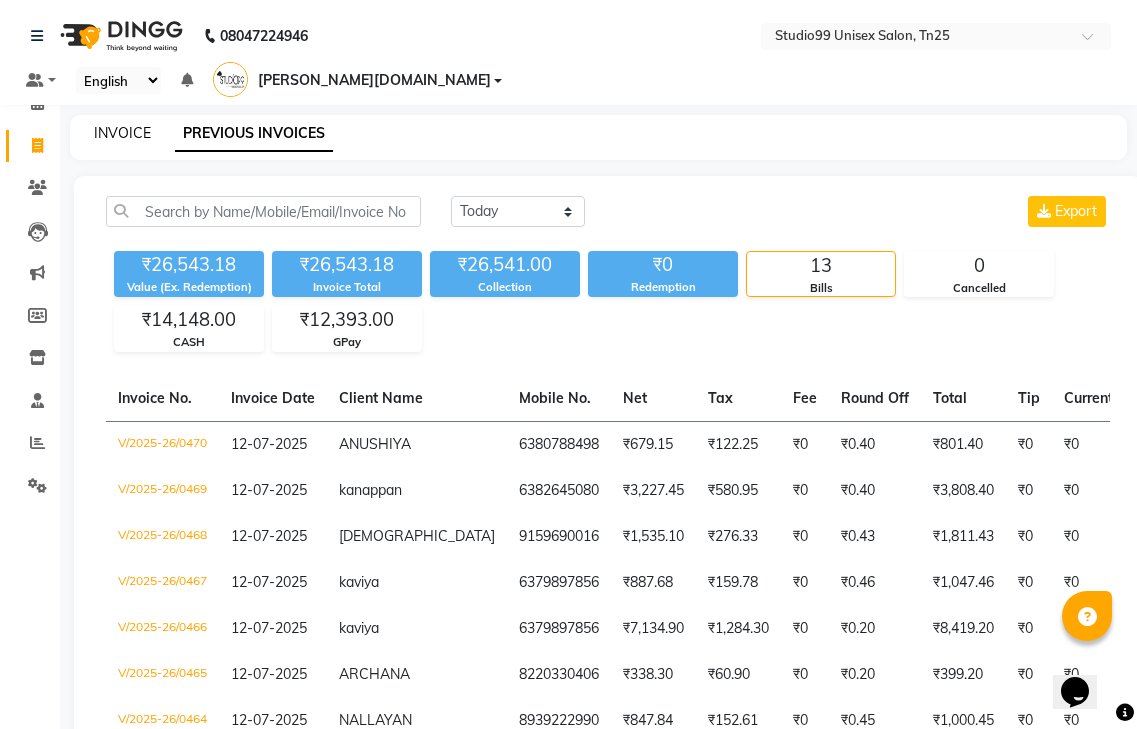 click on "INVOICE" 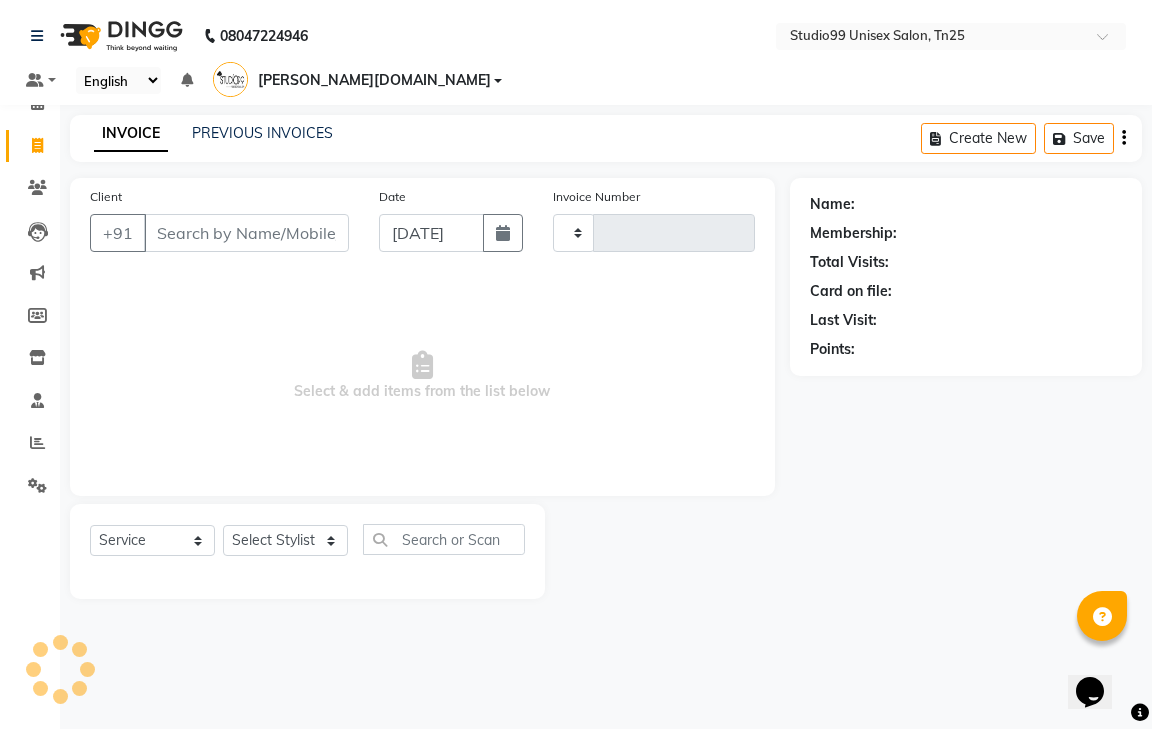 type on "0471" 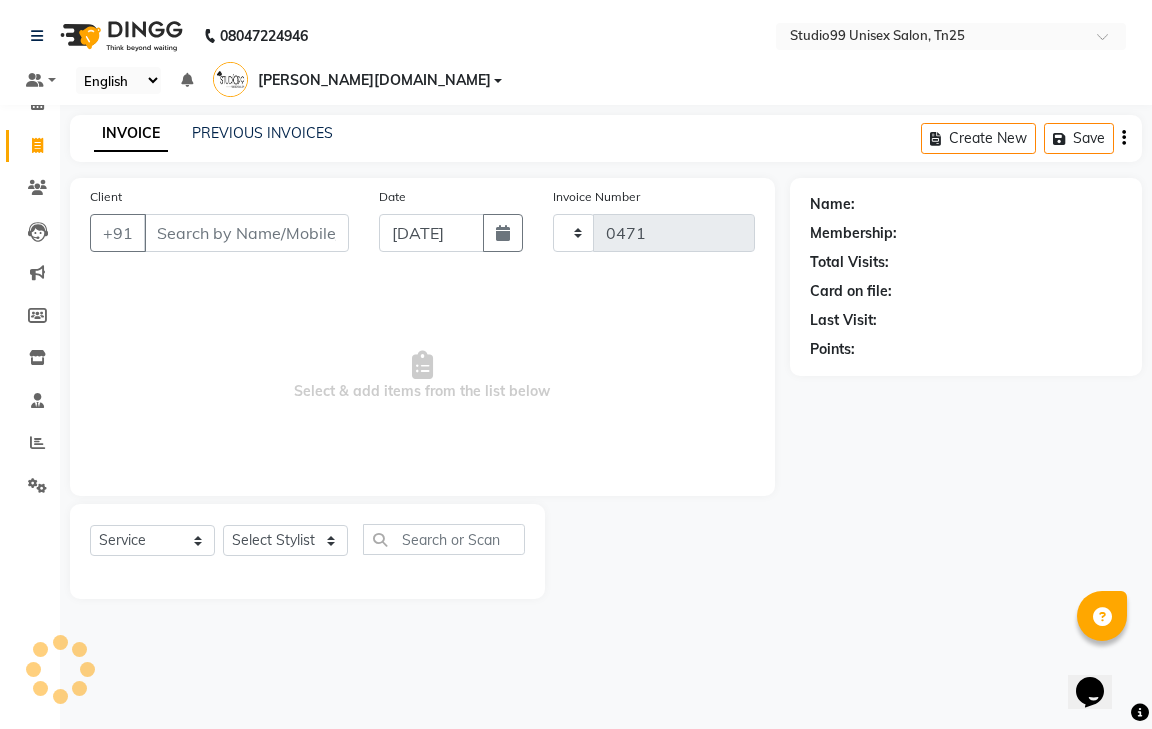 select on "8331" 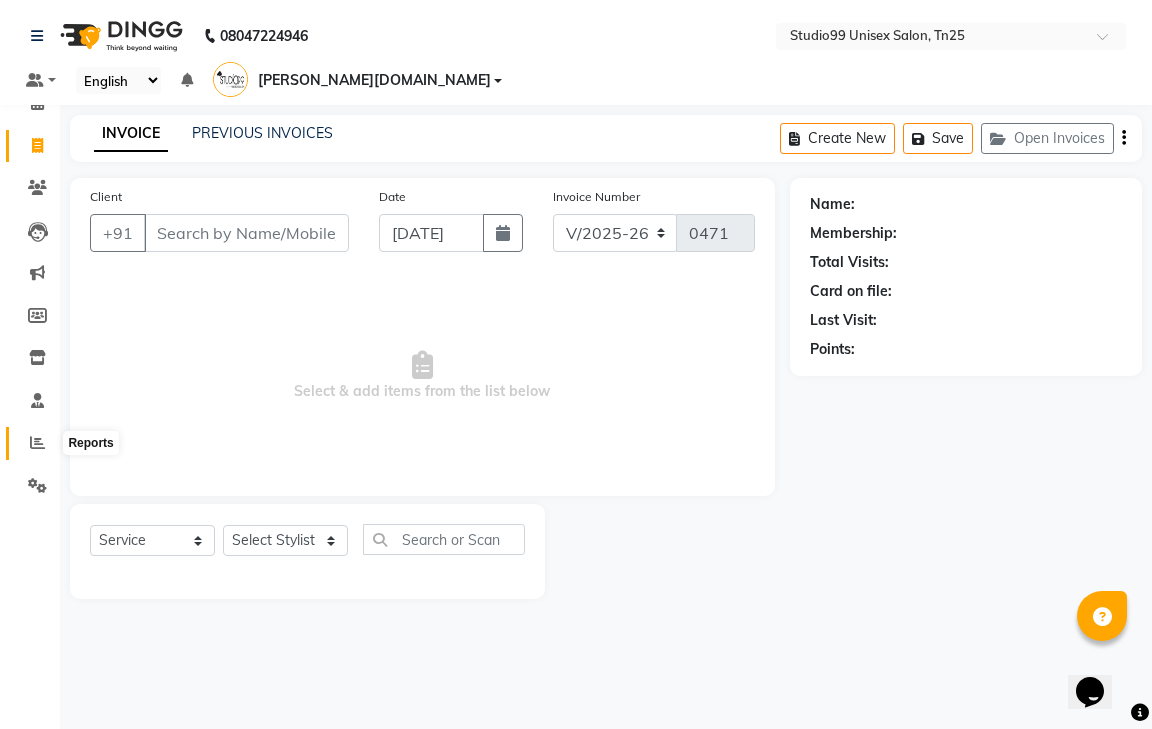 click 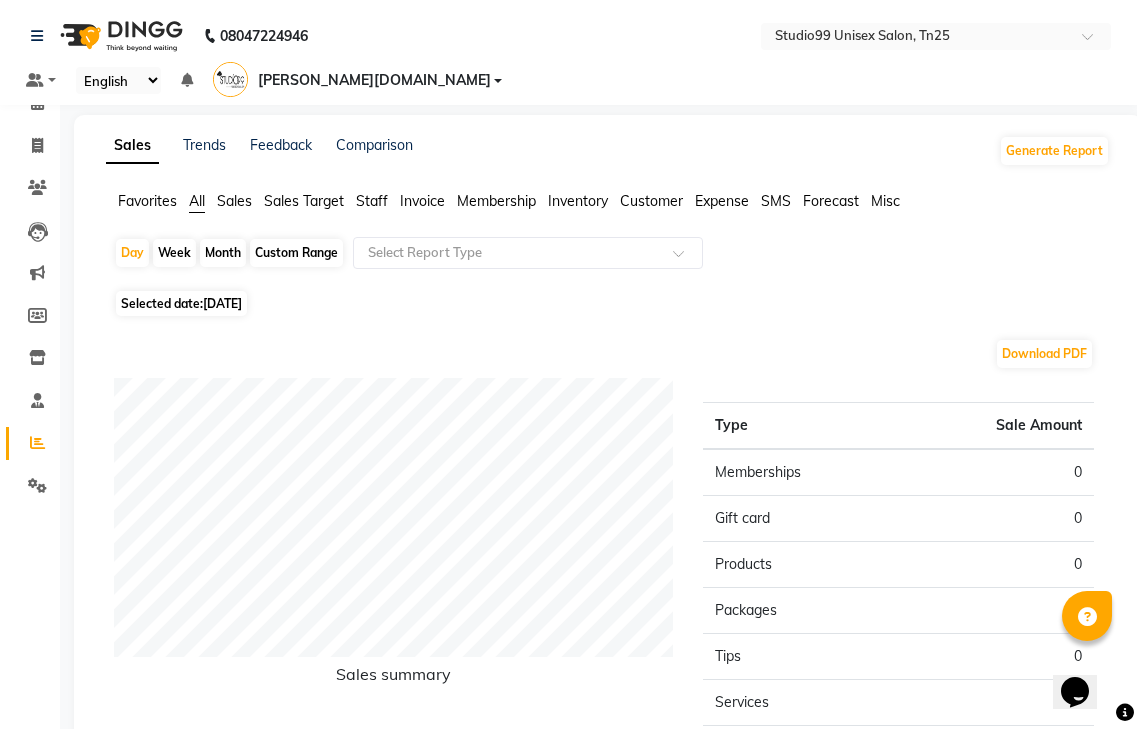 click on "Staff" 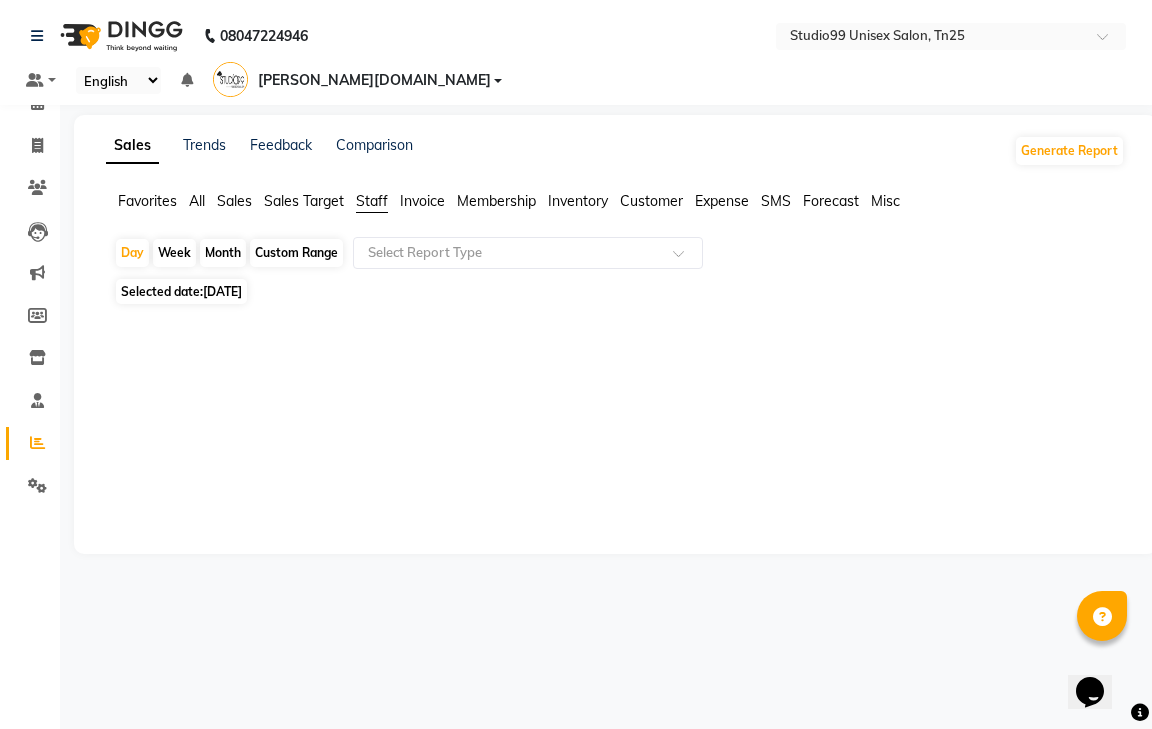 click on "Week" 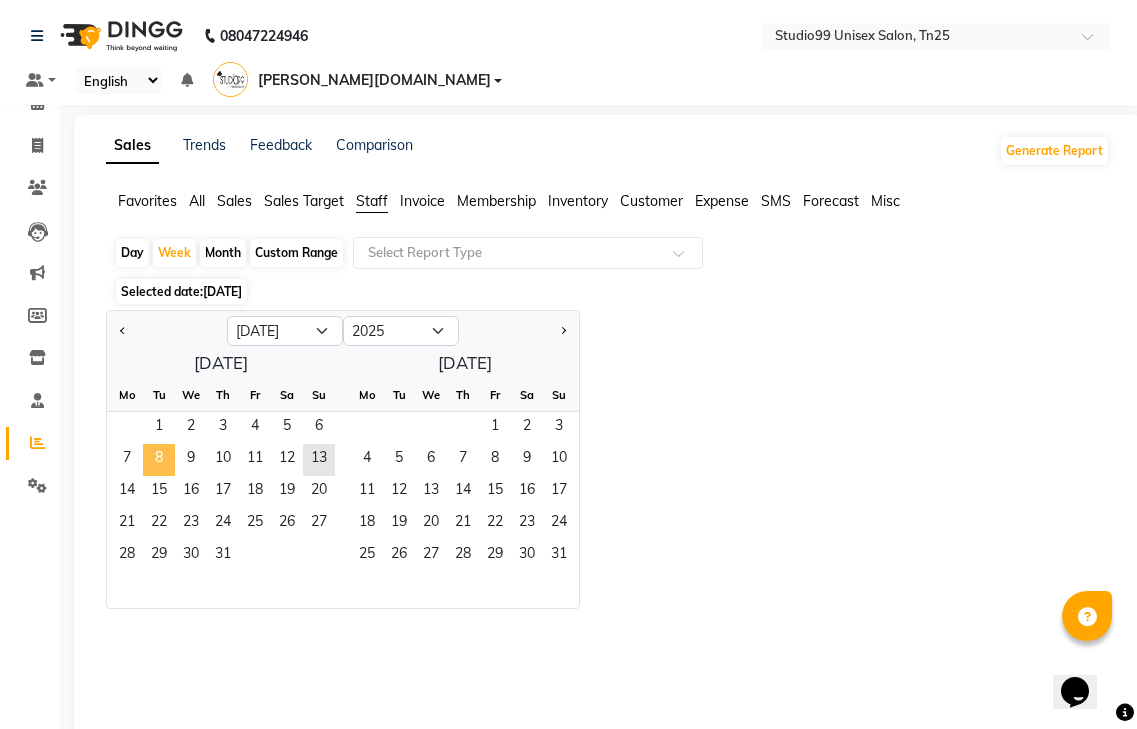 click on "8" 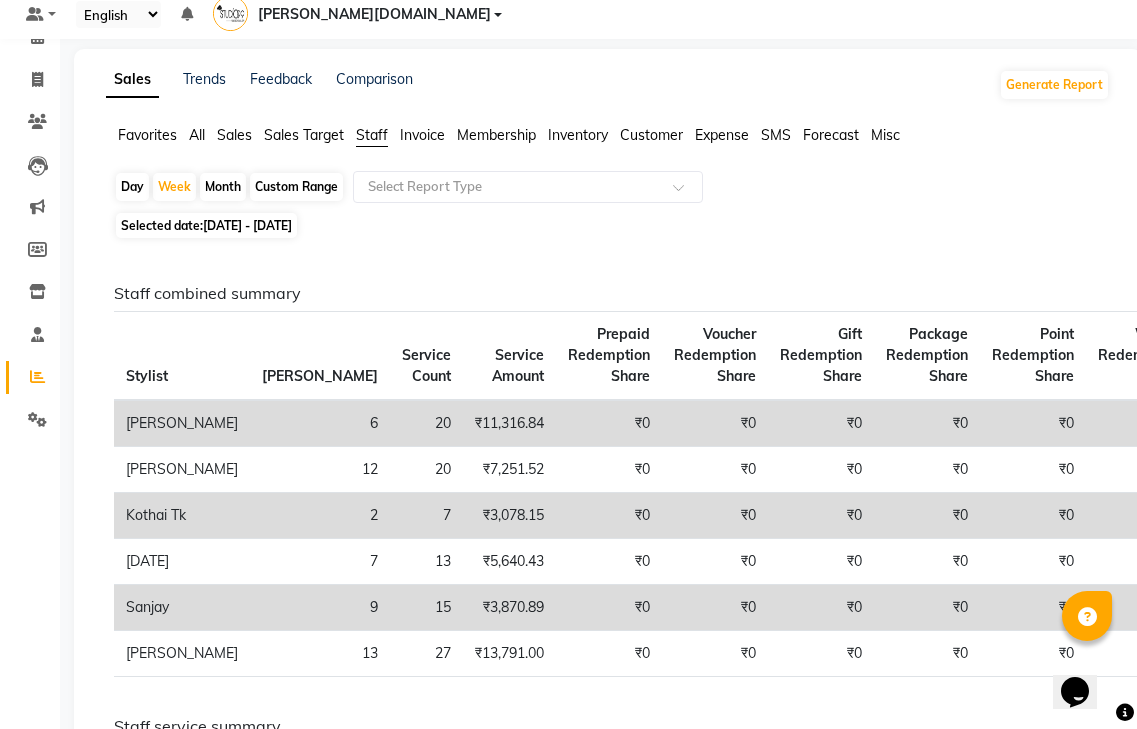 scroll, scrollTop: 0, scrollLeft: 0, axis: both 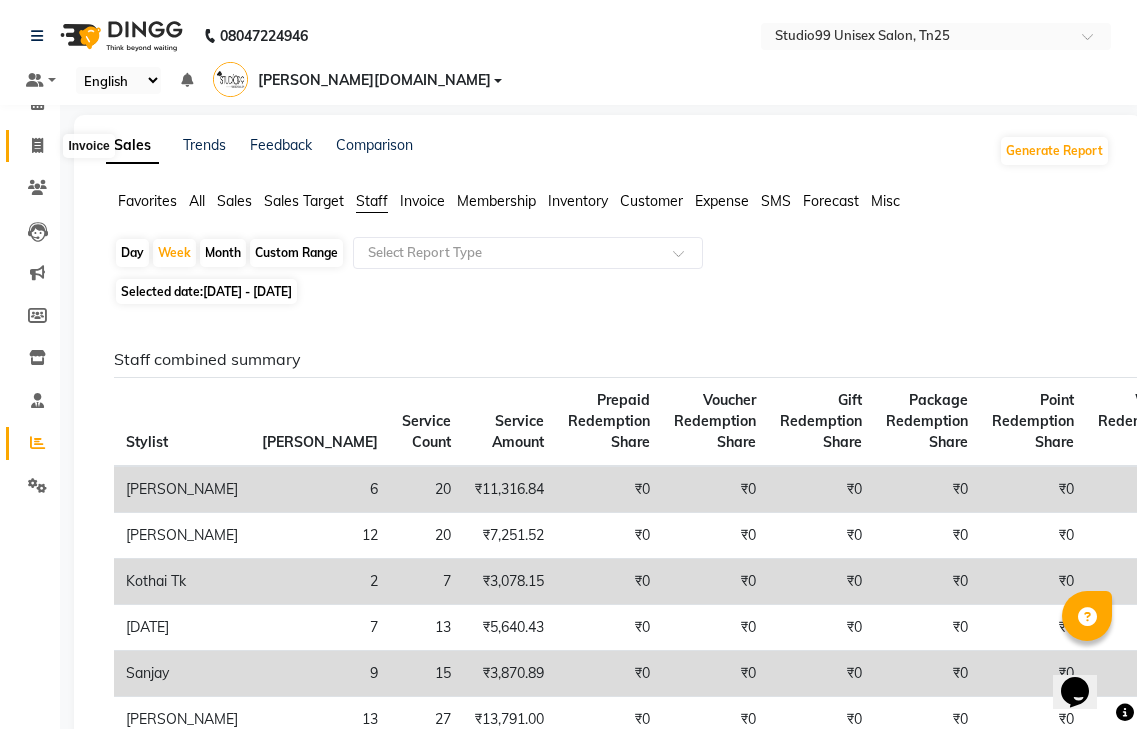 click 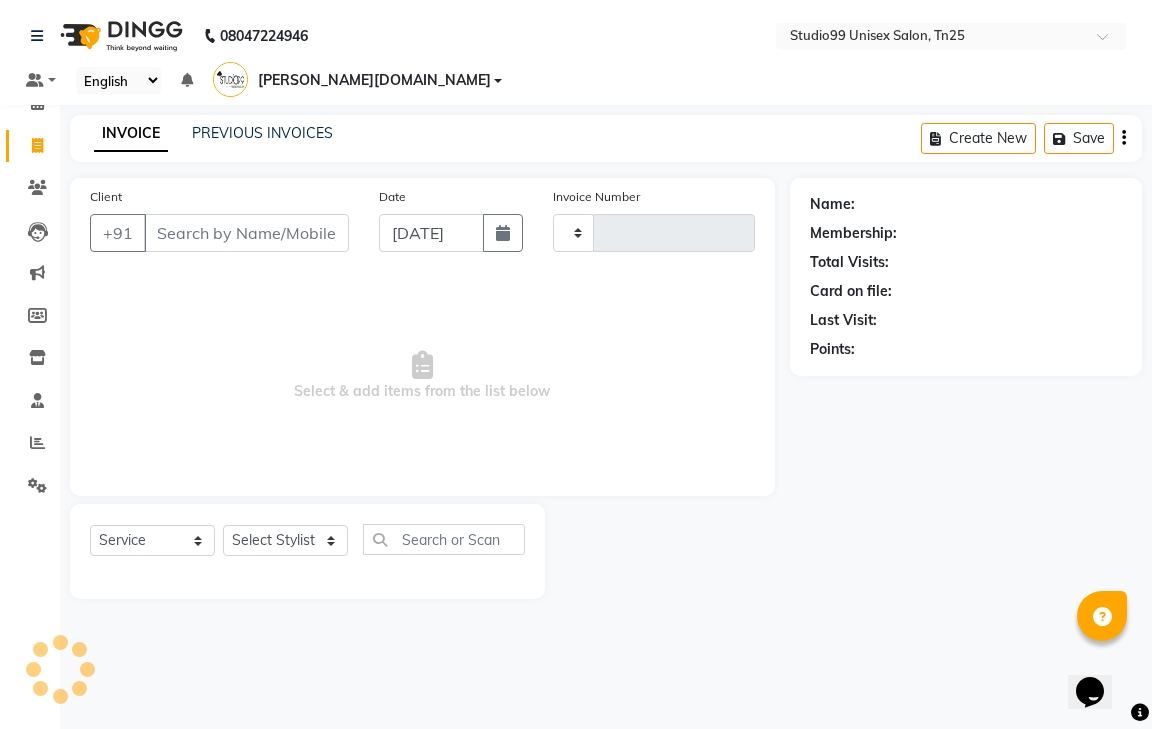 type on "0471" 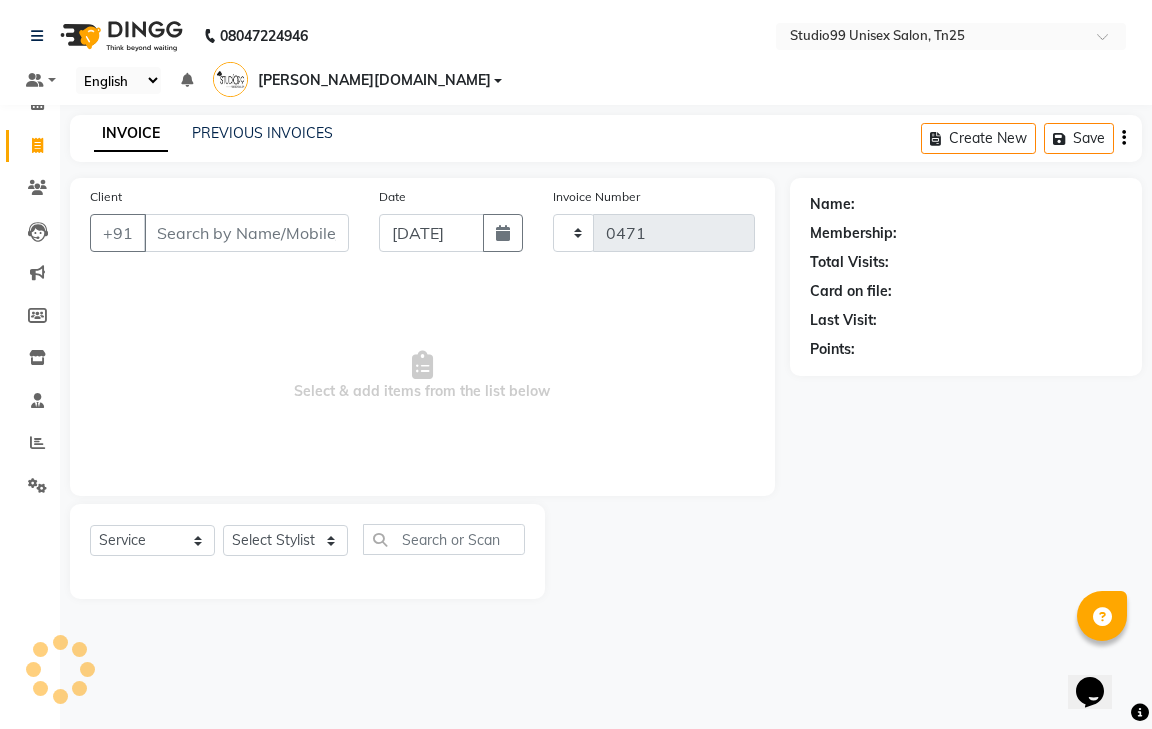 select on "8331" 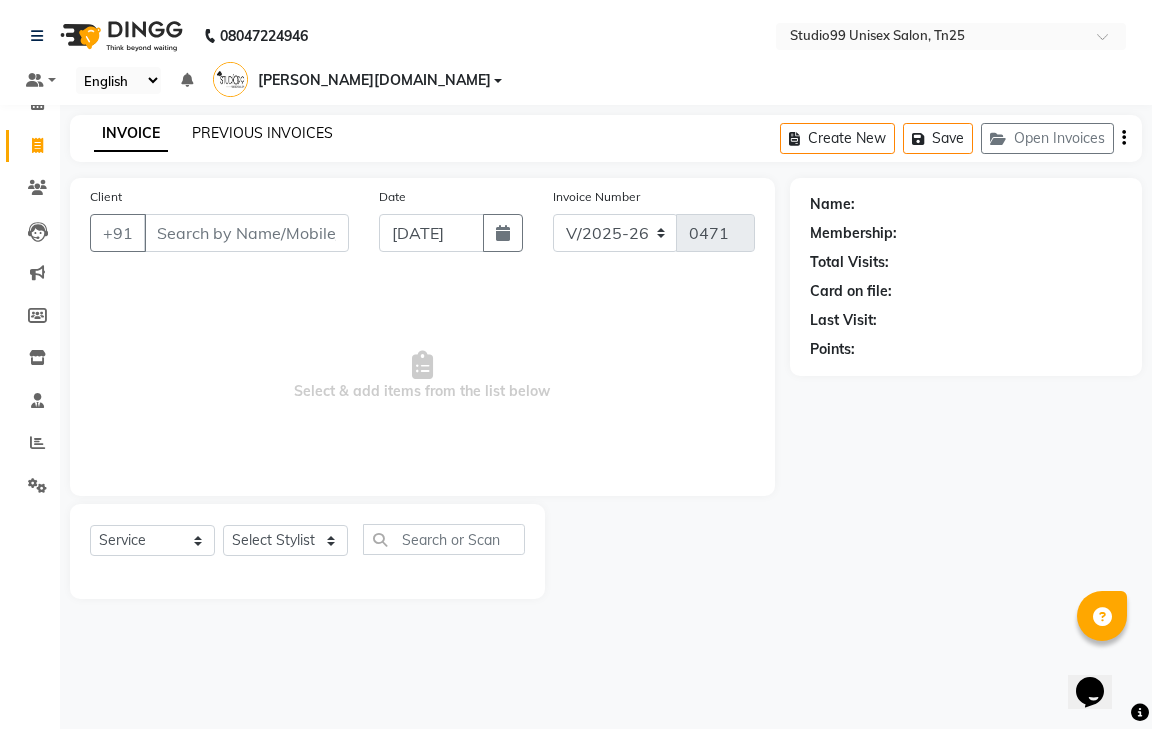 click on "PREVIOUS INVOICES" 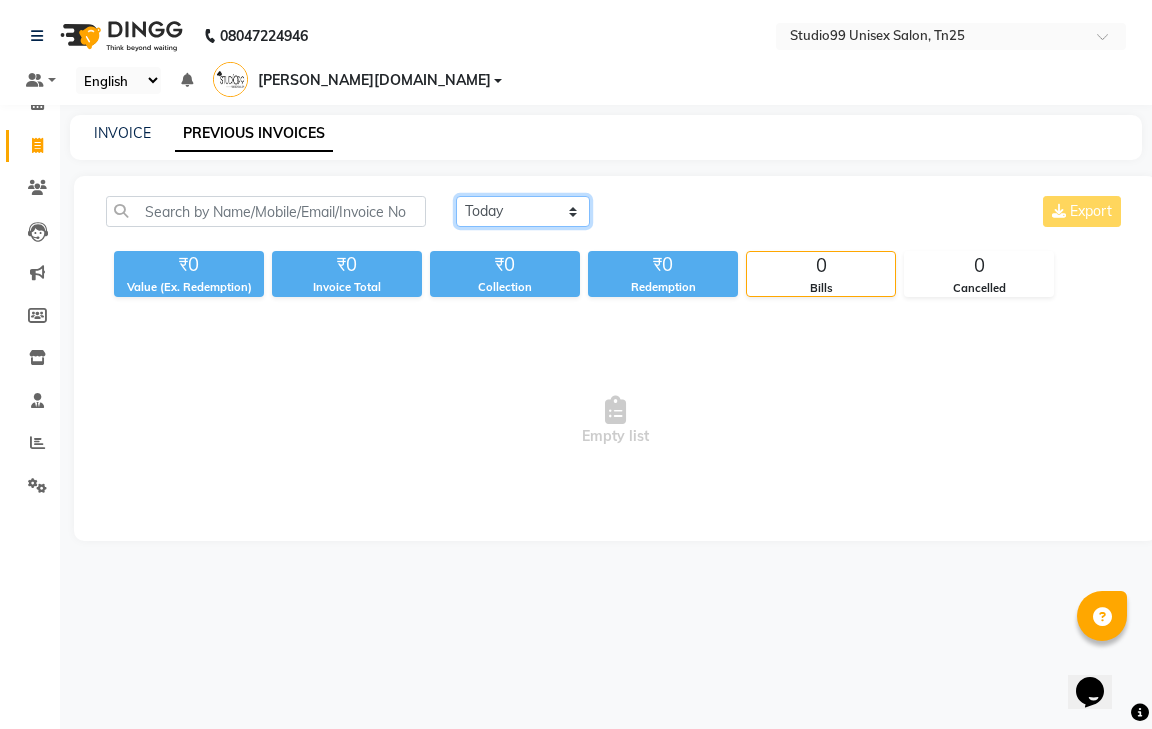click on "[DATE] [DATE] Custom Range" 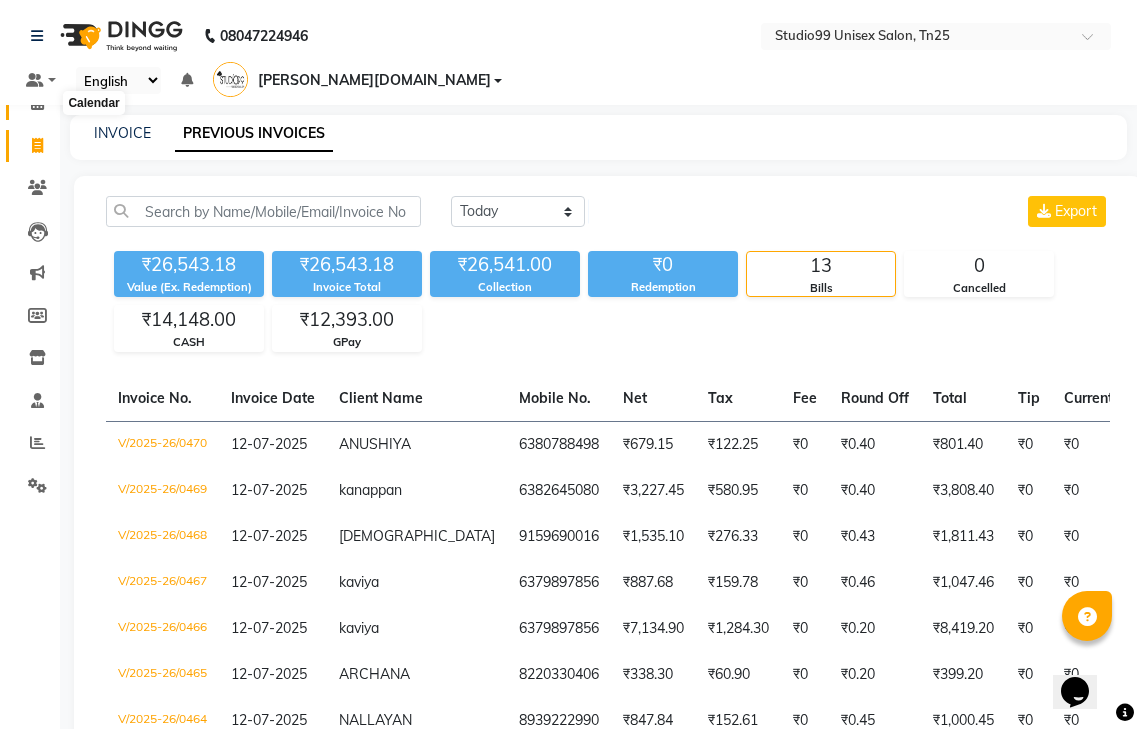 click 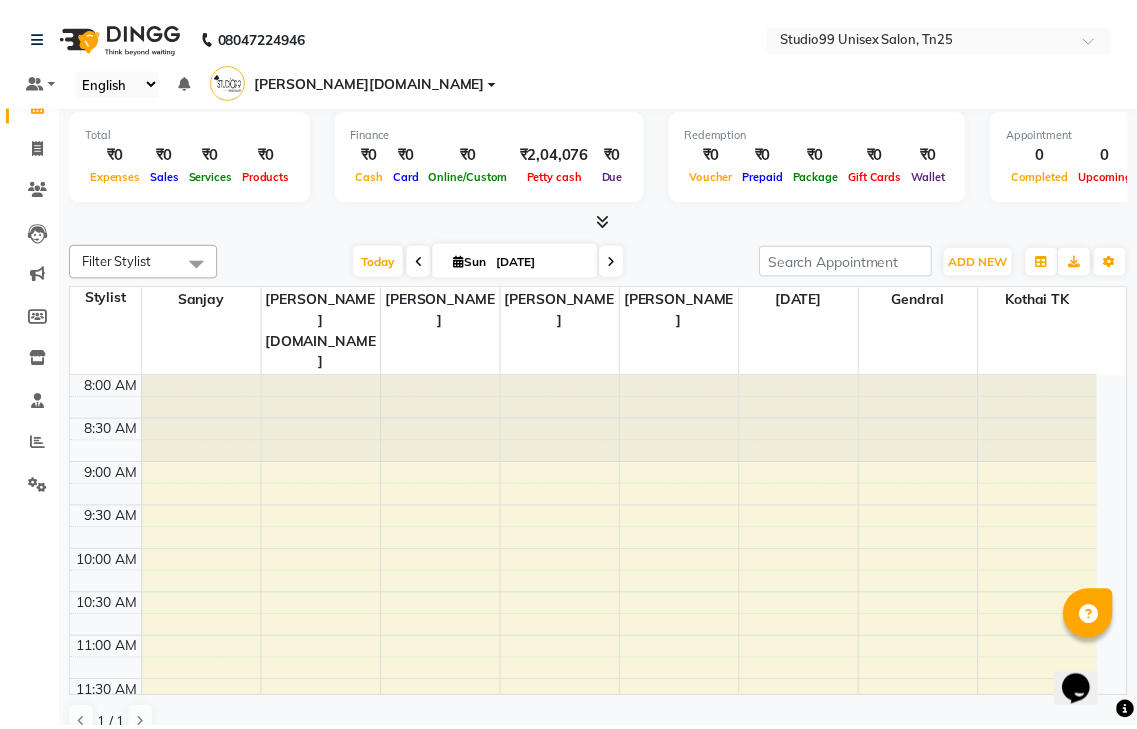 scroll, scrollTop: 353, scrollLeft: 0, axis: vertical 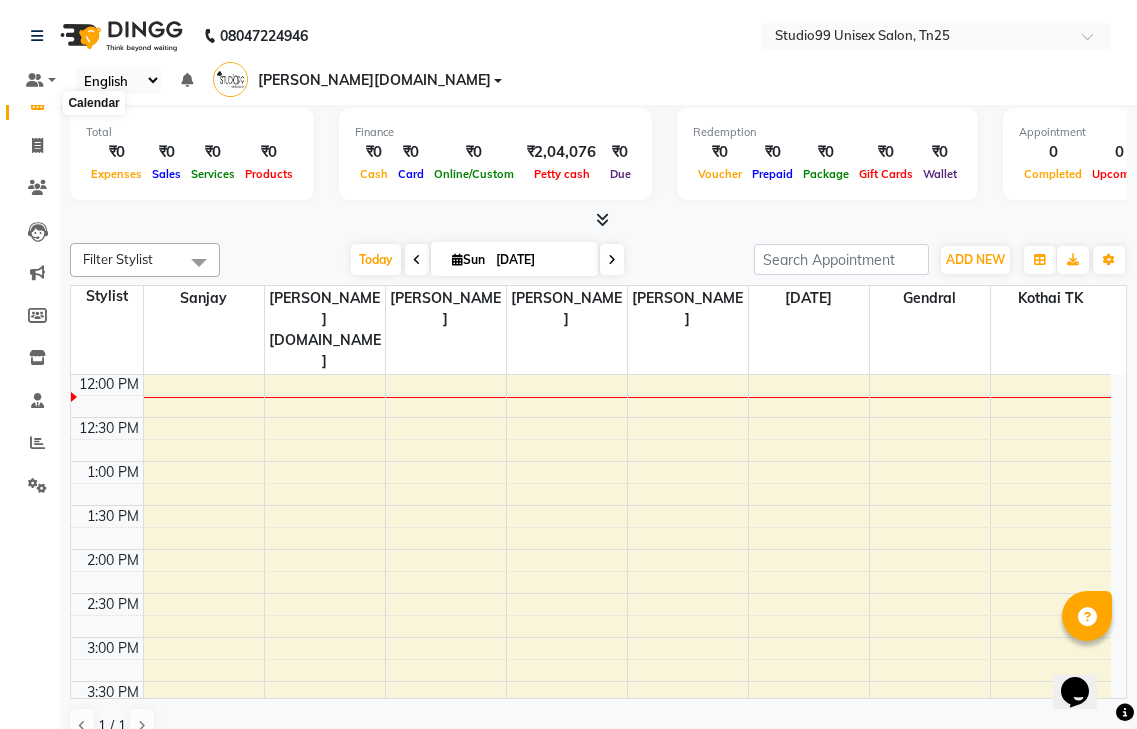 click 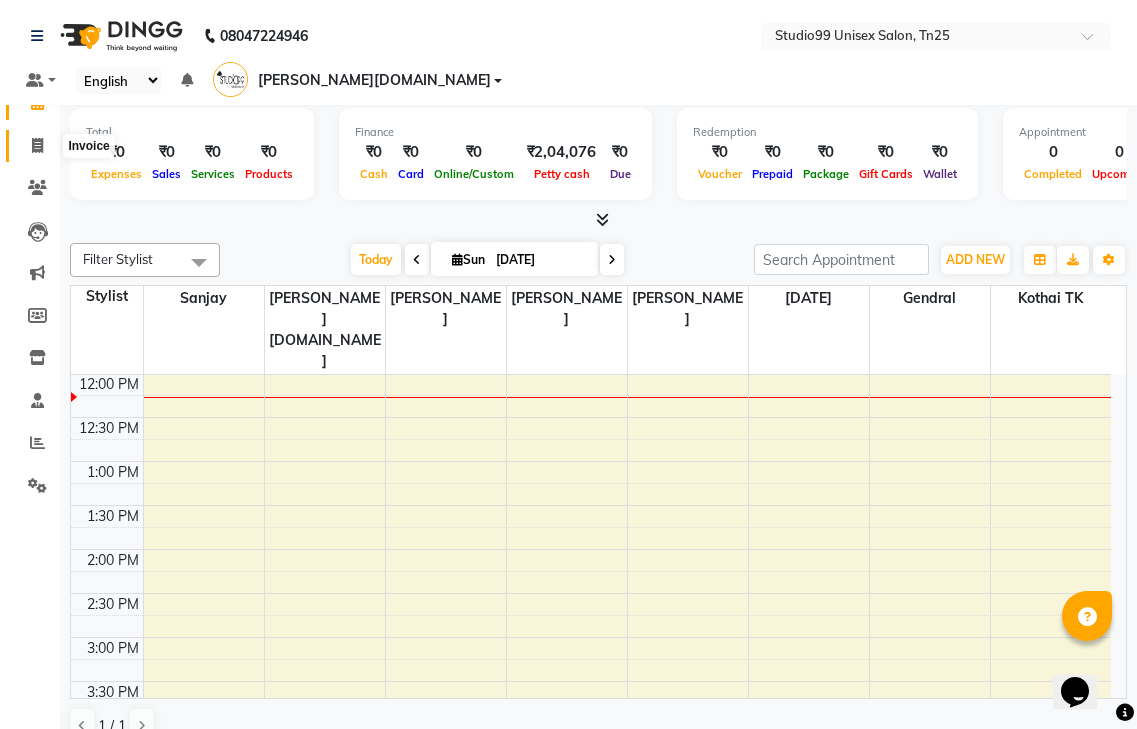 click 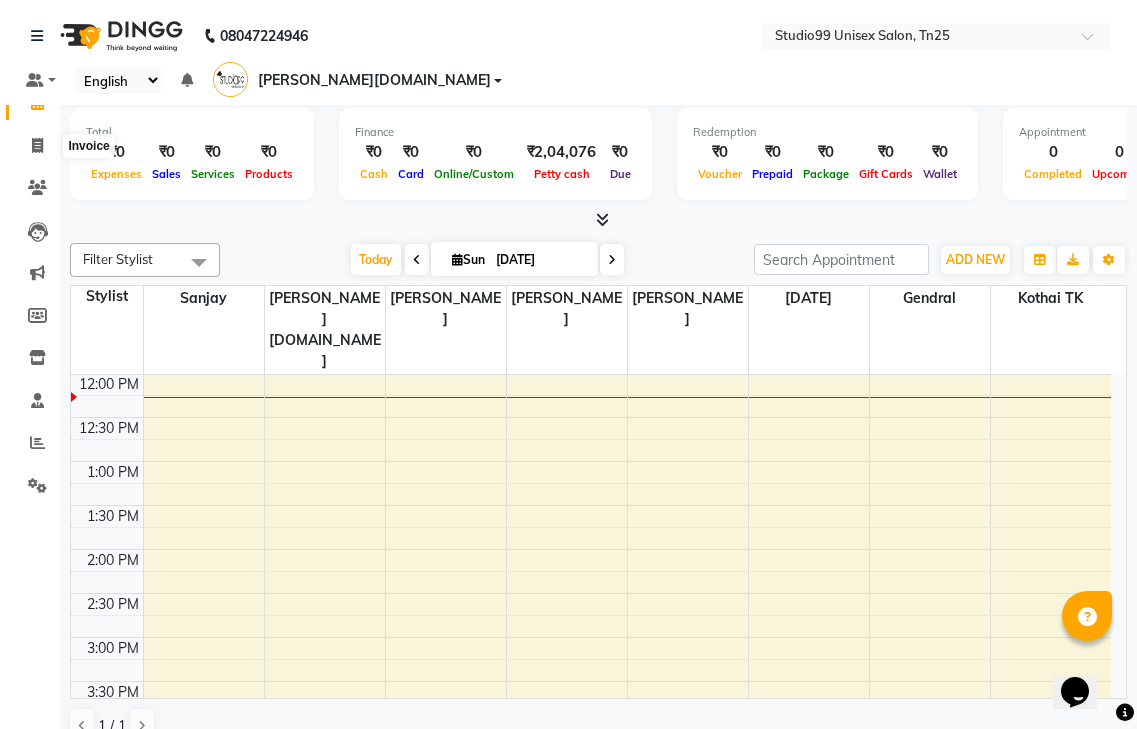 select on "service" 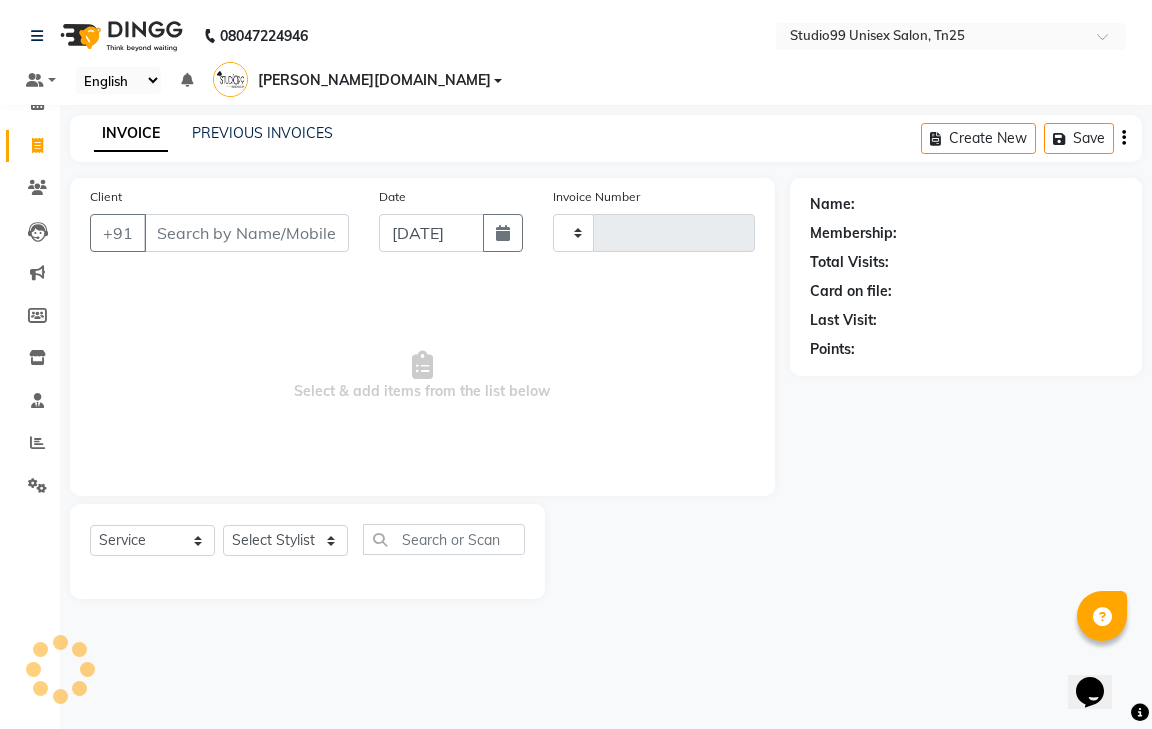 type on "0471" 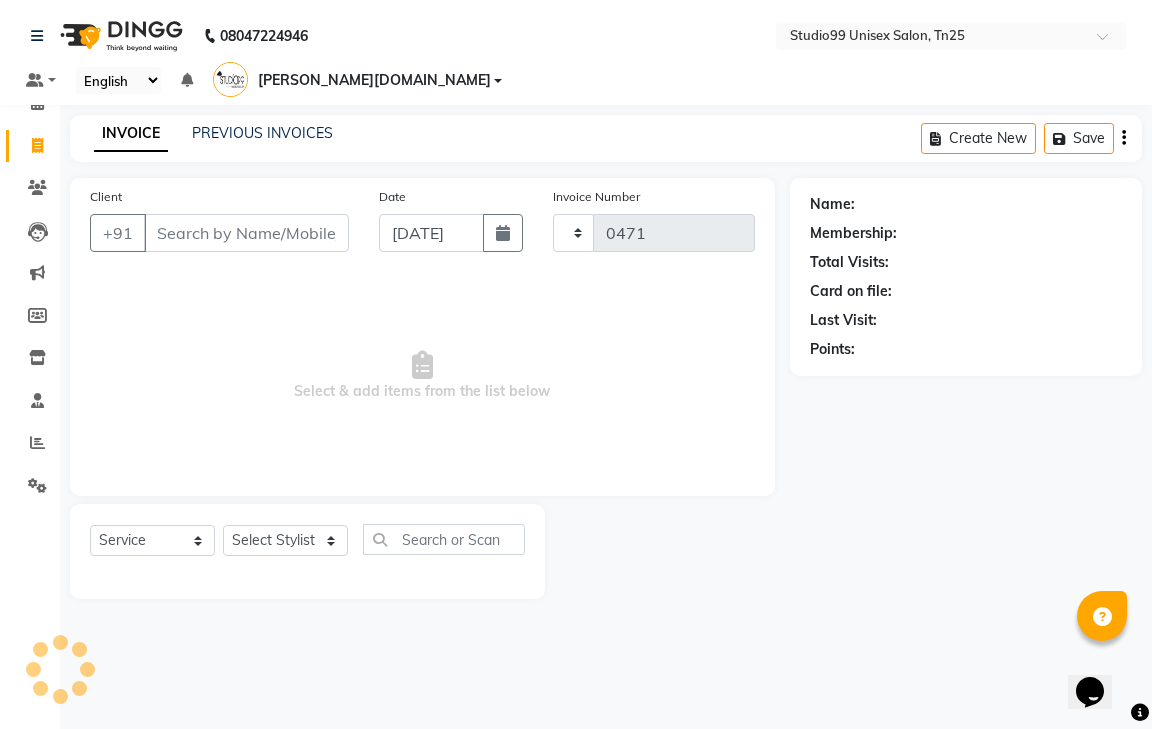 select on "8331" 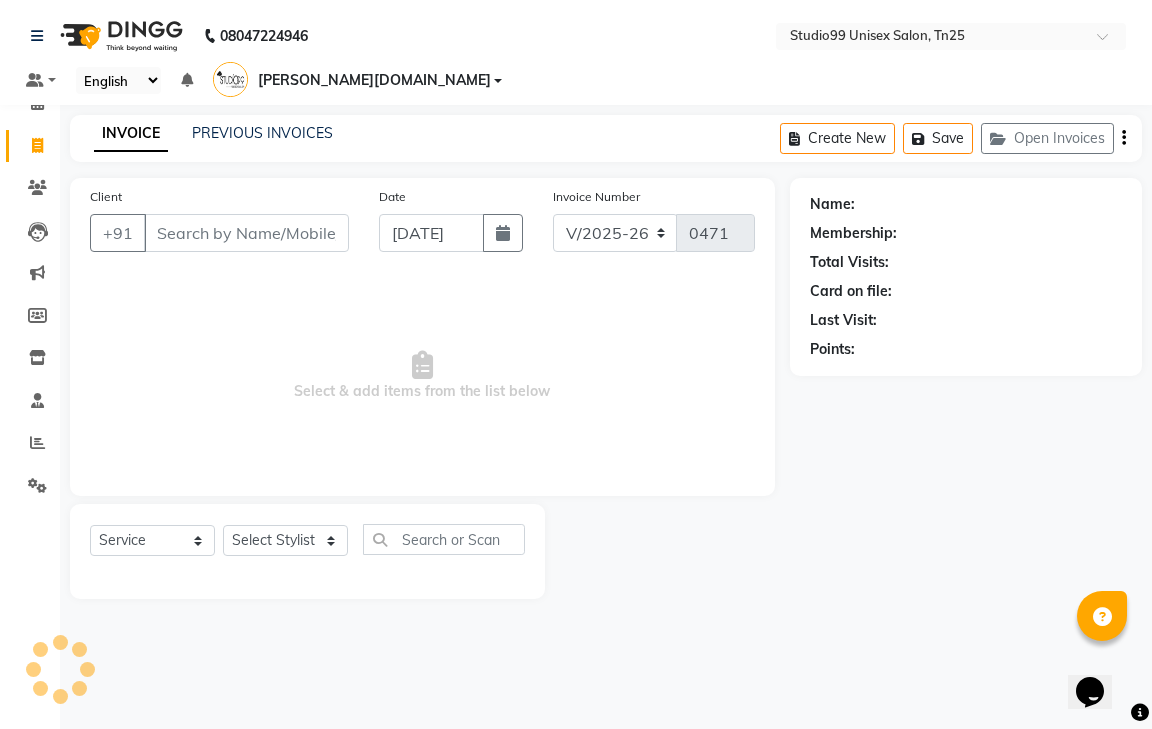 click on "Client" at bounding box center (246, 233) 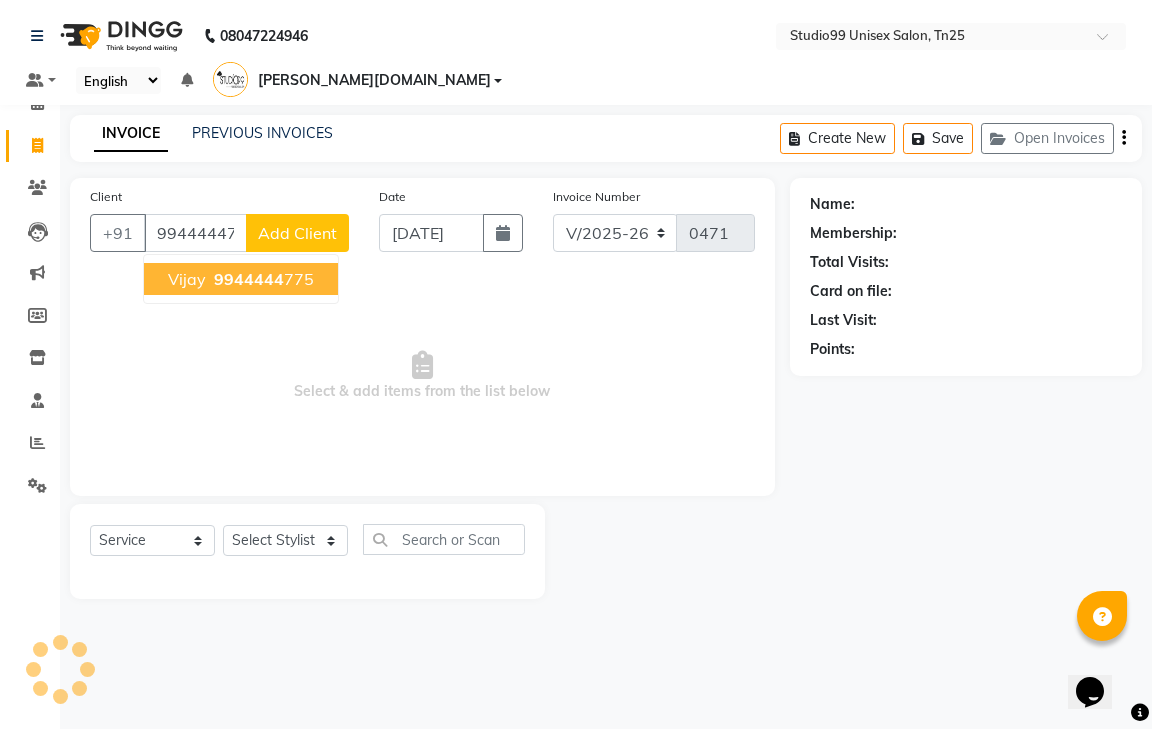 type on "99444447758" 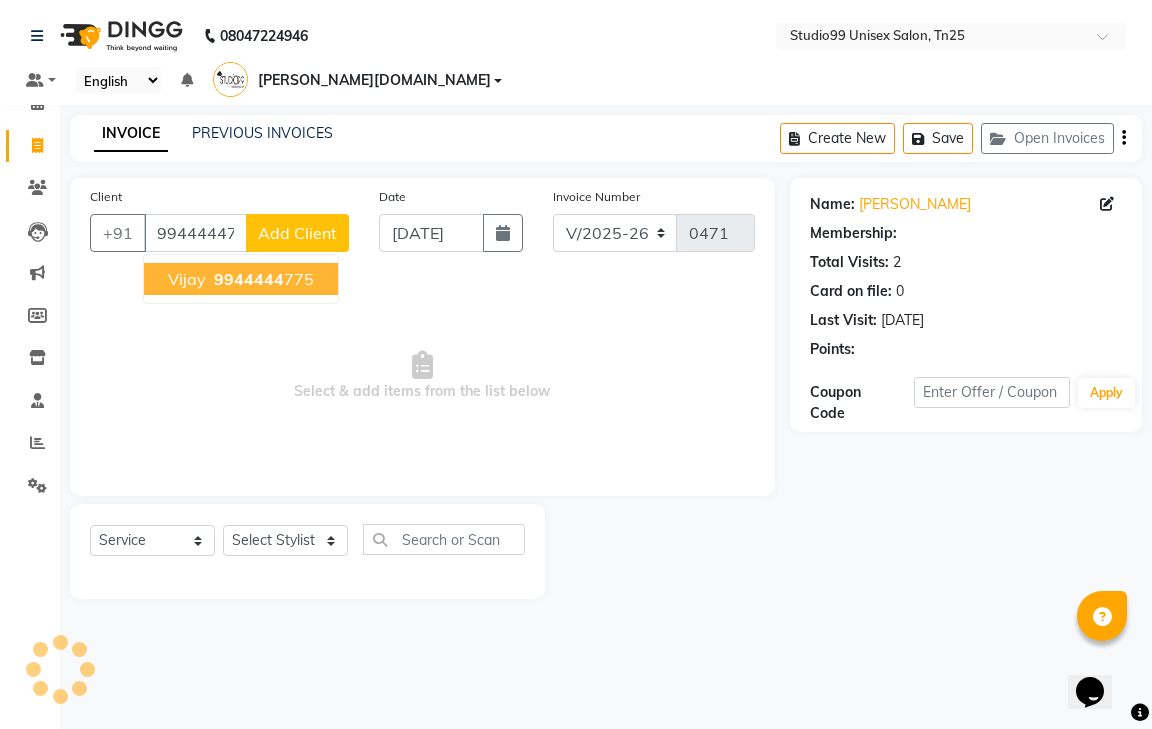 select on "1: Object" 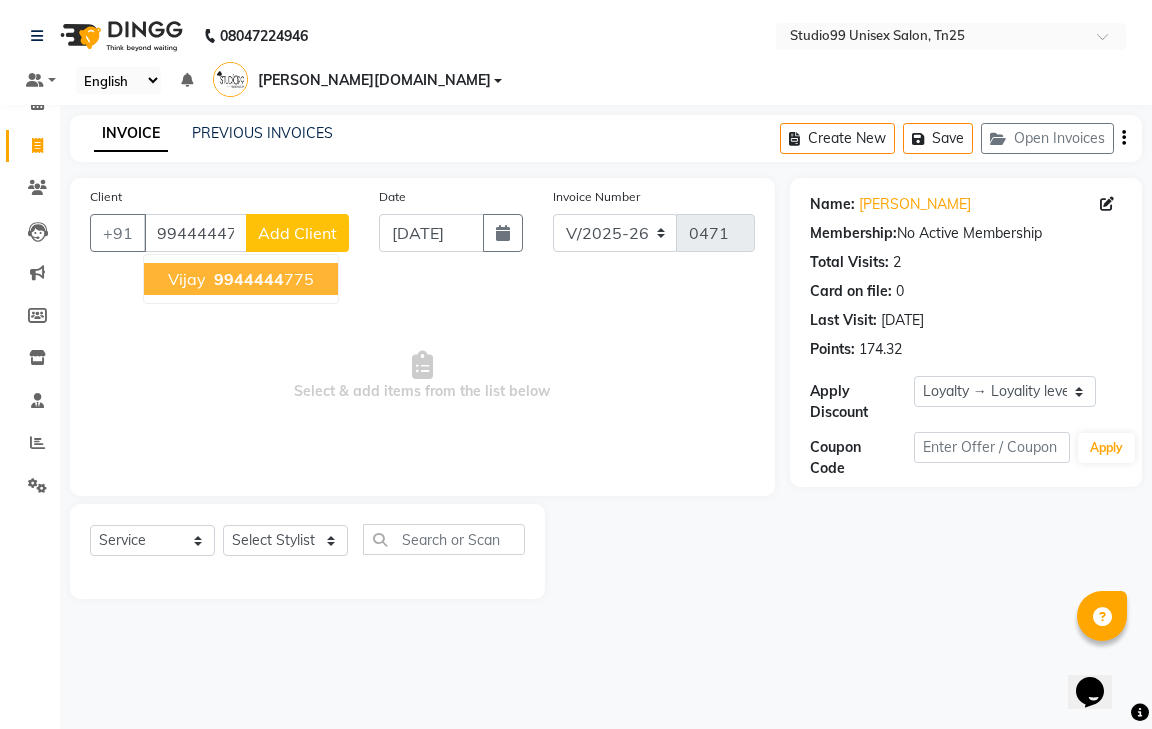 click on "vijay" at bounding box center (187, 279) 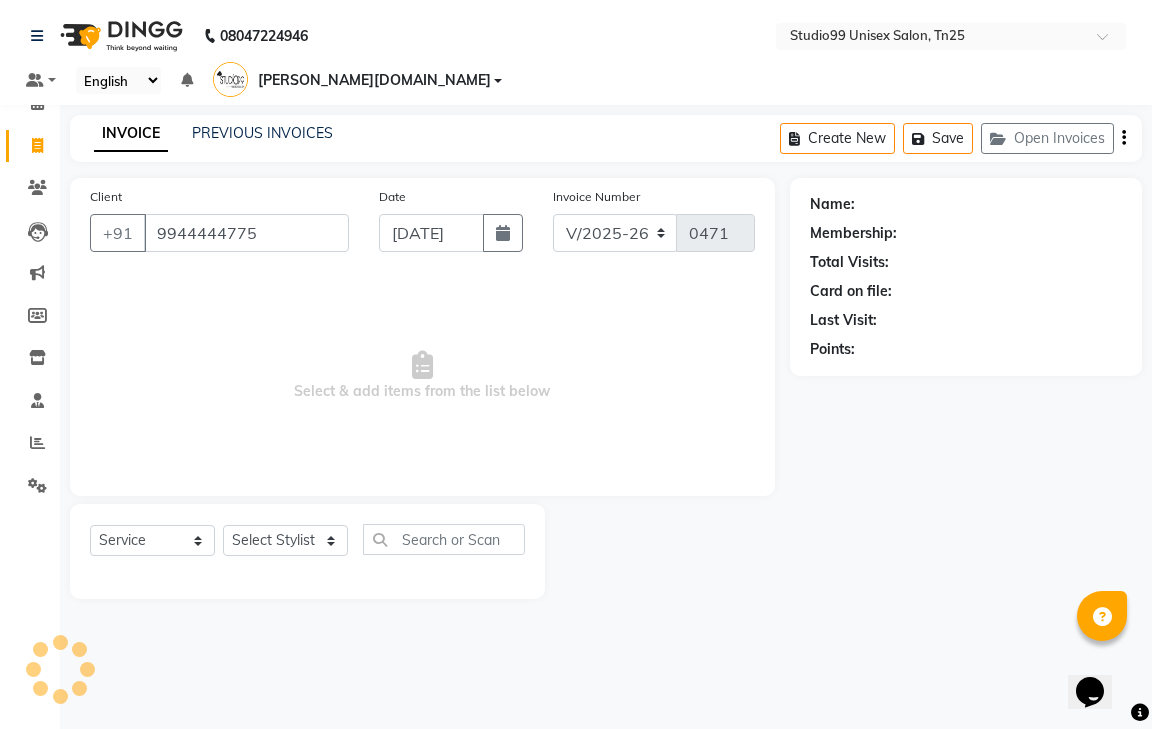 select on "1: Object" 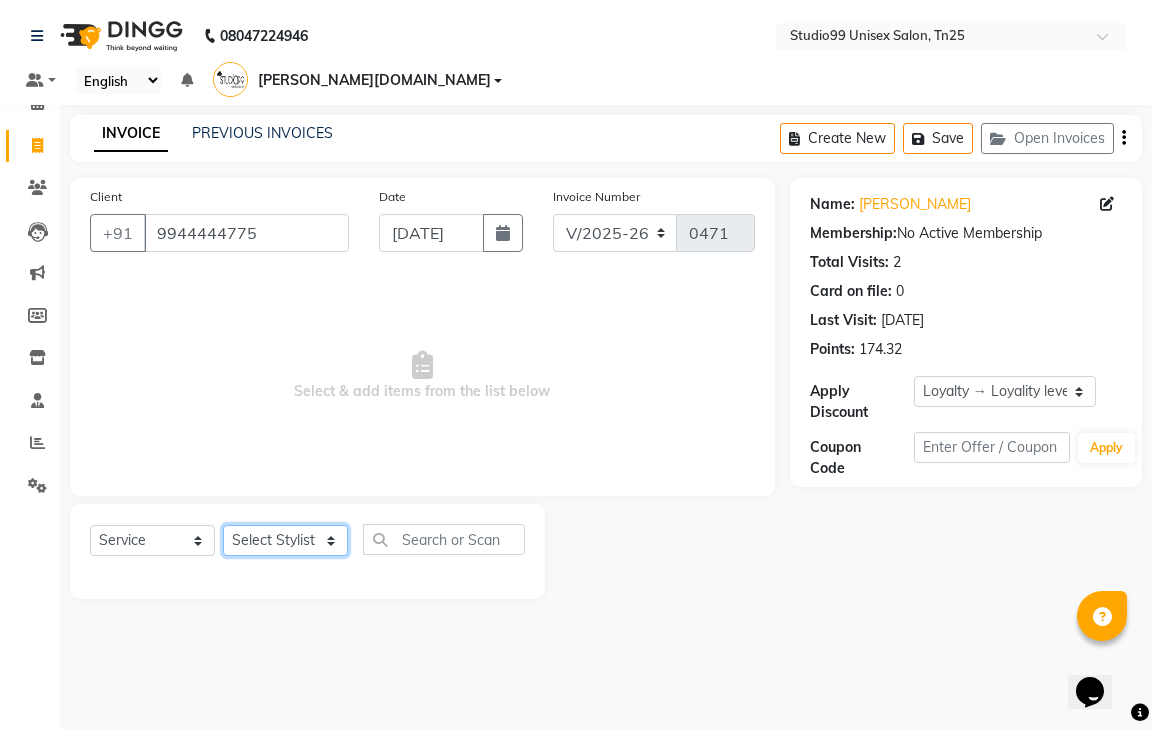 click on "Select Stylist gendral [PERSON_NAME]  jaya priya kothai TK [DATE] sanjay santhosh [DOMAIN_NAME]" 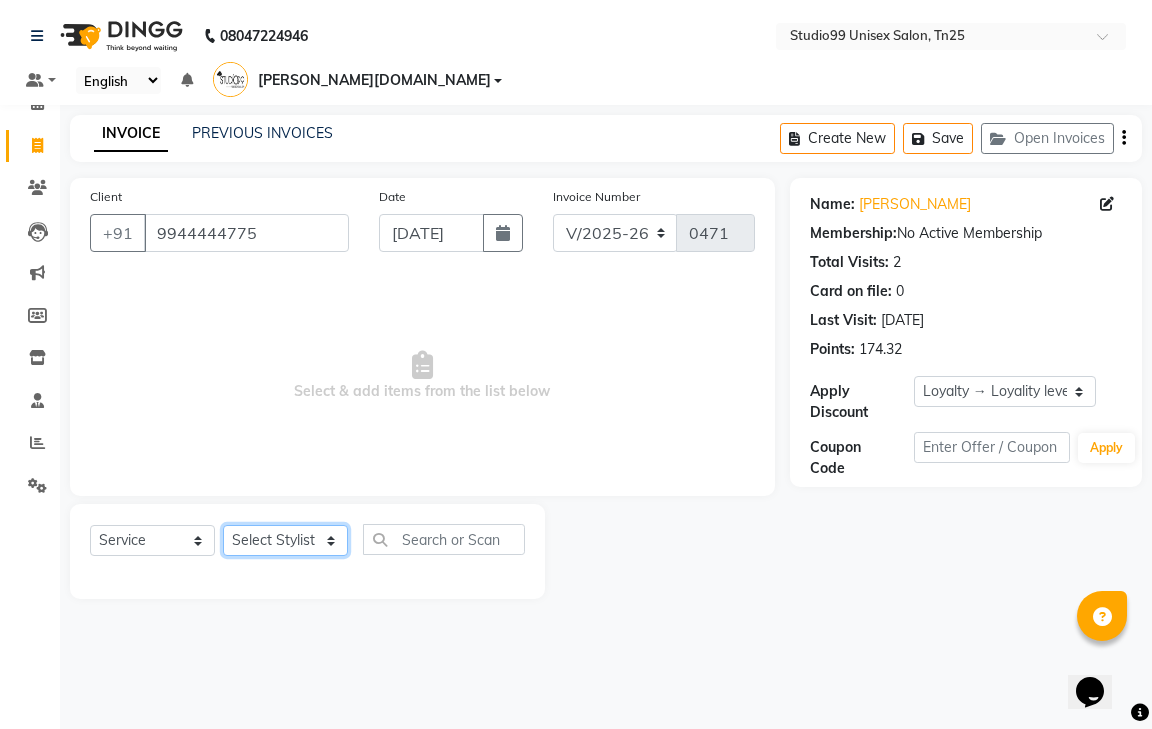 select on "80760" 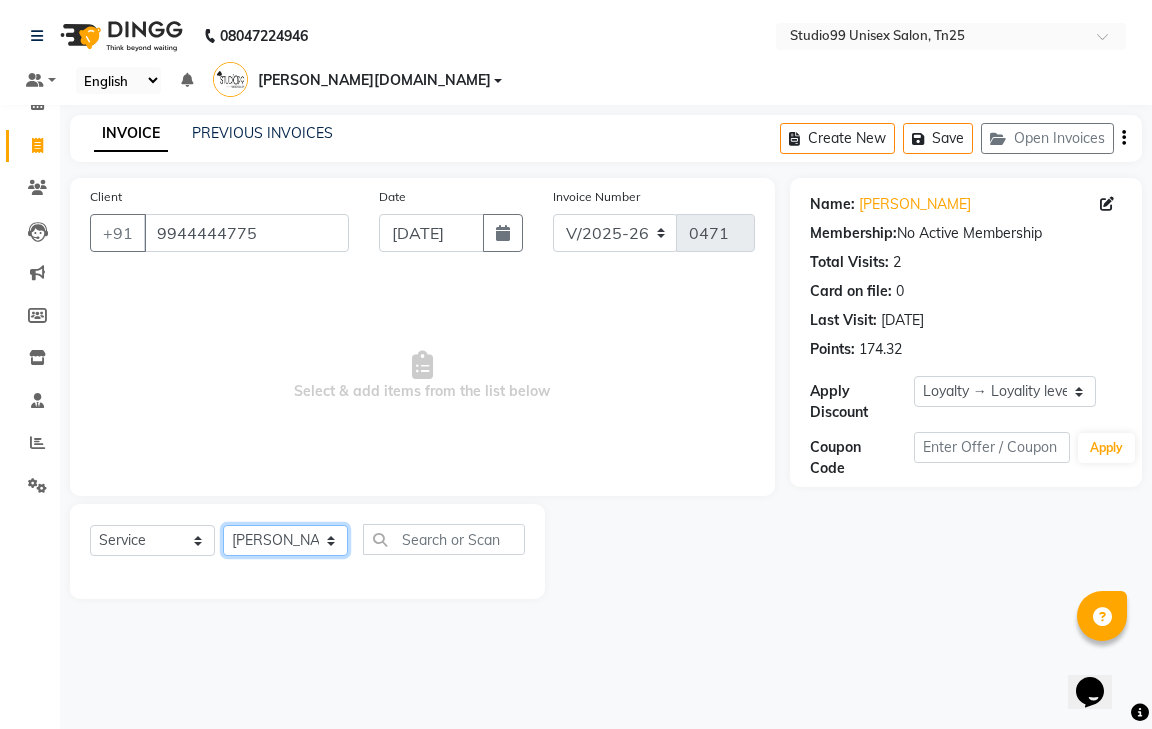 click on "Select Stylist gendral [PERSON_NAME]  jaya priya kothai TK [DATE] sanjay santhosh [DOMAIN_NAME]" 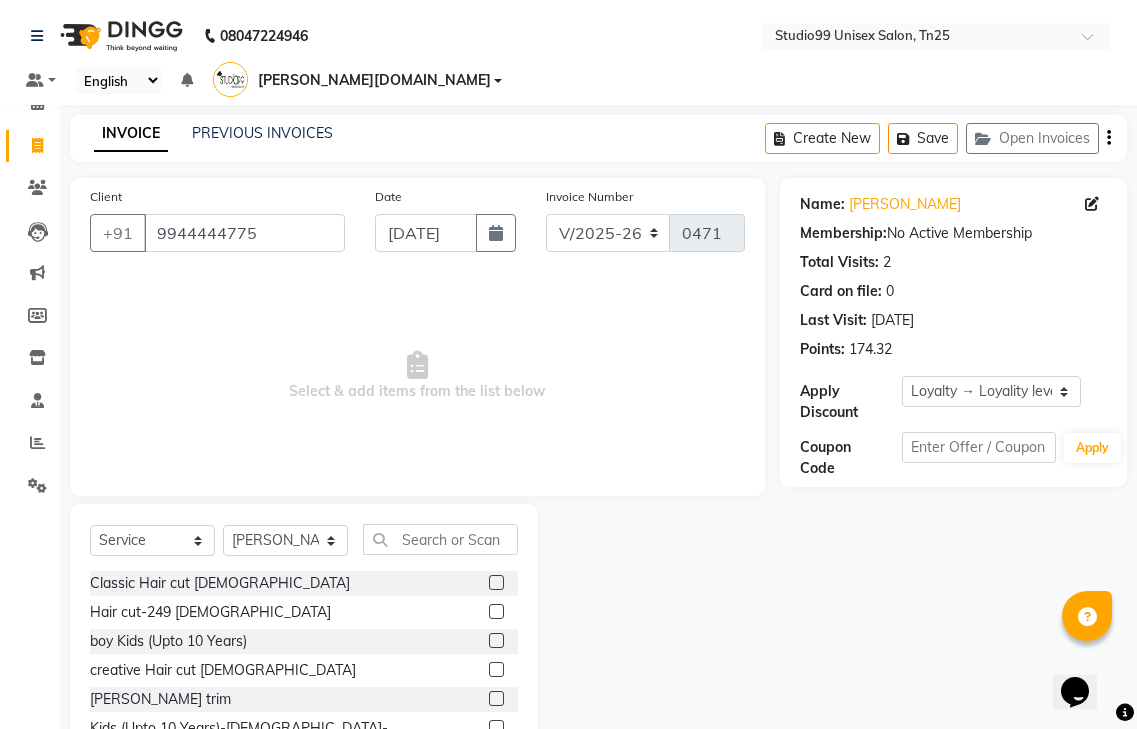 click 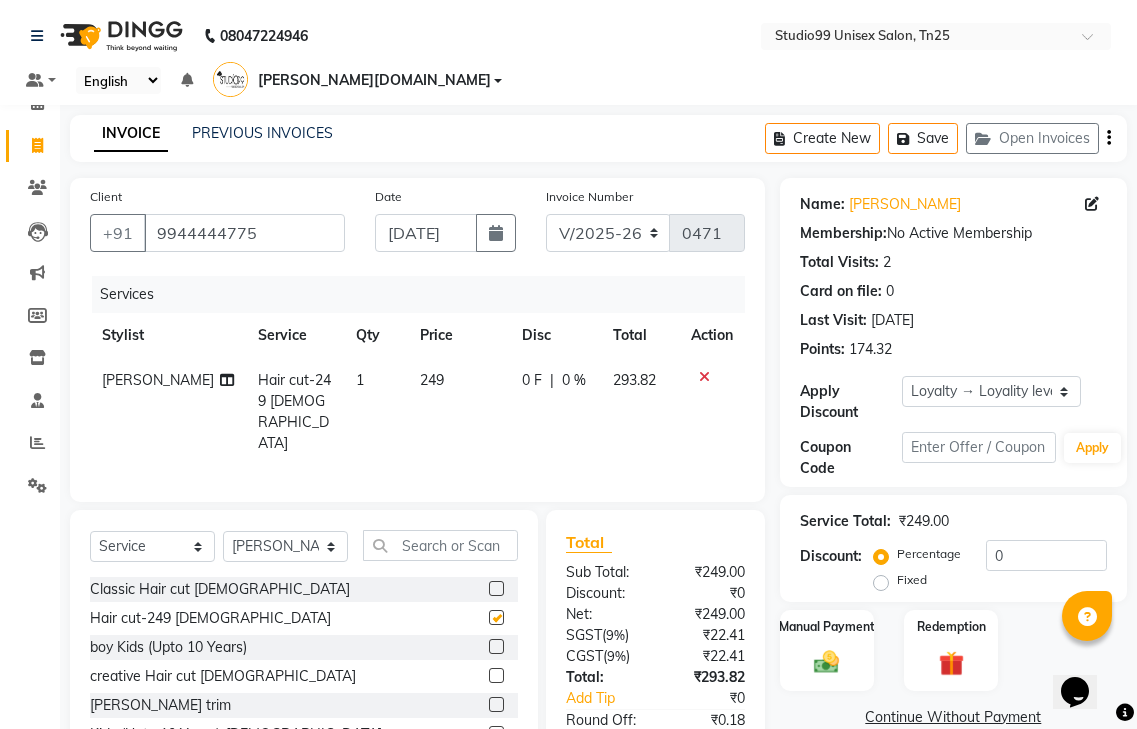 checkbox on "false" 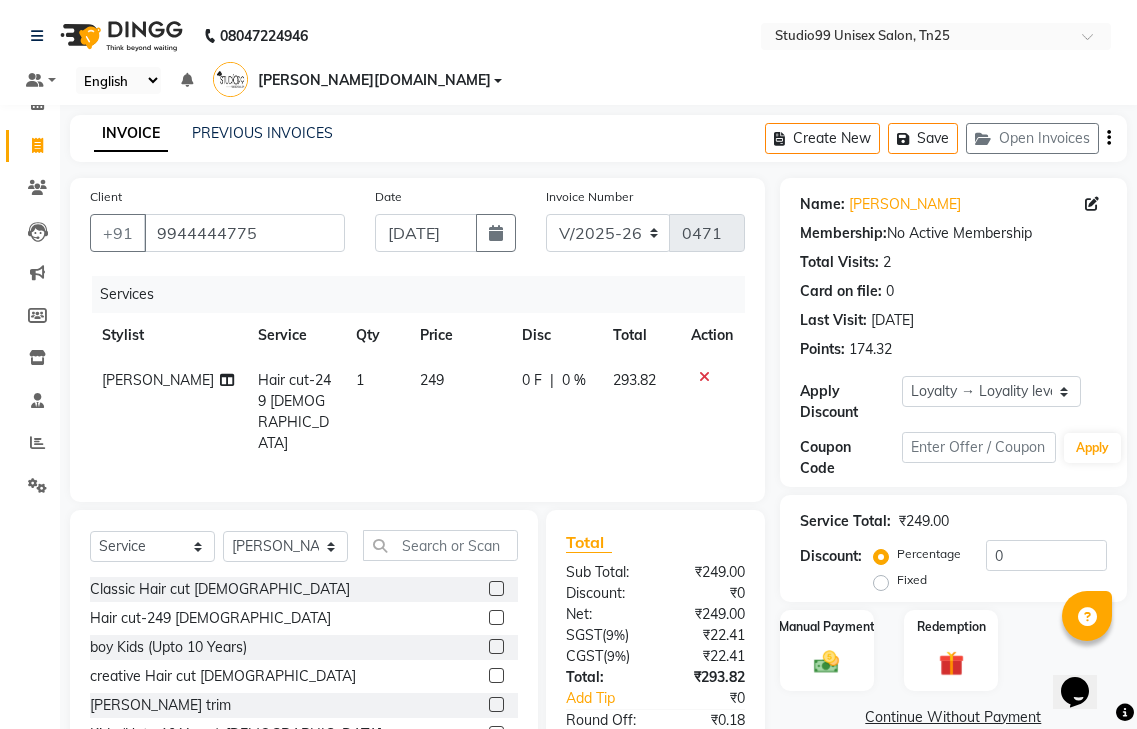 click 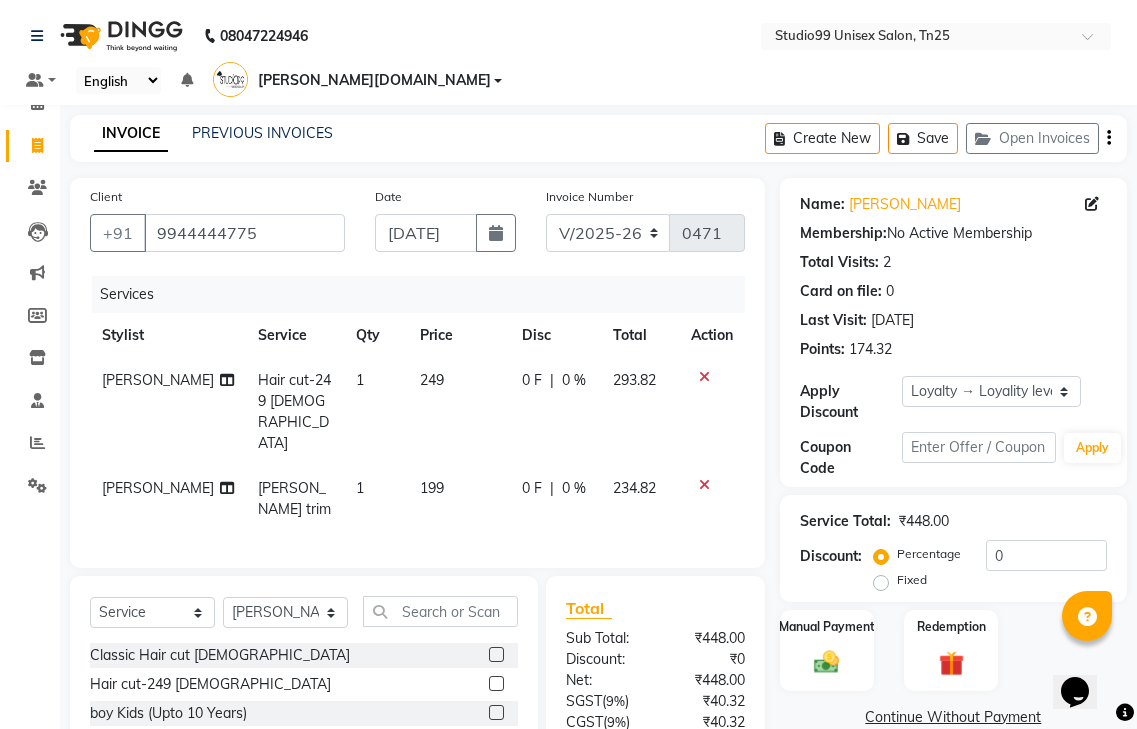checkbox on "false" 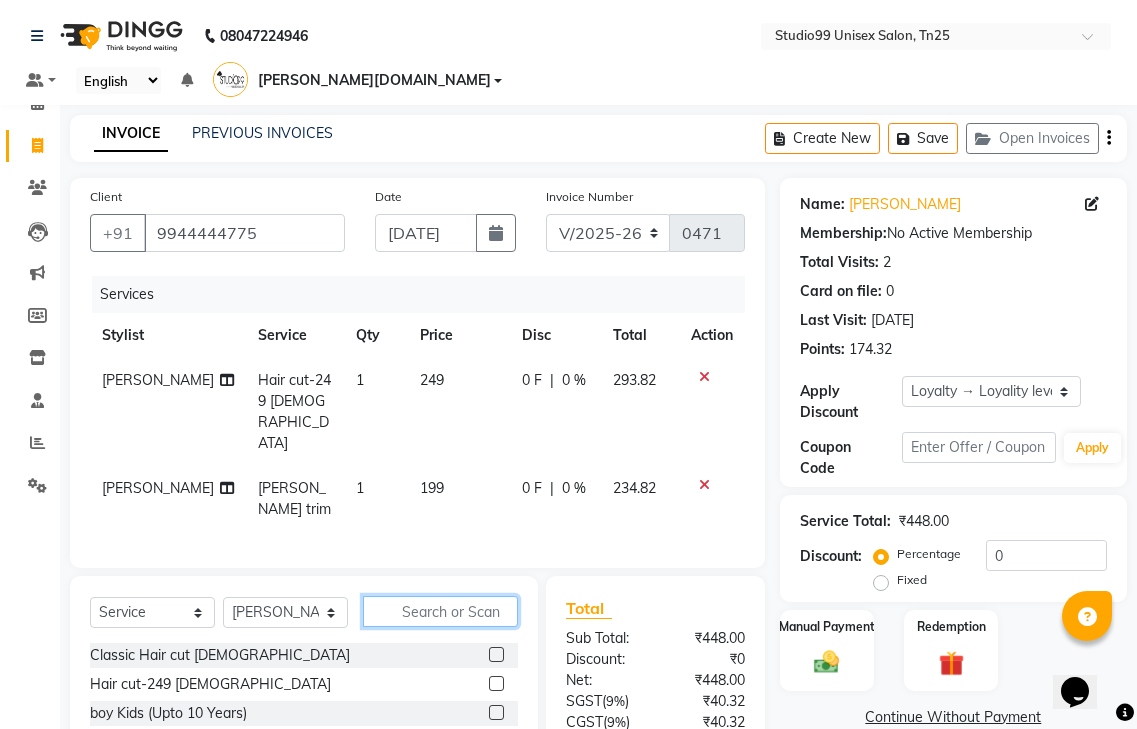 click 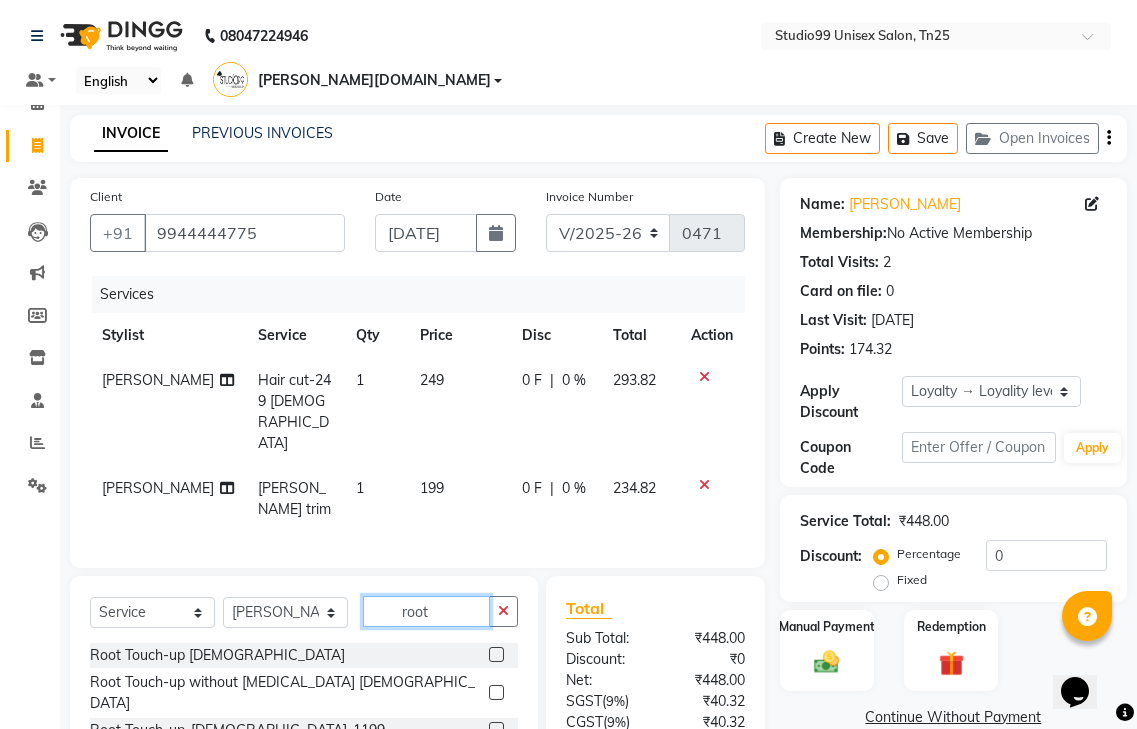 type on "root" 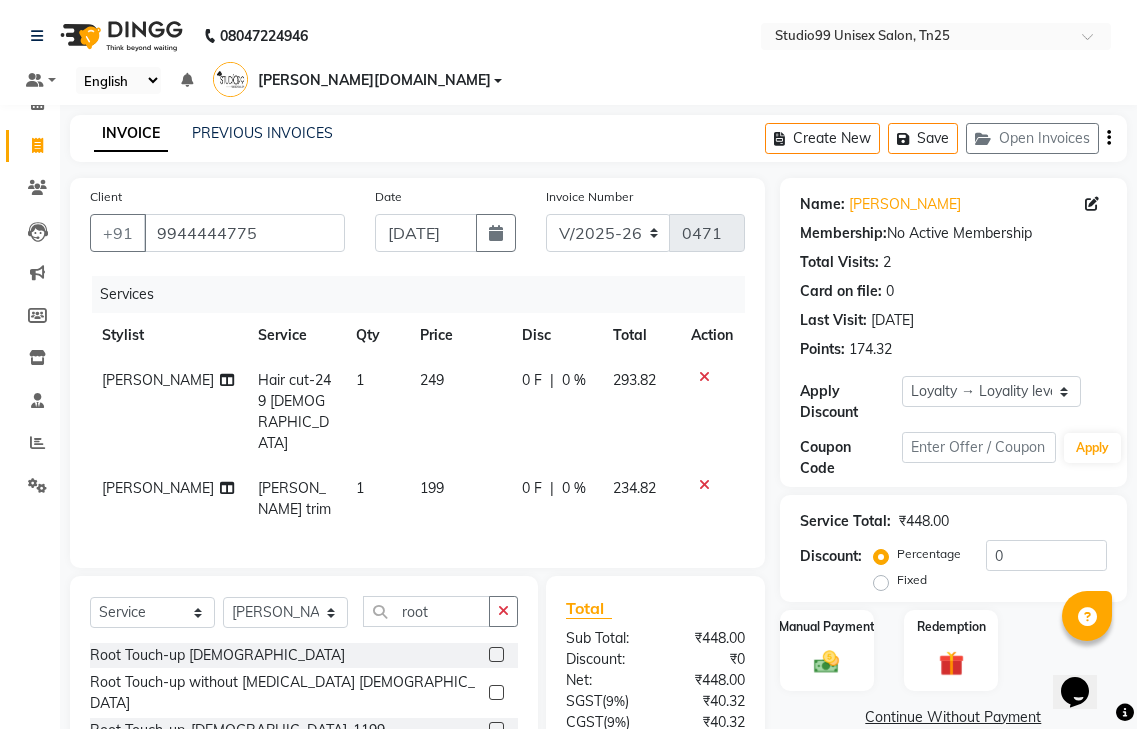 click 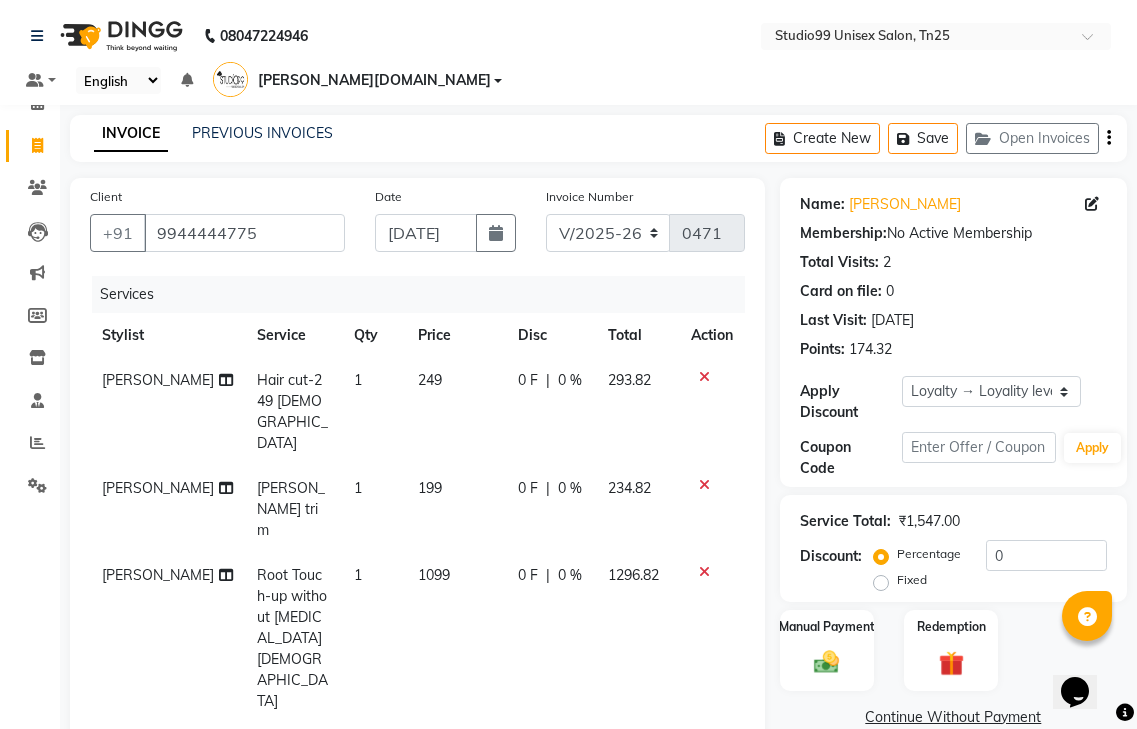 checkbox on "false" 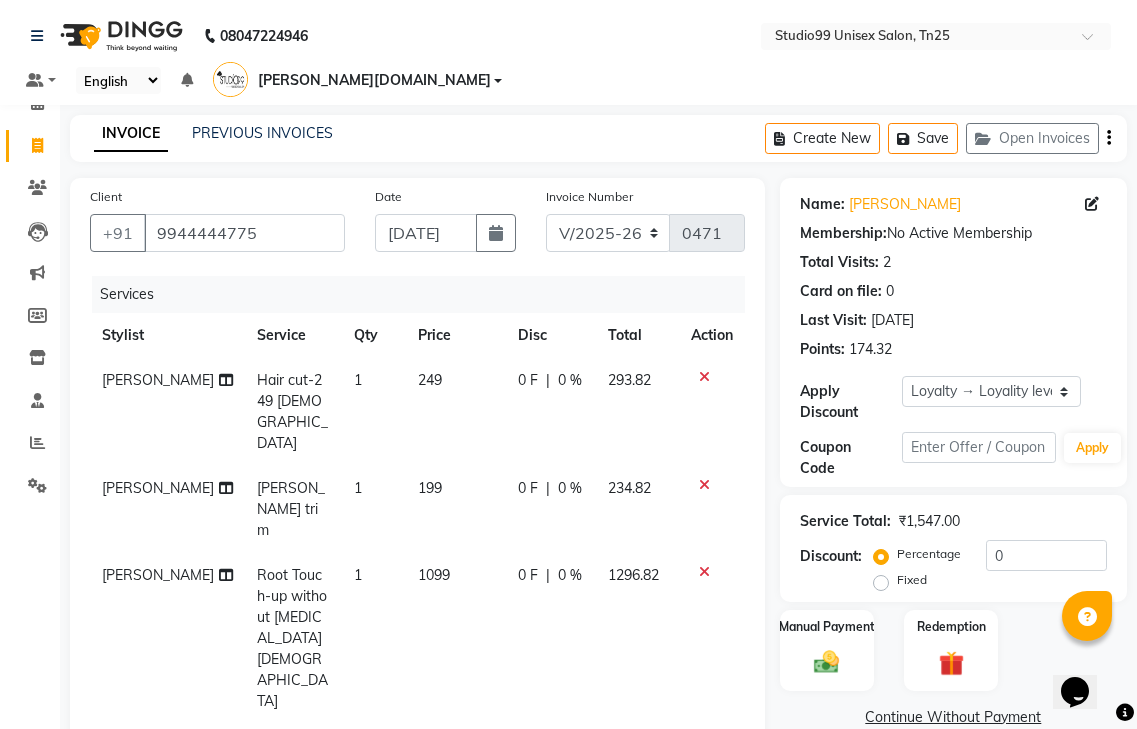 type on "r" 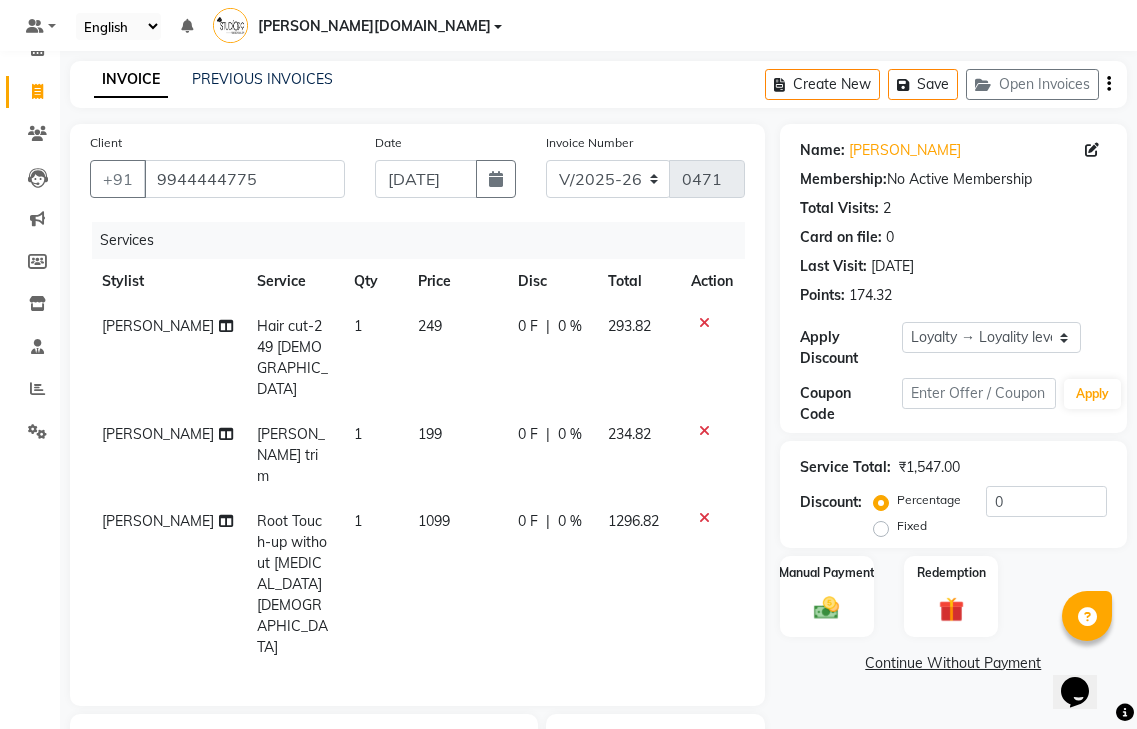 scroll, scrollTop: 100, scrollLeft: 0, axis: vertical 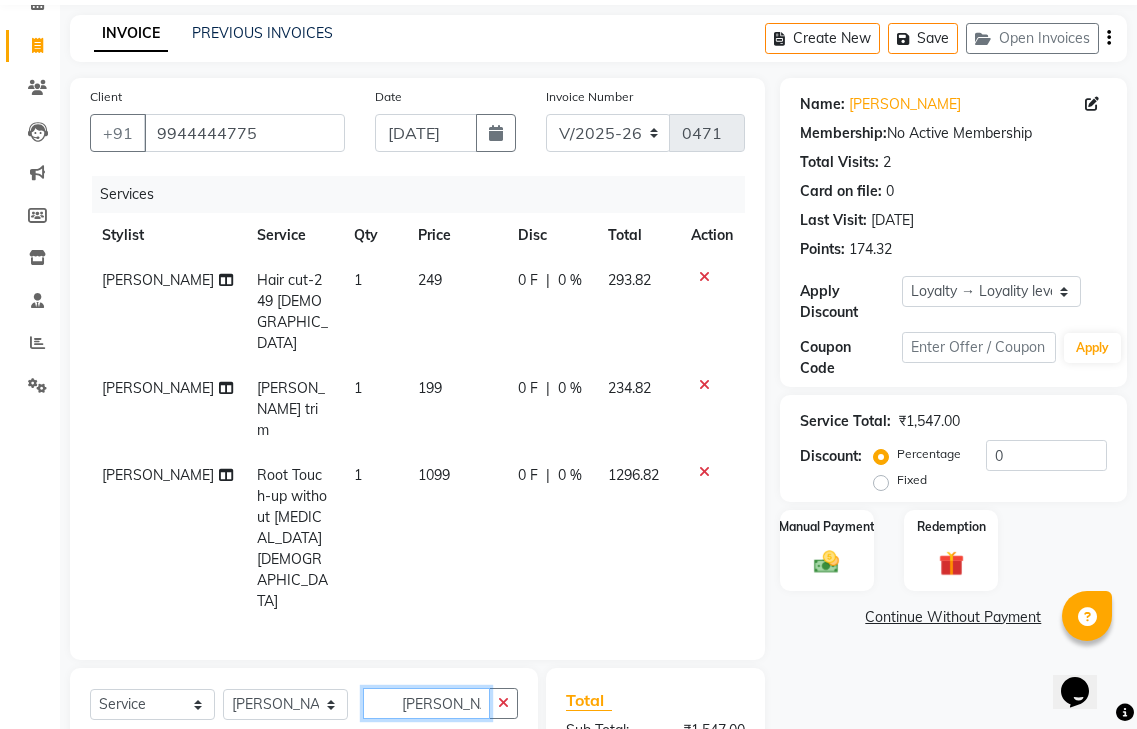 type on "[PERSON_NAME]" 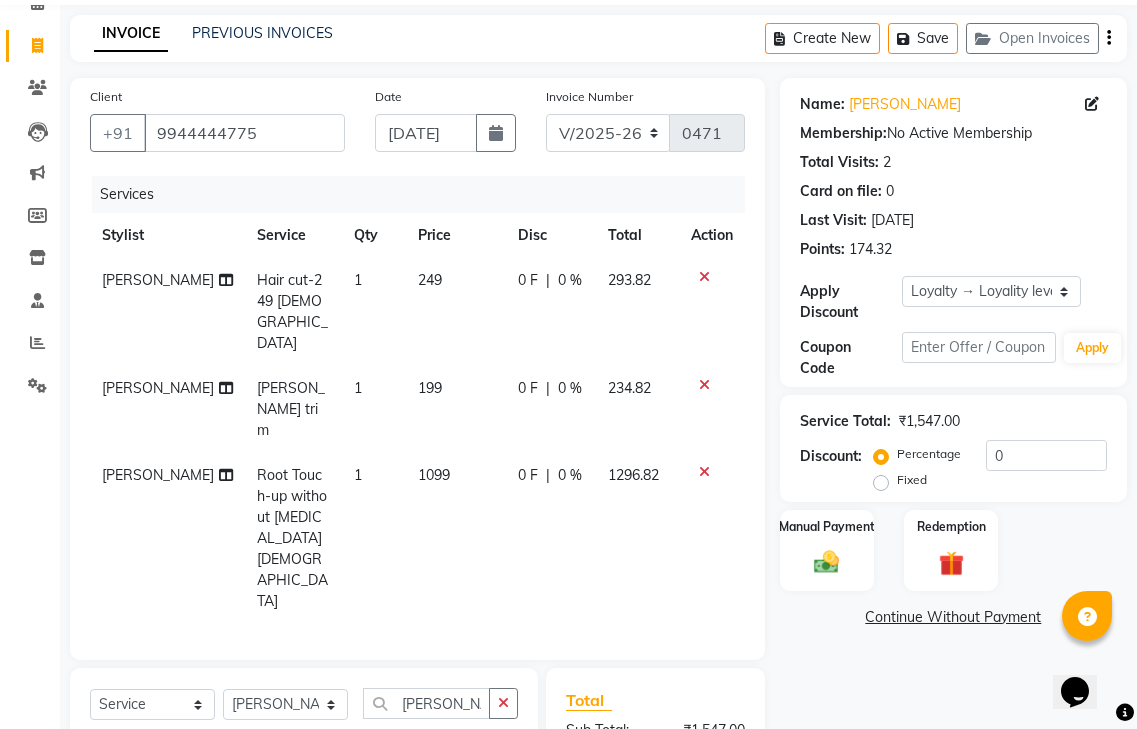click 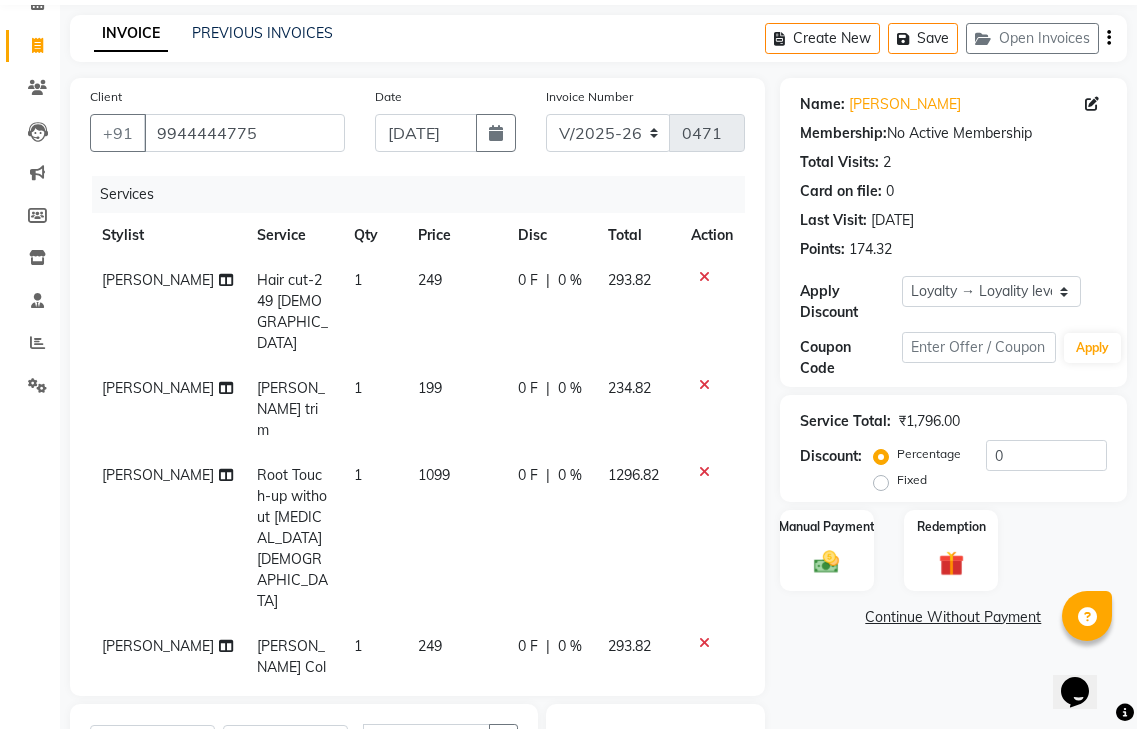 checkbox on "false" 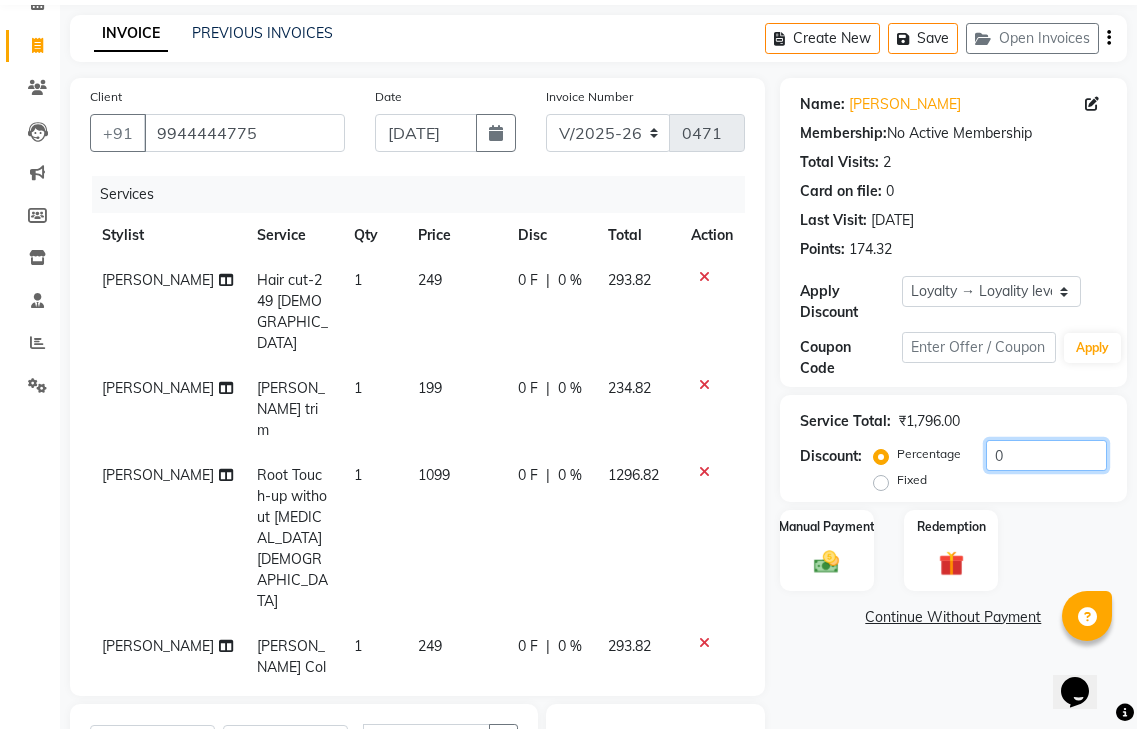 click on "0" 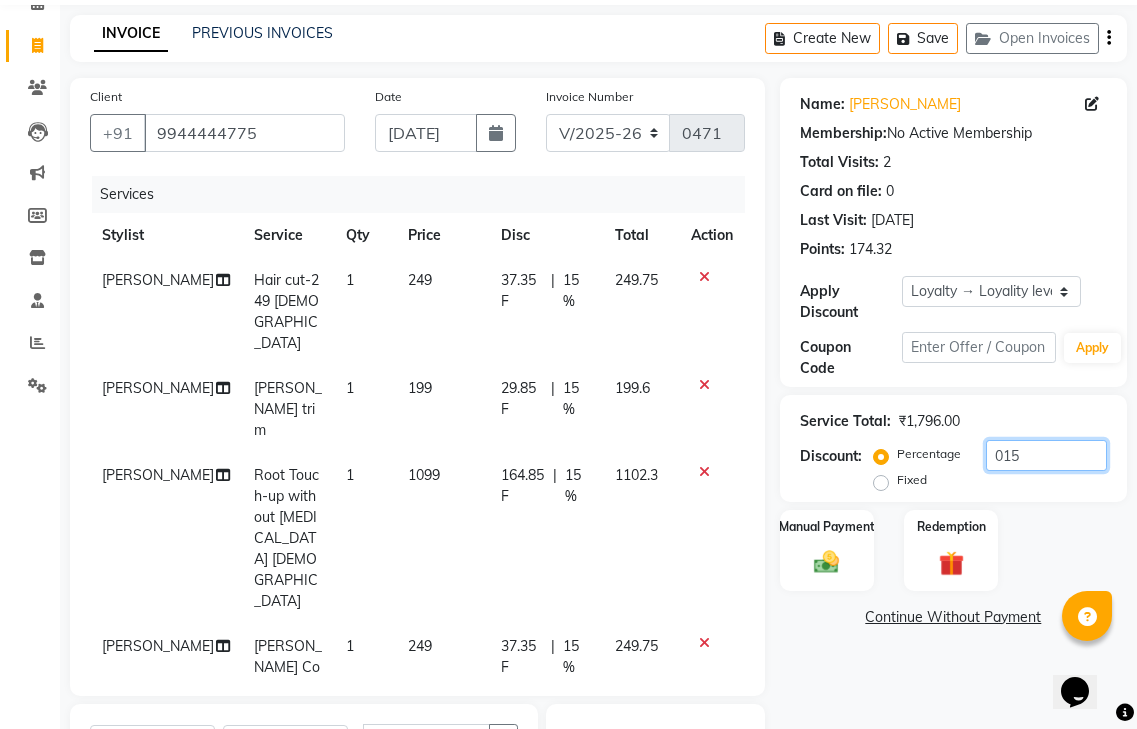 type on "015" 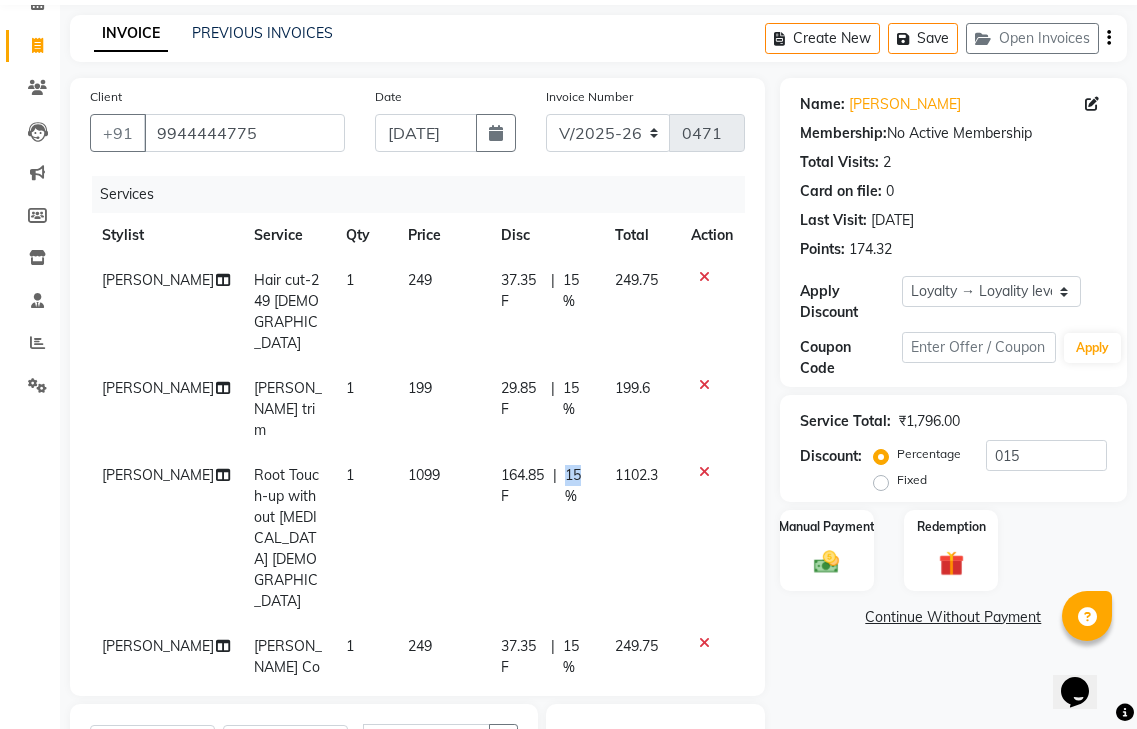 drag, startPoint x: 554, startPoint y: 383, endPoint x: 589, endPoint y: 386, distance: 35.128338 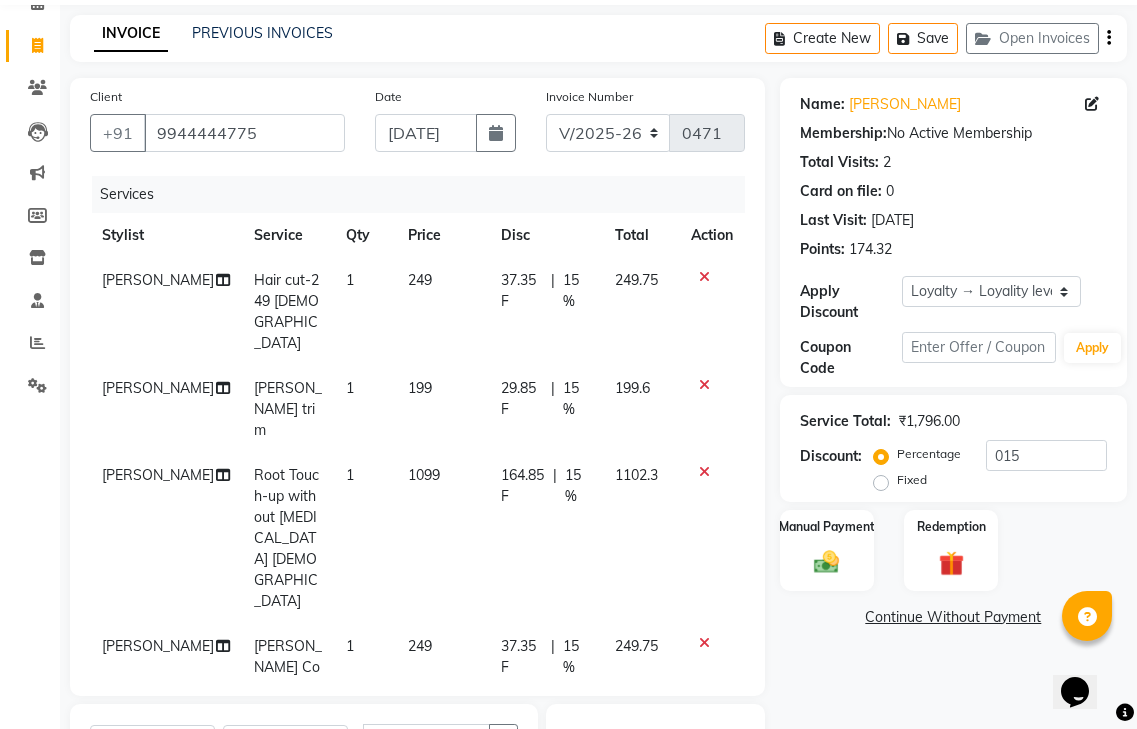 select on "80760" 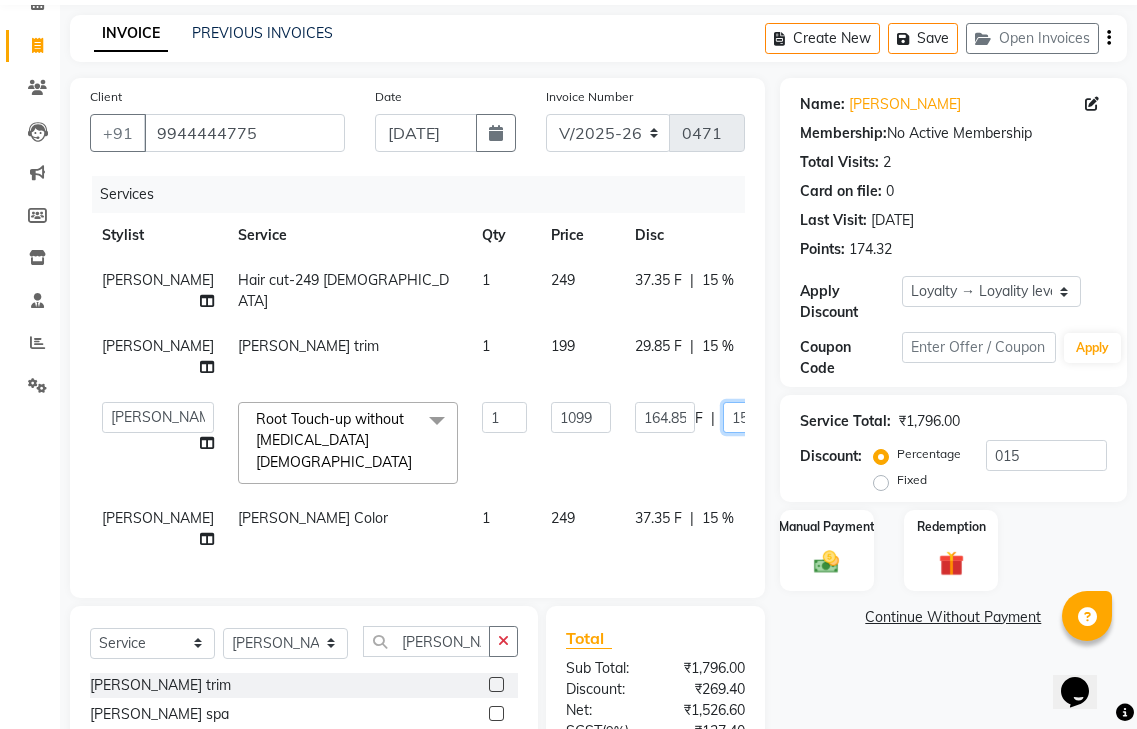 click on "15" 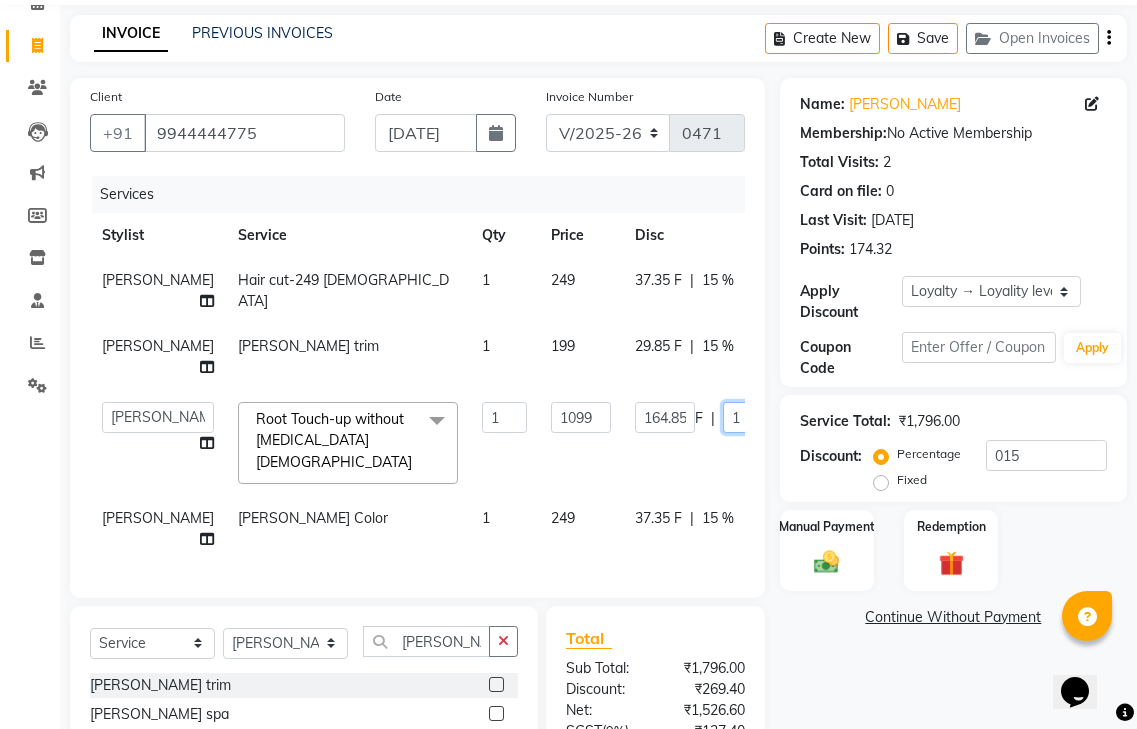 type on "10" 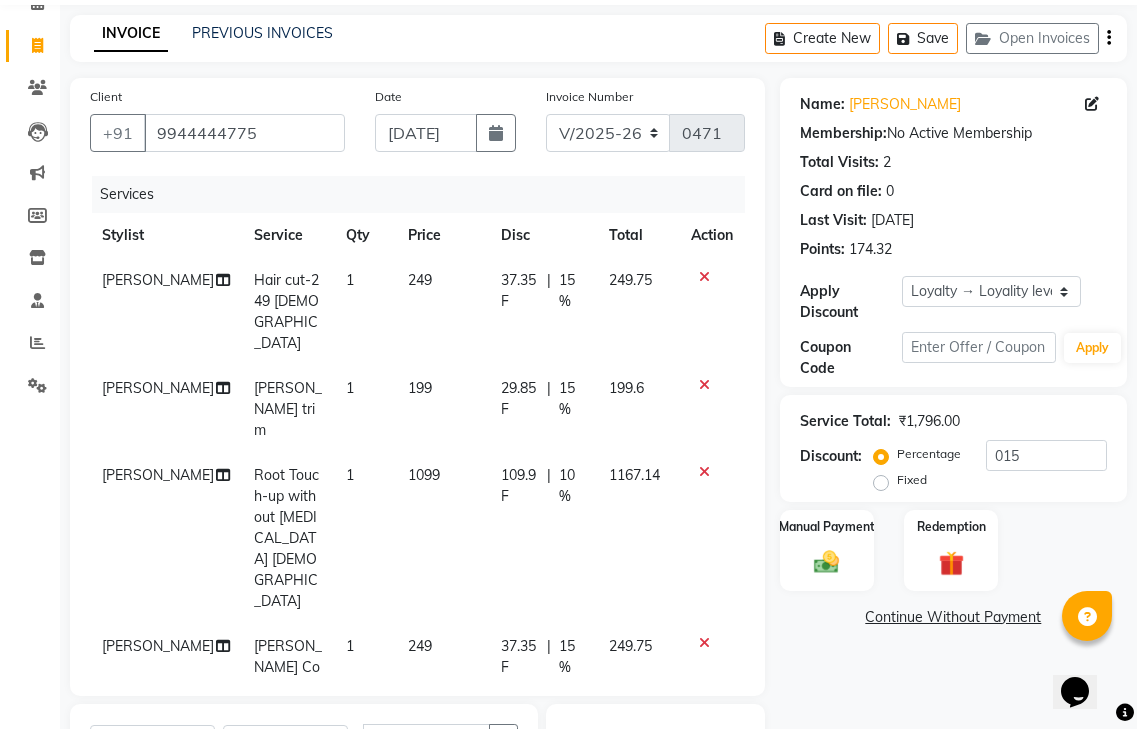 drag, startPoint x: 651, startPoint y: 468, endPoint x: 689, endPoint y: 472, distance: 38.209946 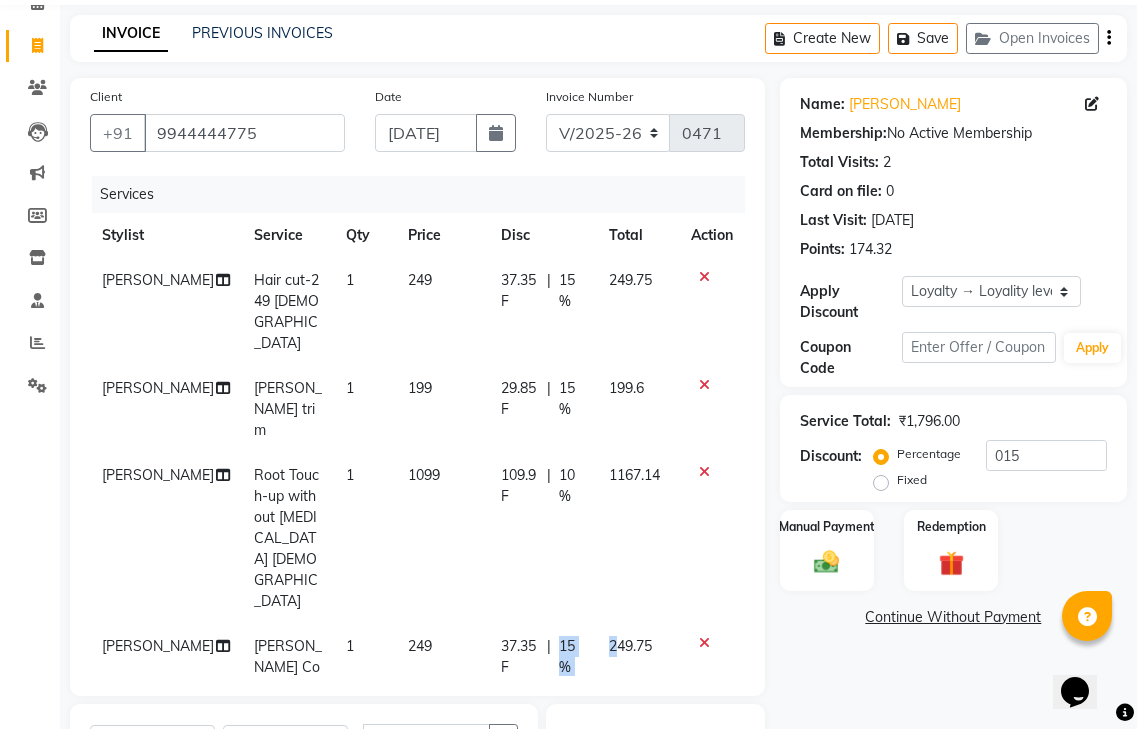 drag, startPoint x: 543, startPoint y: 487, endPoint x: 625, endPoint y: 485, distance: 82.02438 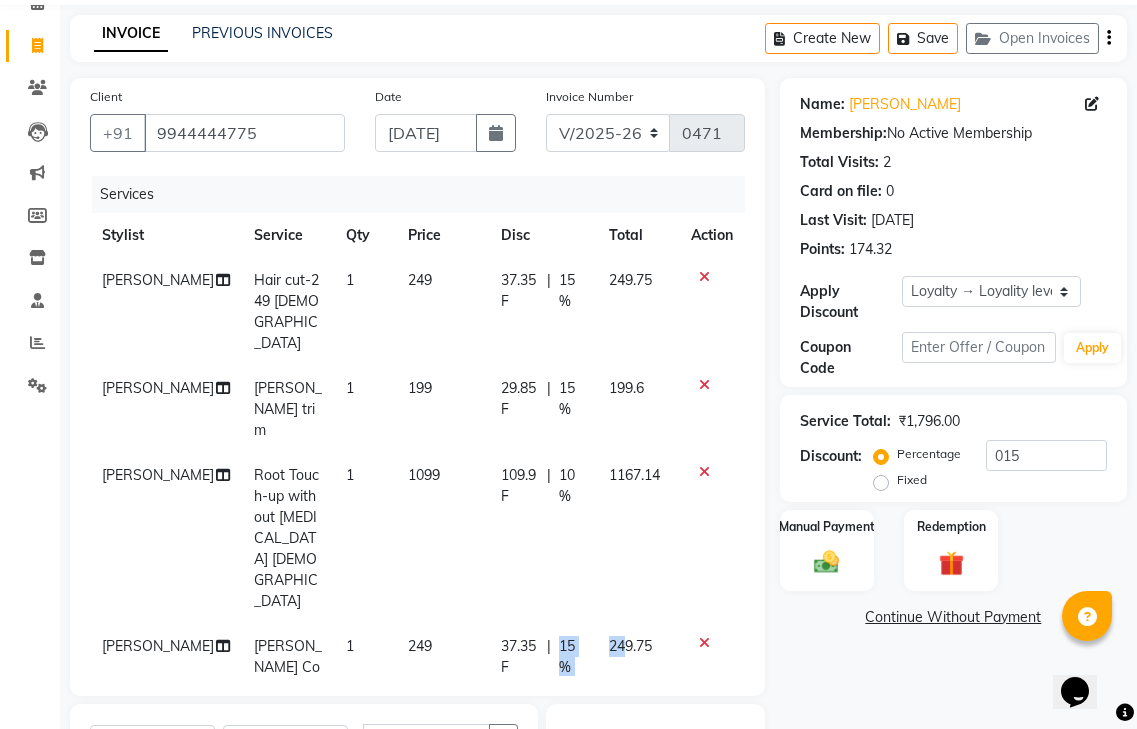 click on "37.35 F | 15 %" 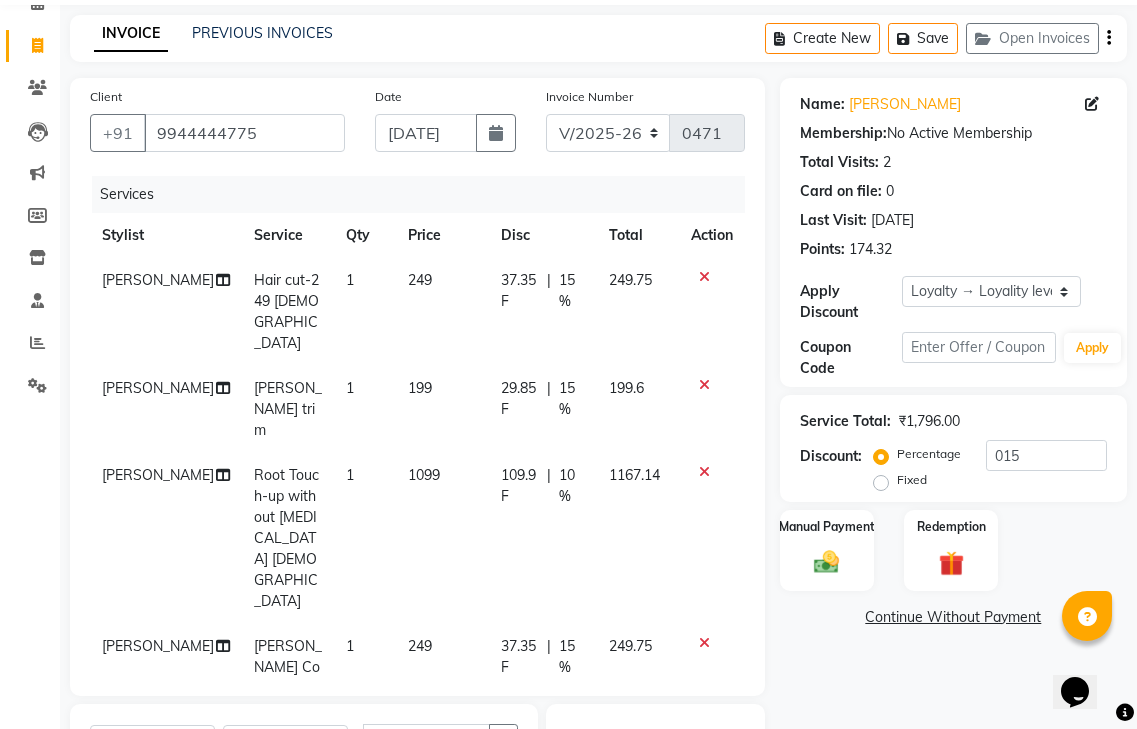 select on "80760" 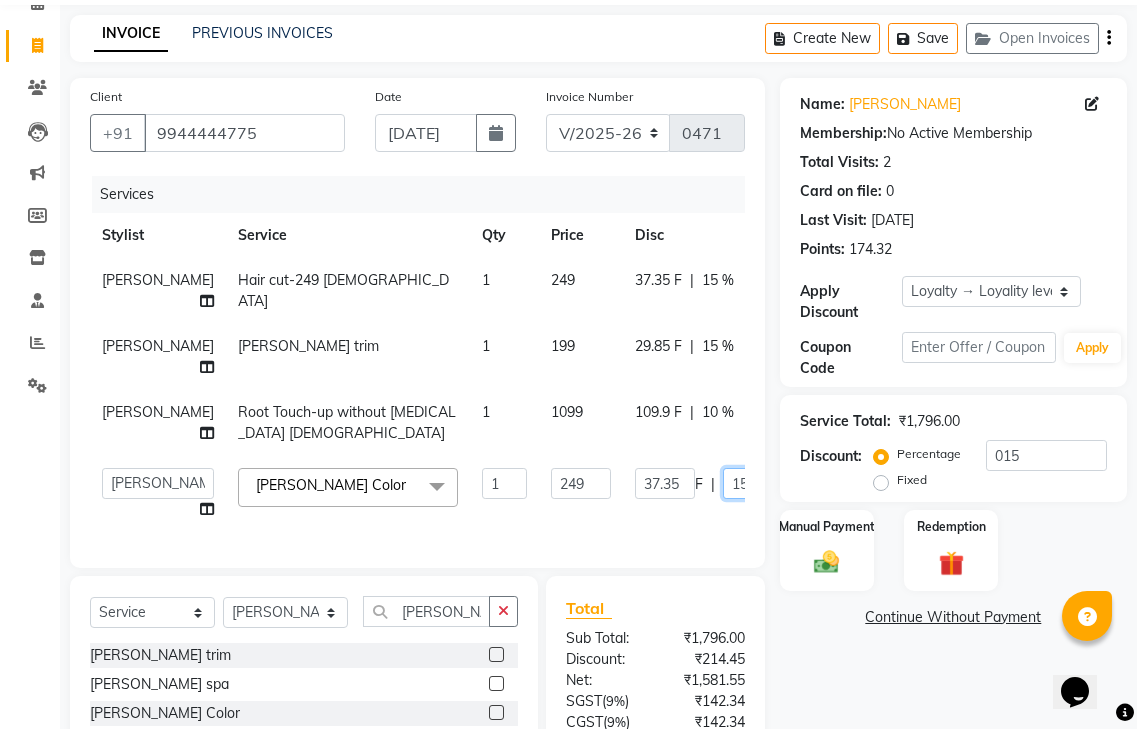 click on "15" 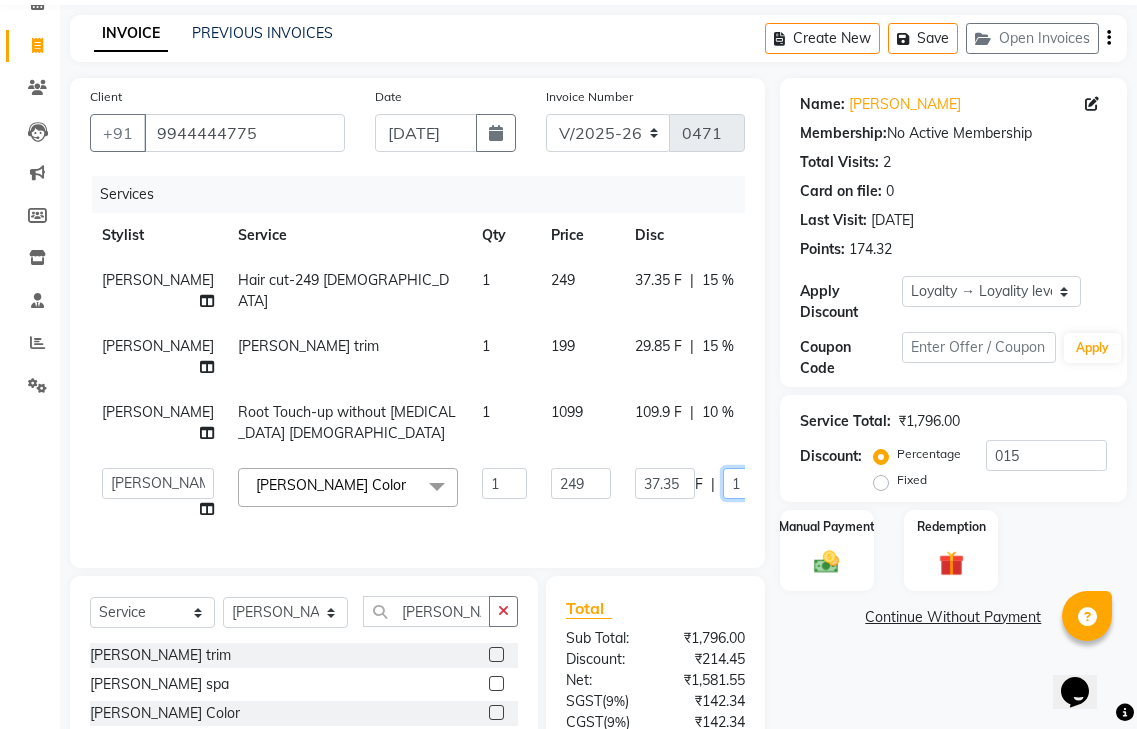 type on "10" 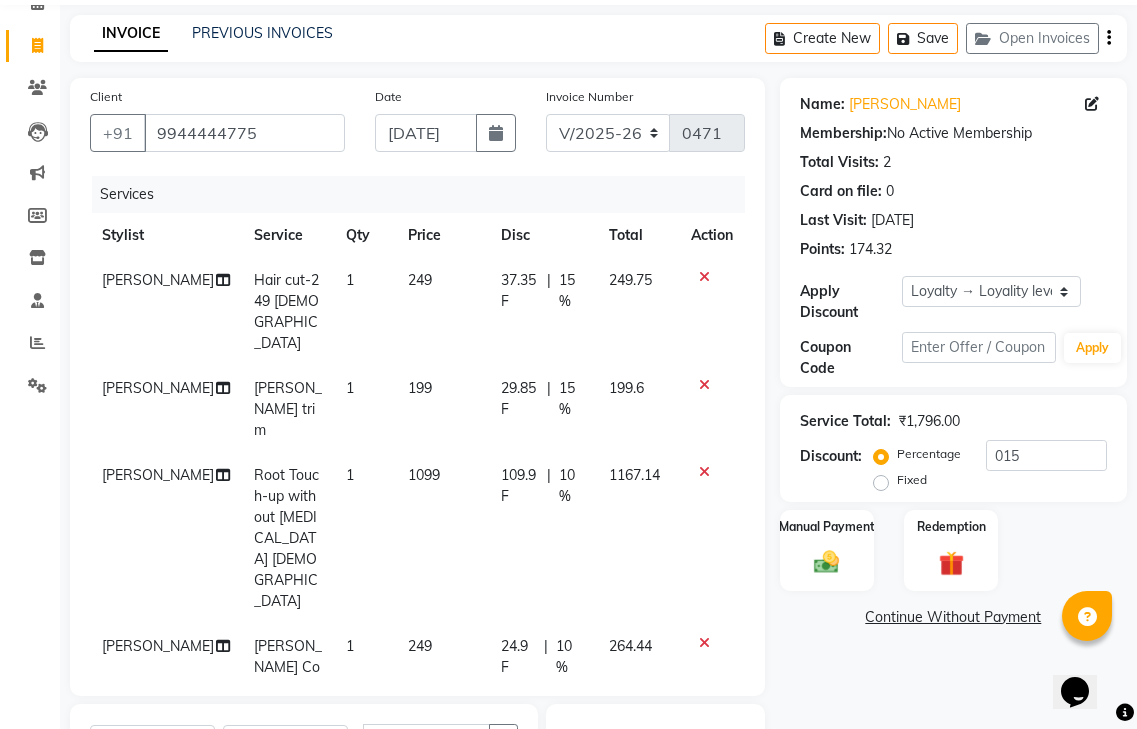 click on "Manual Payment Redemption" 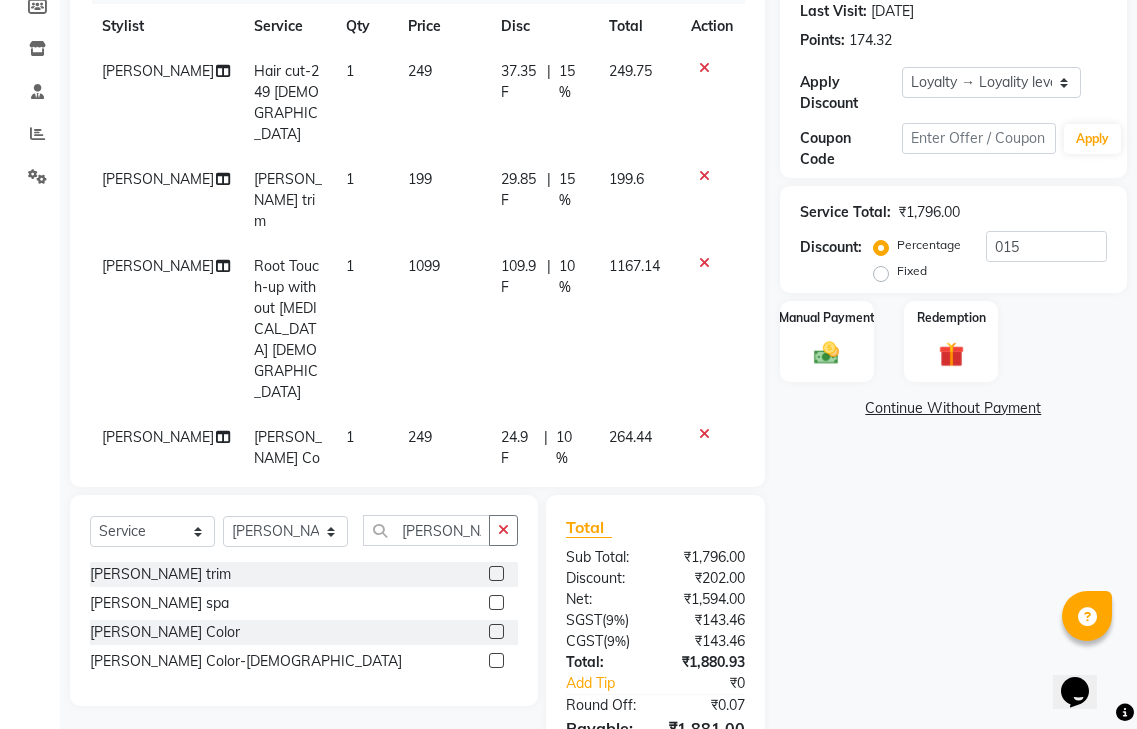 scroll, scrollTop: 311, scrollLeft: 0, axis: vertical 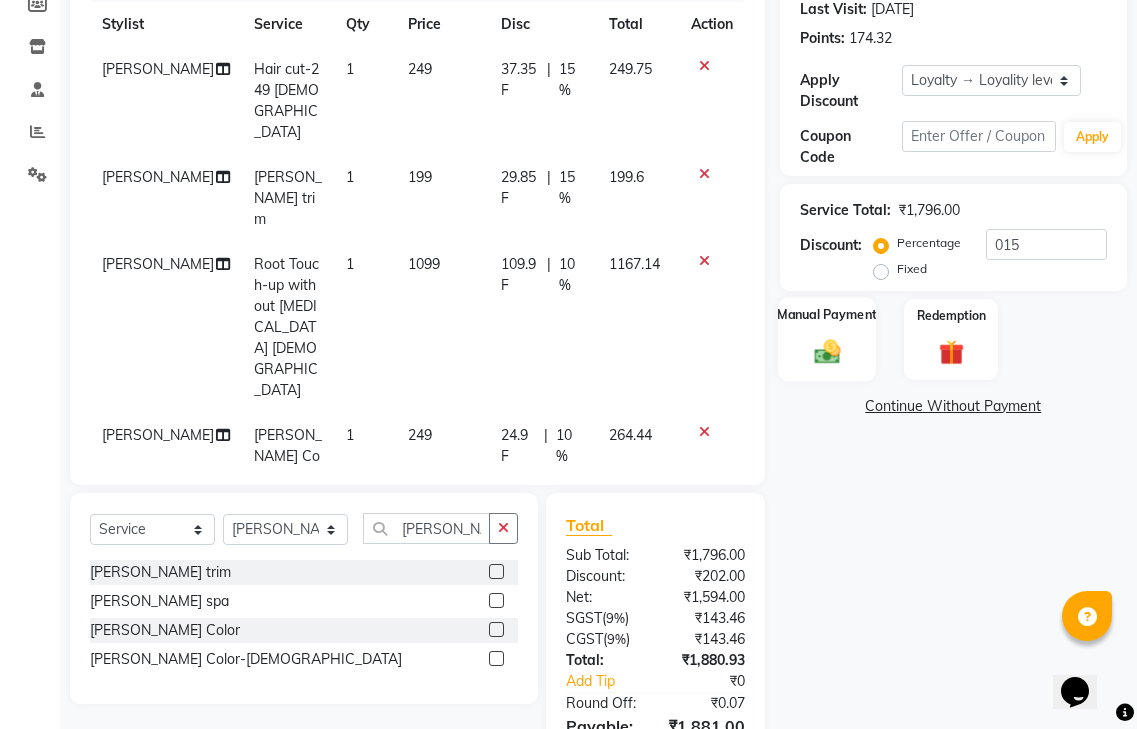 click 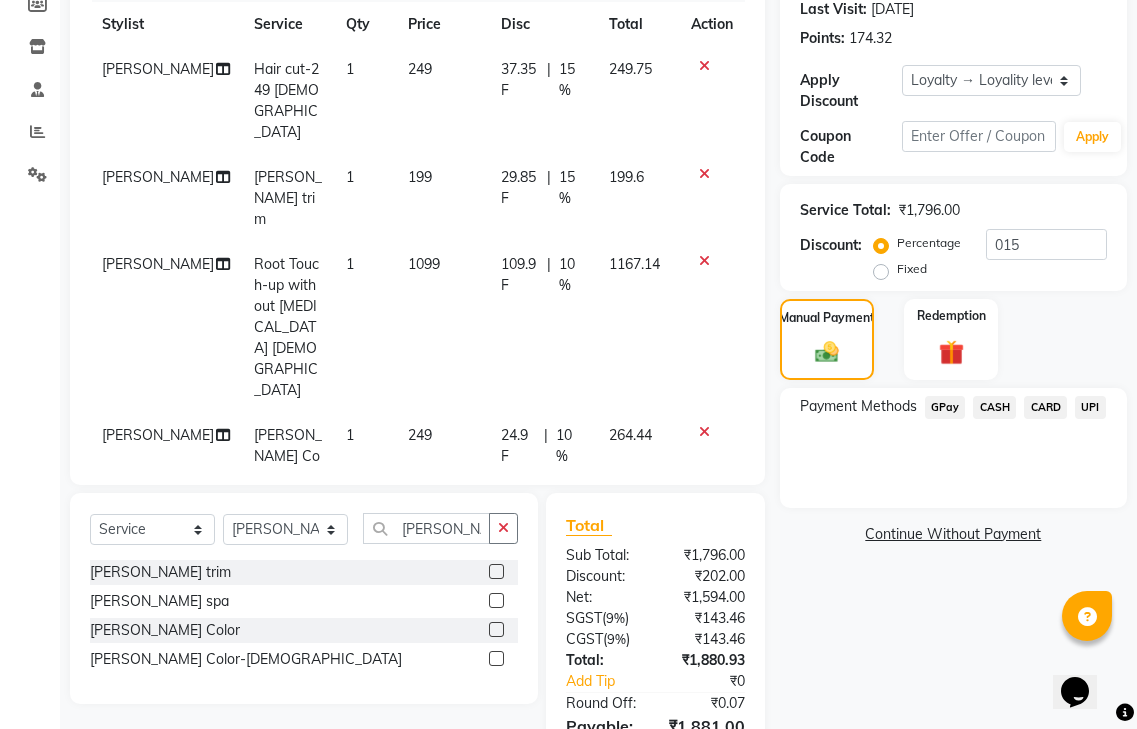 click on "GPay" 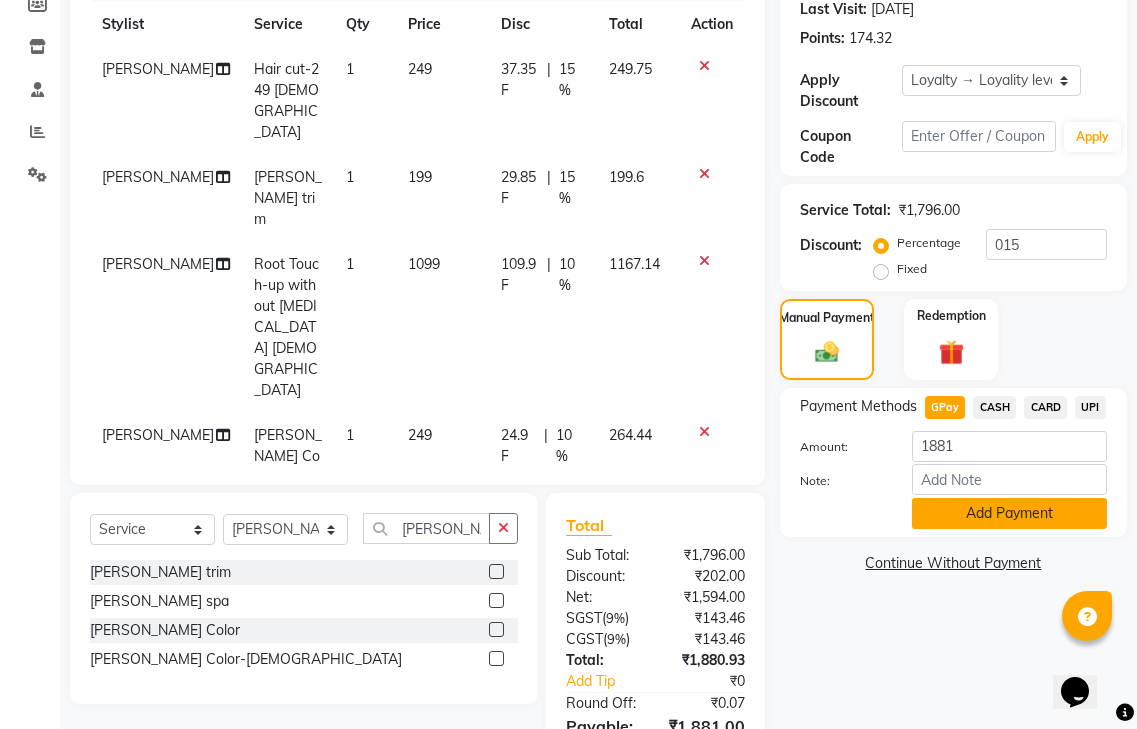 click on "Add Payment" 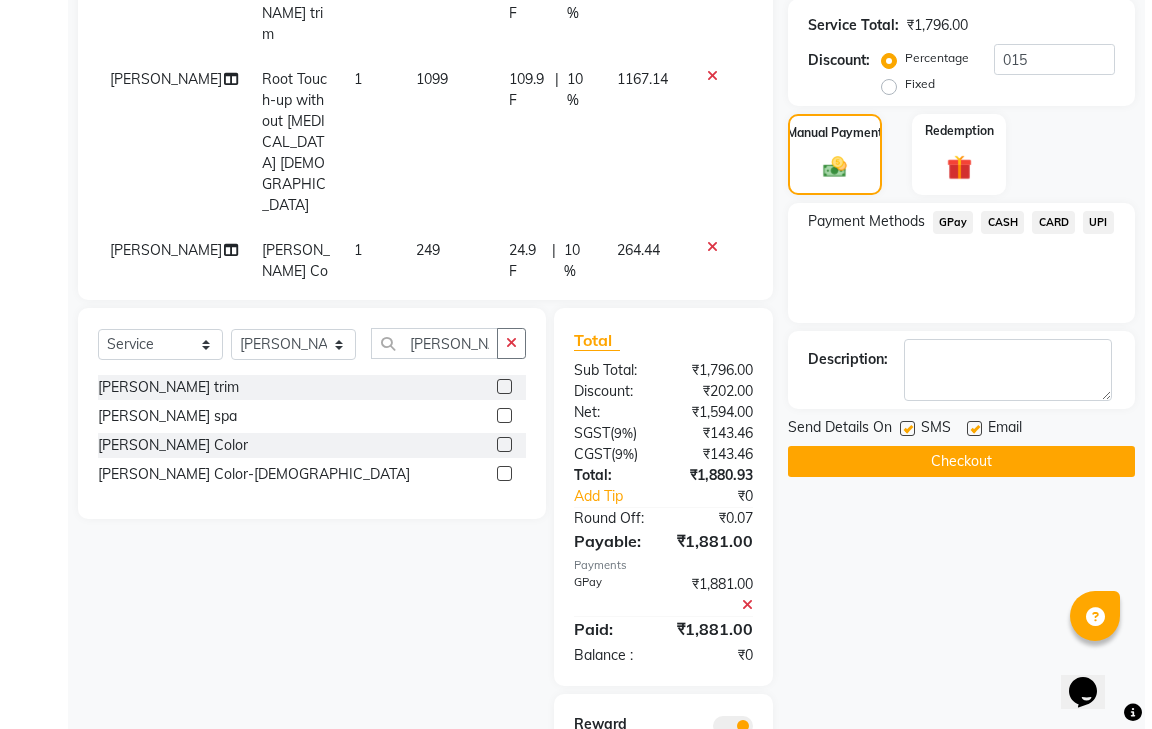 scroll, scrollTop: 511, scrollLeft: 0, axis: vertical 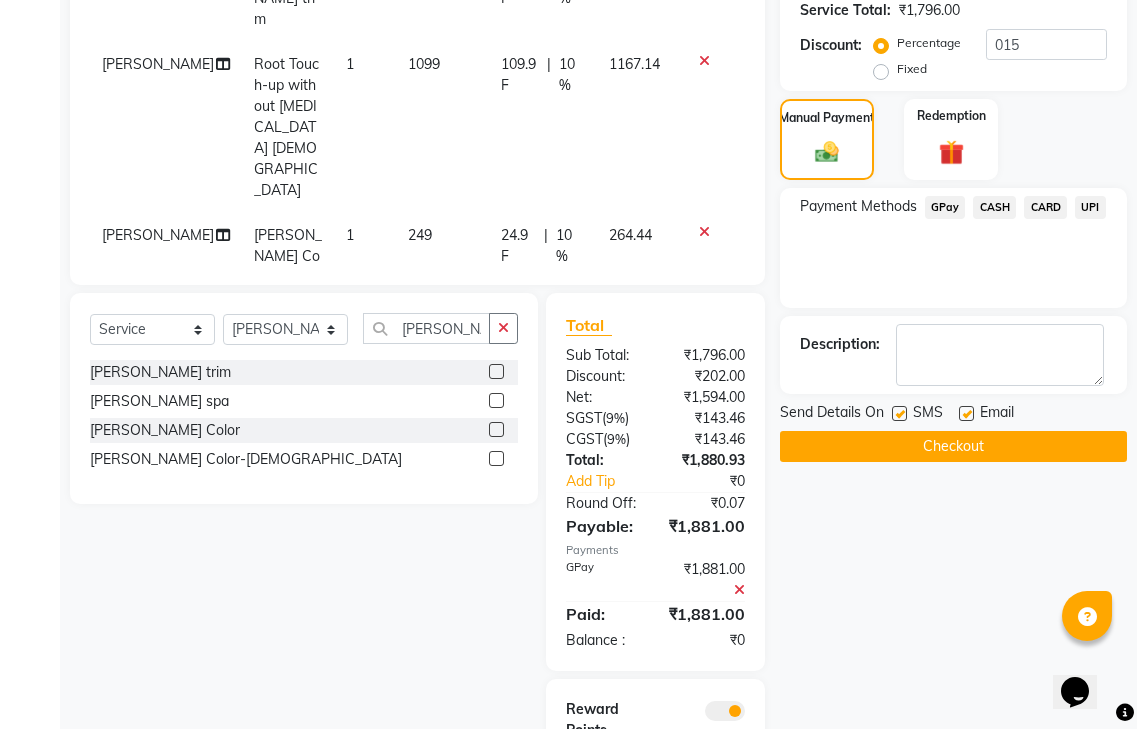 click 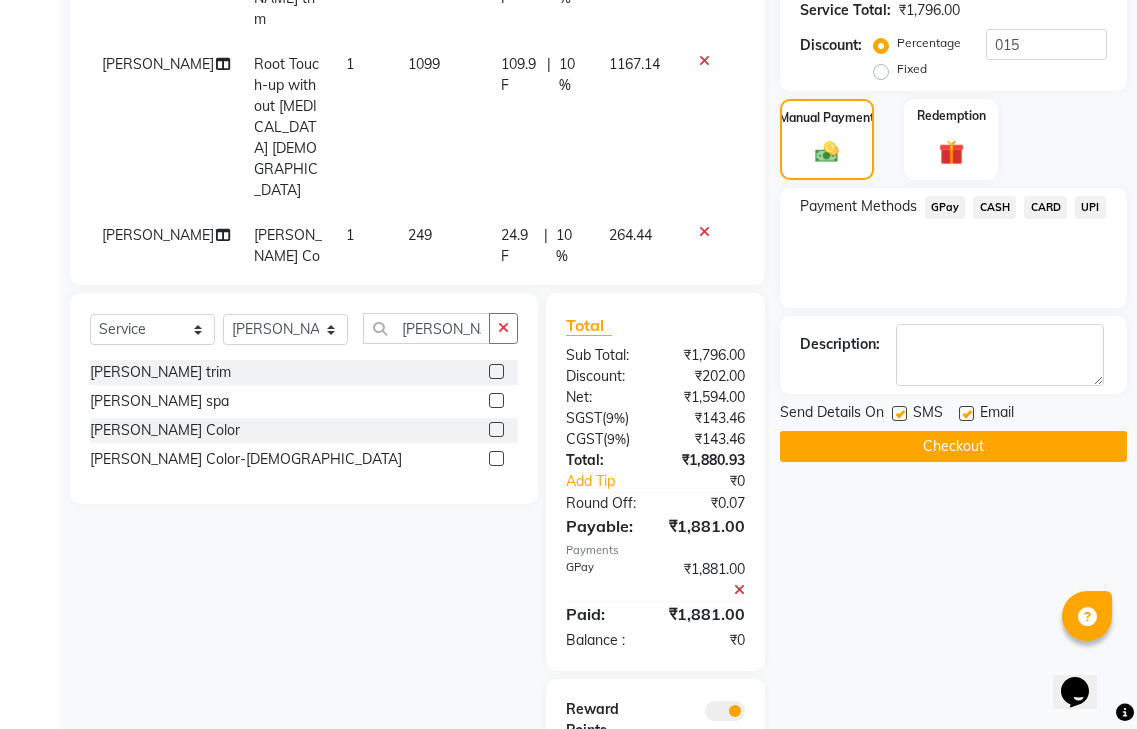 click 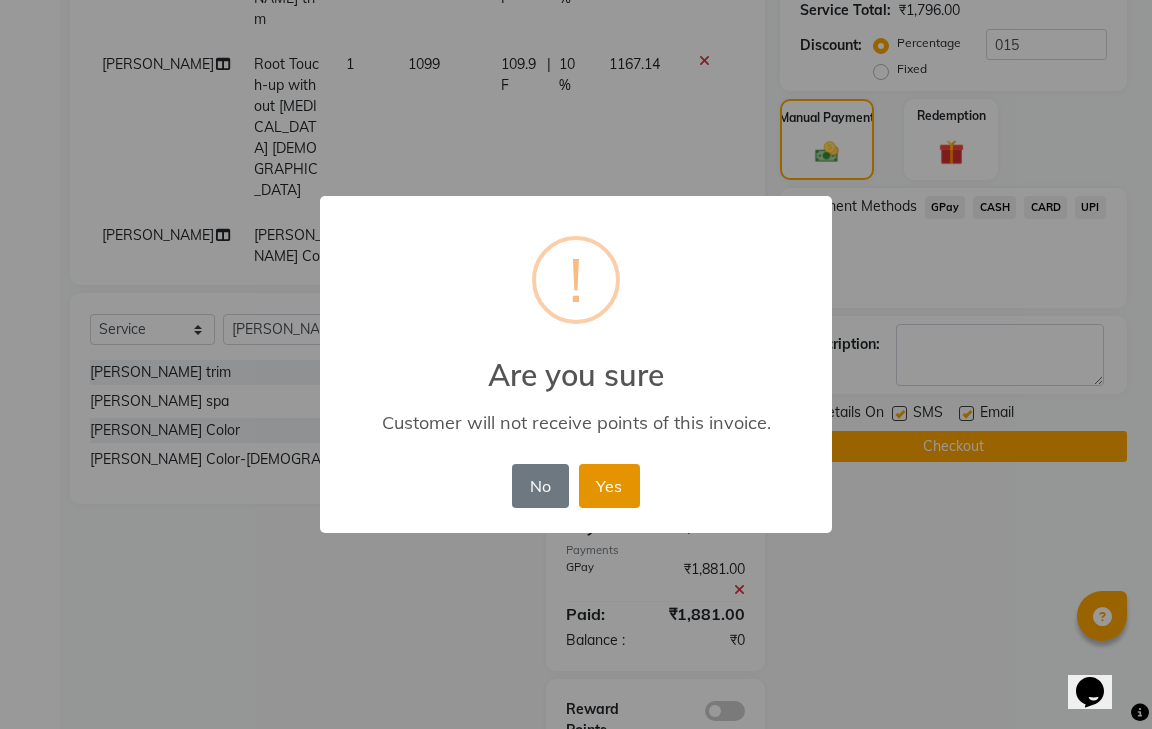 click on "Yes" at bounding box center (609, 486) 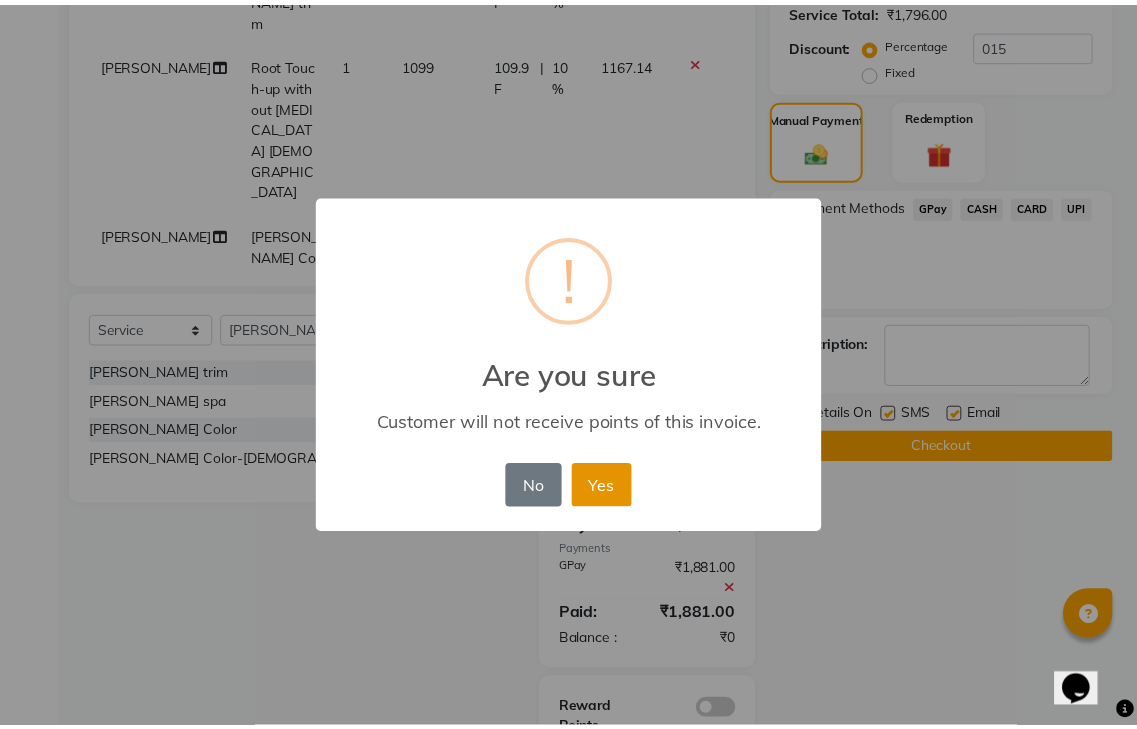 scroll, scrollTop: 464, scrollLeft: 0, axis: vertical 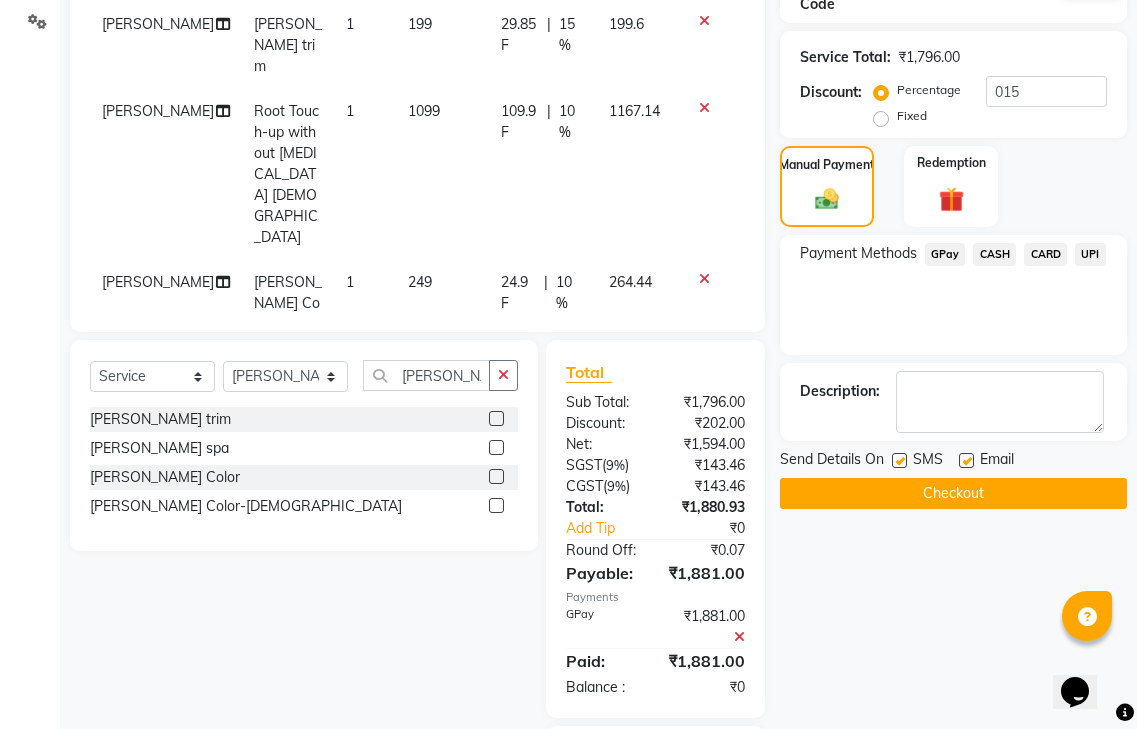 click on "Checkout" 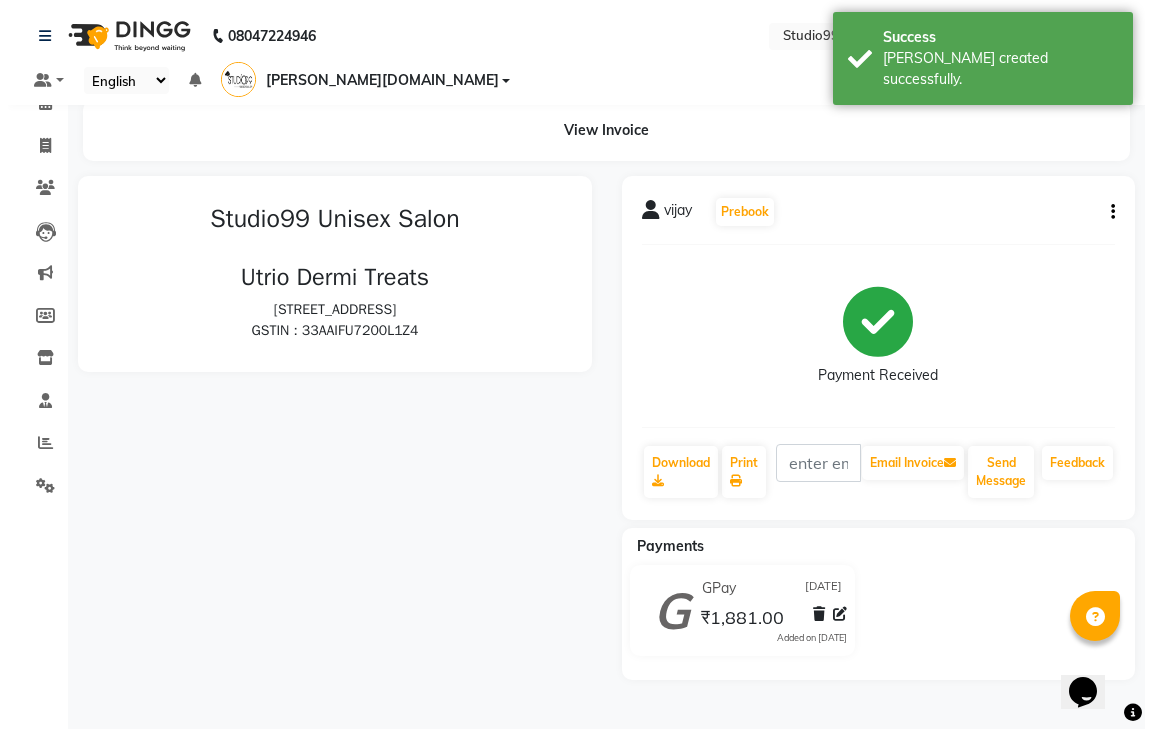 scroll, scrollTop: 0, scrollLeft: 0, axis: both 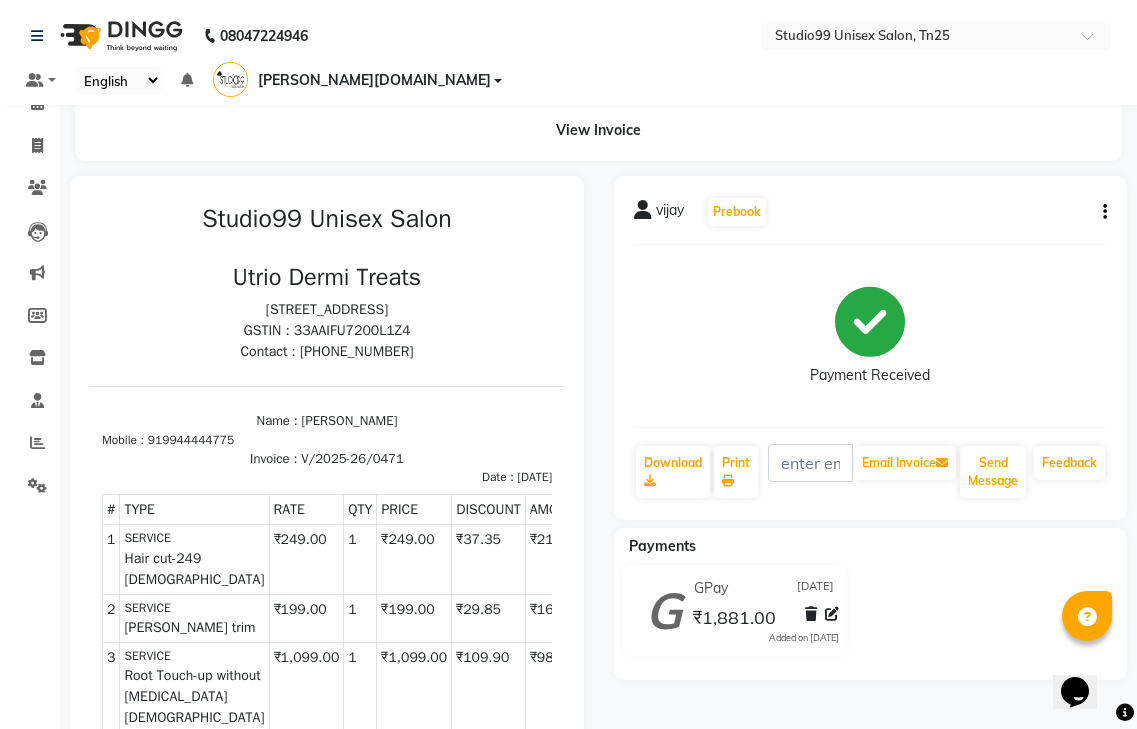 drag, startPoint x: 65, startPoint y: 142, endPoint x: 10, endPoint y: -78, distance: 226.77081 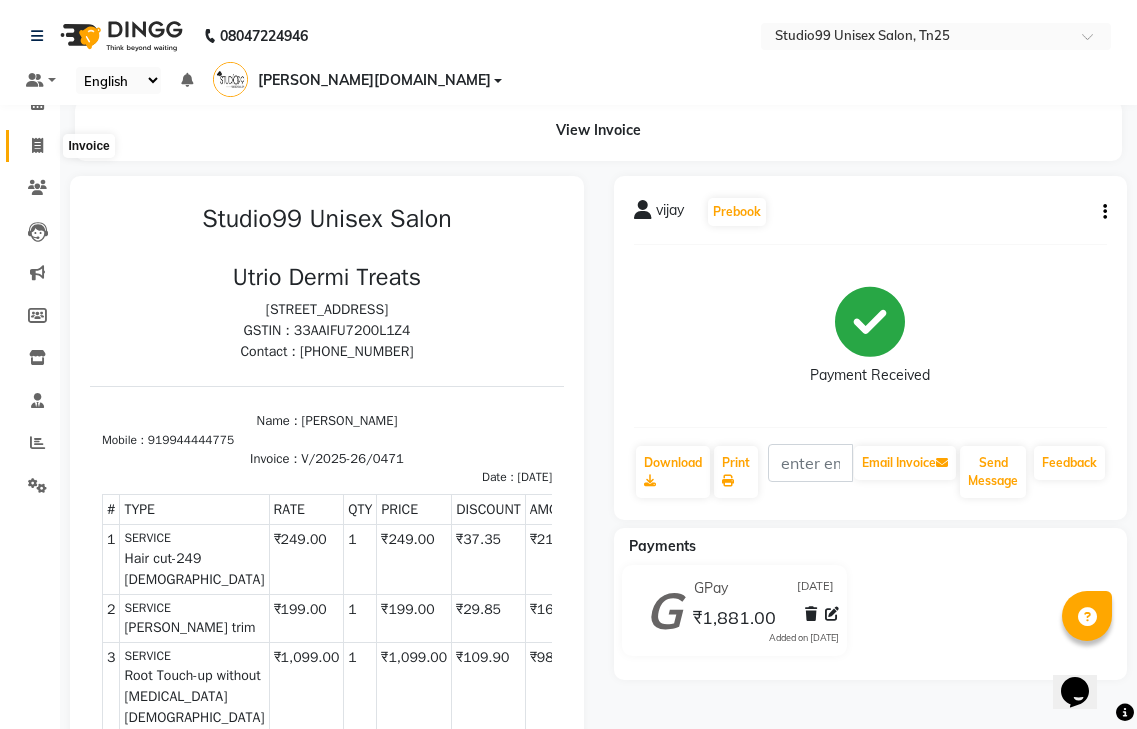 click 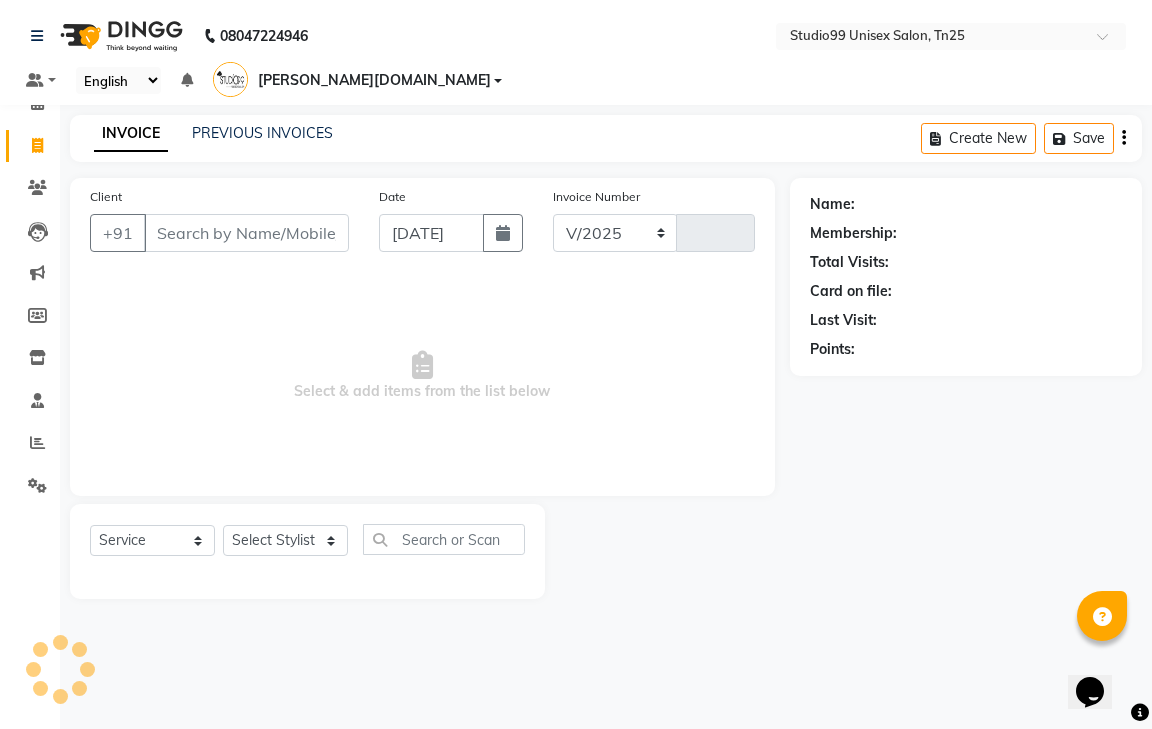 select on "8331" 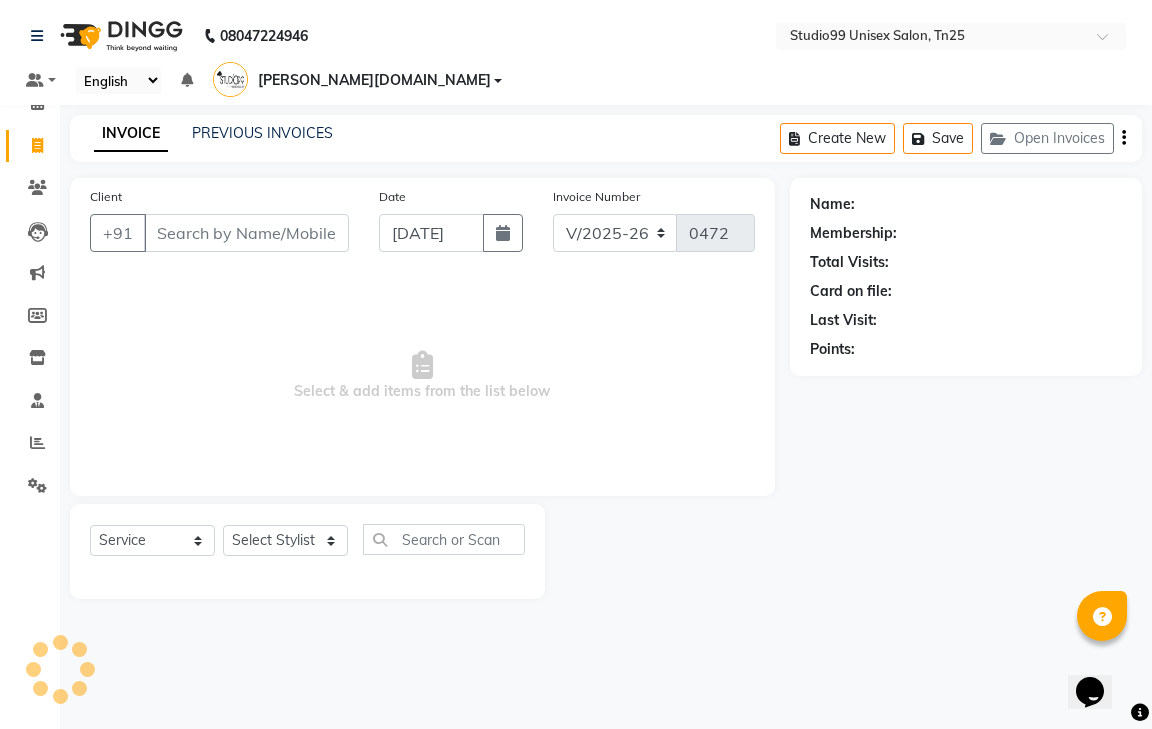click on "Client" at bounding box center [246, 233] 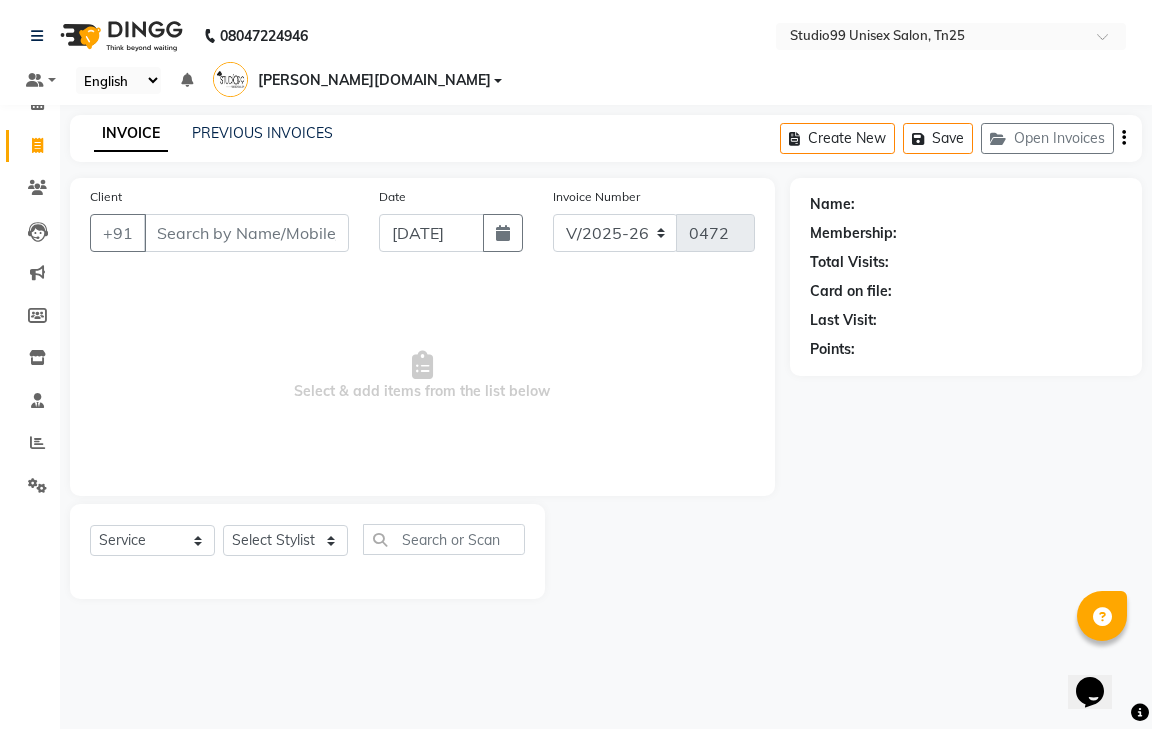 click on "Client" at bounding box center [246, 233] 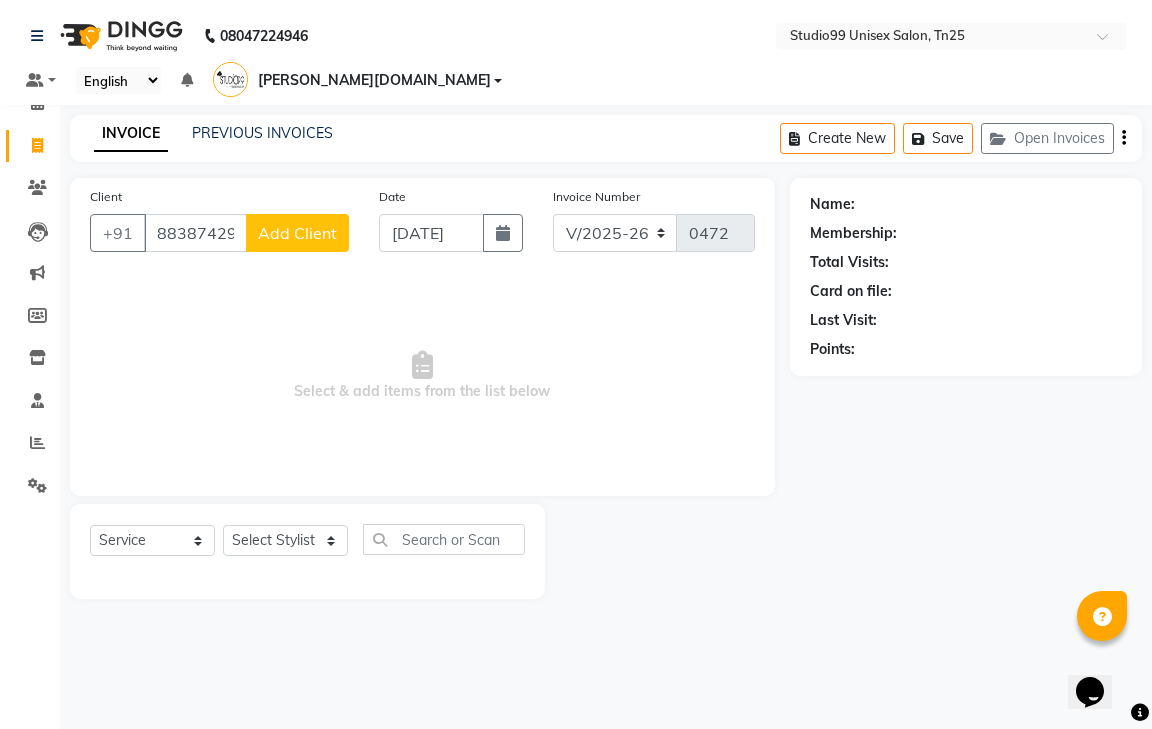 type on "88387429422" 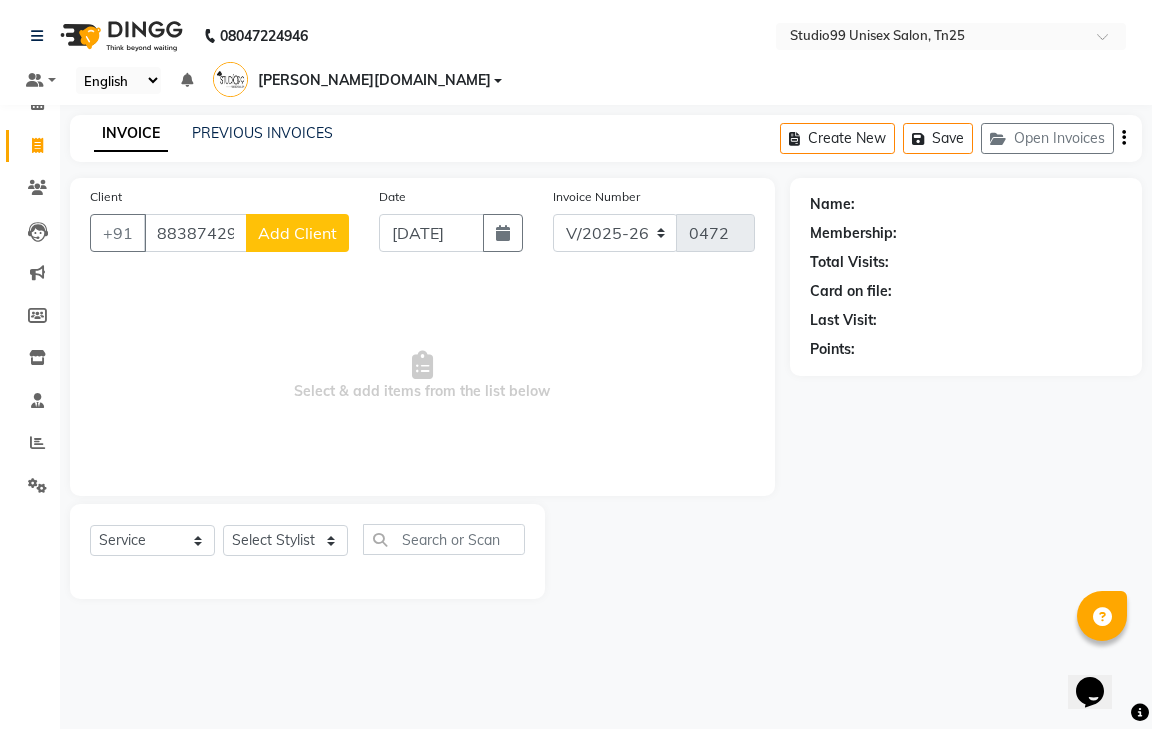 click on "Add Client" 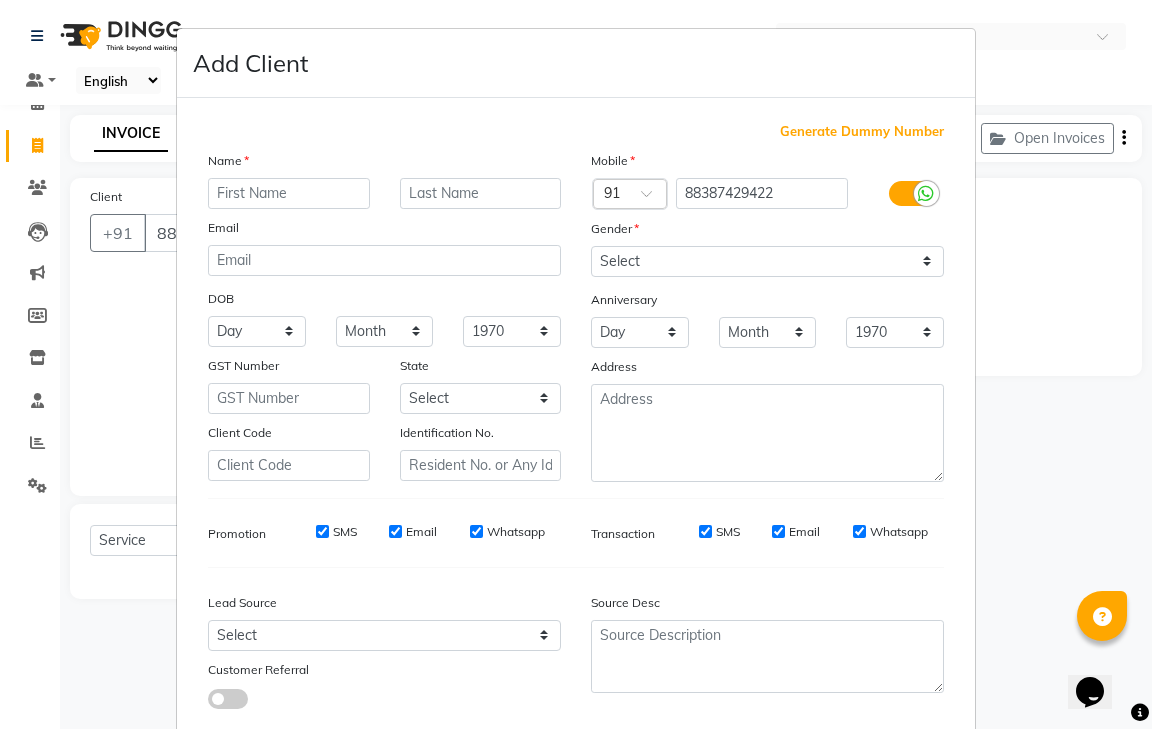 click at bounding box center [289, 193] 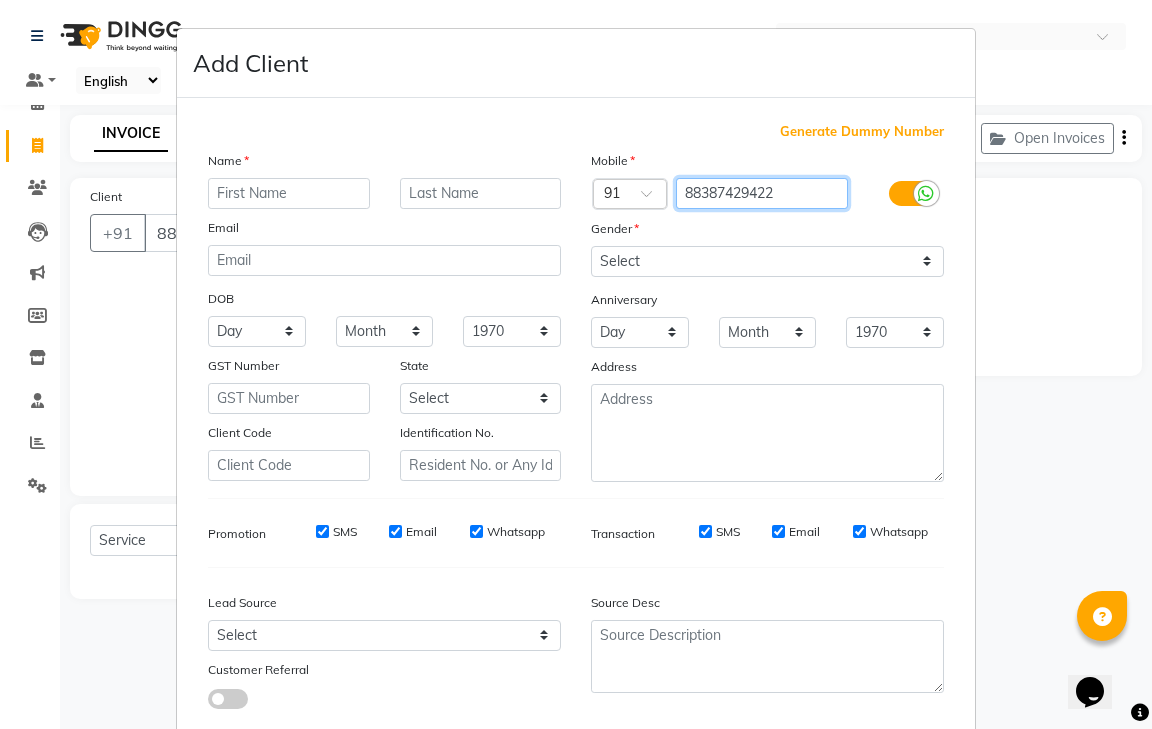 click on "88387429422" at bounding box center (762, 193) 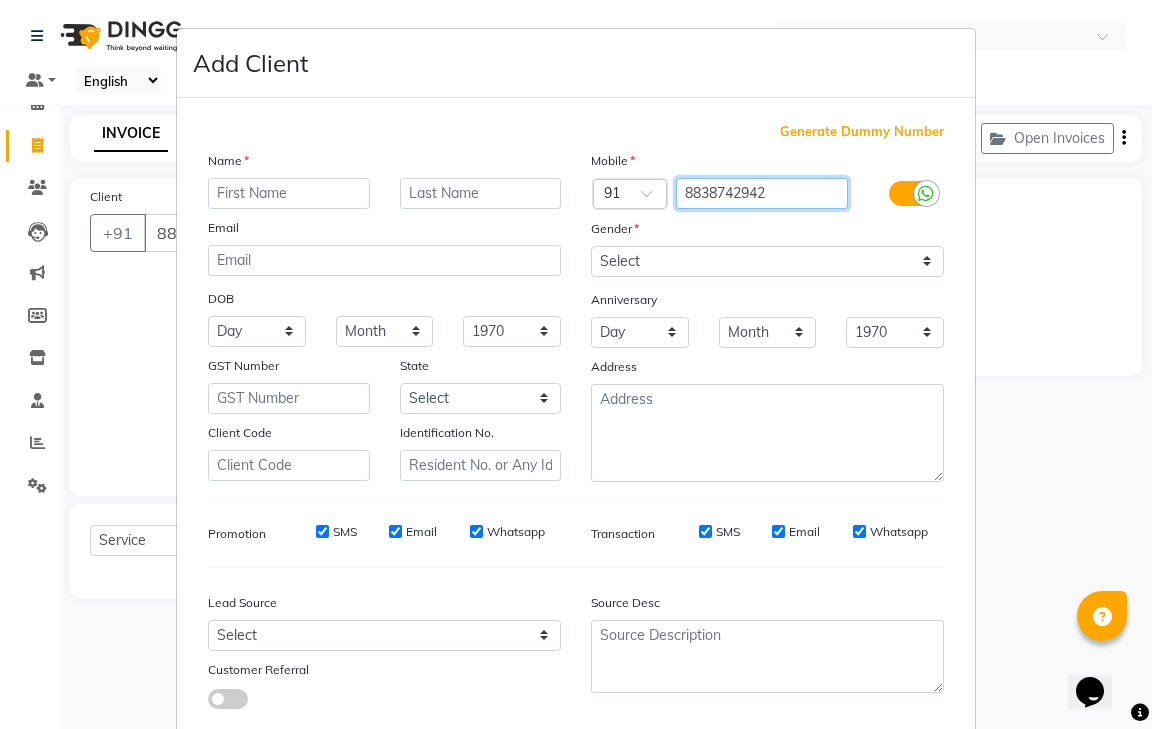 type on "8838742942" 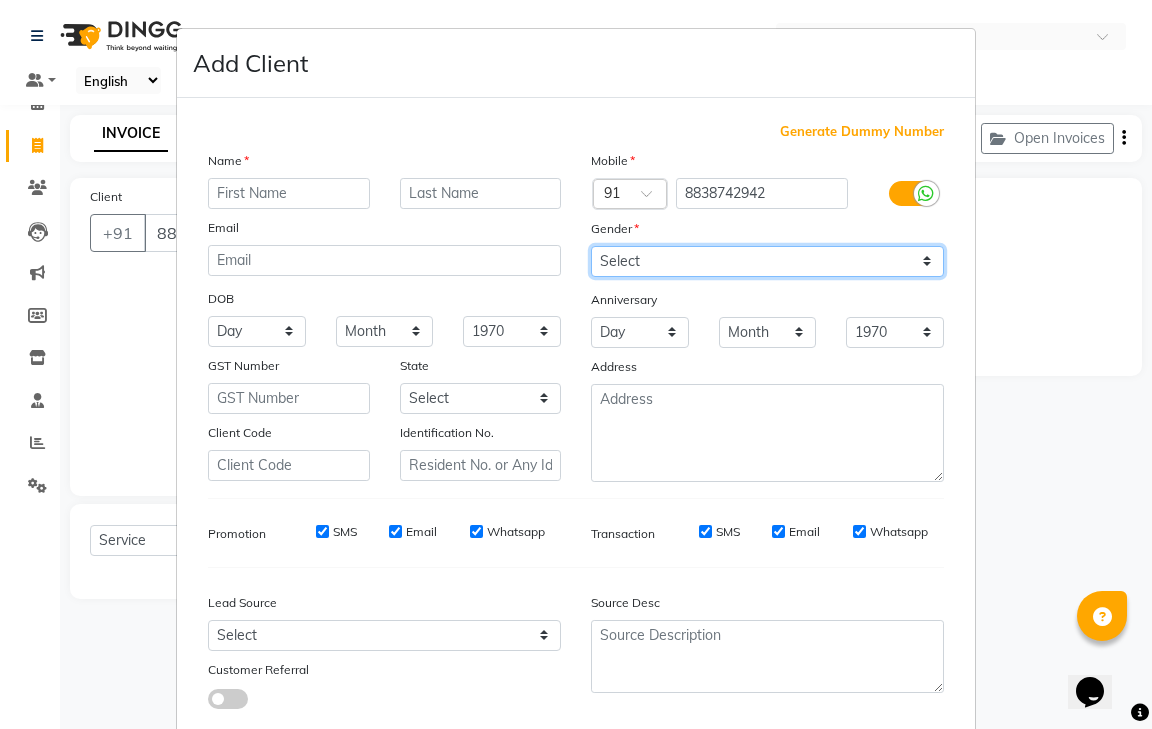 click on "Select [DEMOGRAPHIC_DATA] [DEMOGRAPHIC_DATA] Other Prefer Not To Say" at bounding box center [767, 261] 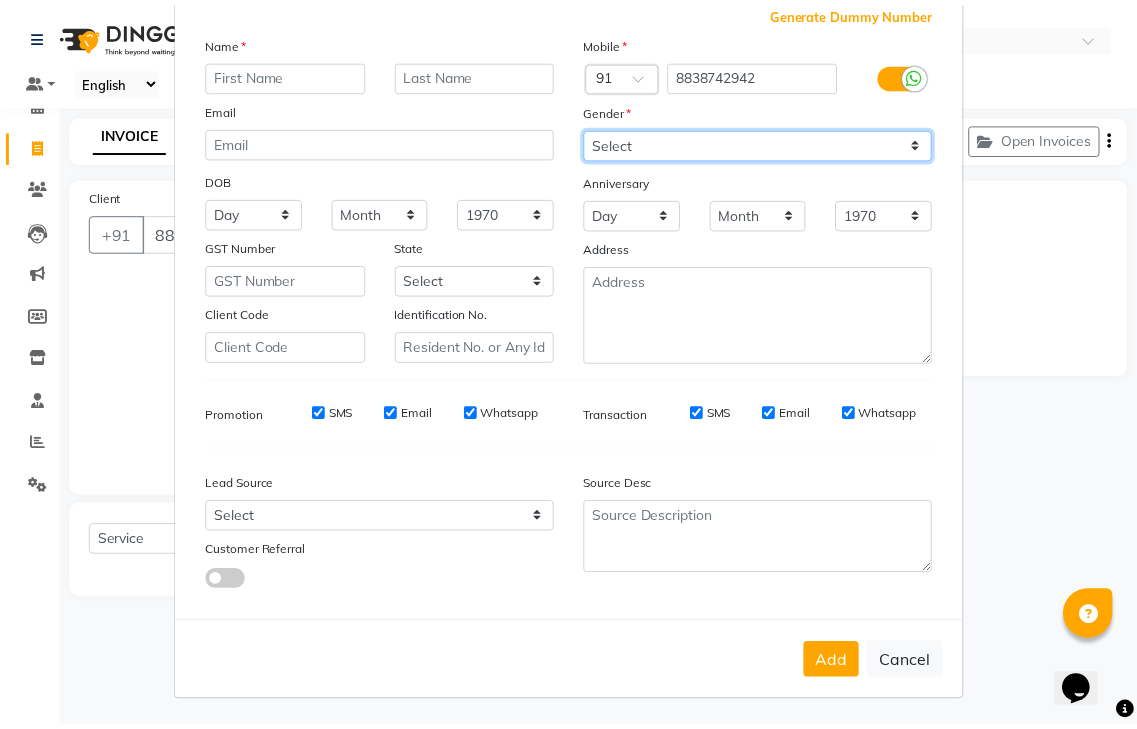 scroll, scrollTop: 120, scrollLeft: 0, axis: vertical 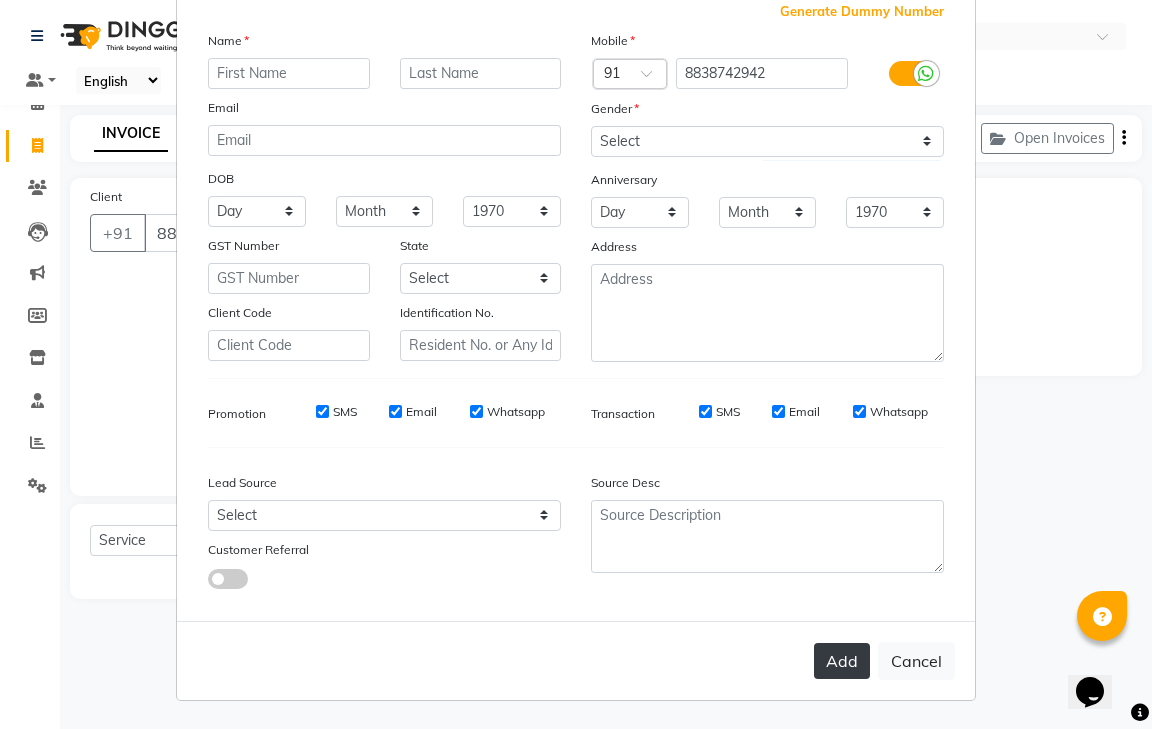 click on "Add" at bounding box center [842, 661] 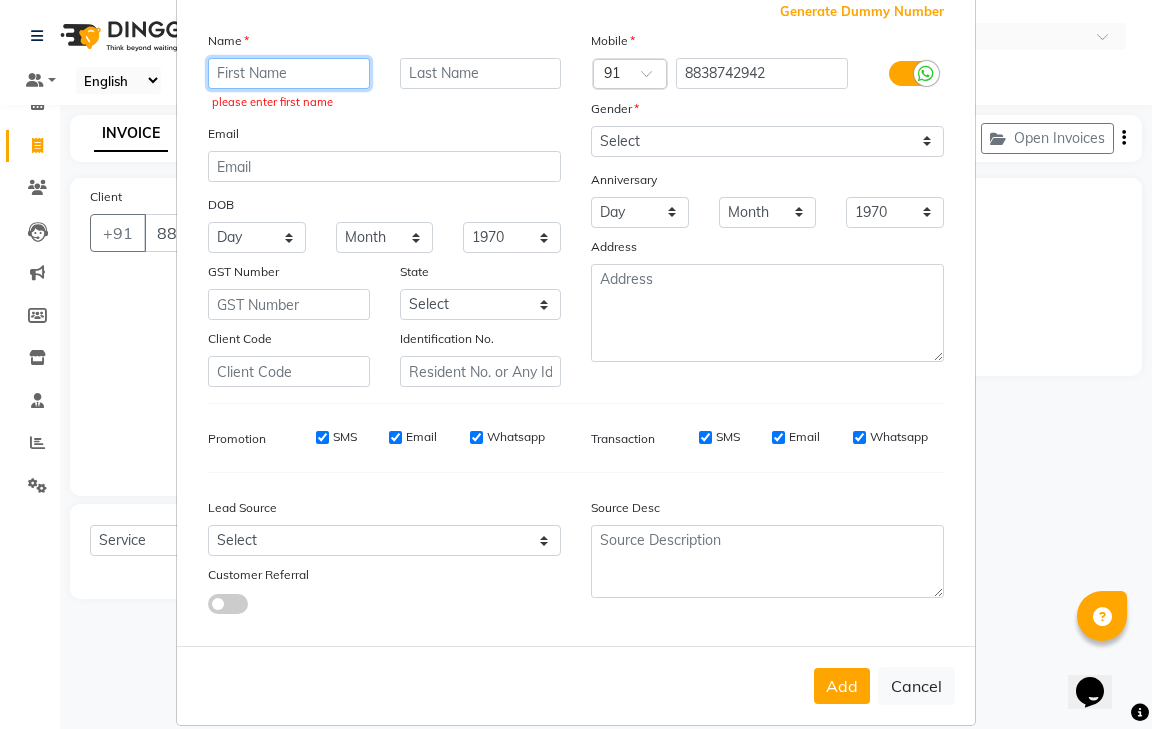 click at bounding box center (289, 73) 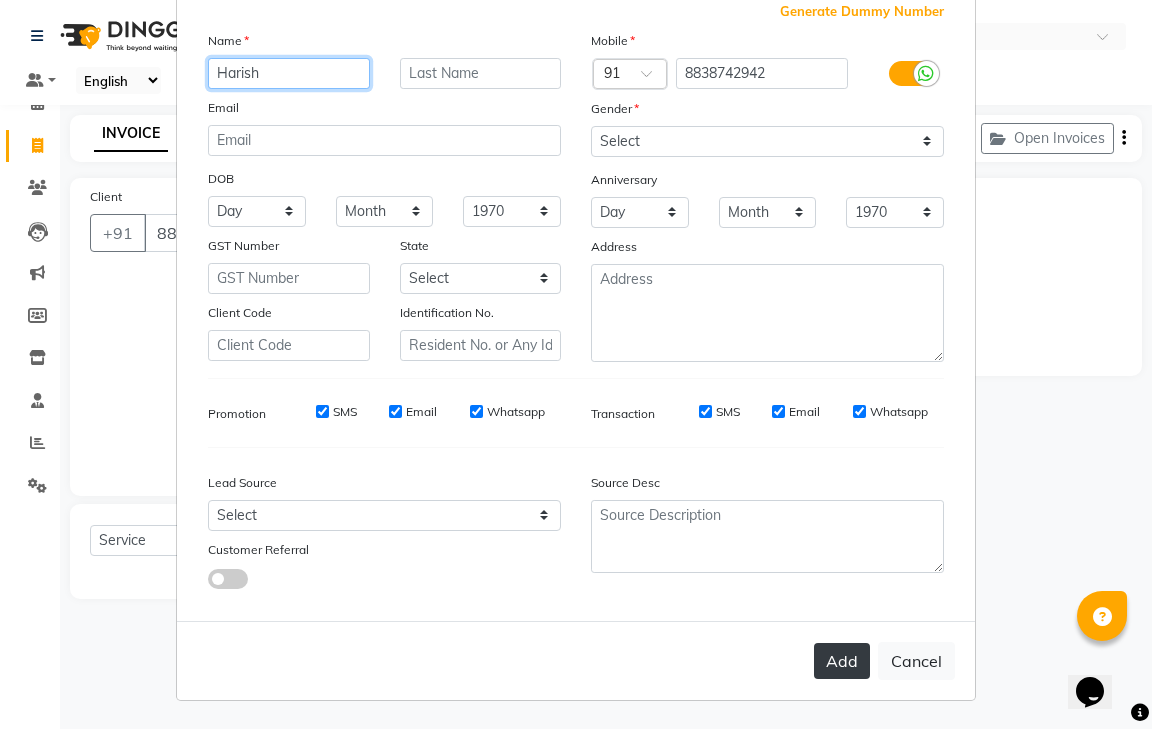 type on "Harish" 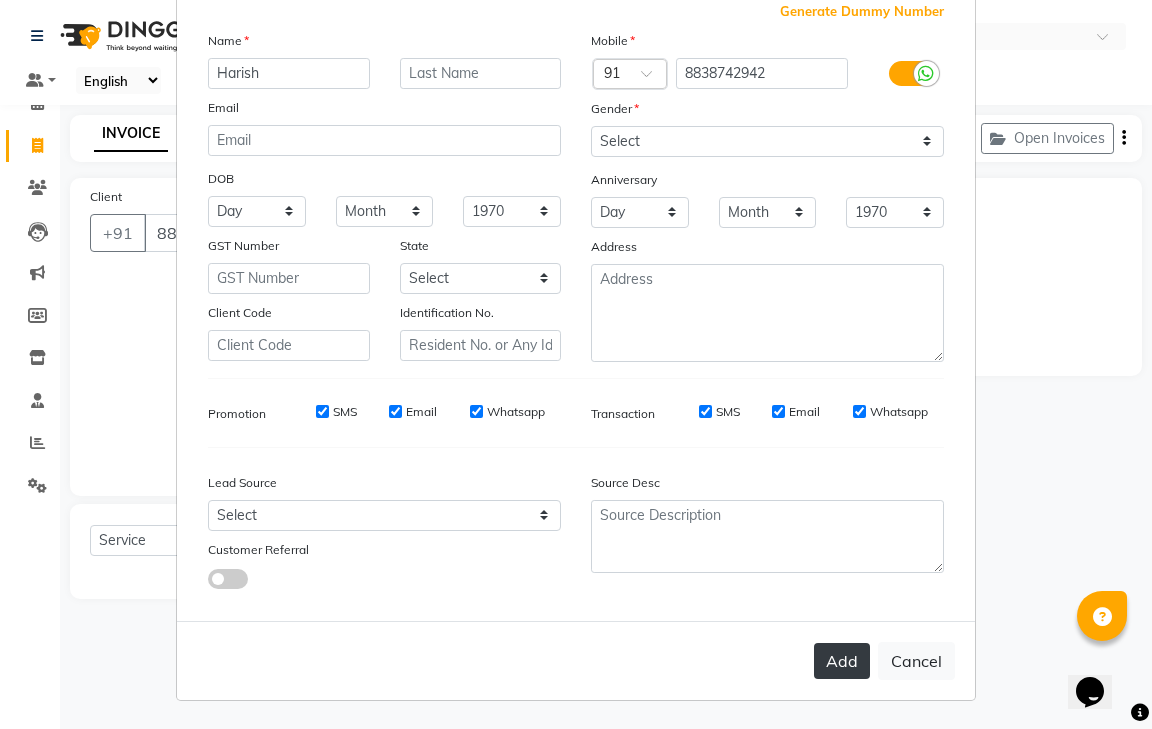 click on "Add" at bounding box center [842, 661] 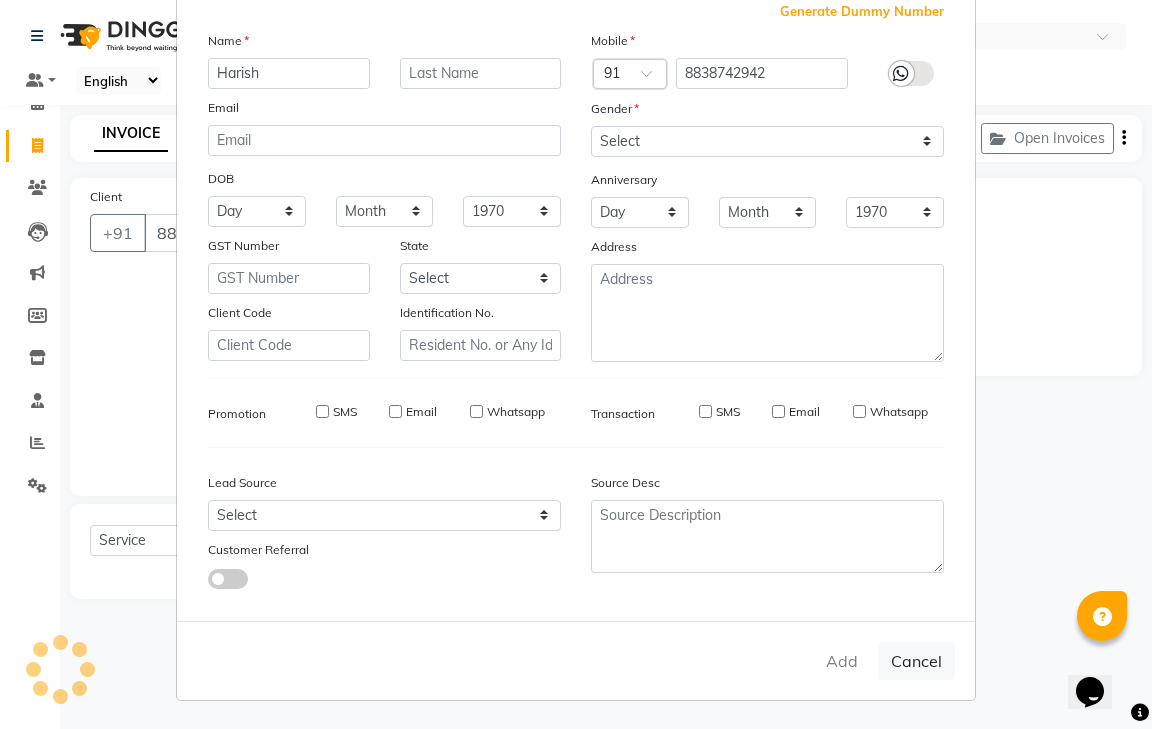 type on "8838742942" 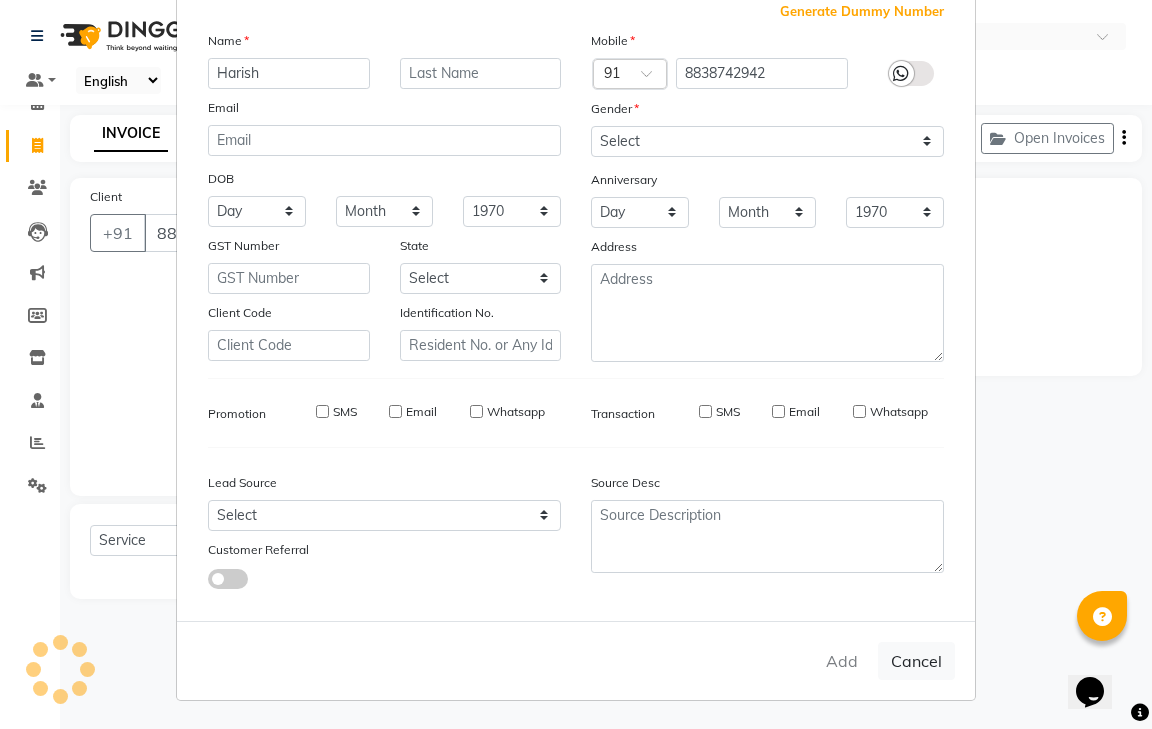 type 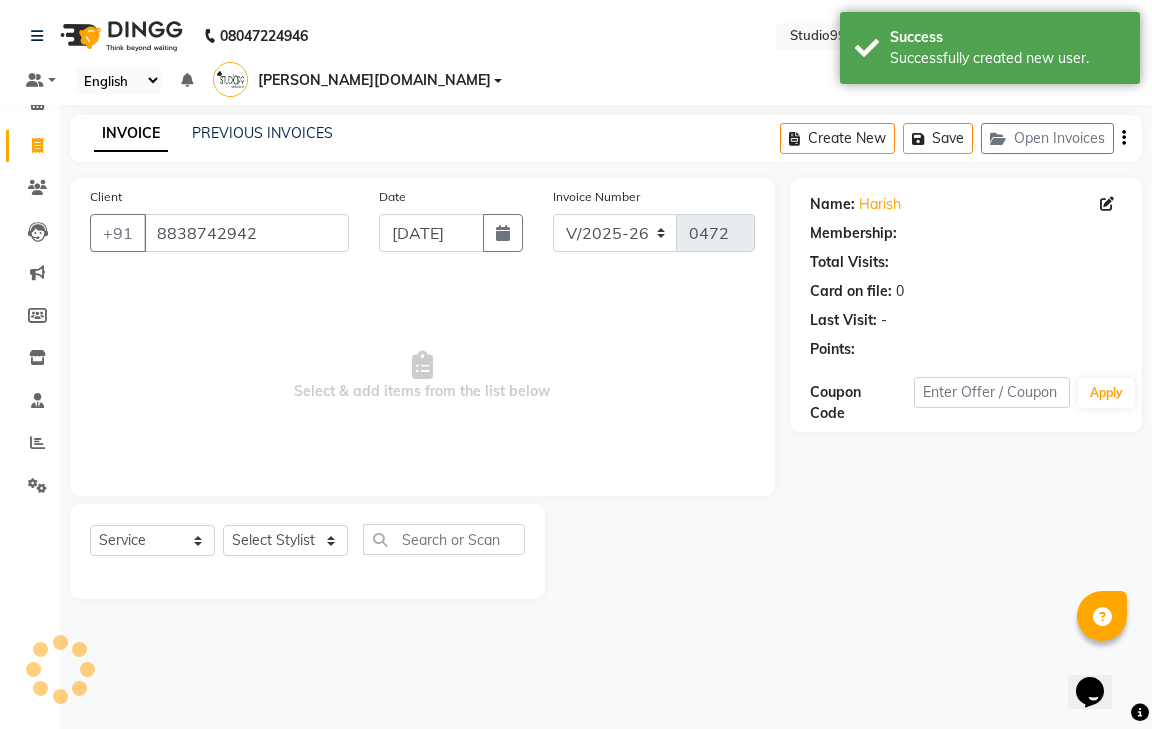 select on "1: Object" 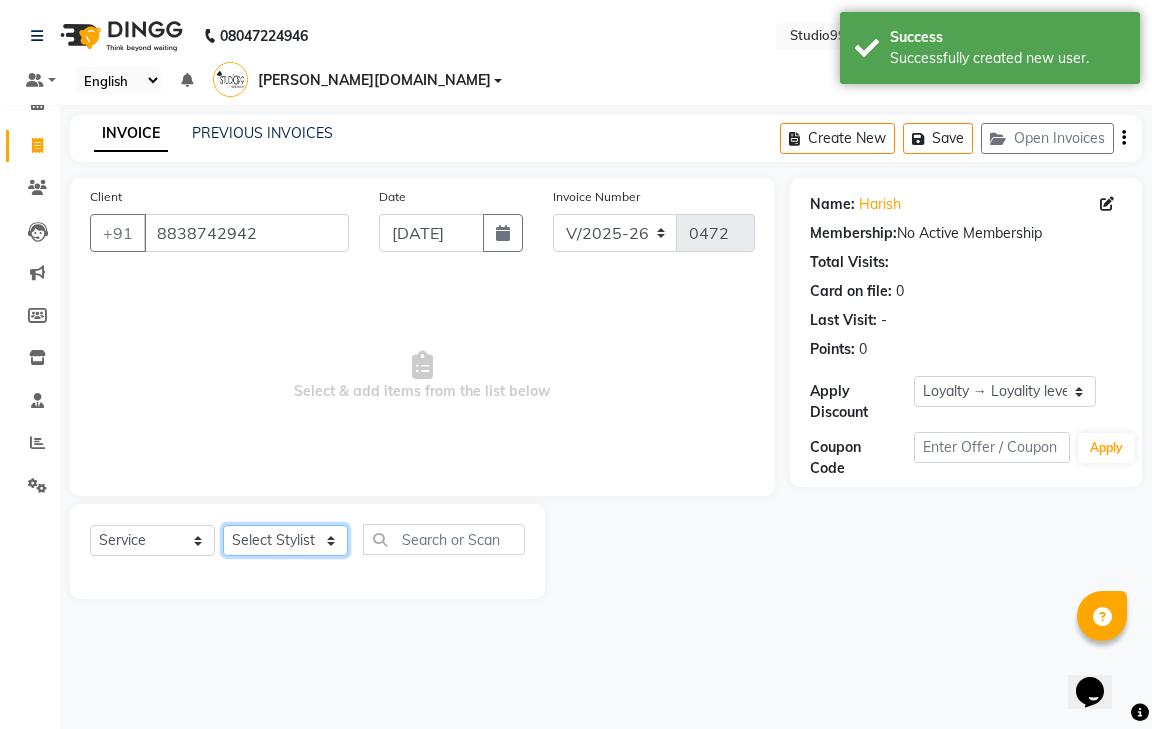 click on "Select Stylist gendral [PERSON_NAME]  jaya priya kothai TK [DATE] sanjay santhosh [DOMAIN_NAME]" 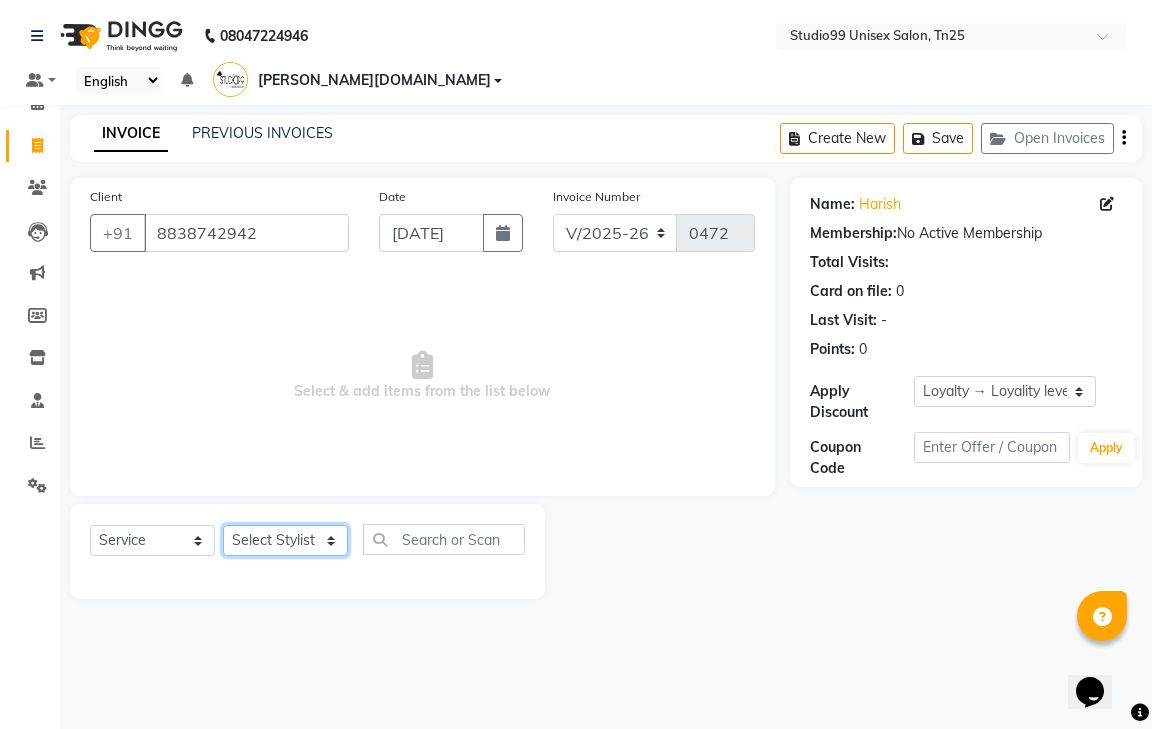 select on "80761" 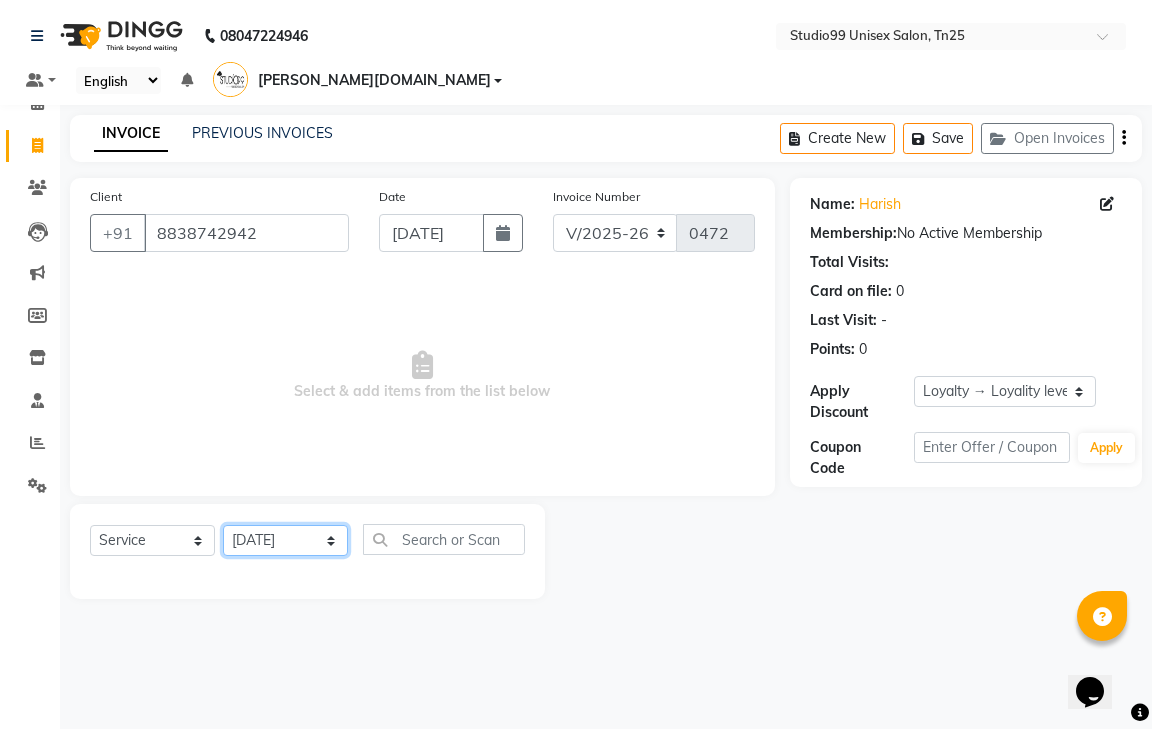 click on "Select Stylist gendral [PERSON_NAME]  jaya priya kothai TK [DATE] sanjay santhosh [DOMAIN_NAME]" 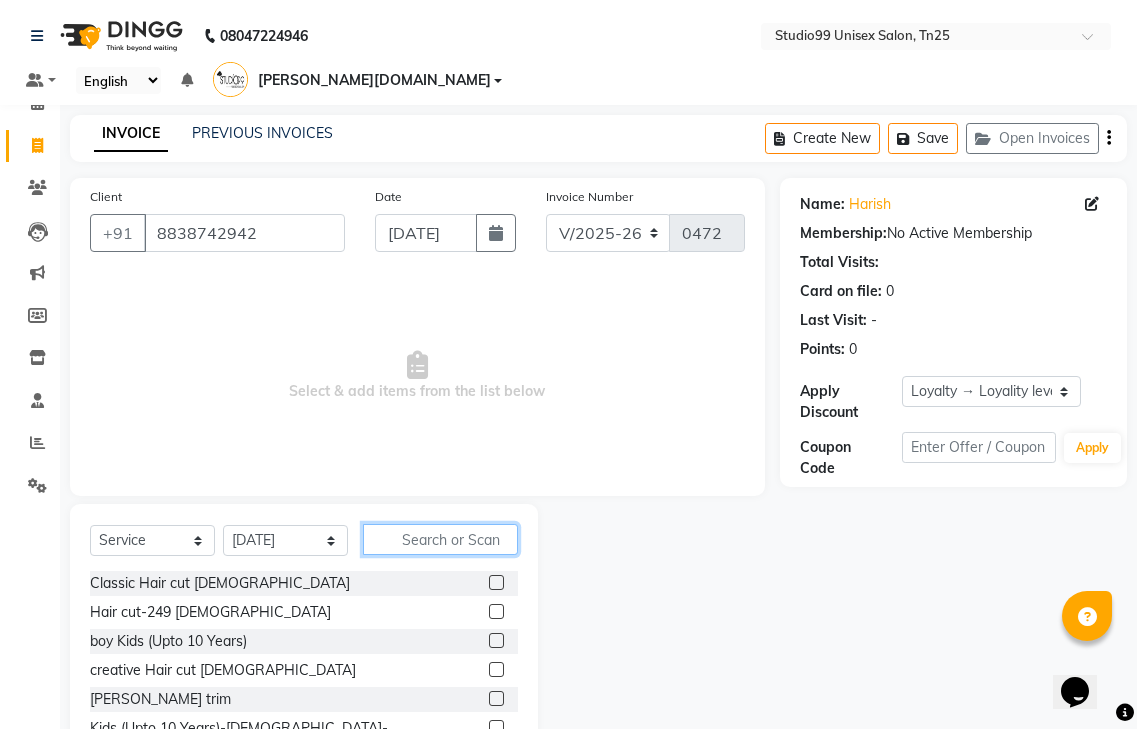 click 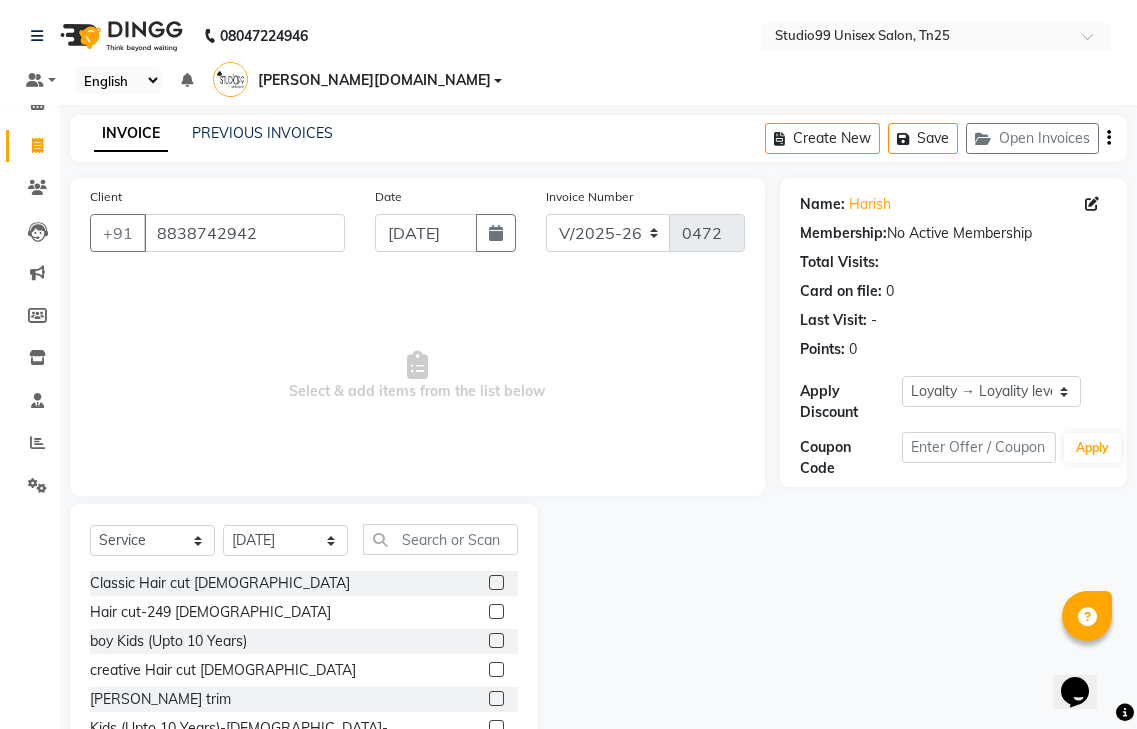 click 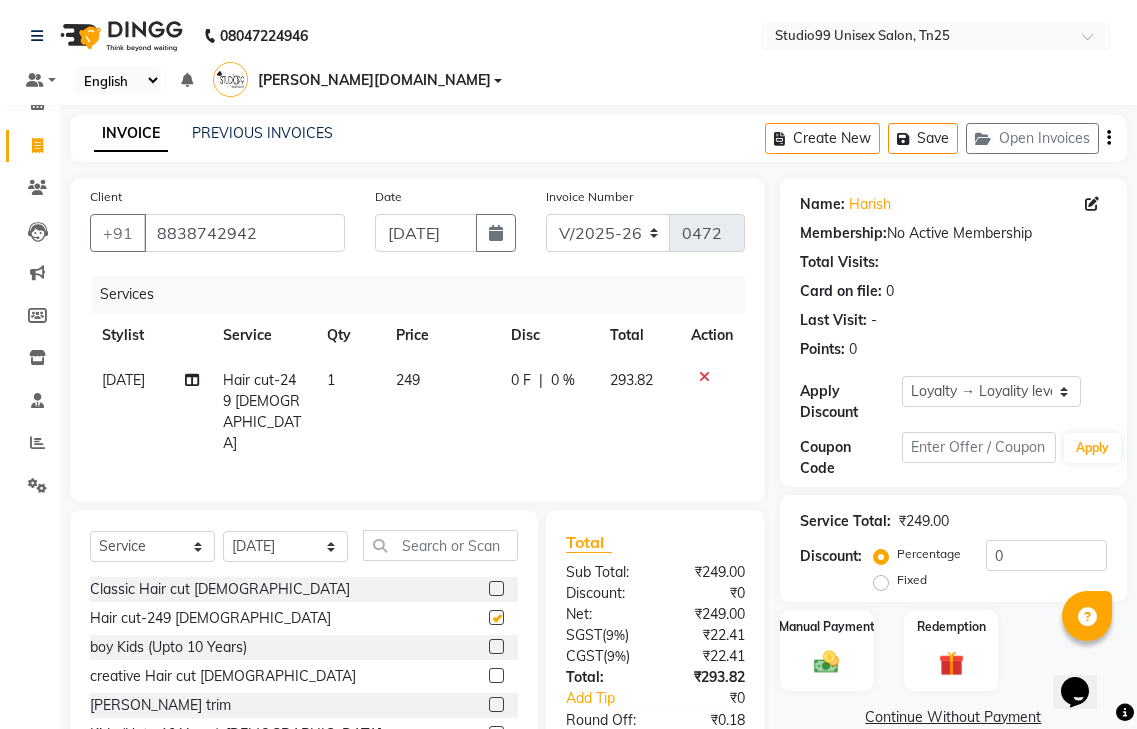 checkbox on "false" 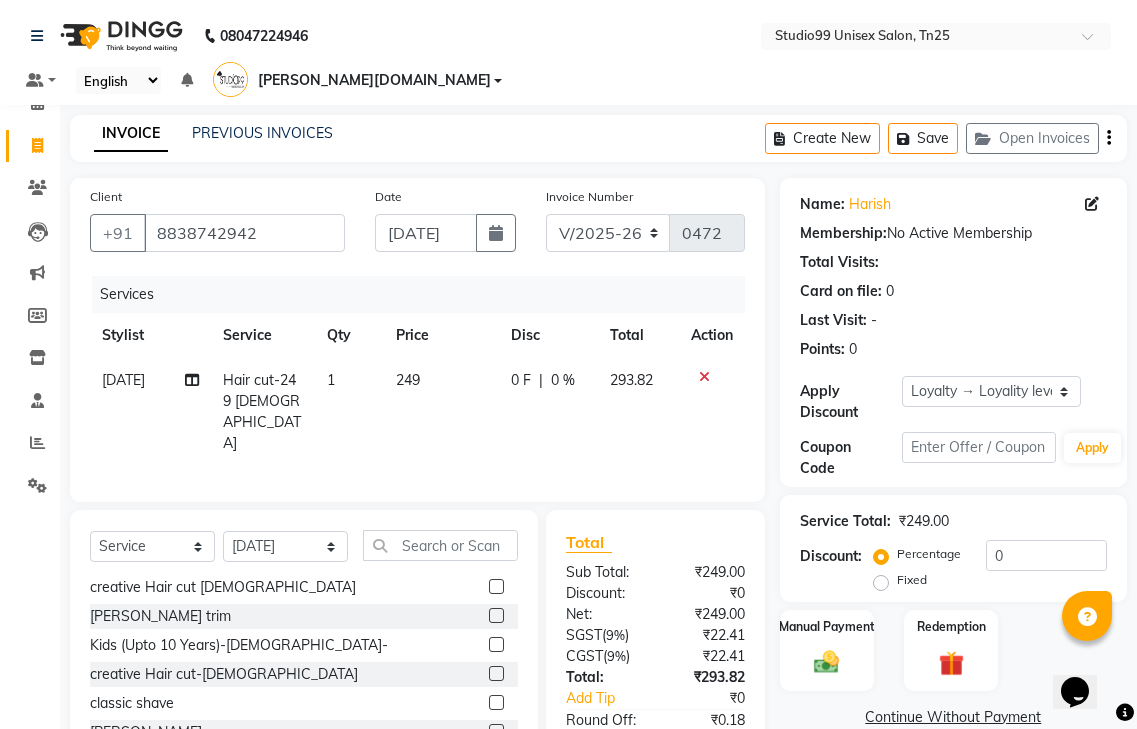 scroll, scrollTop: 200, scrollLeft: 0, axis: vertical 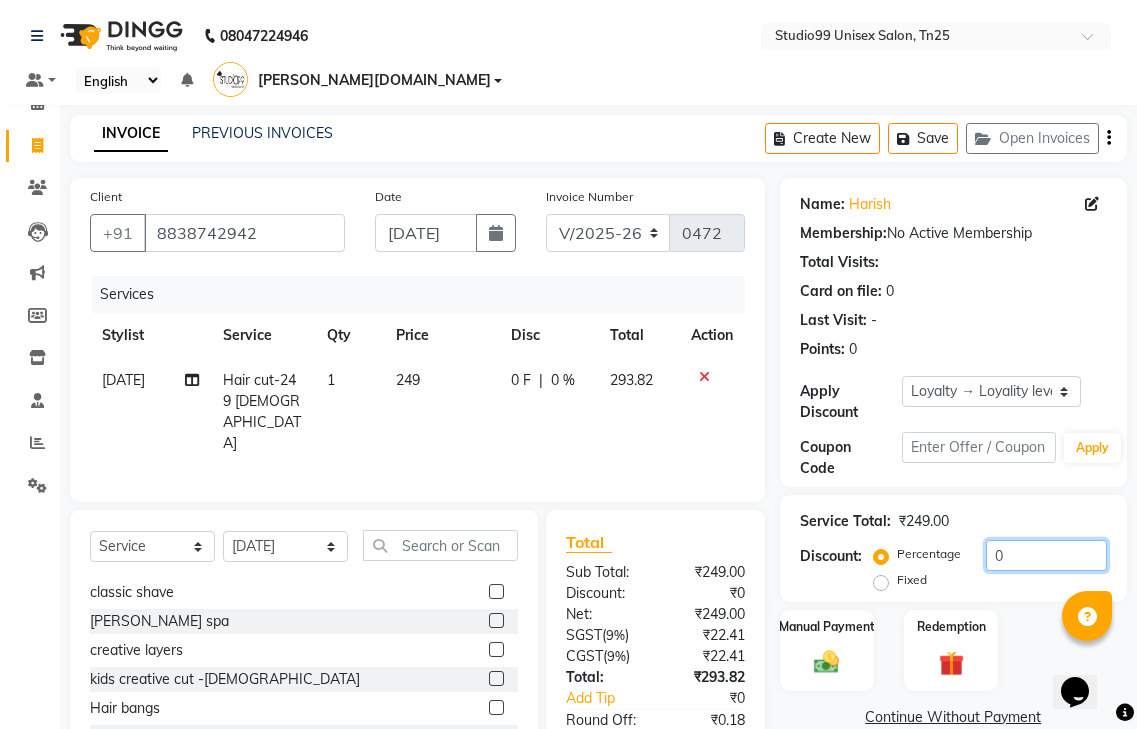 click on "0" 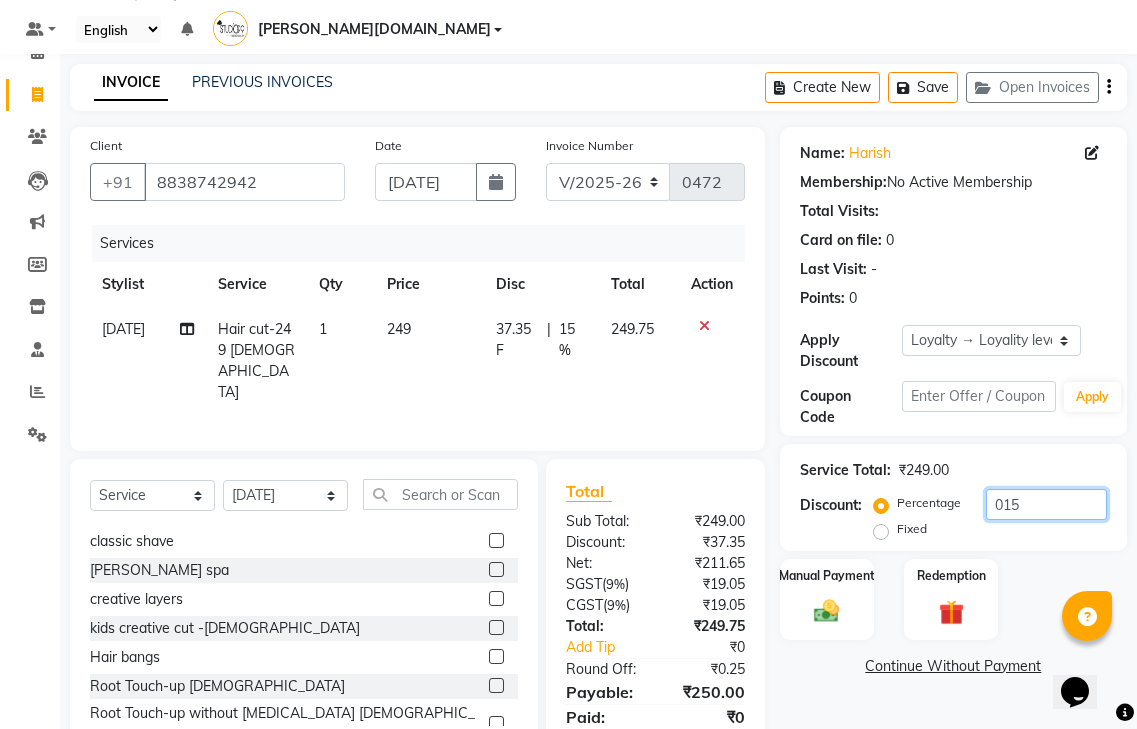 scroll, scrollTop: 92, scrollLeft: 0, axis: vertical 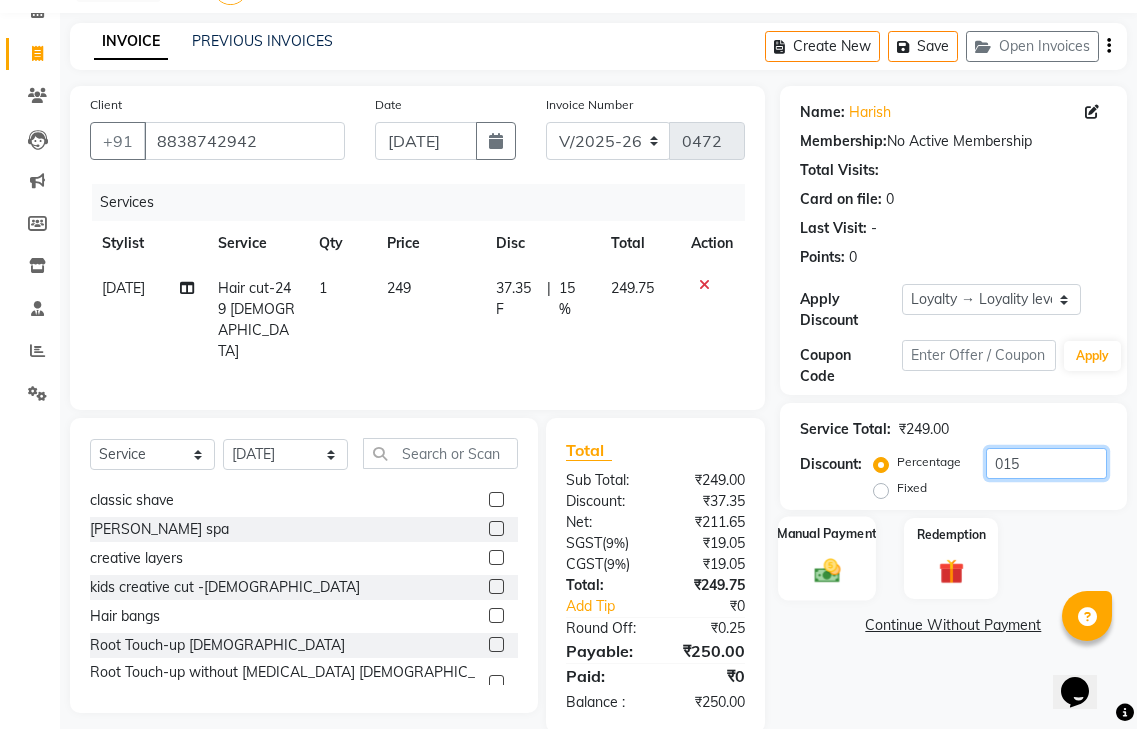 type on "015" 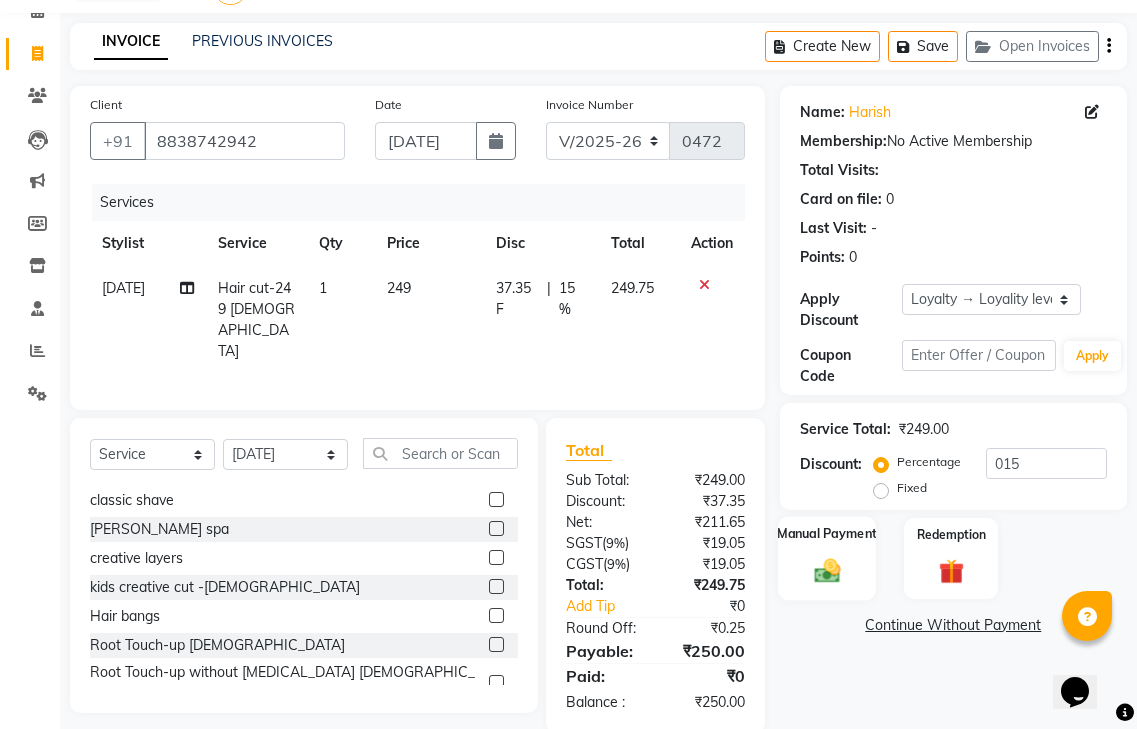 click on "Manual Payment" 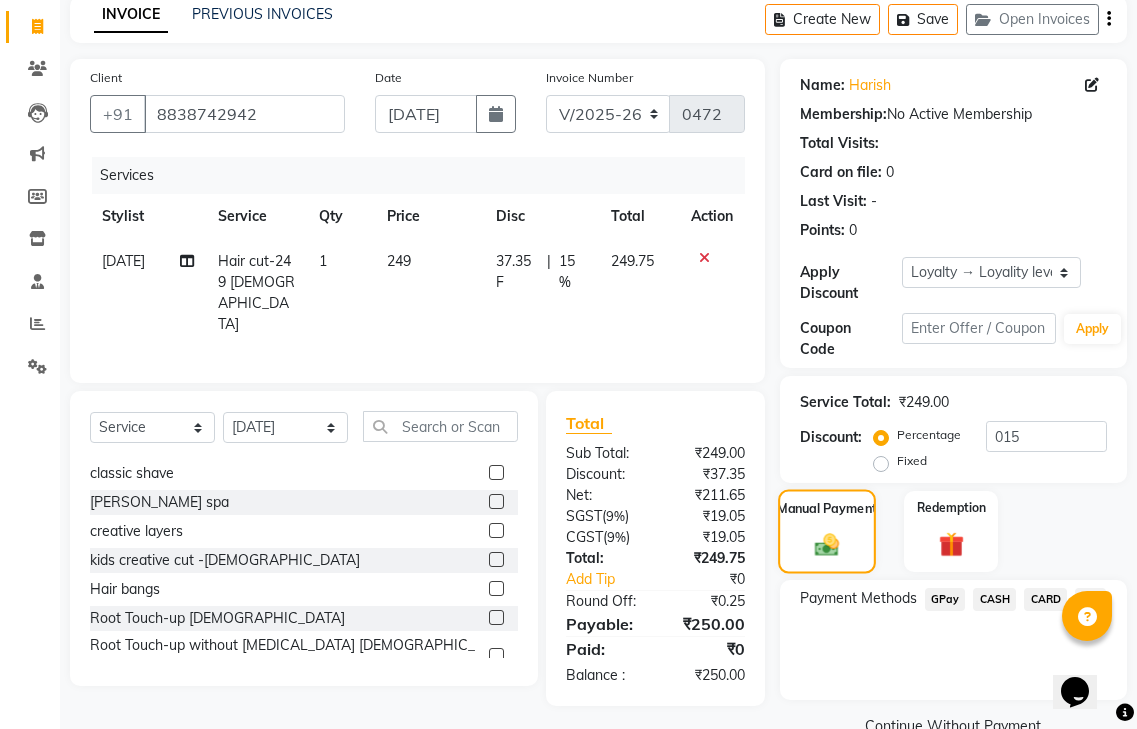 scroll, scrollTop: 133, scrollLeft: 0, axis: vertical 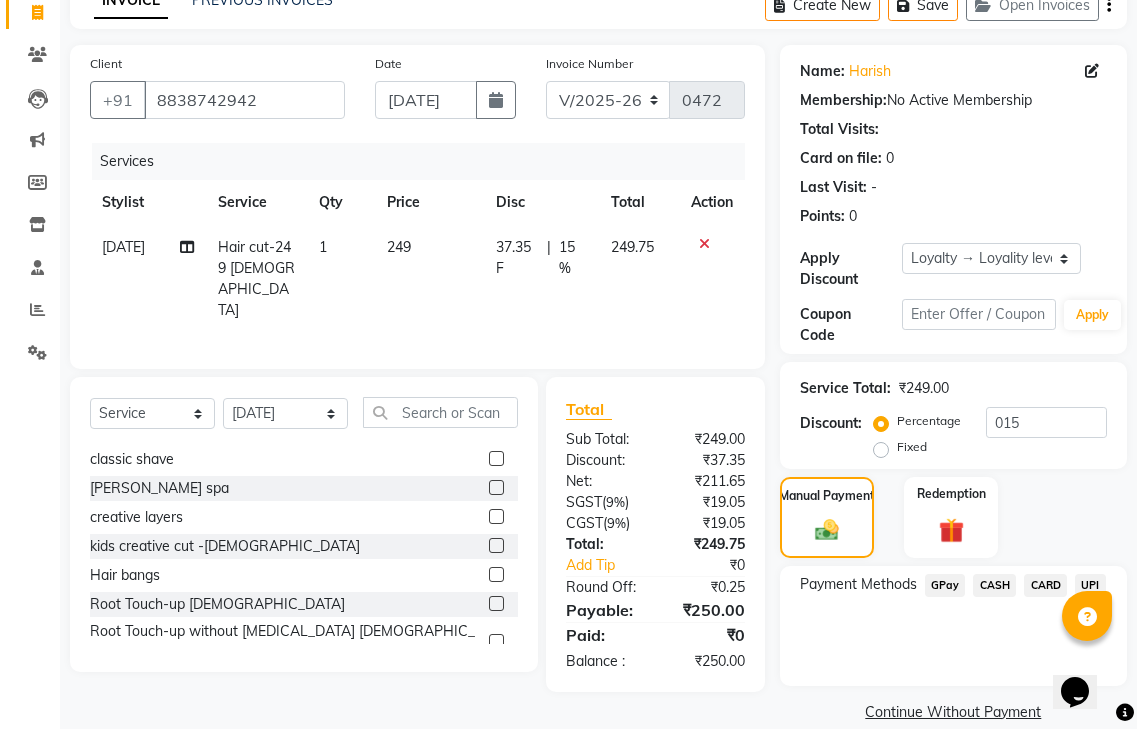 click on "CASH" 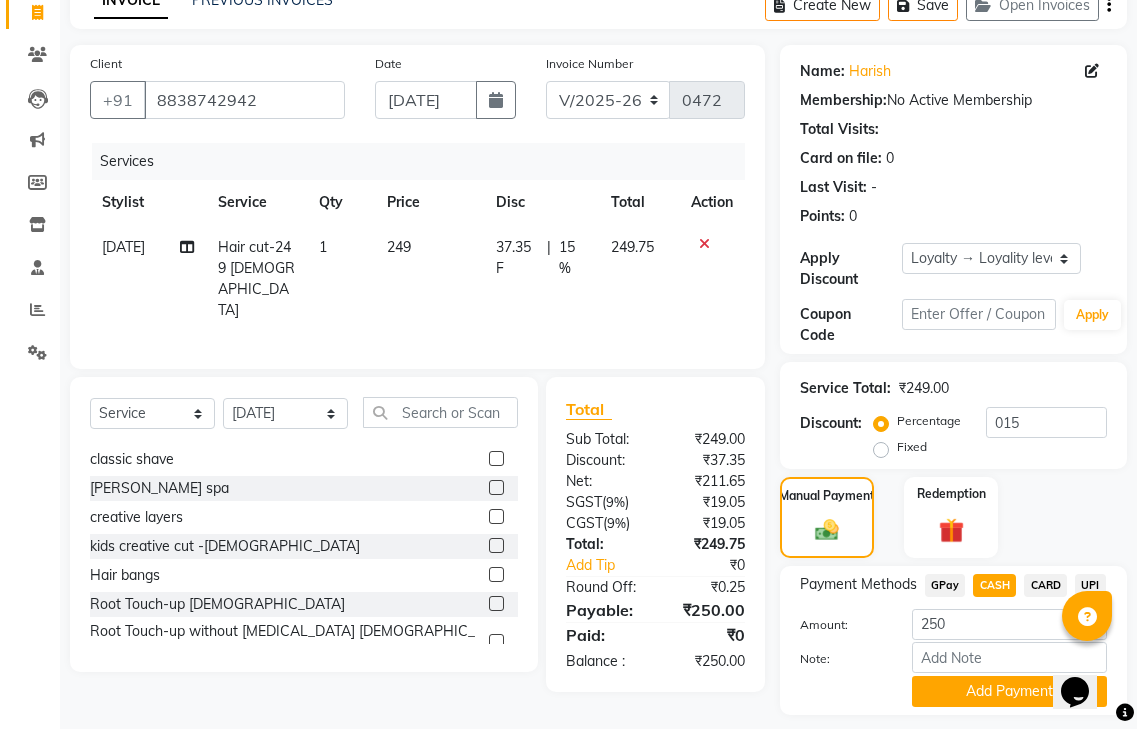 scroll, scrollTop: 162, scrollLeft: 0, axis: vertical 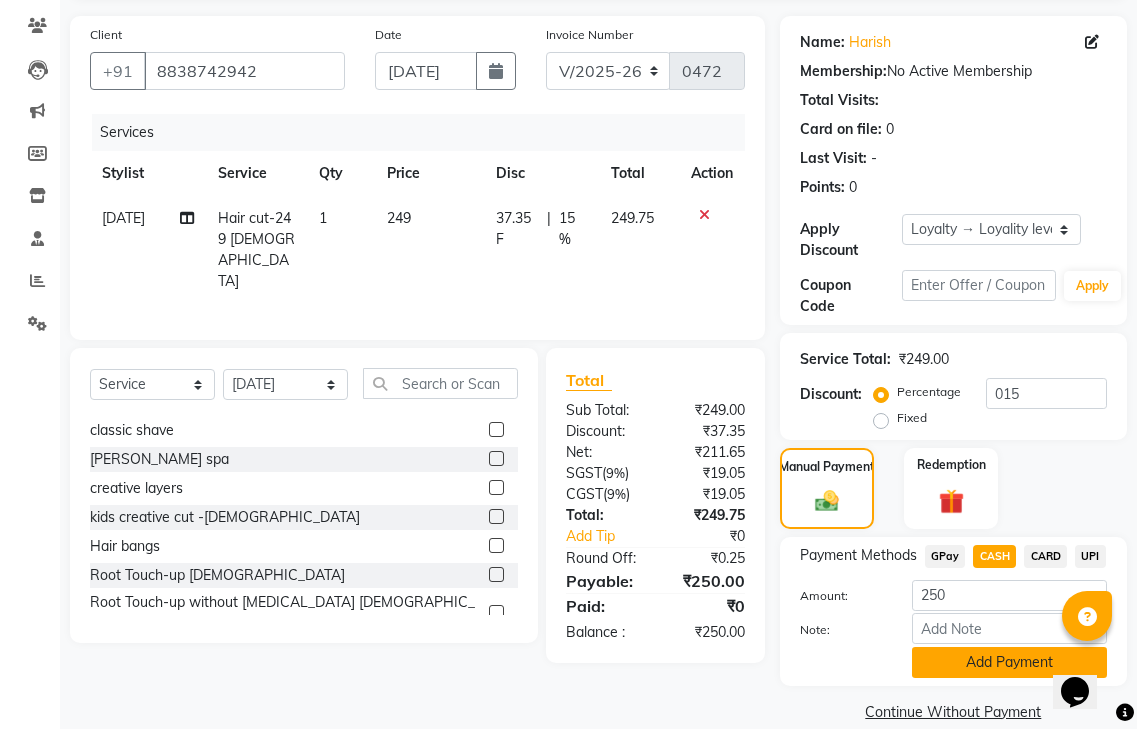 click on "Add Payment" 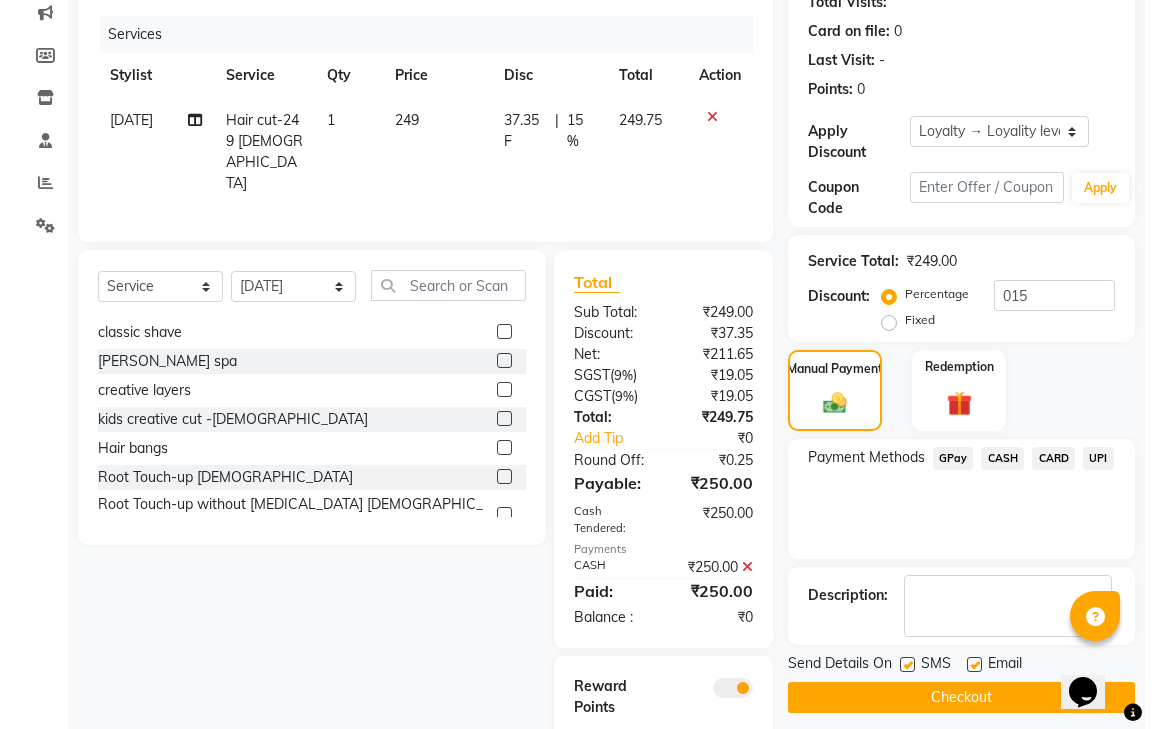 scroll, scrollTop: 336, scrollLeft: 0, axis: vertical 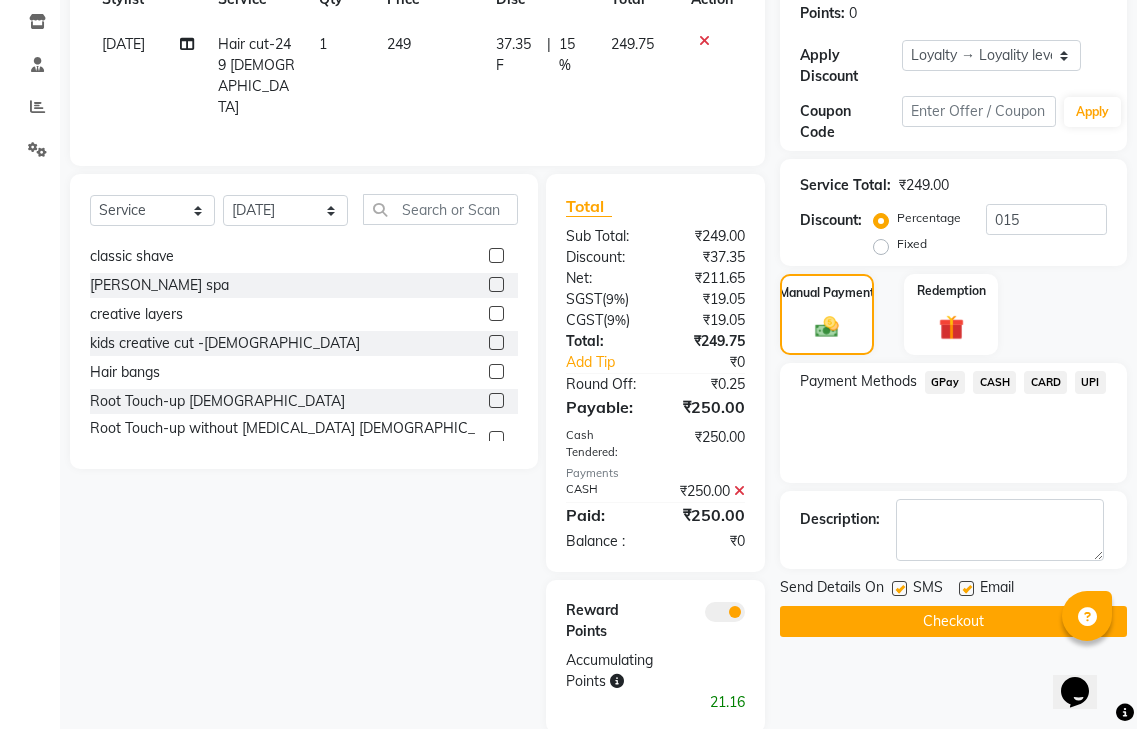 click 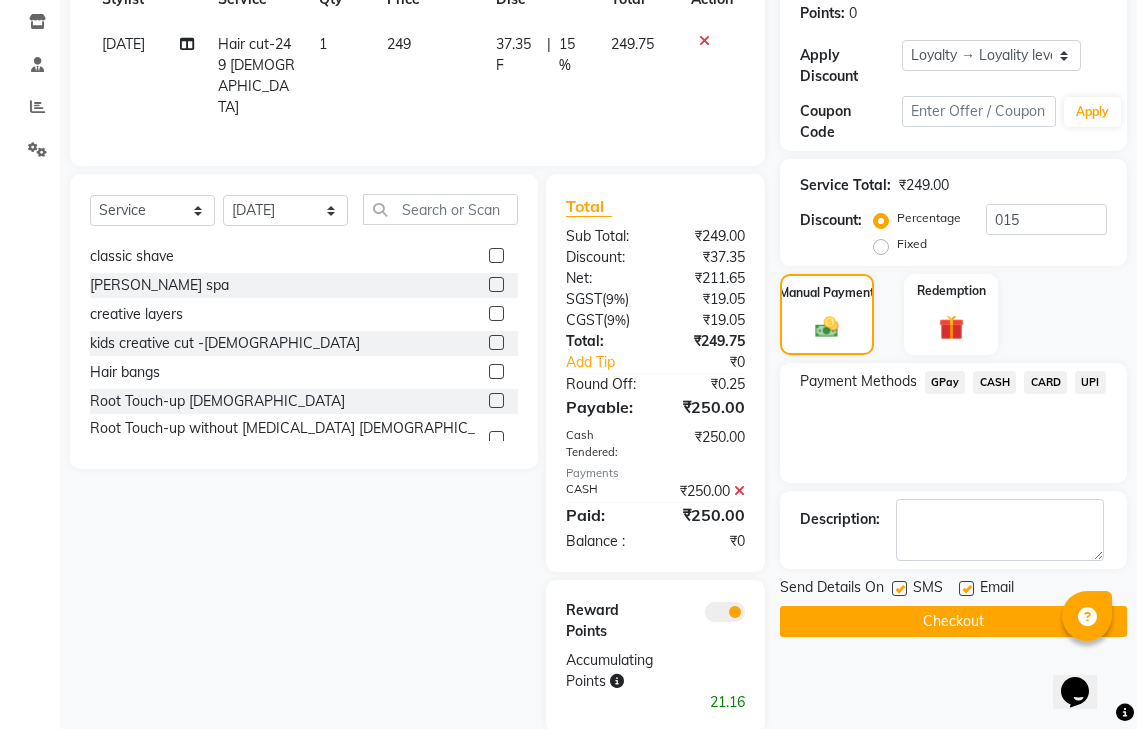 click 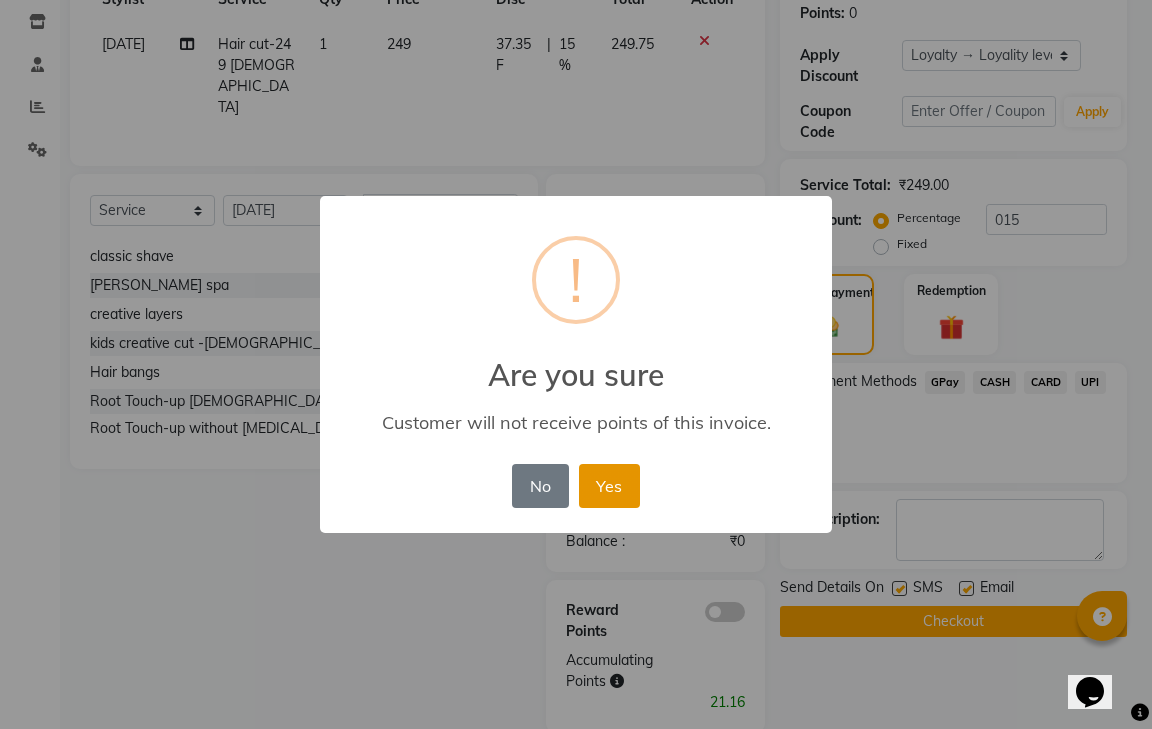 click on "Yes" at bounding box center [609, 486] 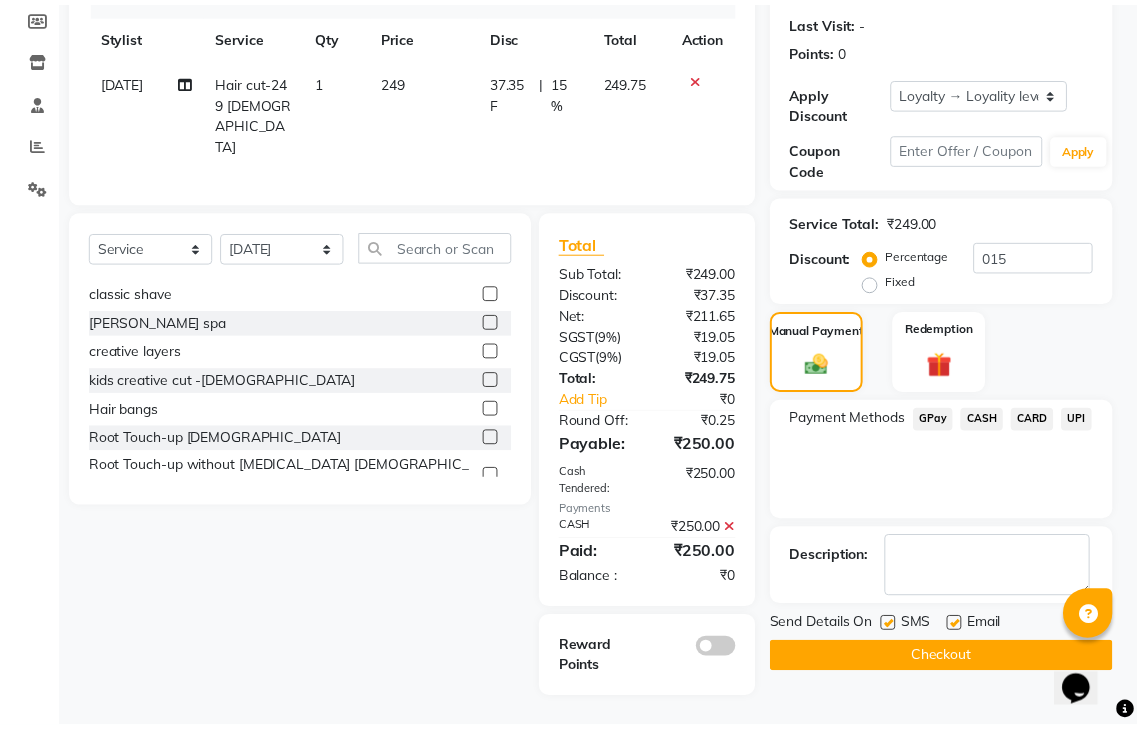 scroll, scrollTop: 265, scrollLeft: 0, axis: vertical 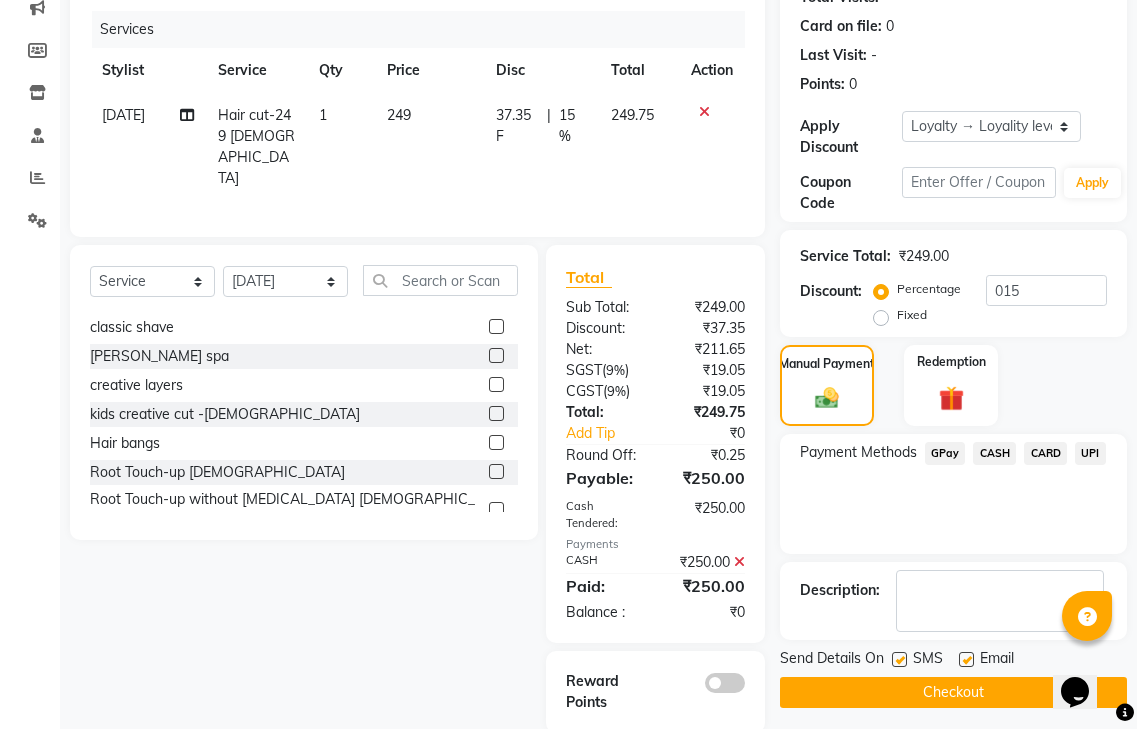 click on "Checkout" 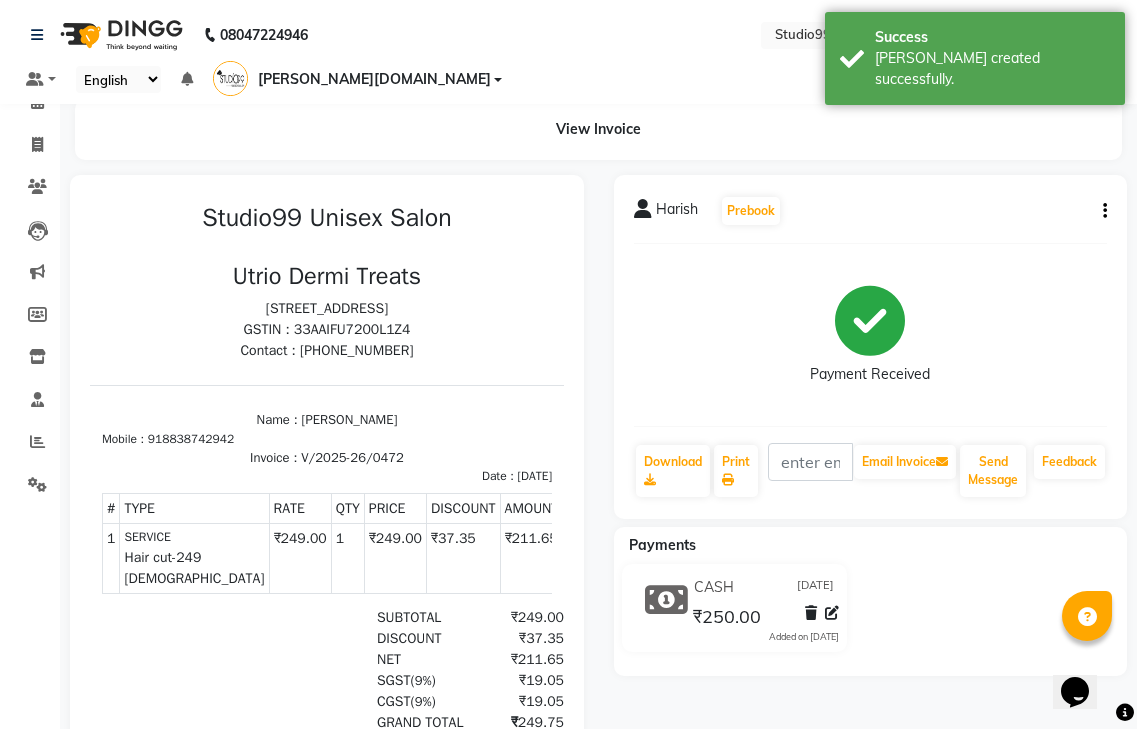 scroll, scrollTop: 0, scrollLeft: 0, axis: both 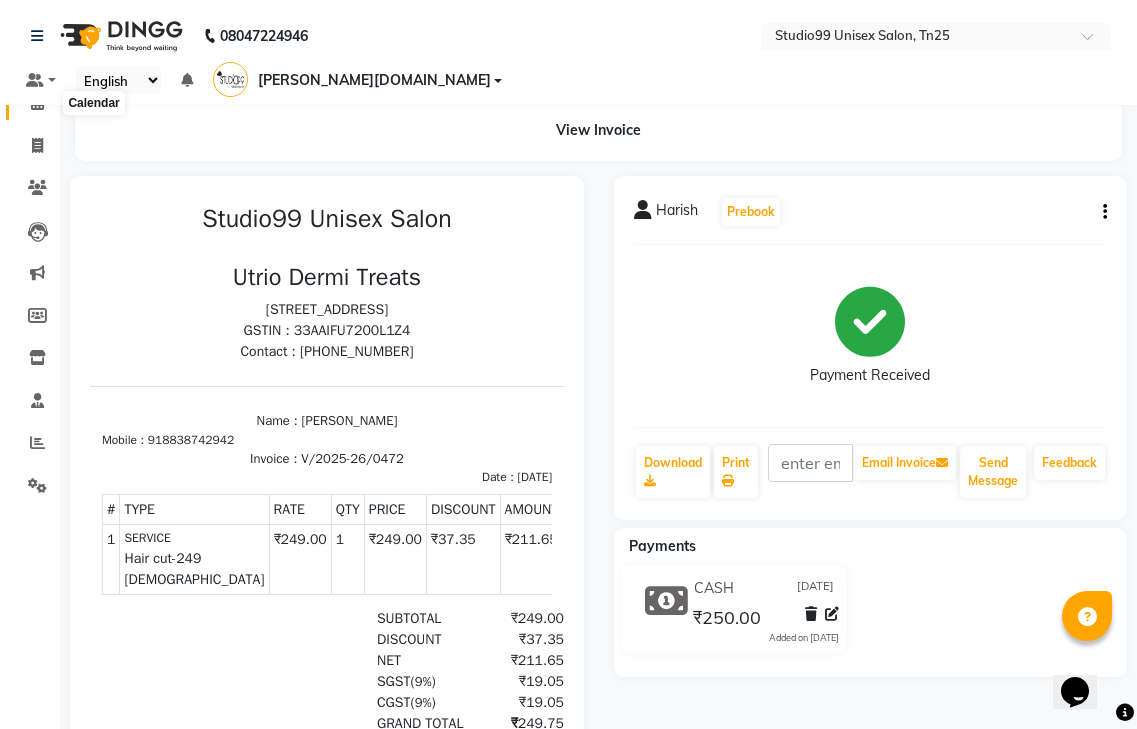 click 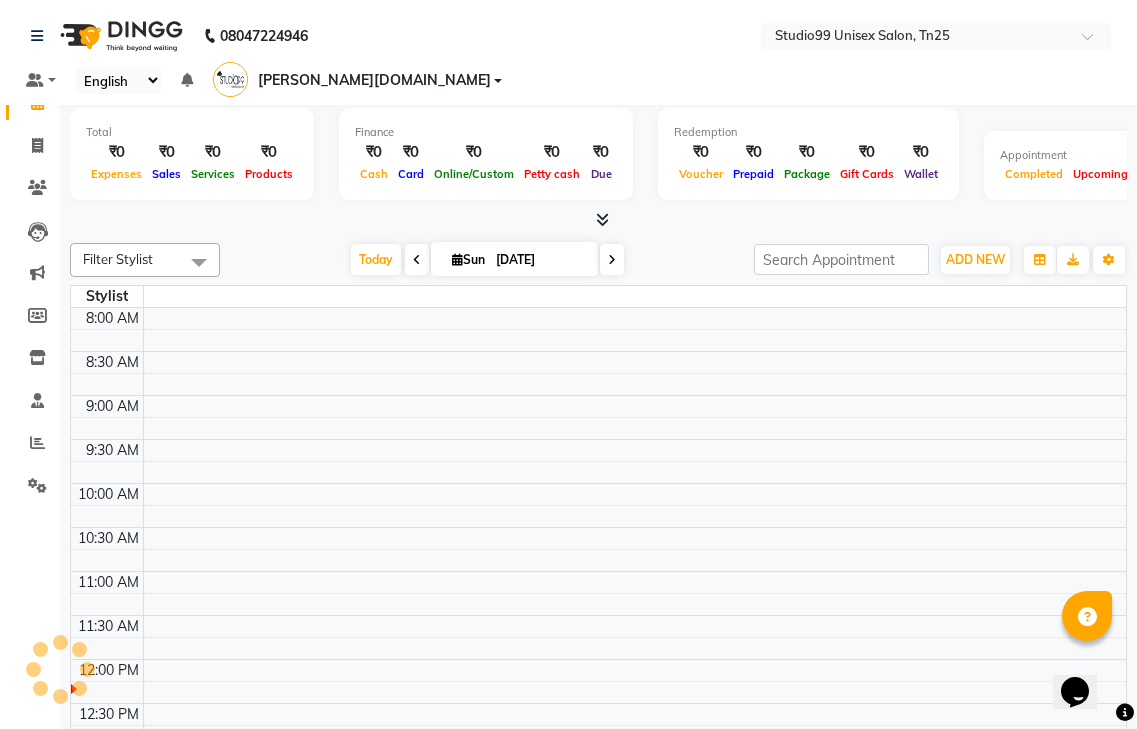 scroll, scrollTop: 0, scrollLeft: 0, axis: both 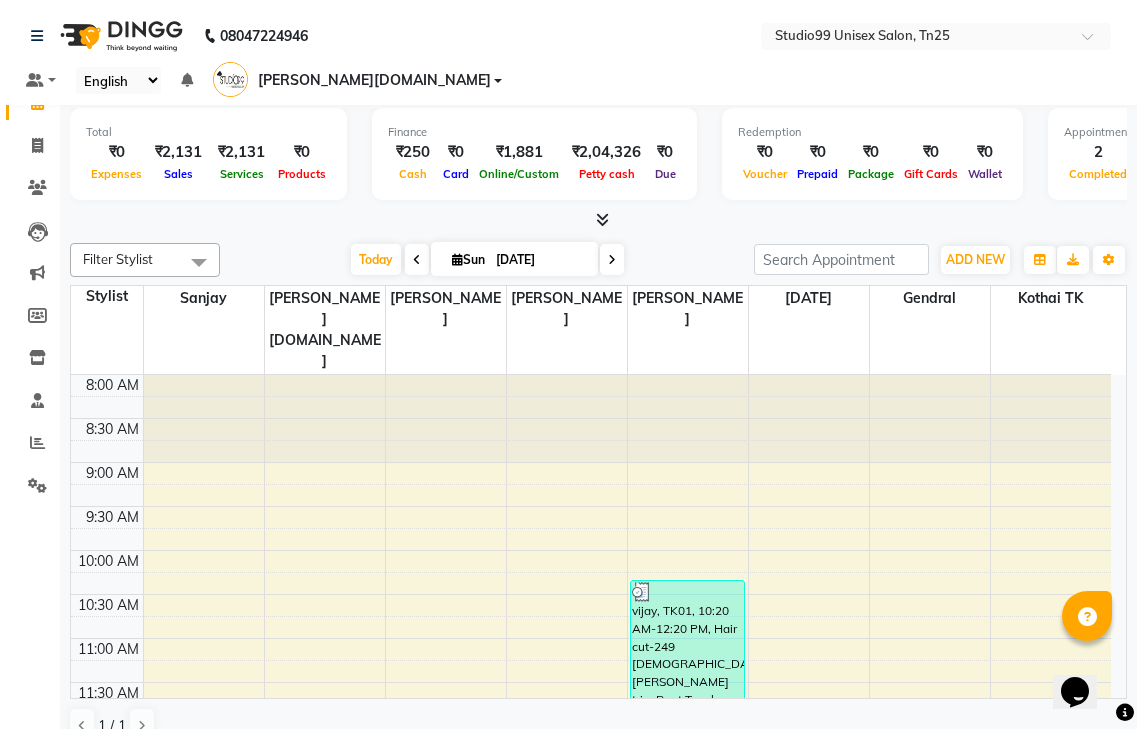 drag, startPoint x: 419, startPoint y: 95, endPoint x: 80, endPoint y: -87, distance: 384.76617 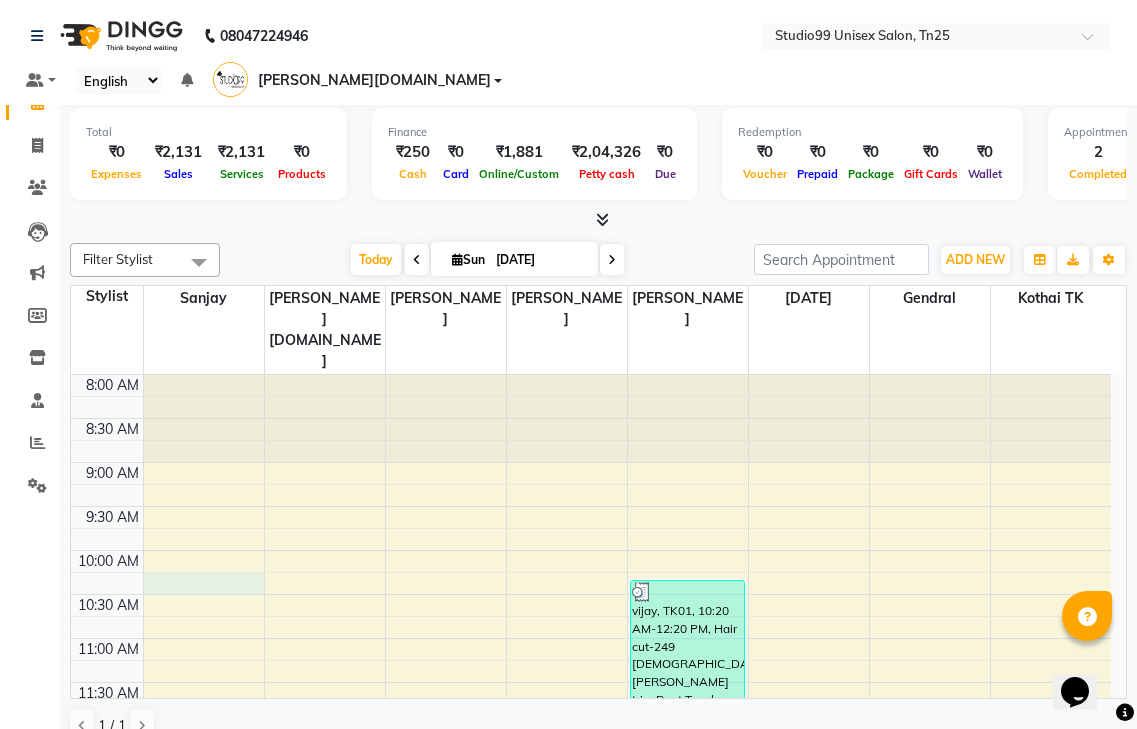 click on "8:00 AM 8:30 AM 9:00 AM 9:30 AM 10:00 AM 10:30 AM 11:00 AM 11:30 AM 12:00 PM 12:30 PM 1:00 PM 1:30 PM 2:00 PM 2:30 PM 3:00 PM 3:30 PM 4:00 PM 4:30 PM 5:00 PM 5:30 PM 6:00 PM 6:30 PM 7:00 PM 7:30 PM 8:00 PM 8:30 PM     vijay, TK01, 10:20 AM-12:20 PM, Hair cut-249 [DEMOGRAPHIC_DATA],[PERSON_NAME] trim,Root Touch-up without [MEDICAL_DATA] [DEMOGRAPHIC_DATA],[PERSON_NAME] Color     Harish, TK02, 11:50 AM-12:20 PM, Hair cut-249 [DEMOGRAPHIC_DATA]" at bounding box center (591, 946) 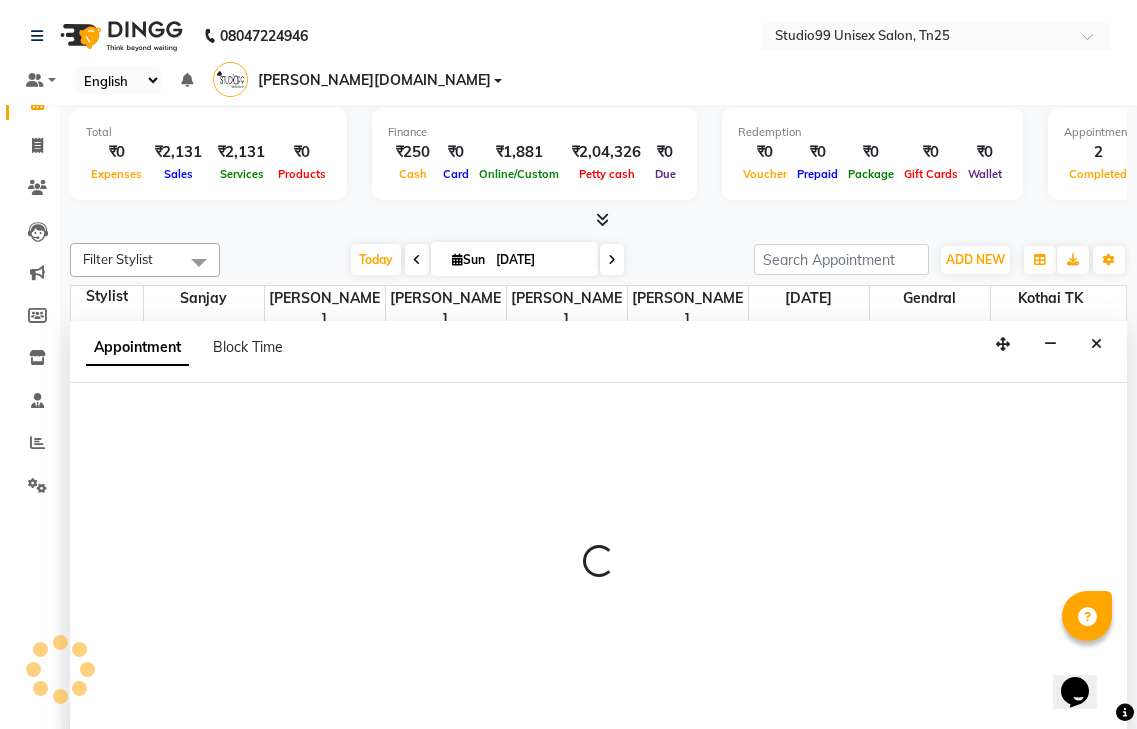 scroll, scrollTop: 1, scrollLeft: 0, axis: vertical 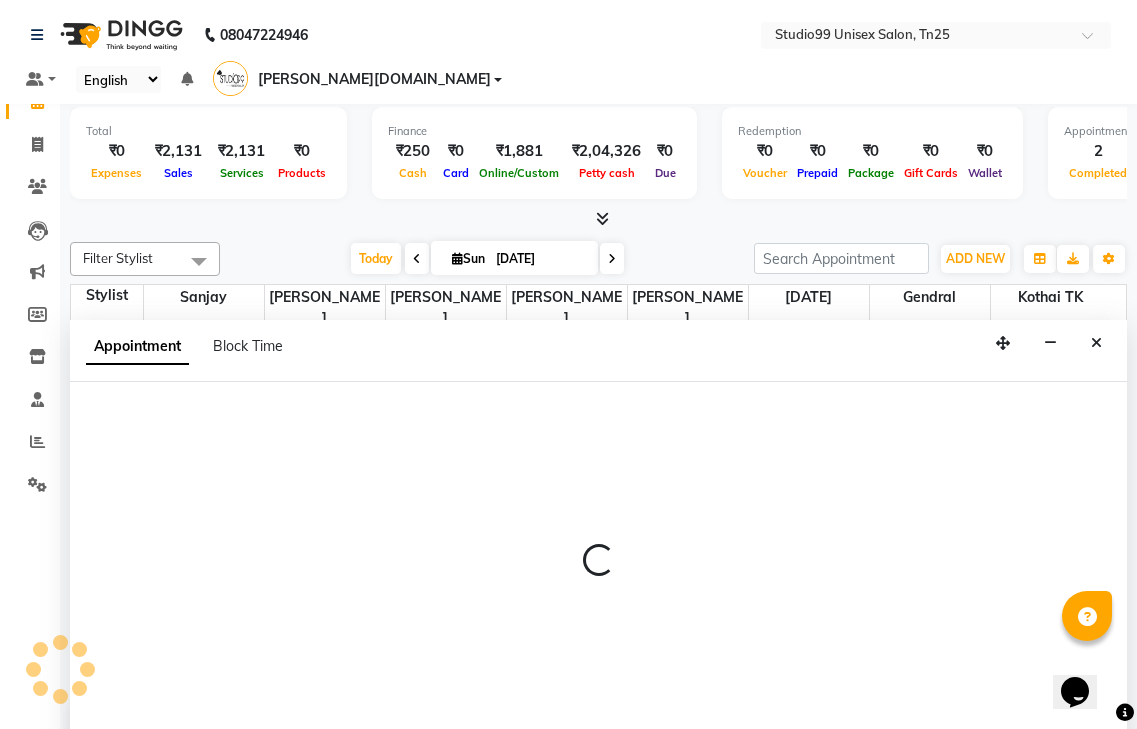 select on "80755" 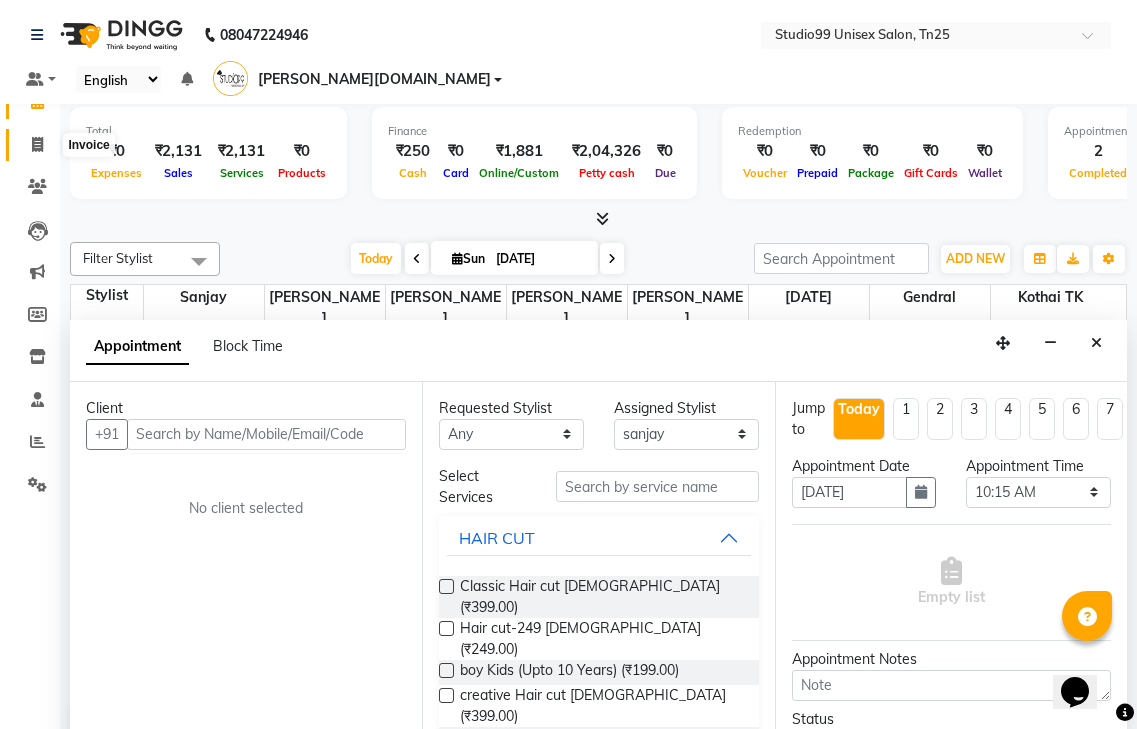 click 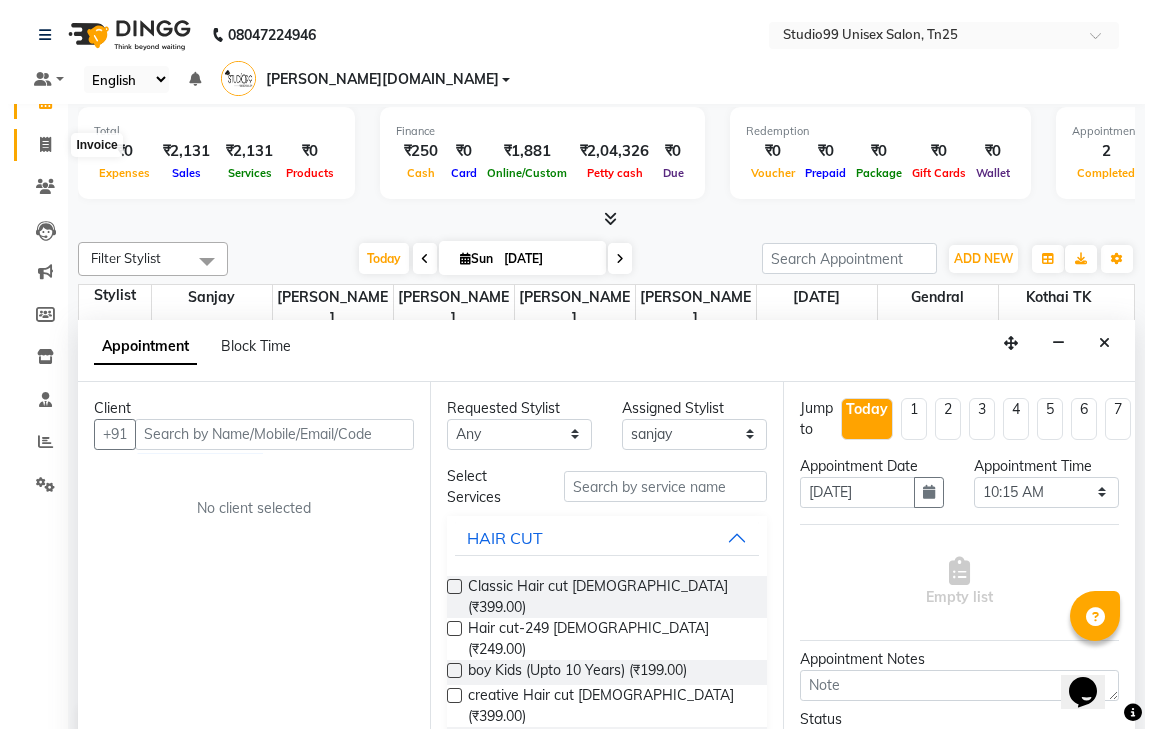 scroll, scrollTop: 0, scrollLeft: 0, axis: both 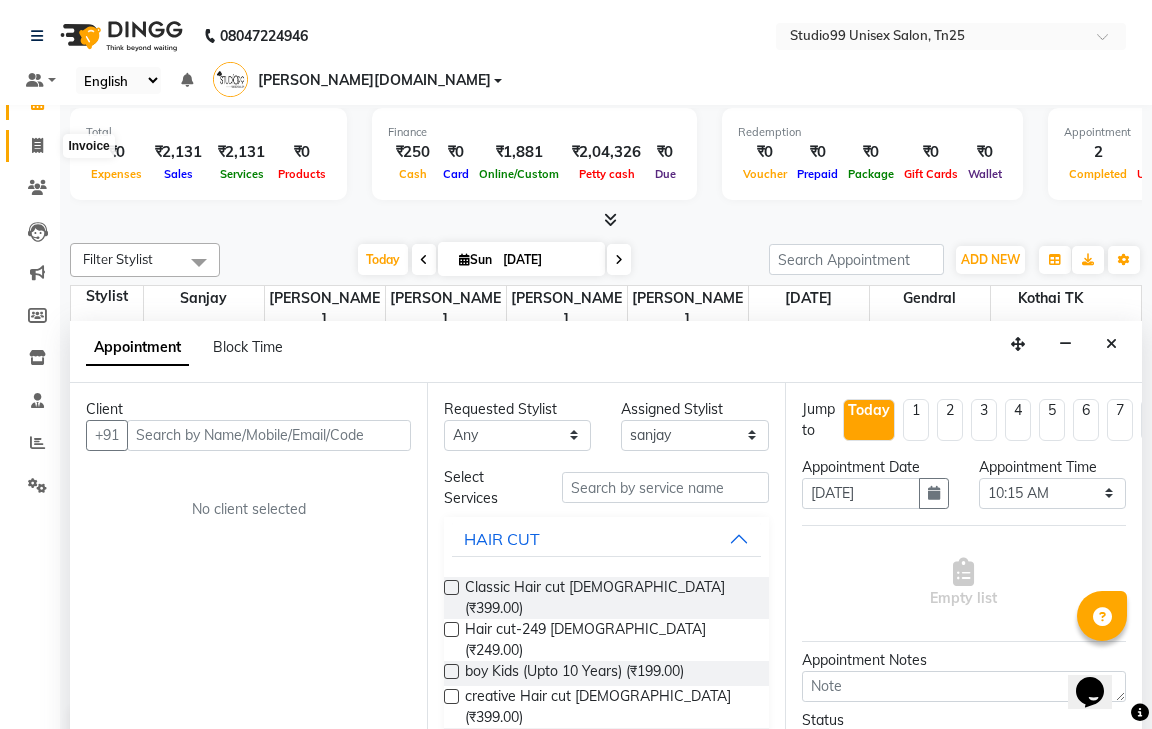 select on "service" 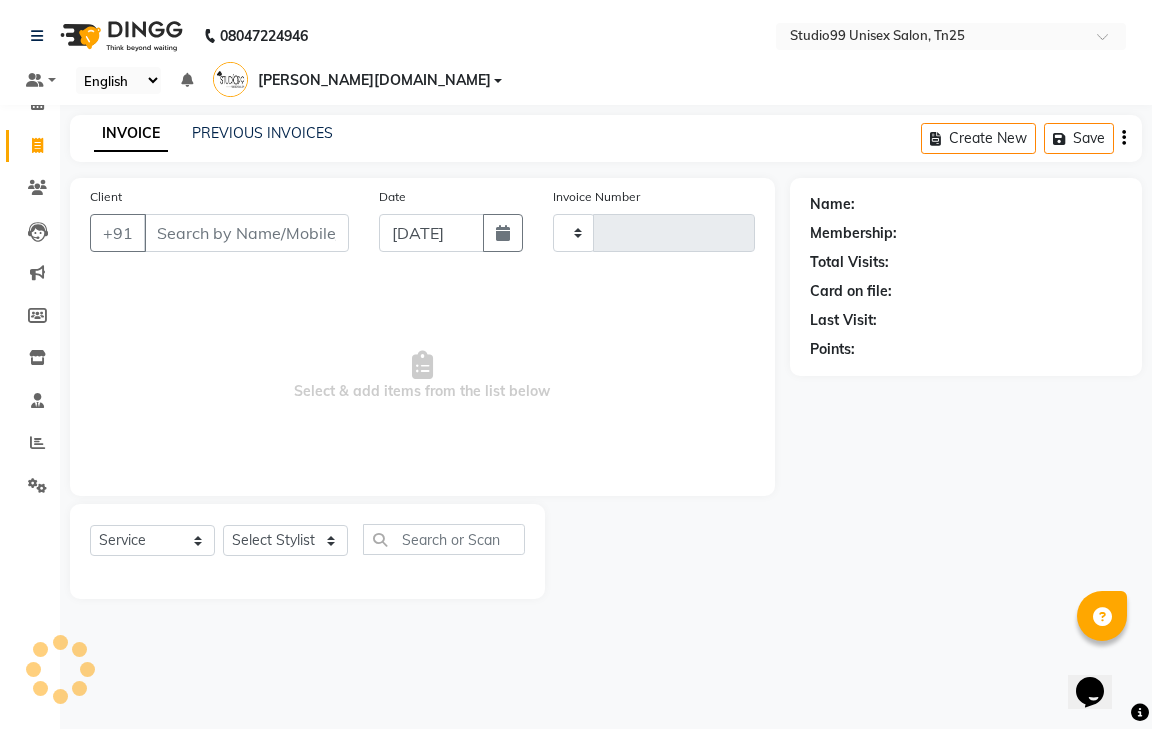 type on "0473" 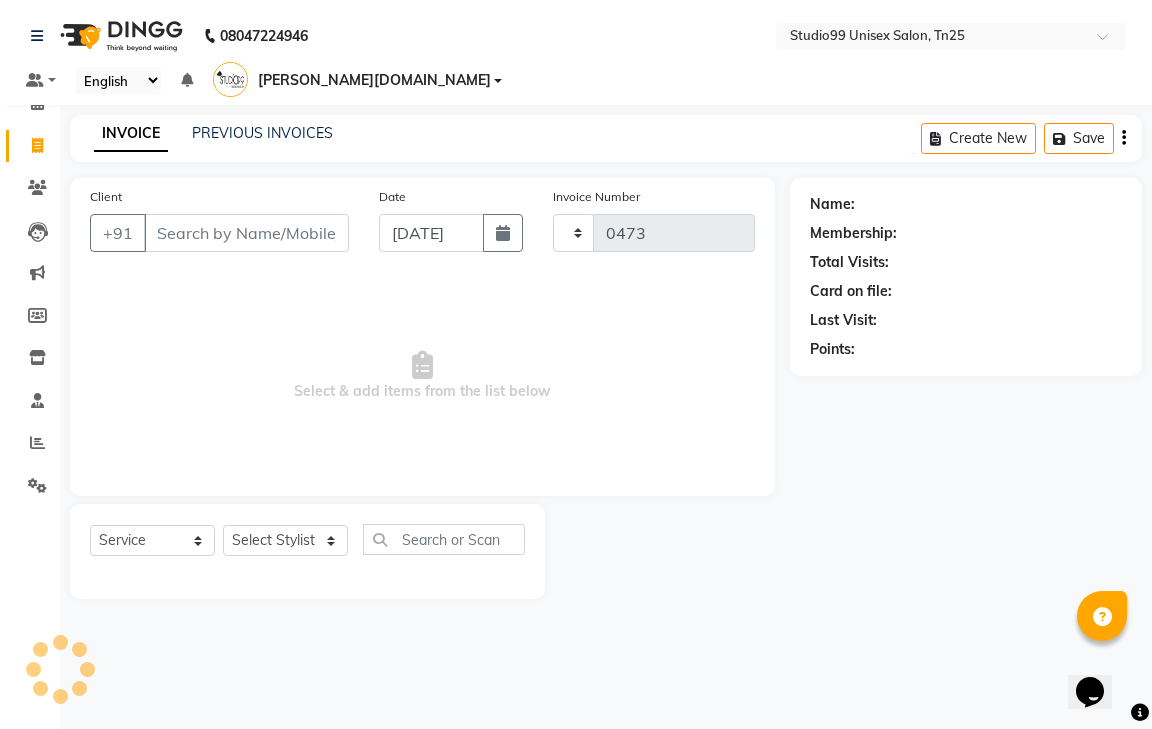 select on "8331" 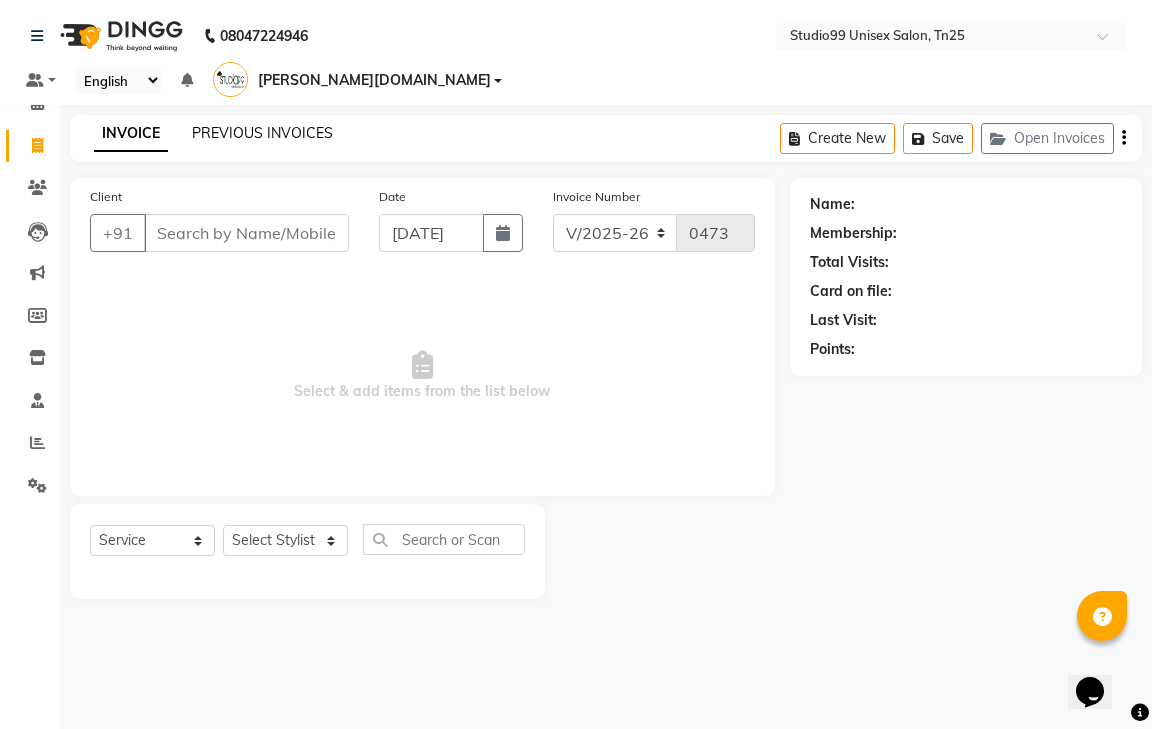 click on "PREVIOUS INVOICES" 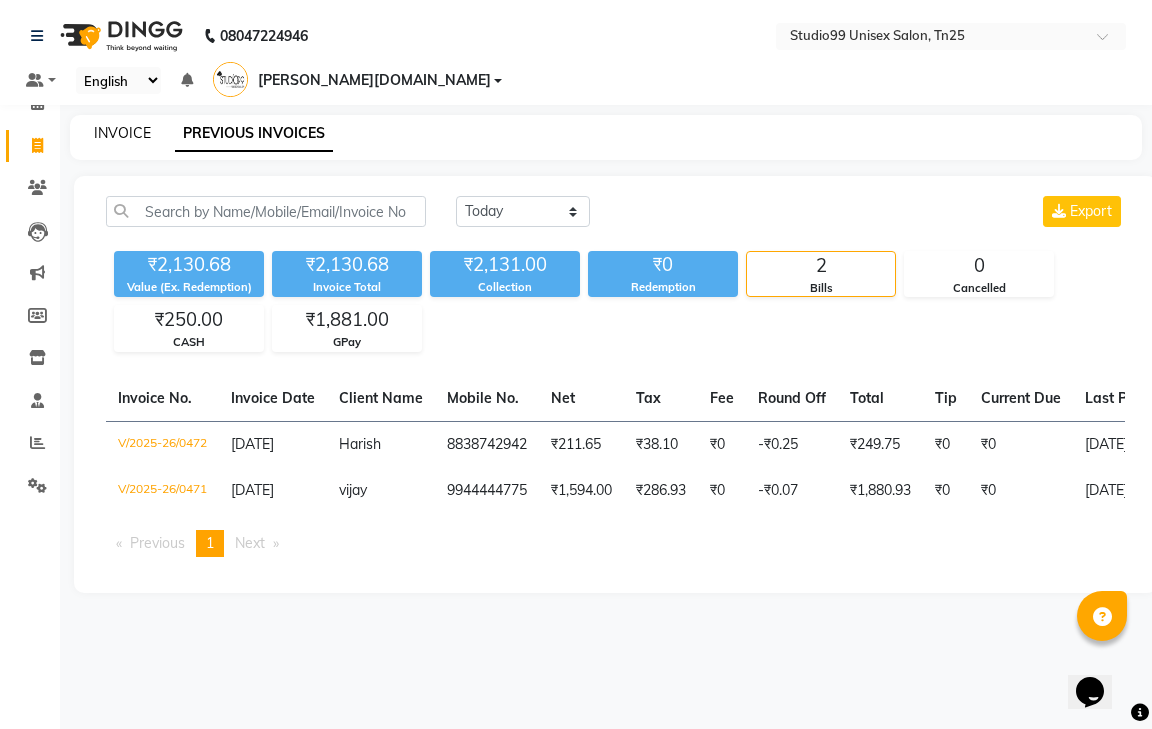 click on "INVOICE" 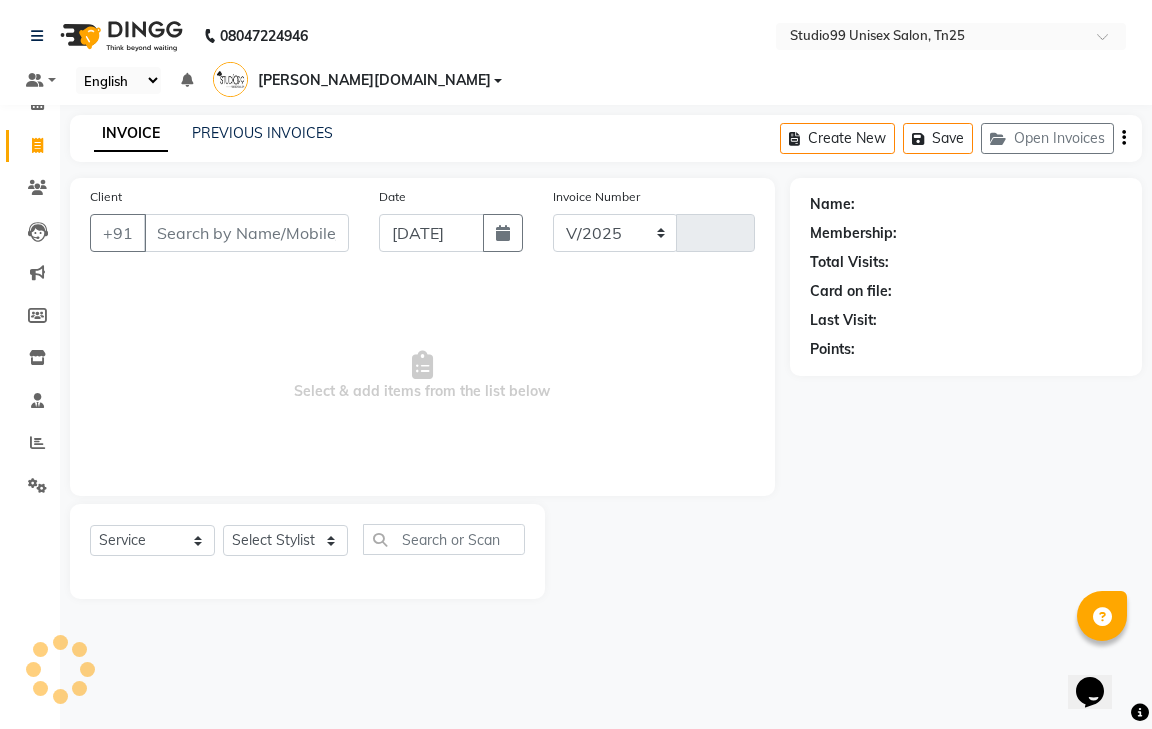 select on "8331" 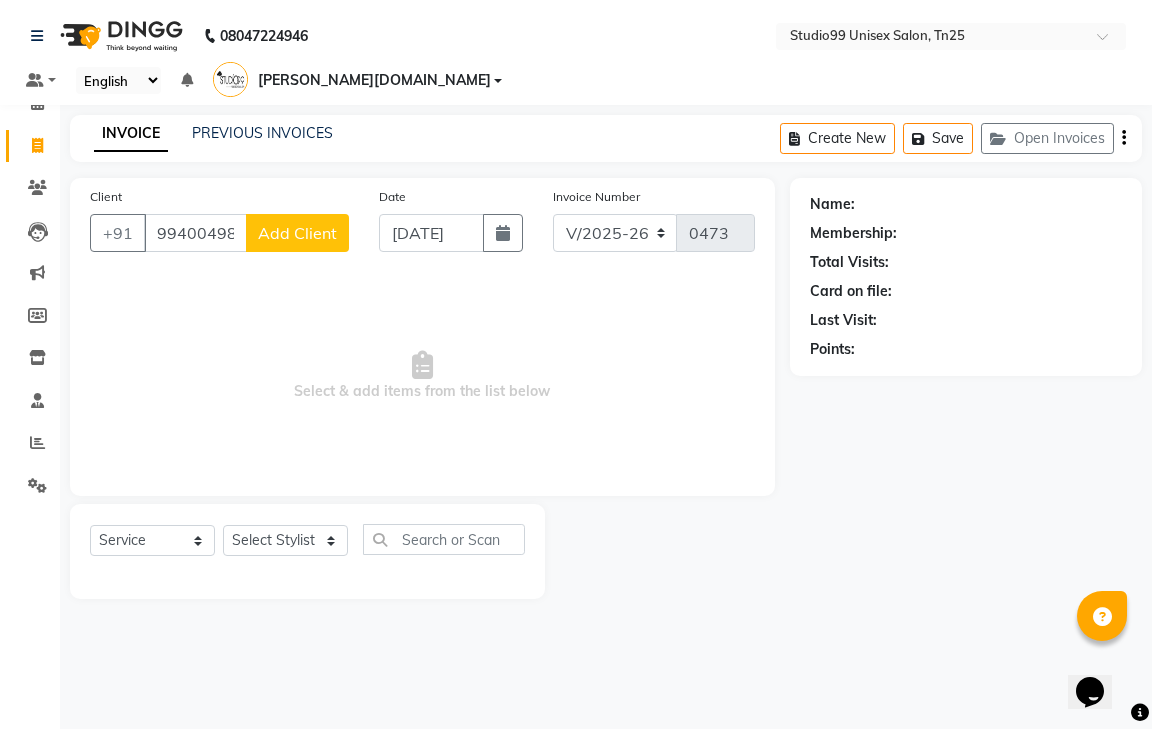 type on "9940049831" 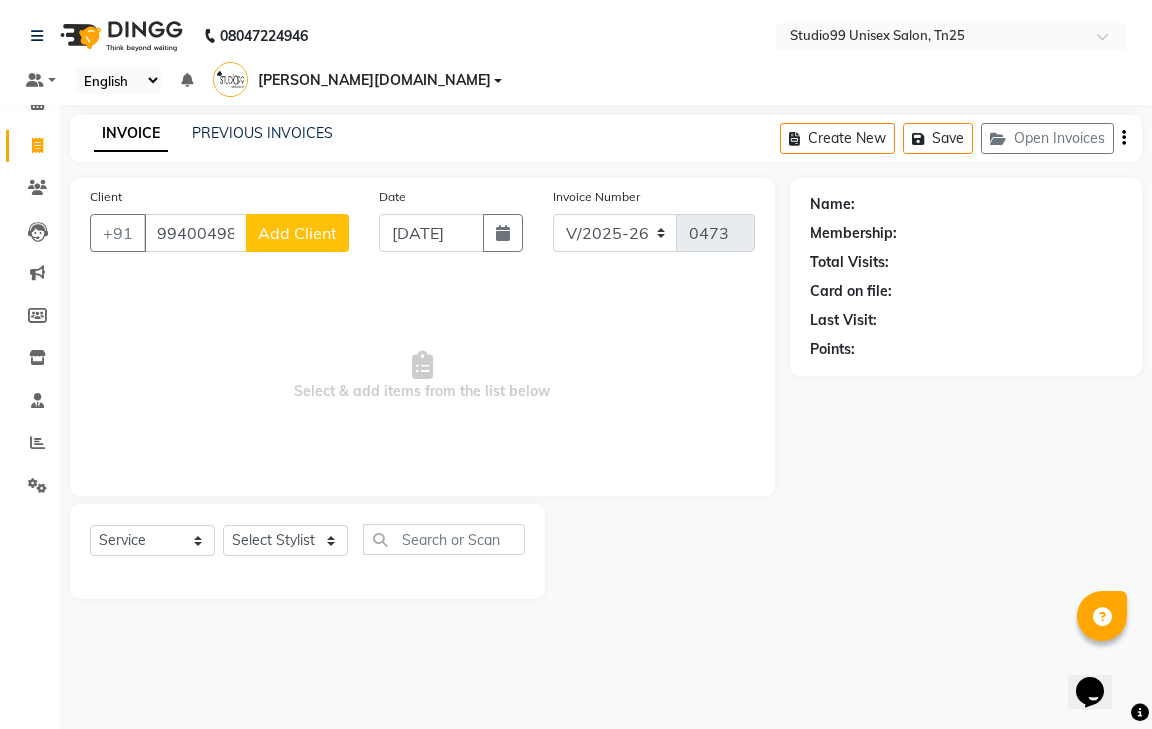 click on "Add Client" 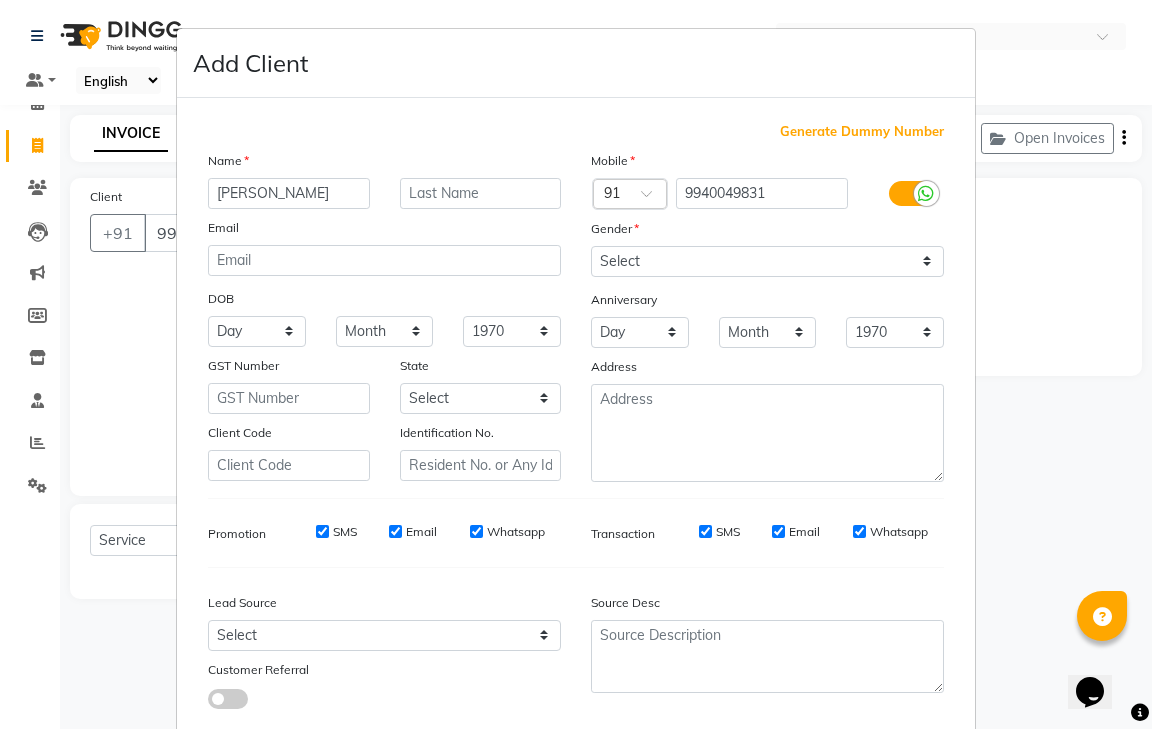 type on "[PERSON_NAME]" 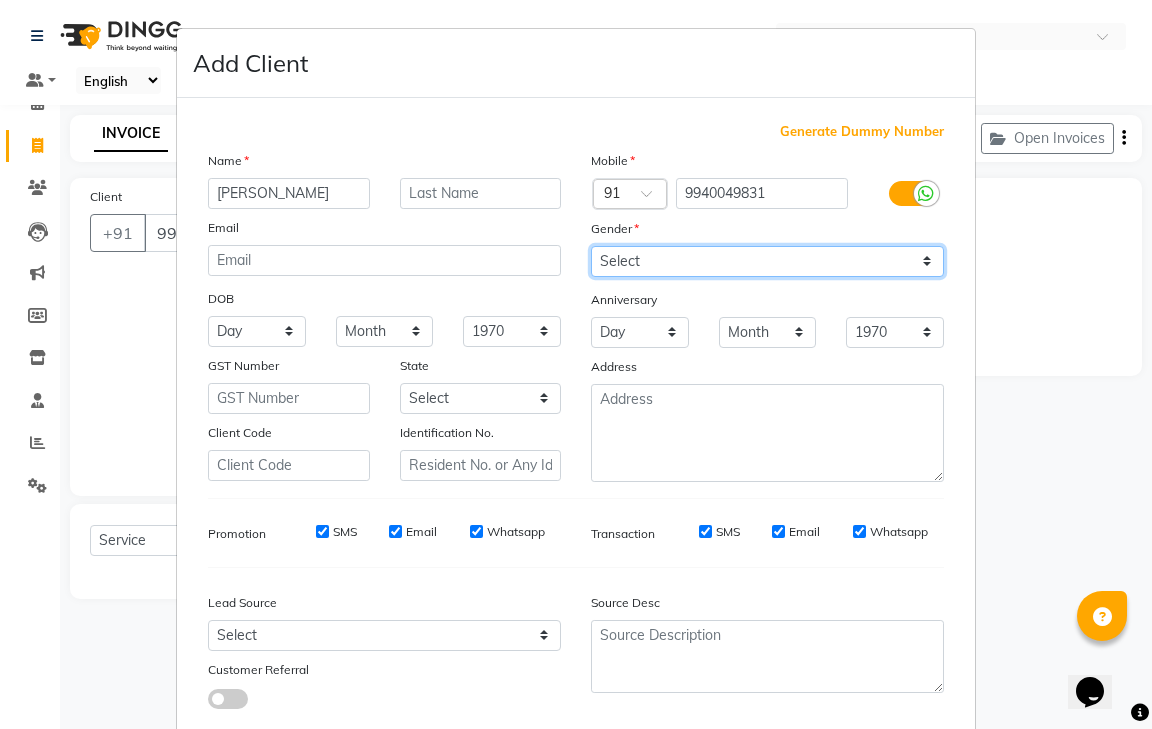 click on "Select [DEMOGRAPHIC_DATA] [DEMOGRAPHIC_DATA] Other Prefer Not To Say" at bounding box center (767, 261) 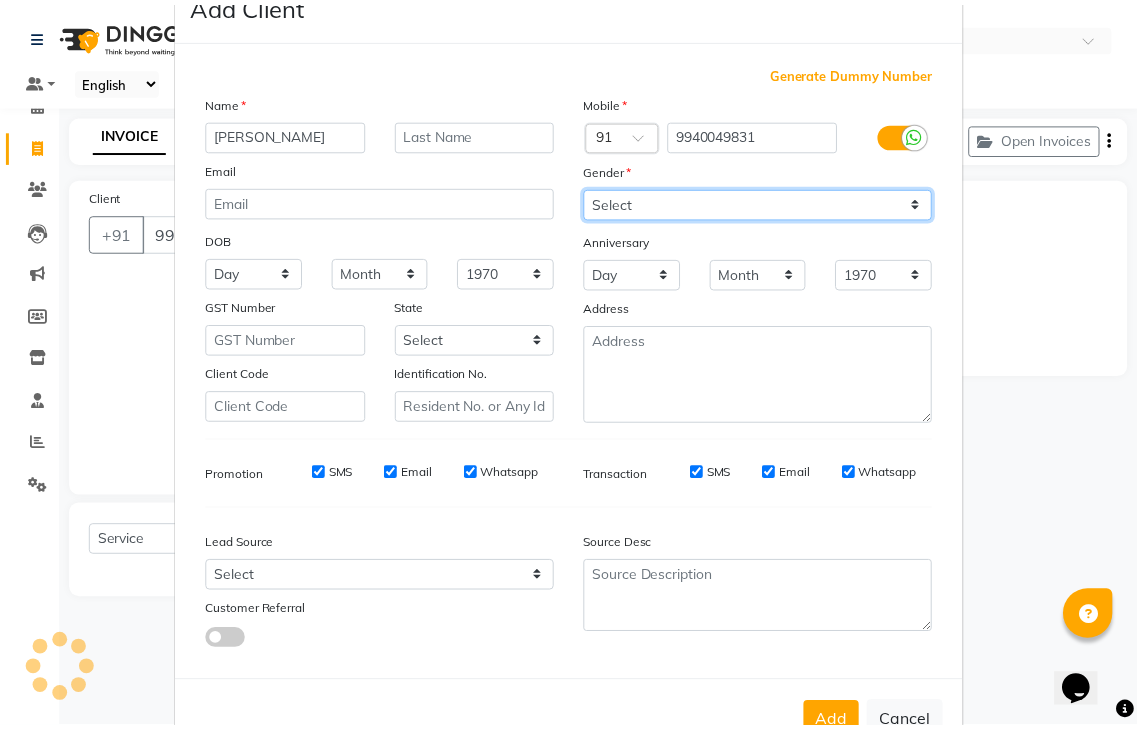 scroll, scrollTop: 120, scrollLeft: 0, axis: vertical 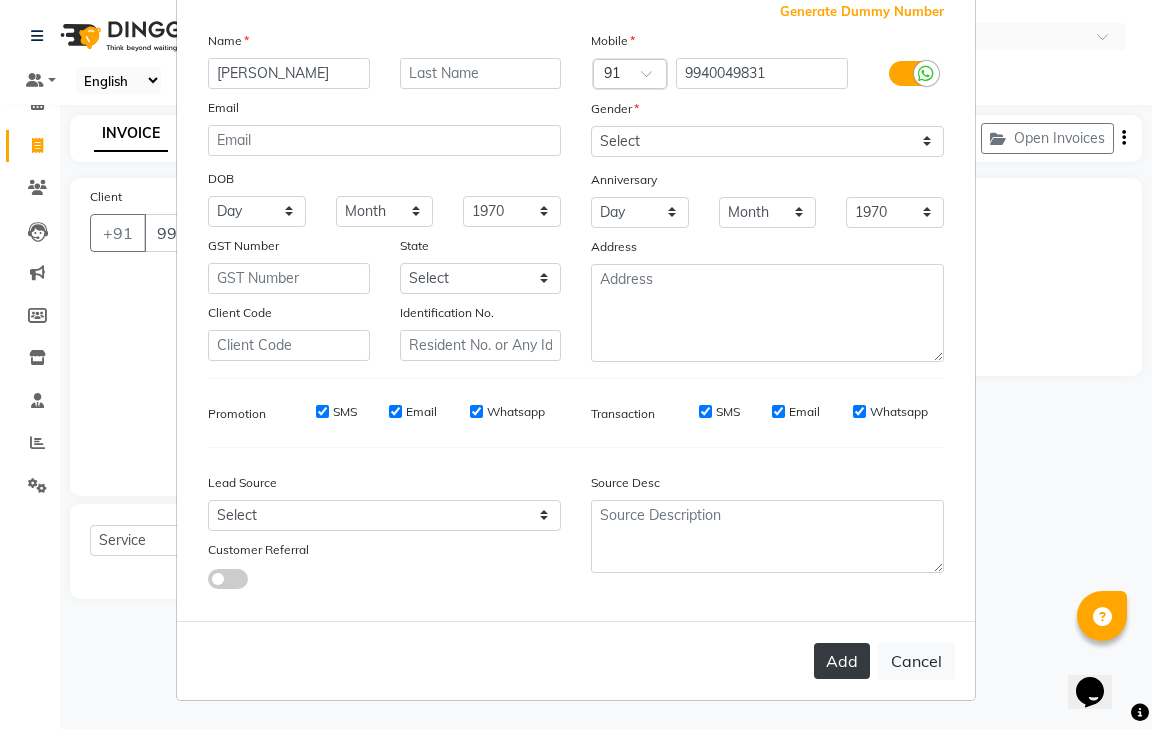 click on "Add" at bounding box center (842, 661) 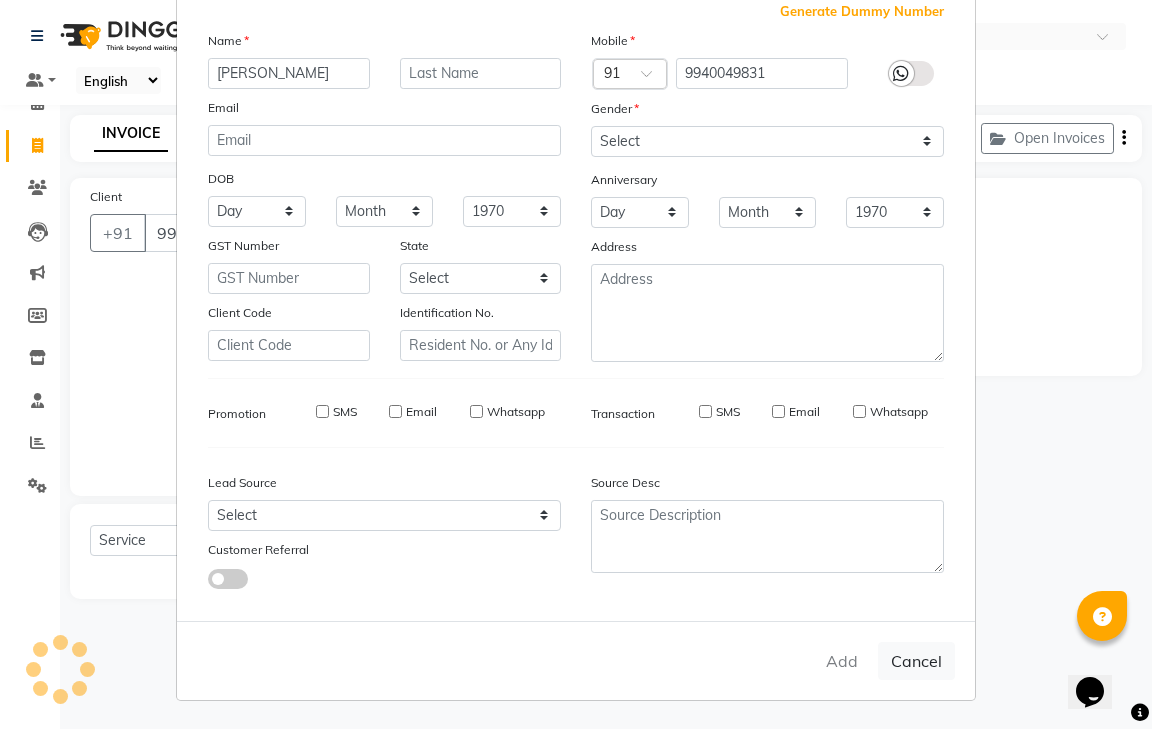 type 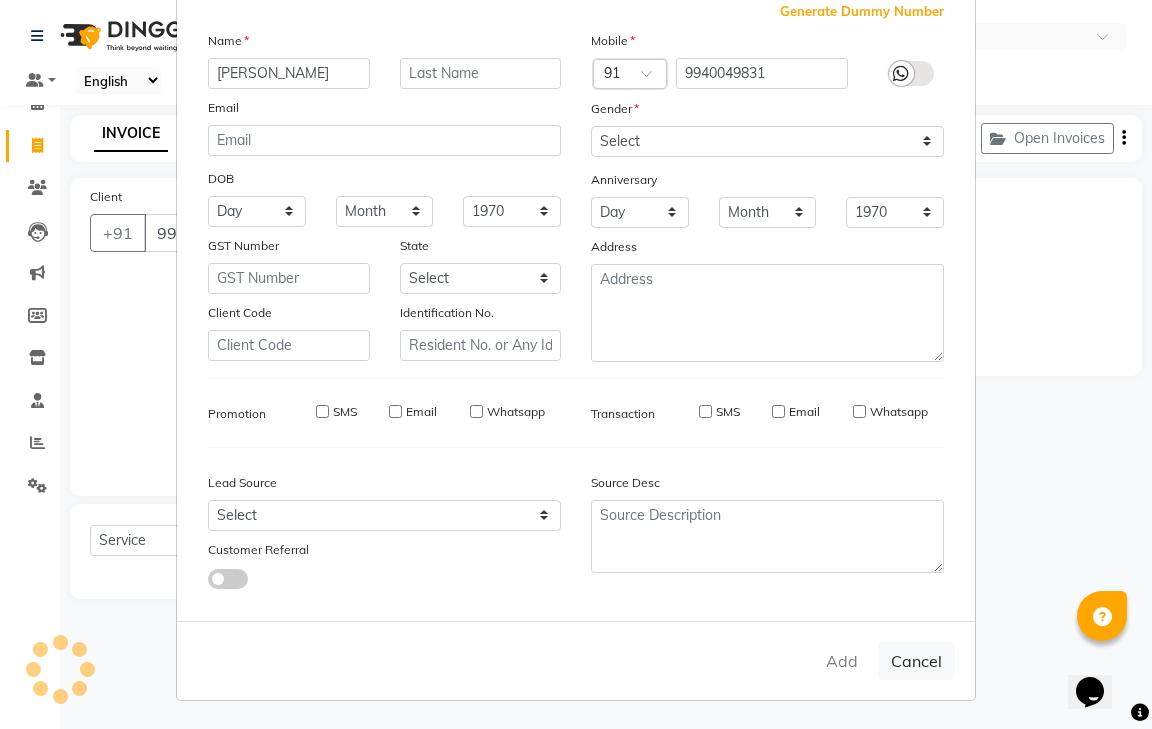 select 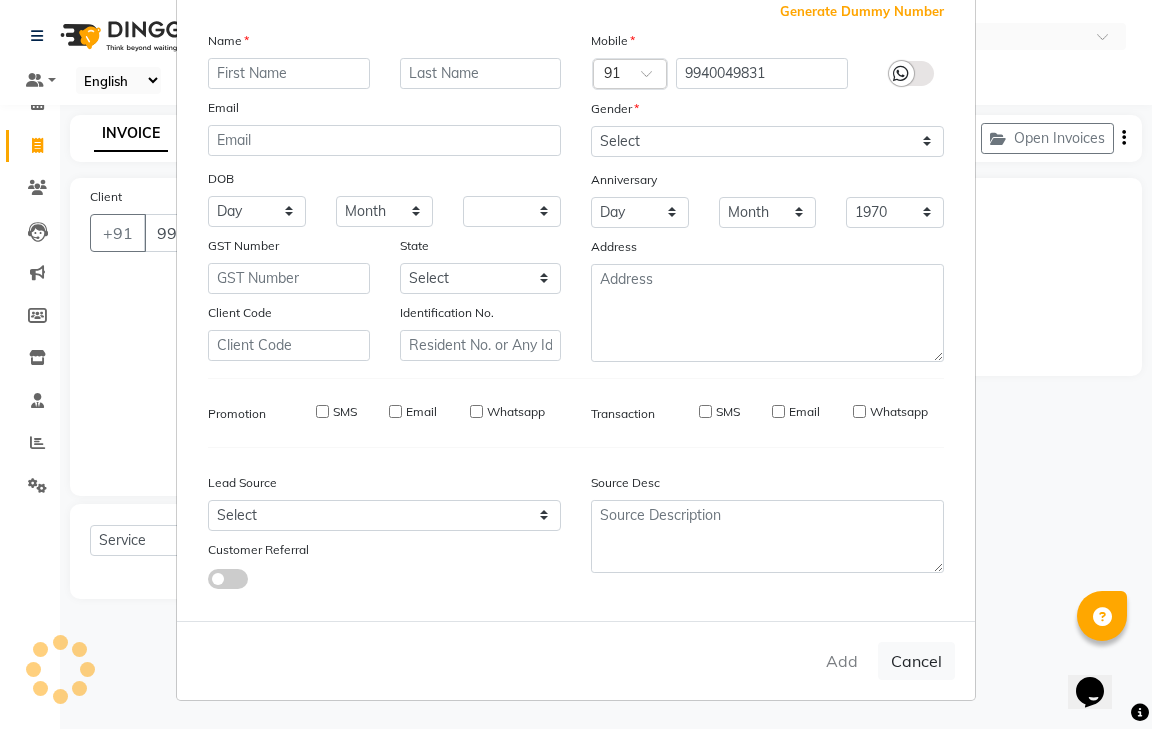 type 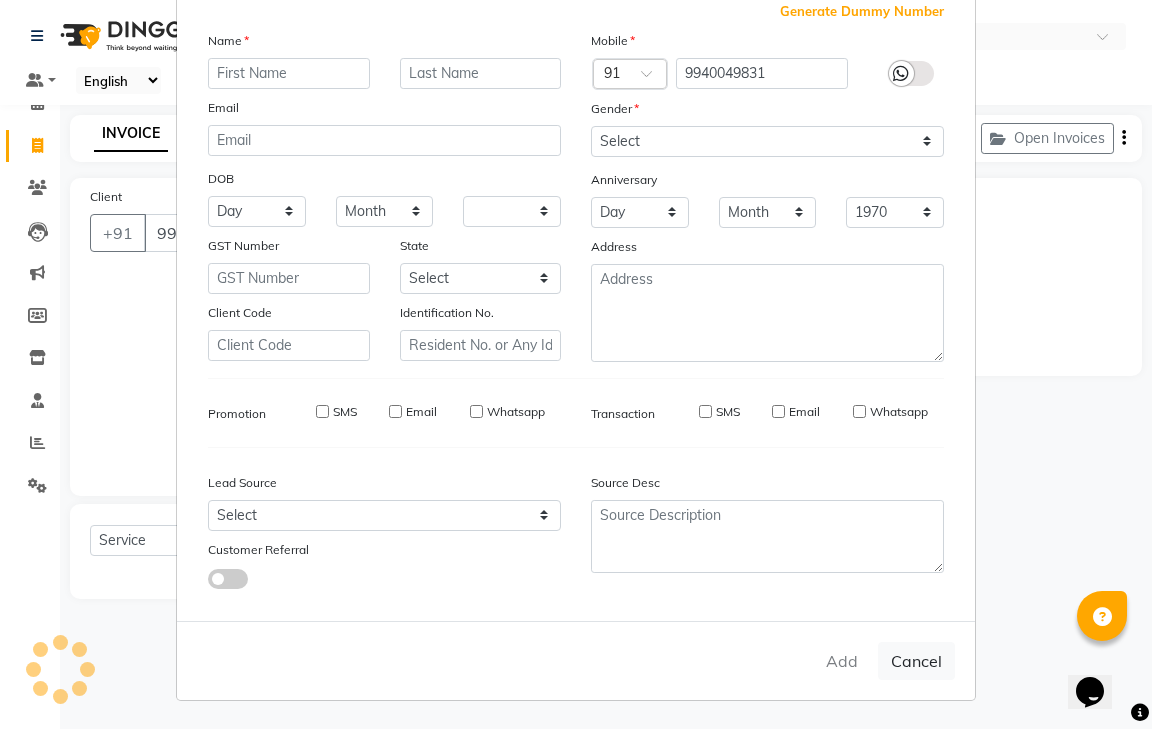 select 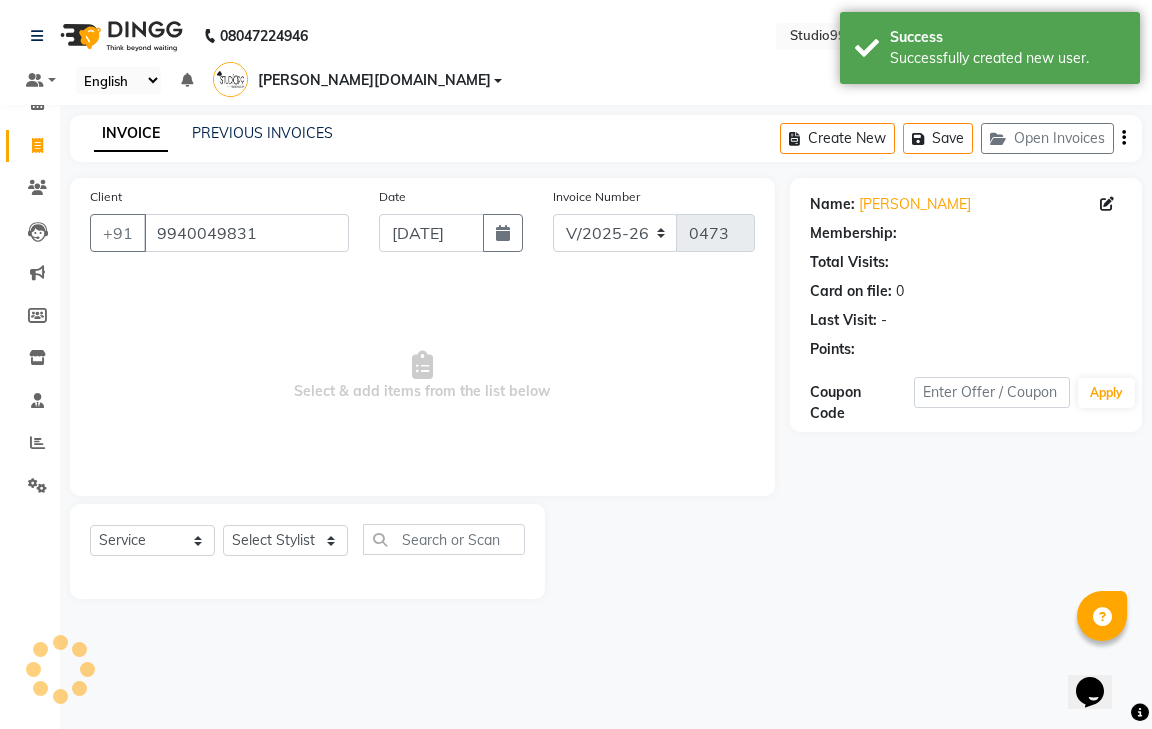 select on "1: Object" 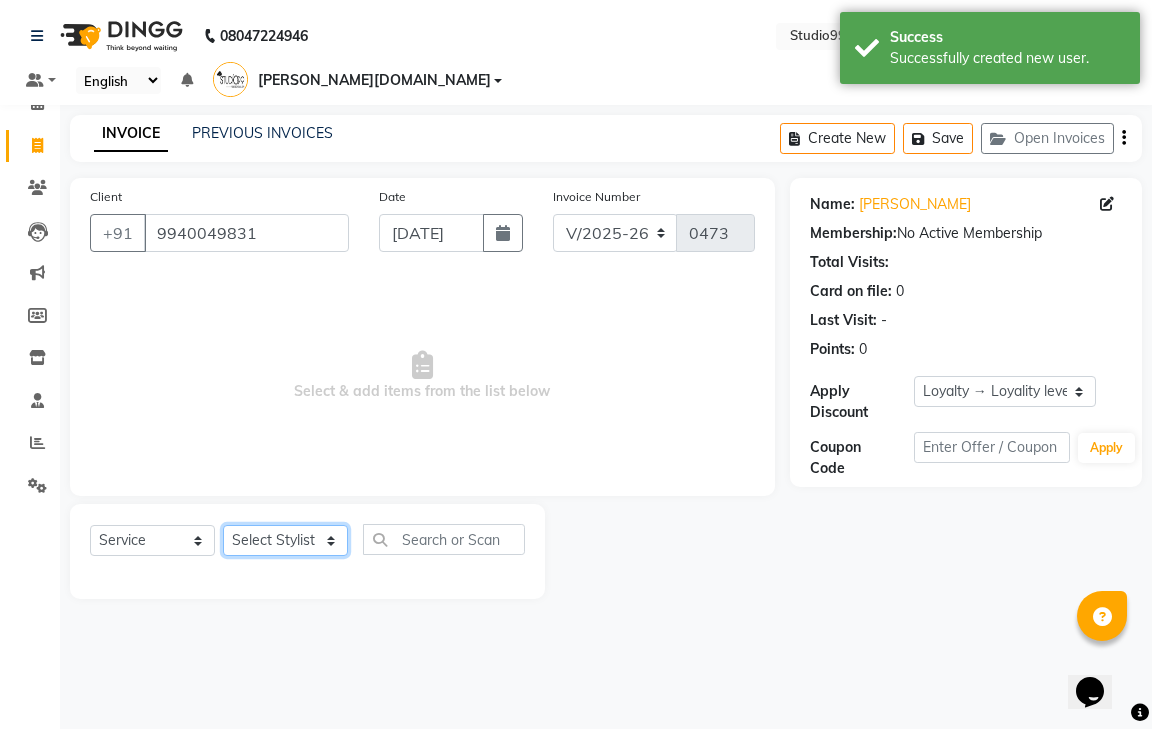 click on "Select Stylist gendral [PERSON_NAME]  jaya priya kothai TK [DATE] sanjay santhosh [DOMAIN_NAME]" 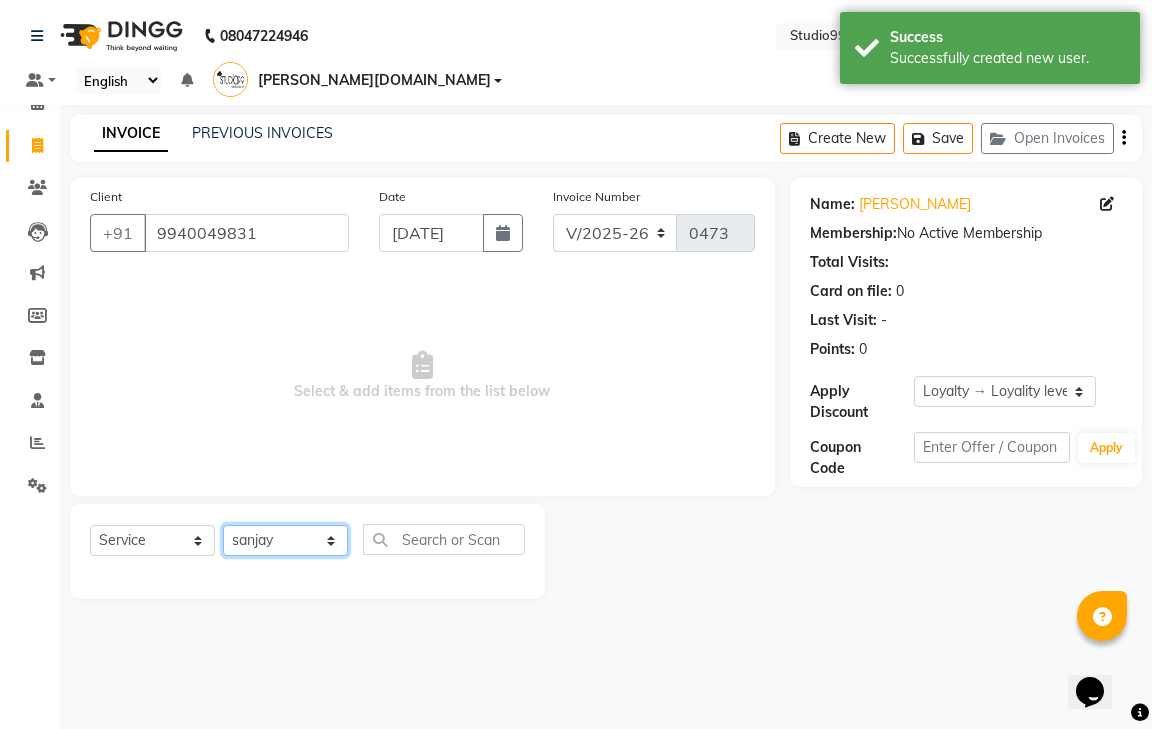 click on "Select Stylist gendral [PERSON_NAME]  jaya priya kothai TK [DATE] sanjay santhosh [DOMAIN_NAME]" 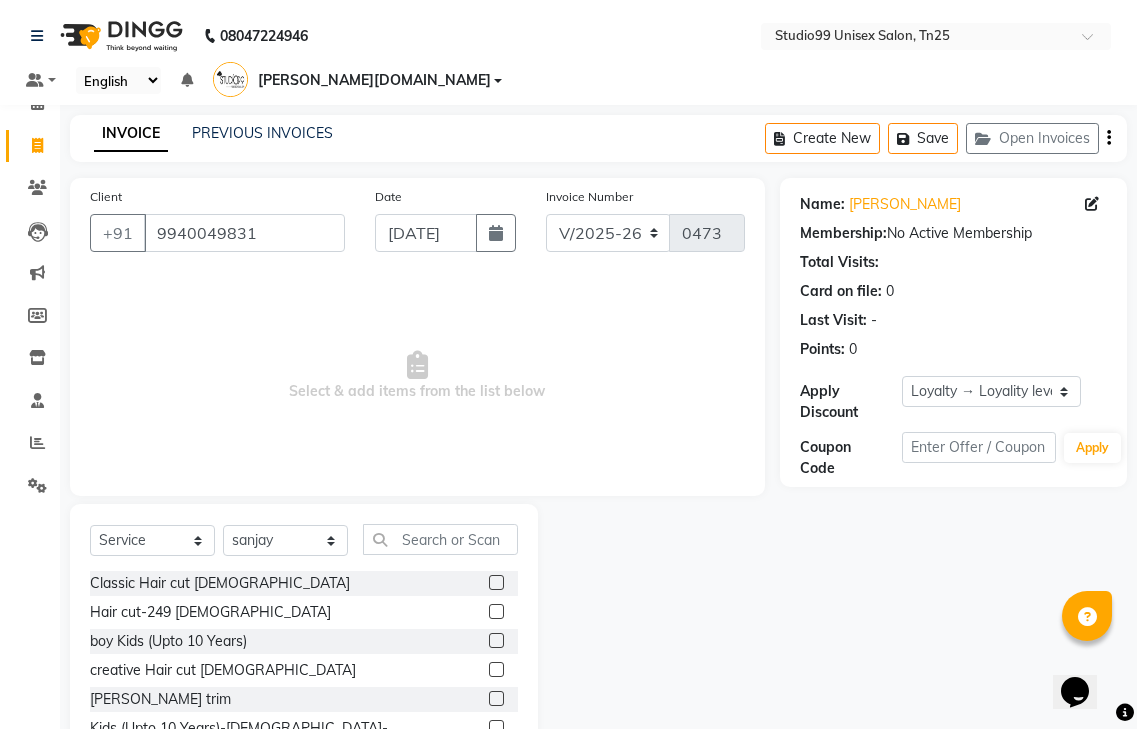 click 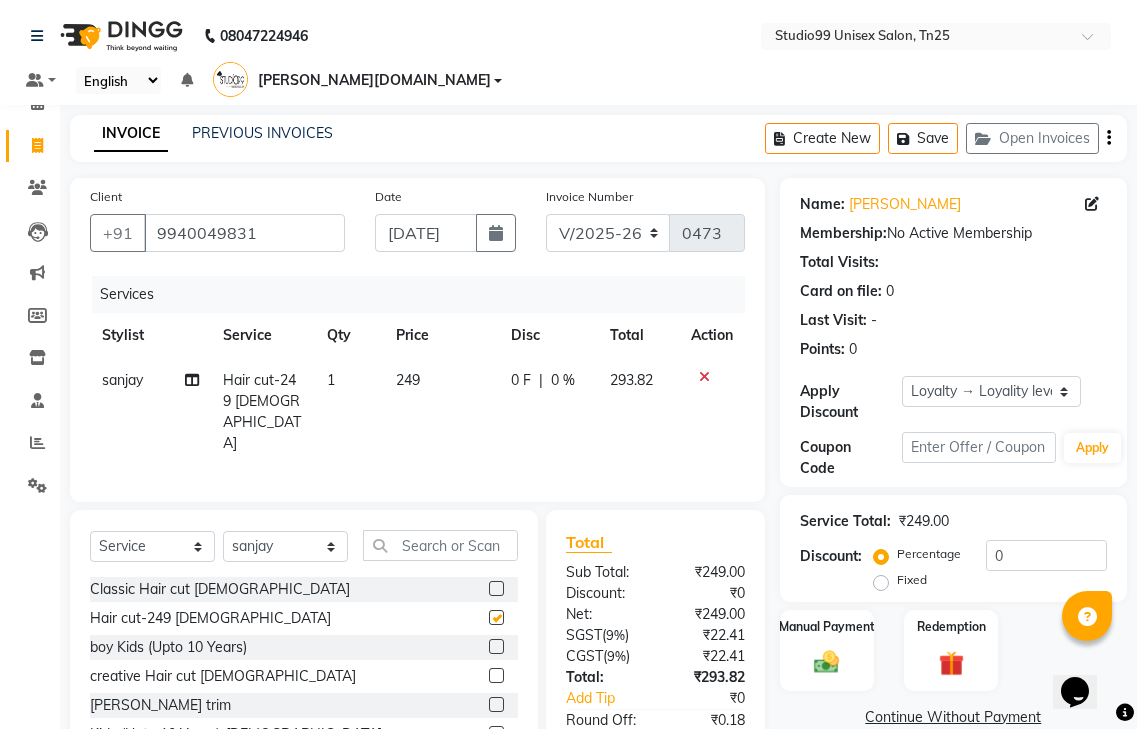 checkbox on "false" 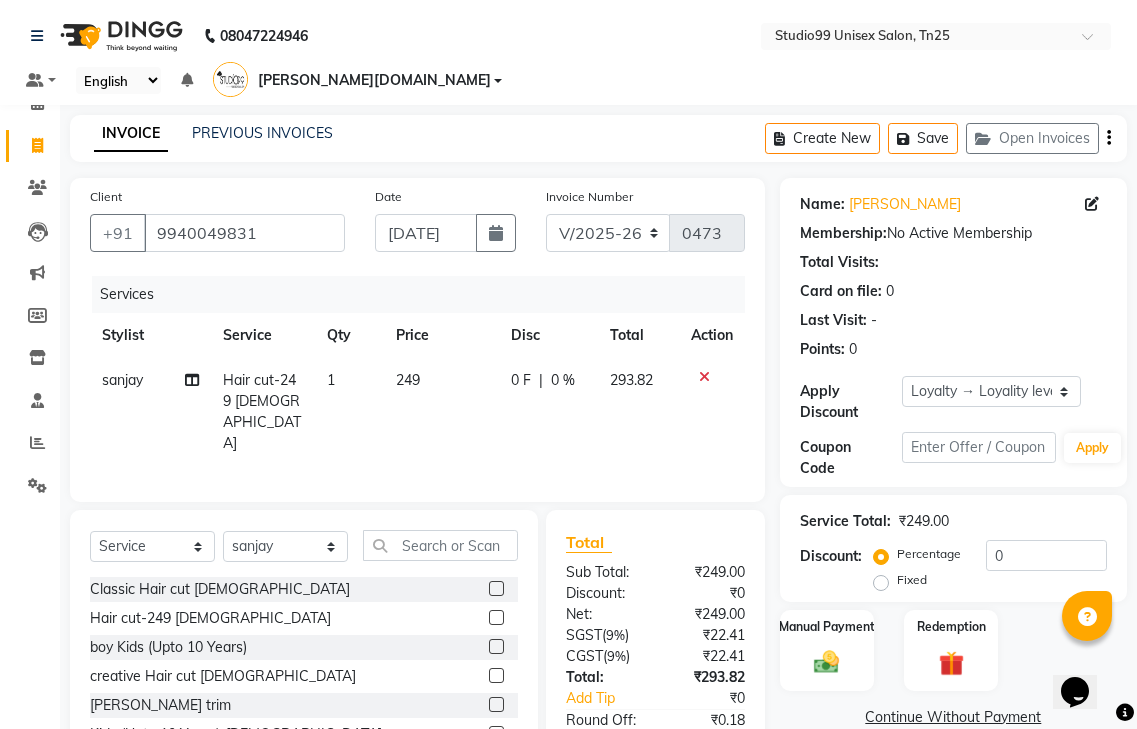 click 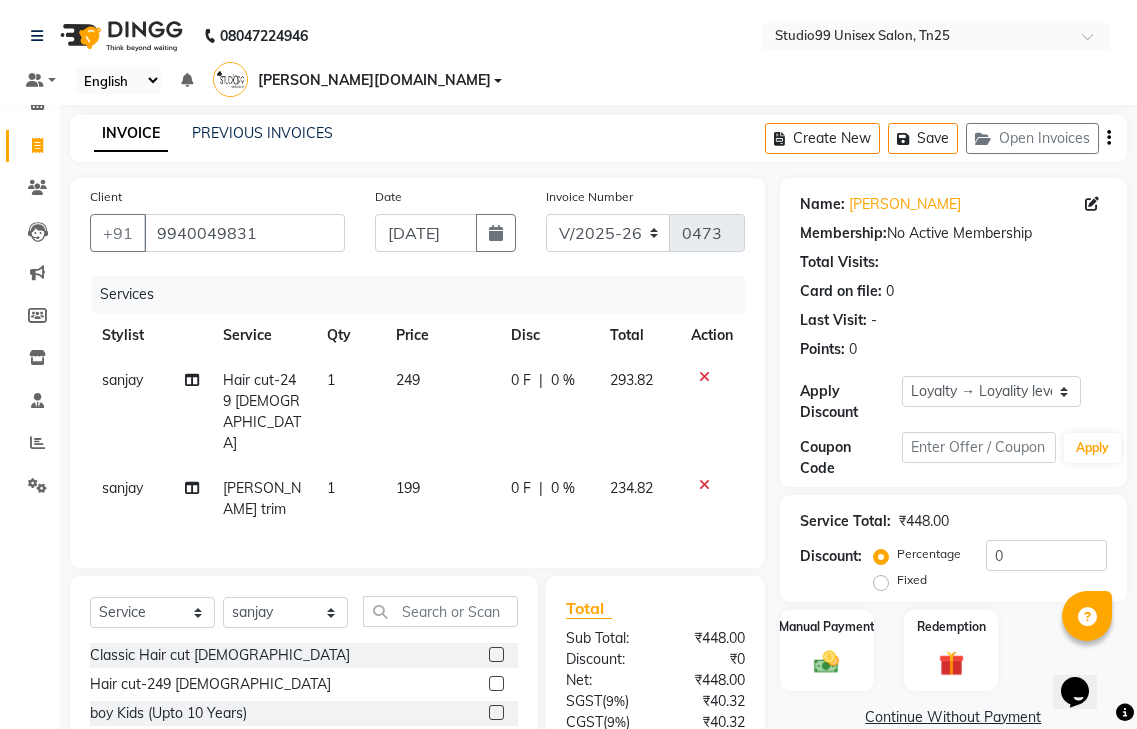 checkbox on "false" 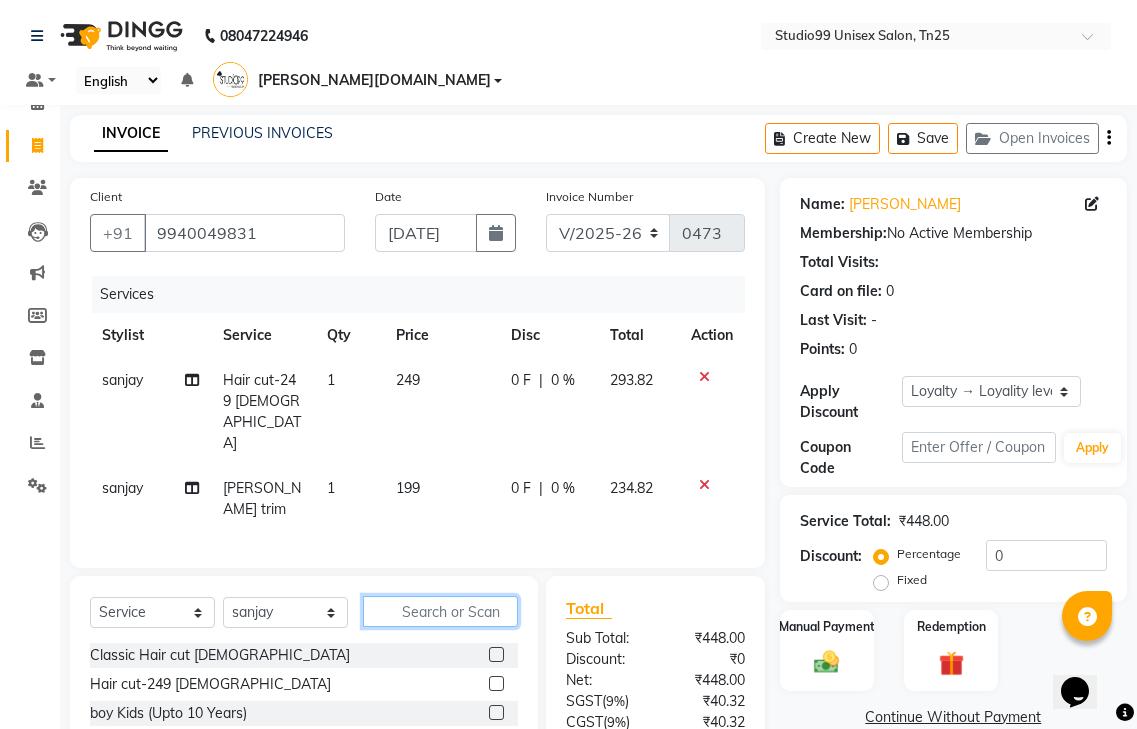 click 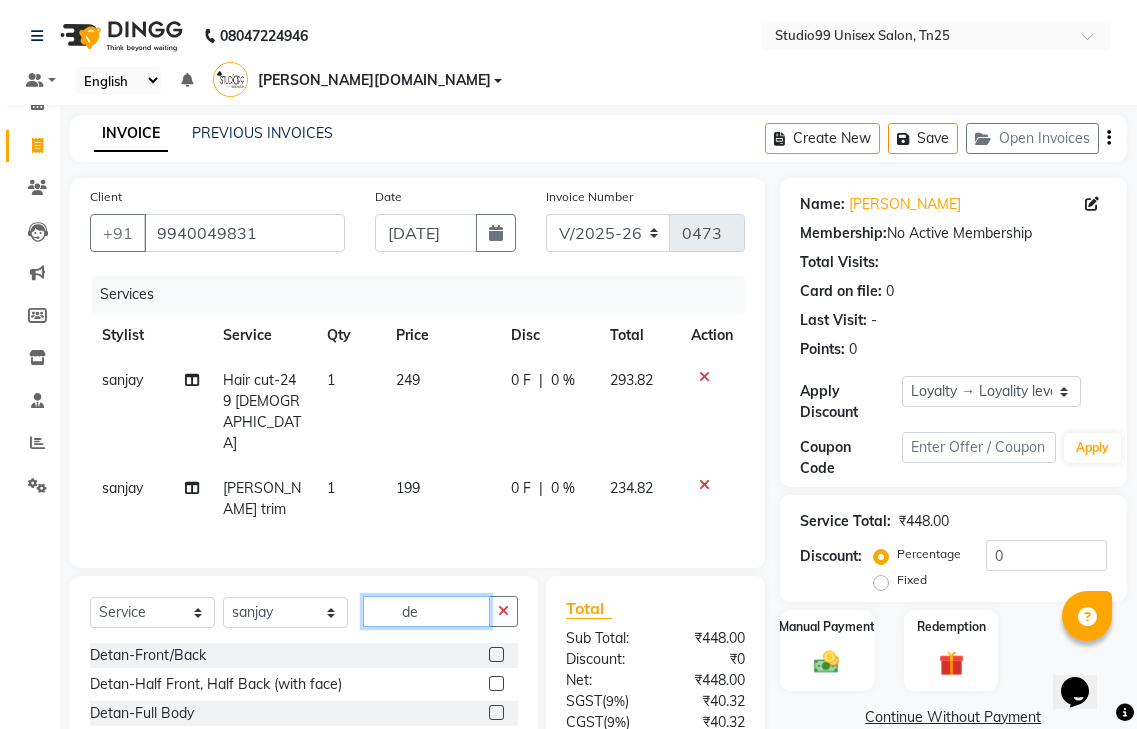 type on "d" 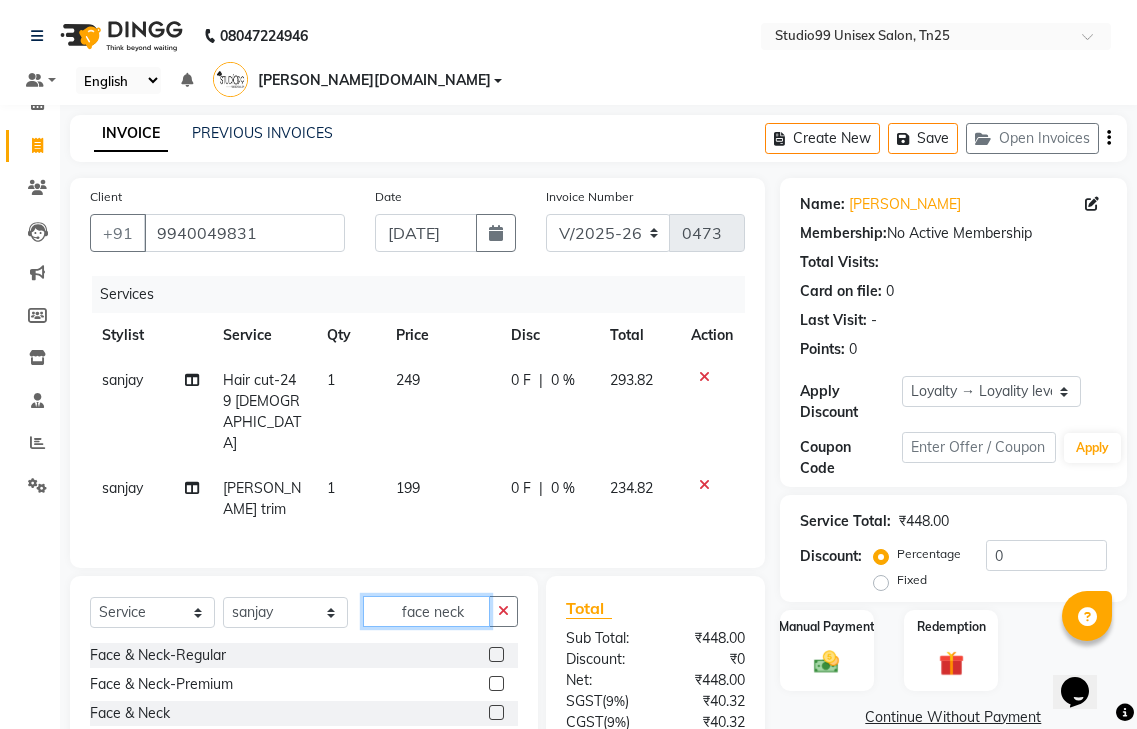 type on "face neck" 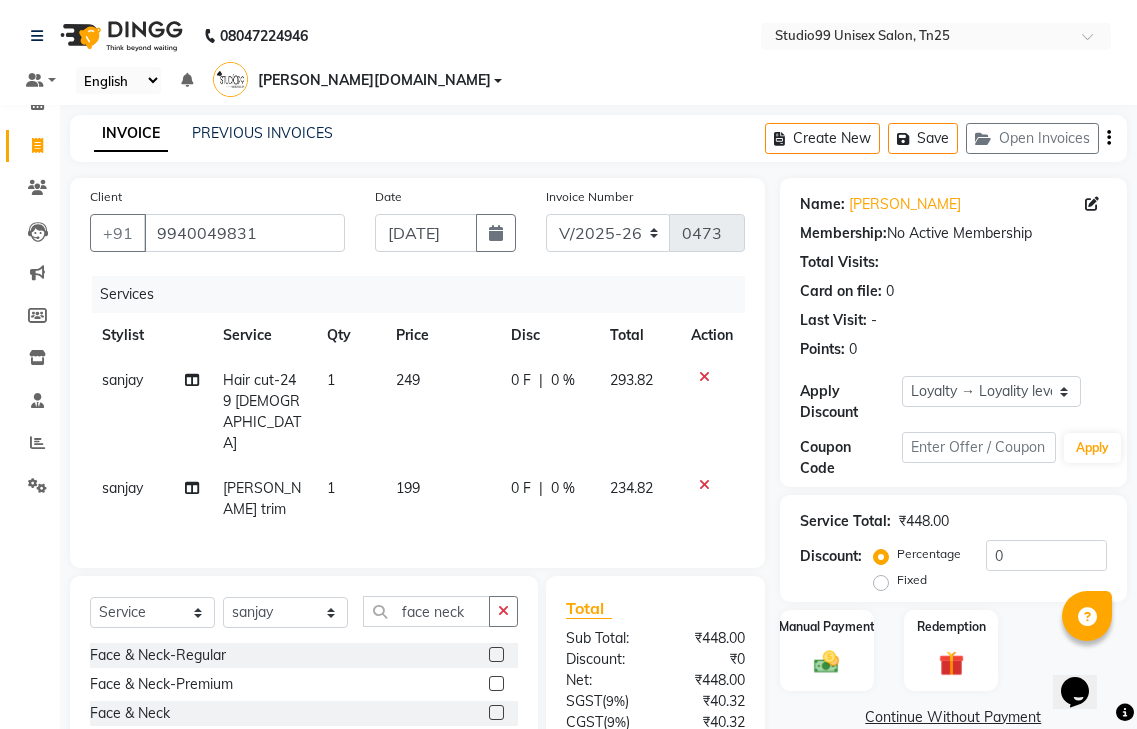 click on "Face & Neck" 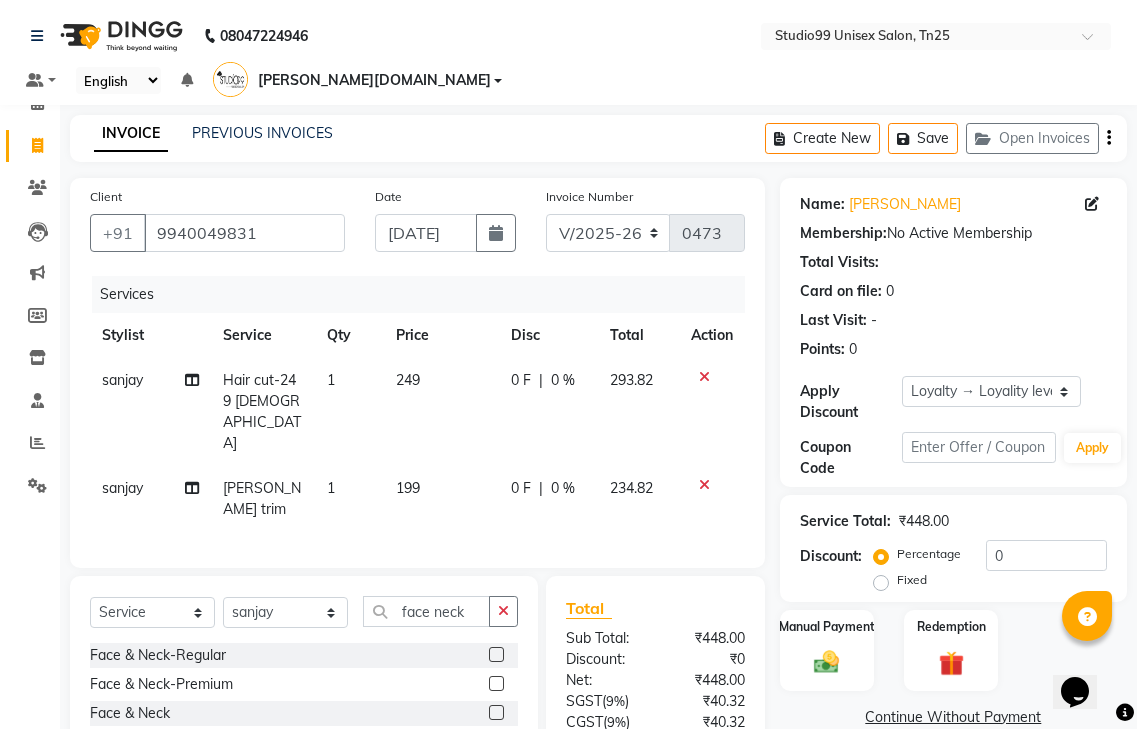 click 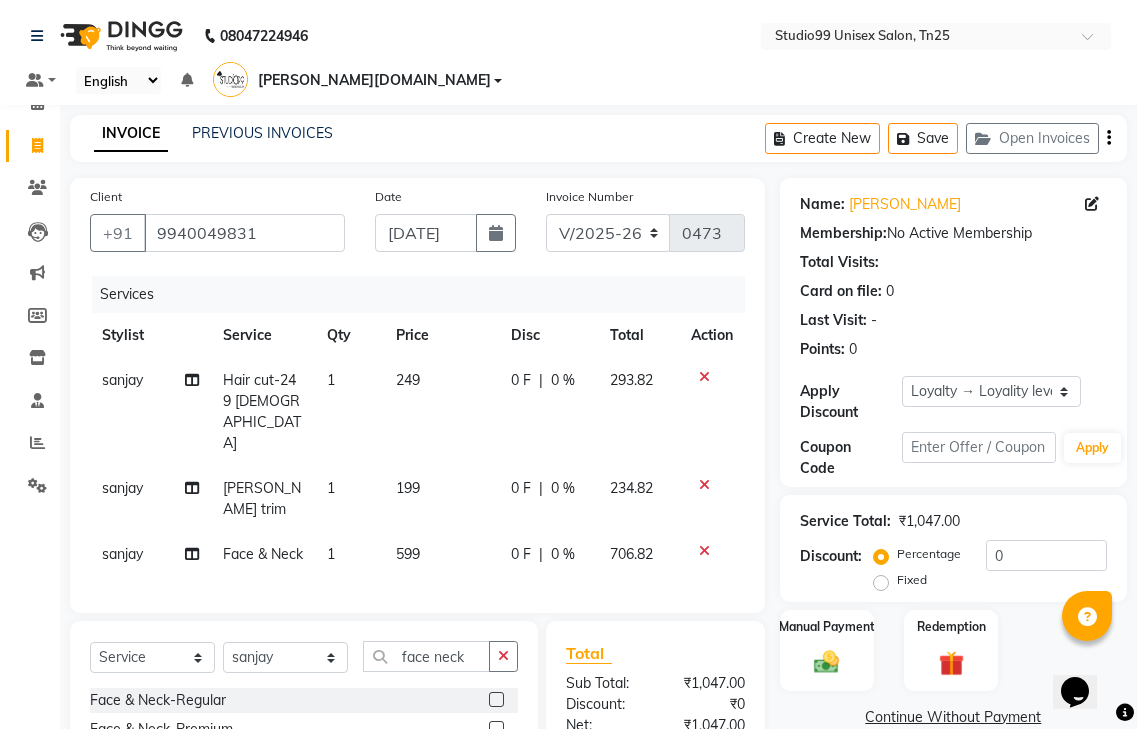 checkbox on "false" 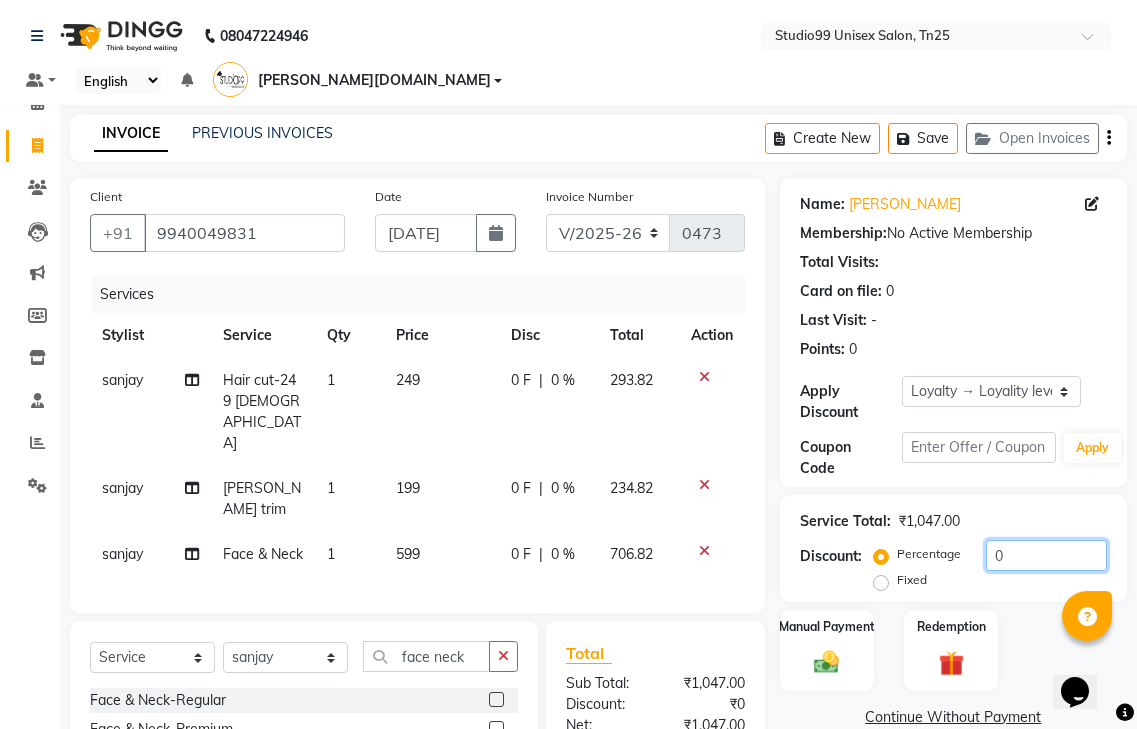 click on "0" 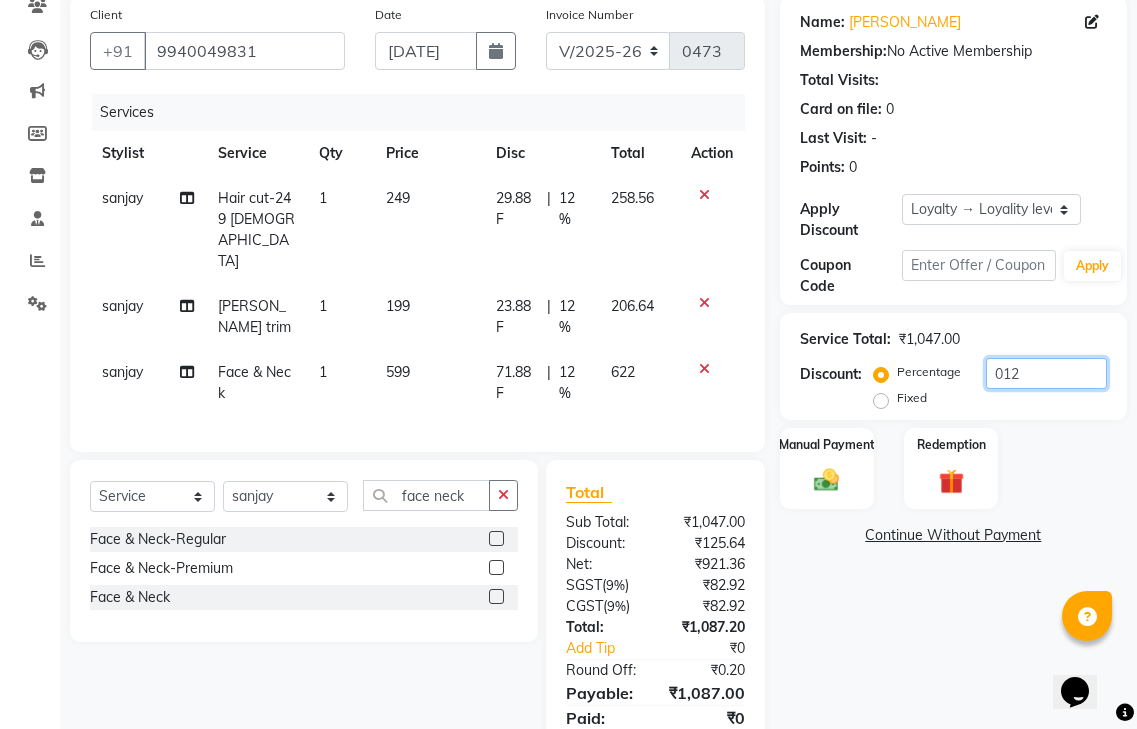 scroll, scrollTop: 203, scrollLeft: 0, axis: vertical 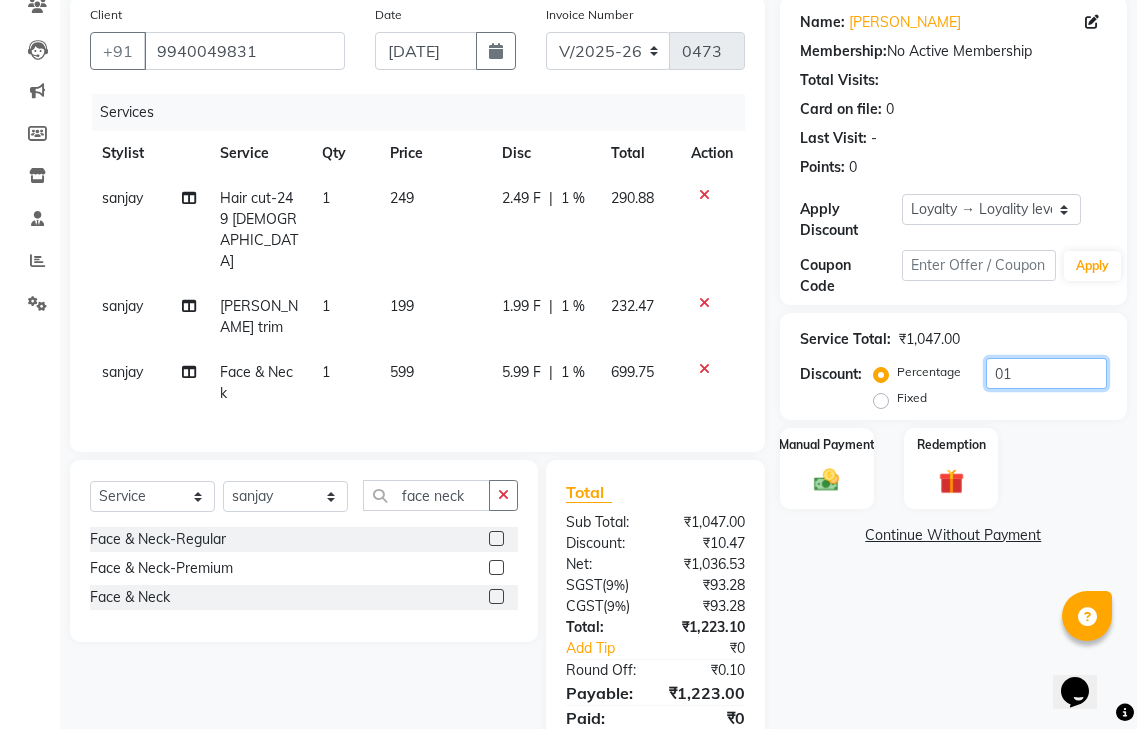 type on "0" 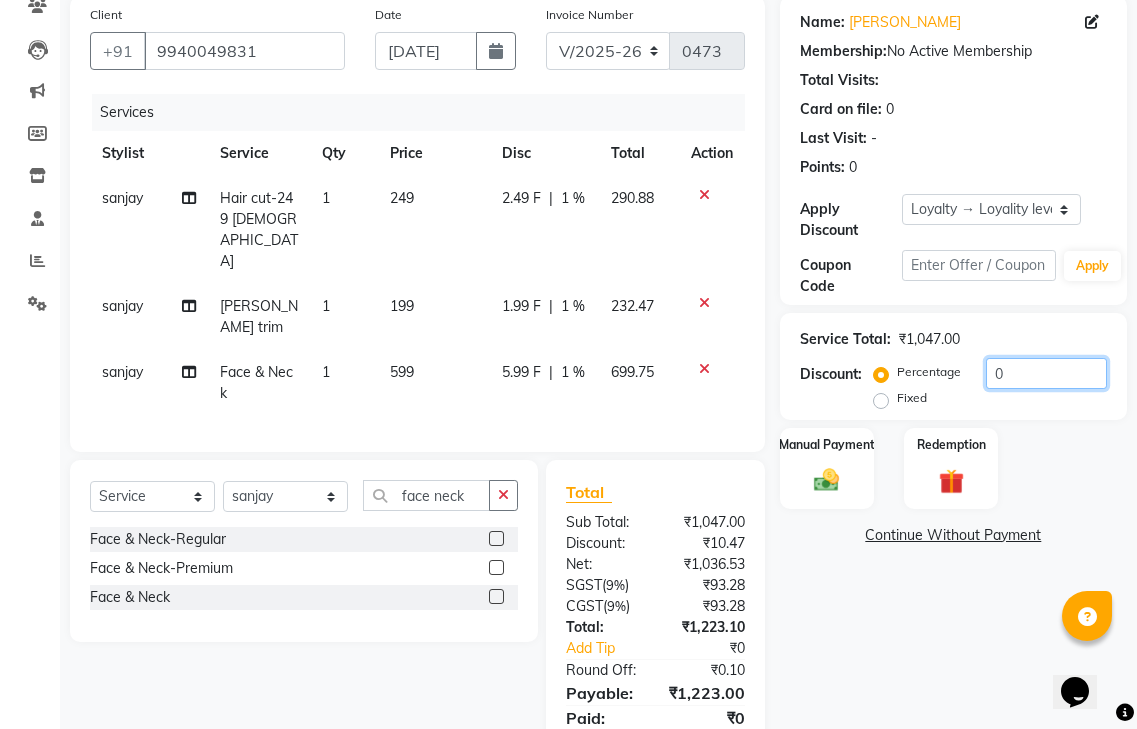 scroll, scrollTop: 161, scrollLeft: 0, axis: vertical 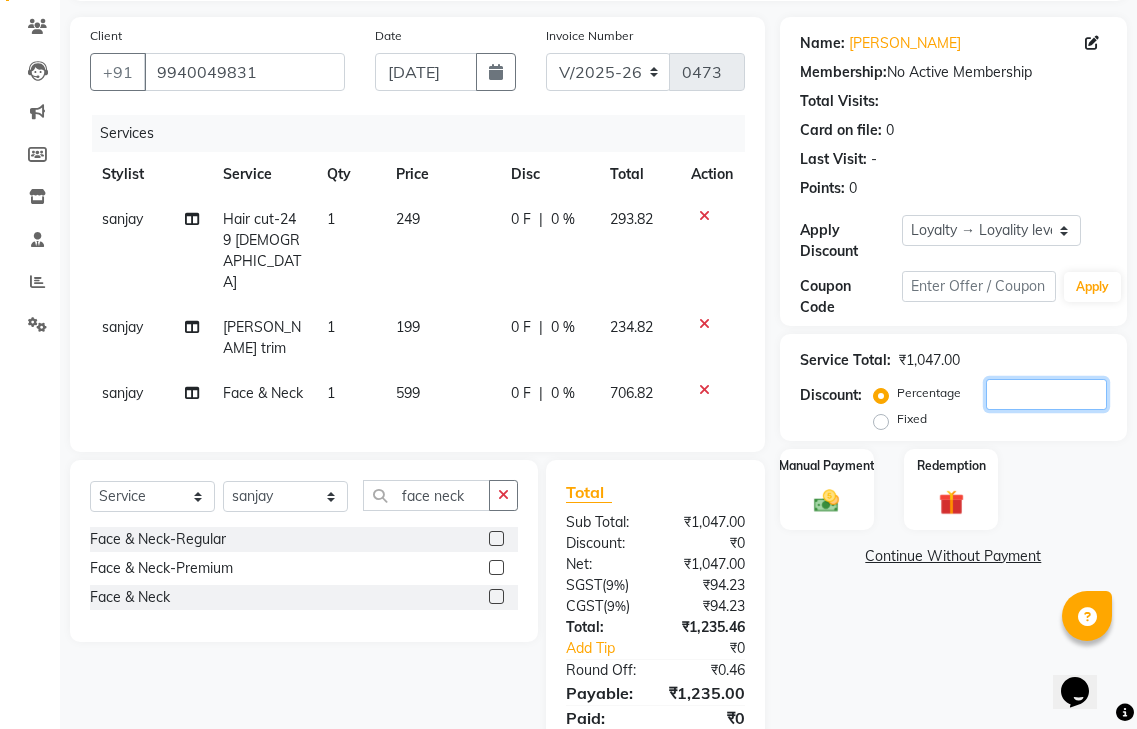 type 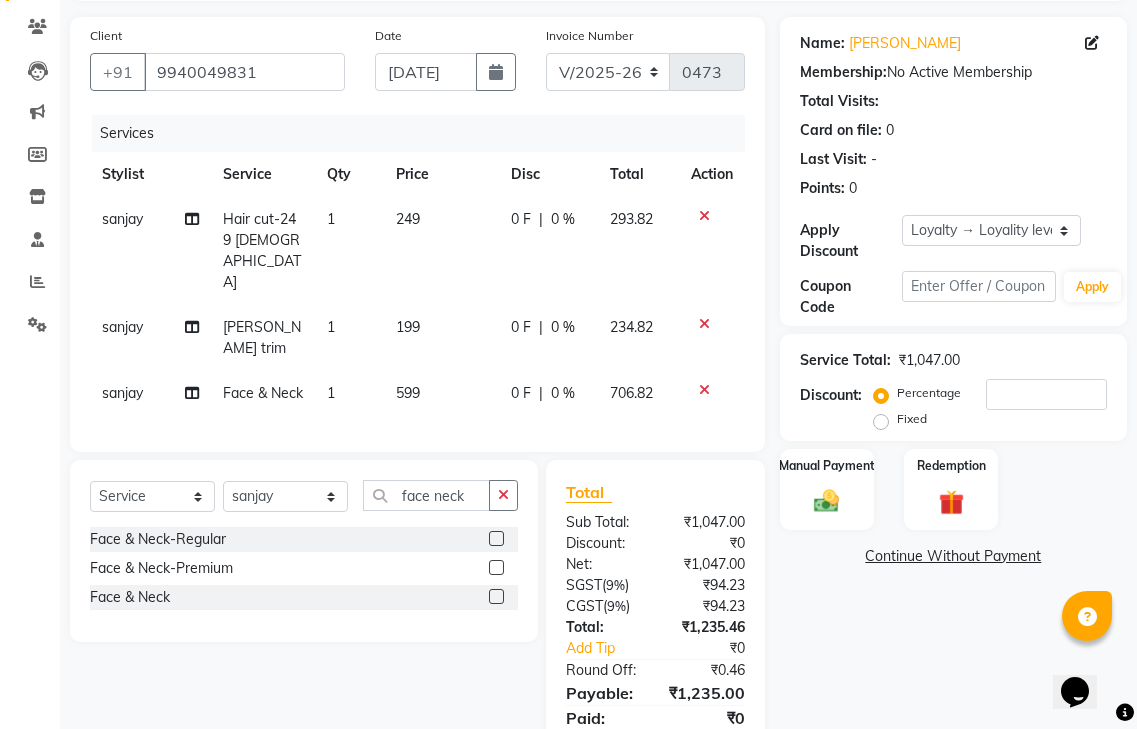 click on "Fixed" 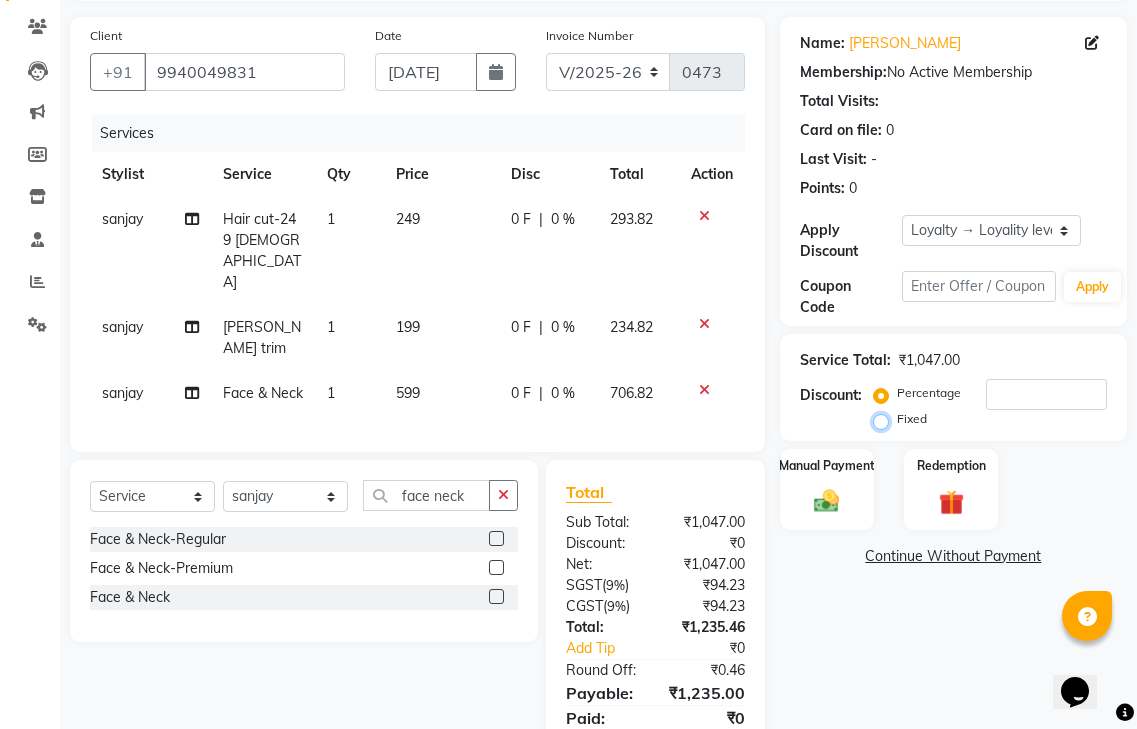 click on "Fixed" at bounding box center [885, 419] 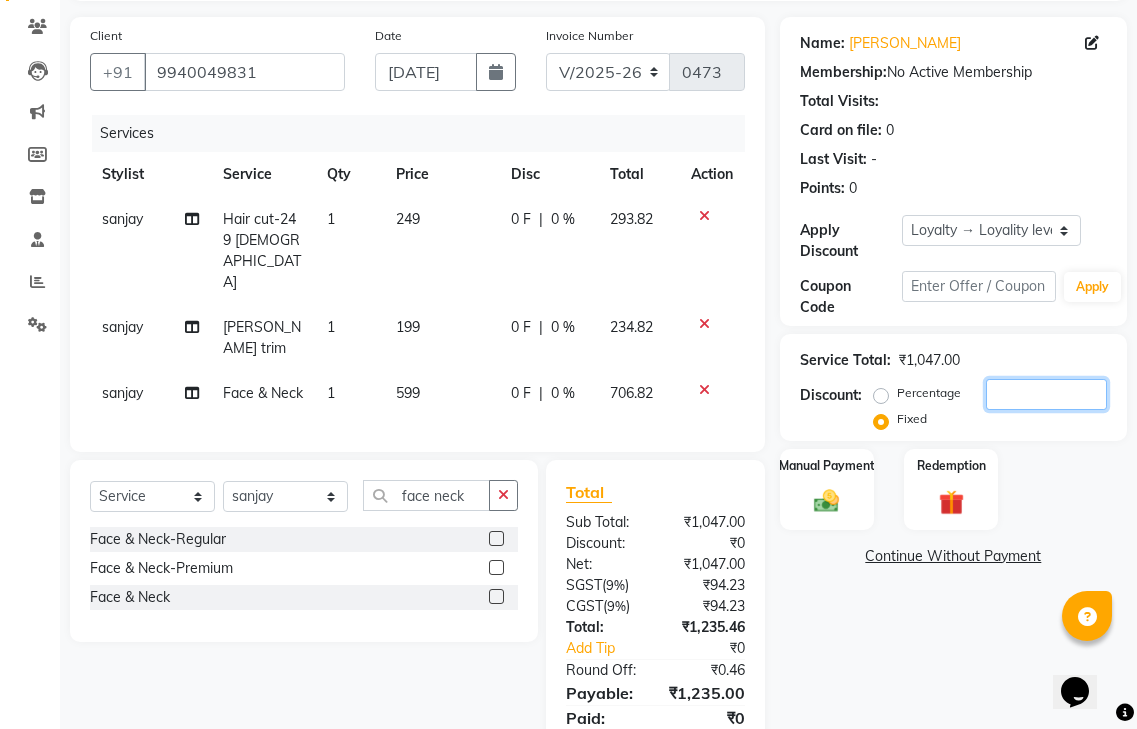 click 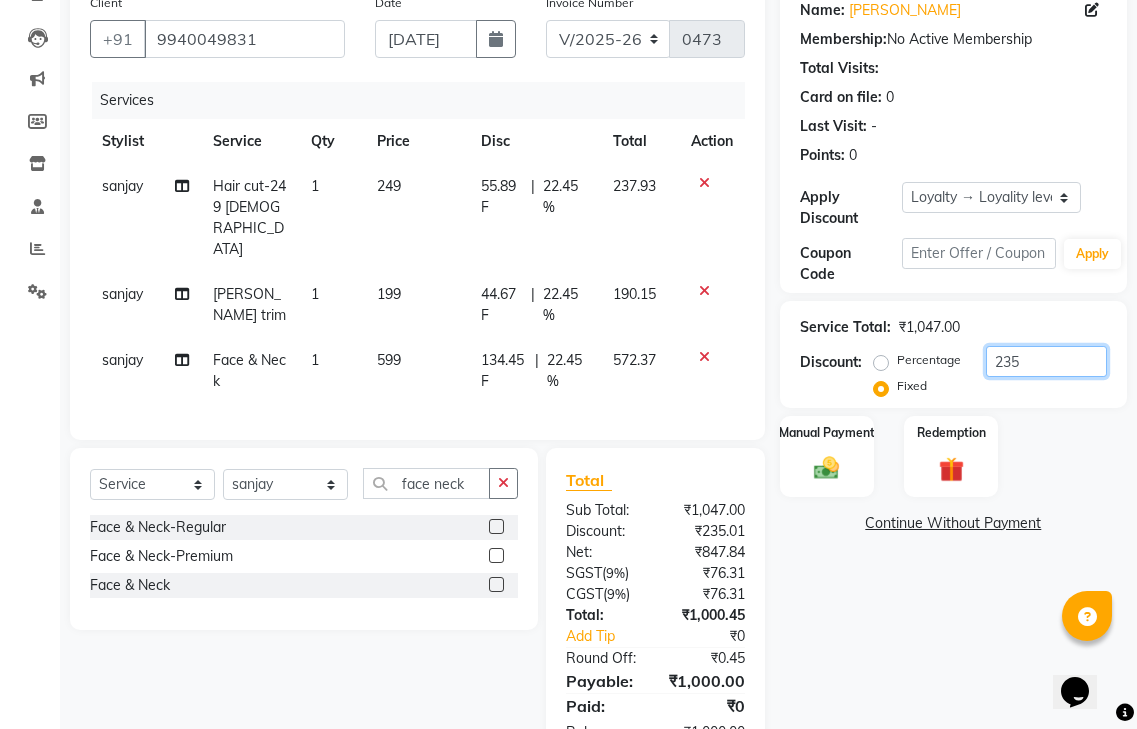 scroll, scrollTop: 203, scrollLeft: 0, axis: vertical 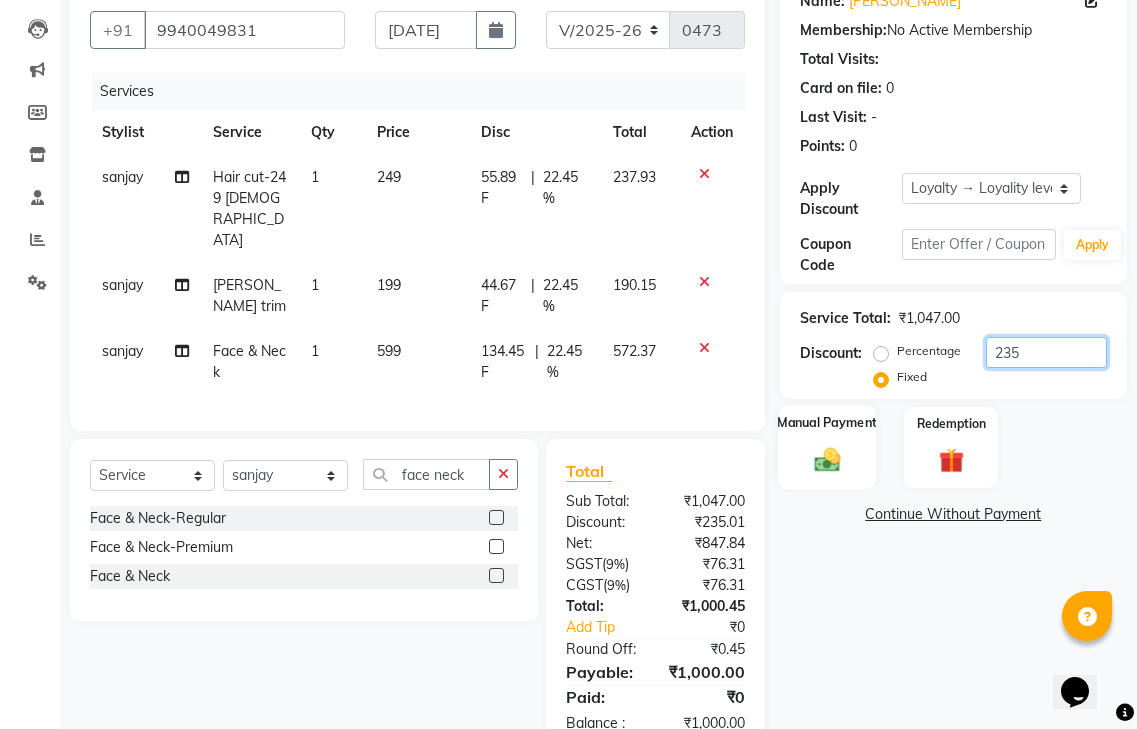 type on "235" 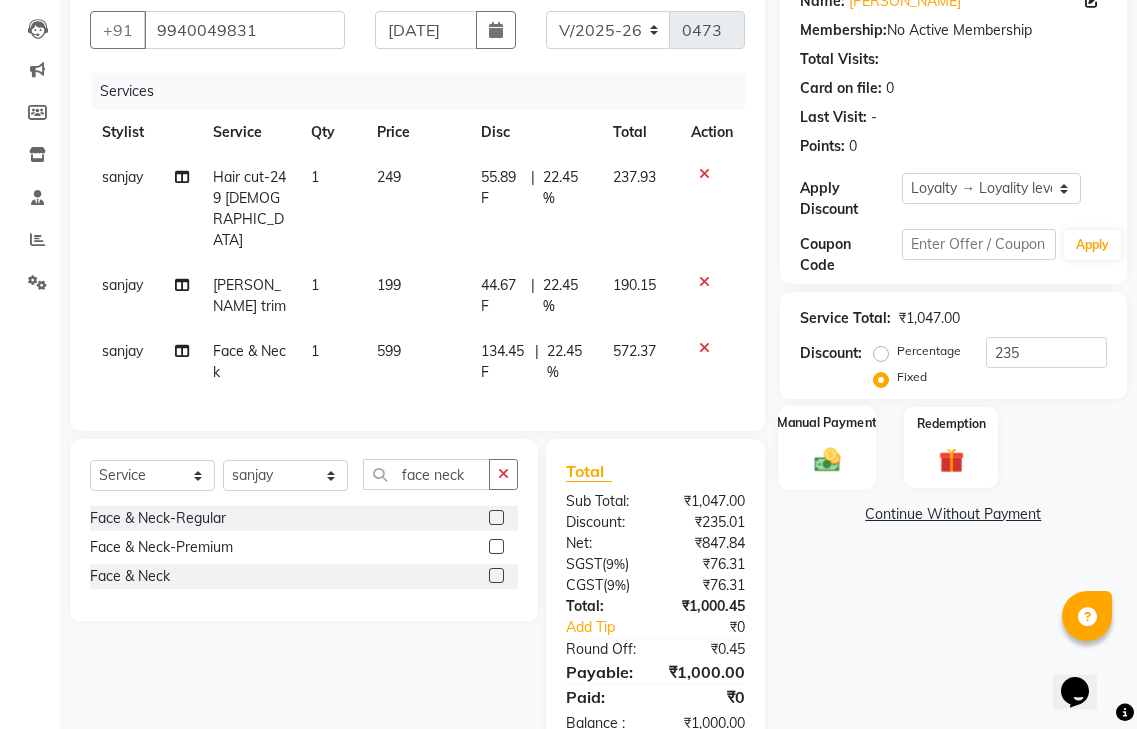 click 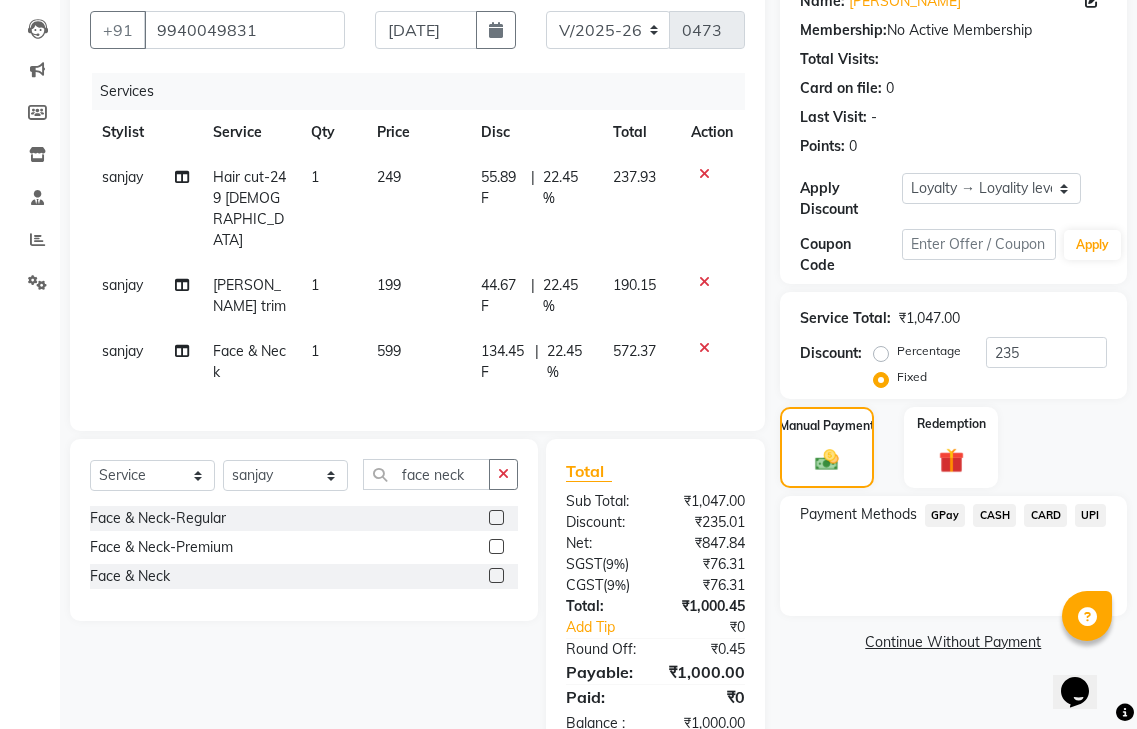 drag, startPoint x: 952, startPoint y: 482, endPoint x: 960, endPoint y: 504, distance: 23.409399 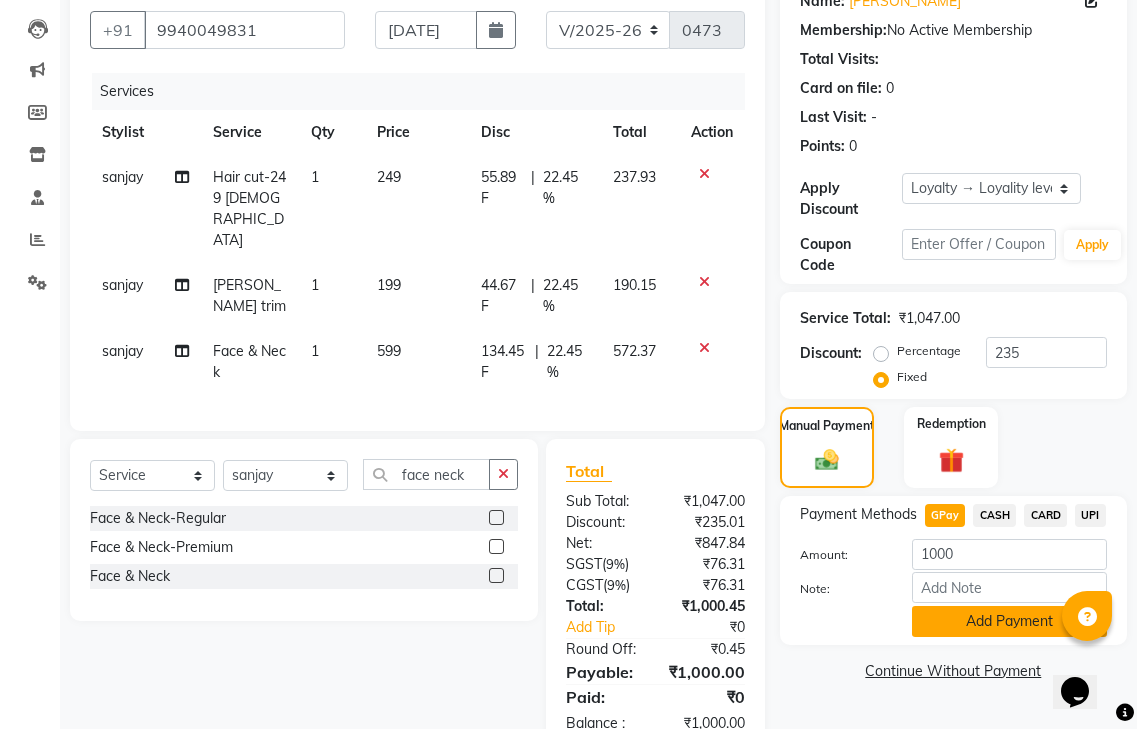 click on "Add Payment" 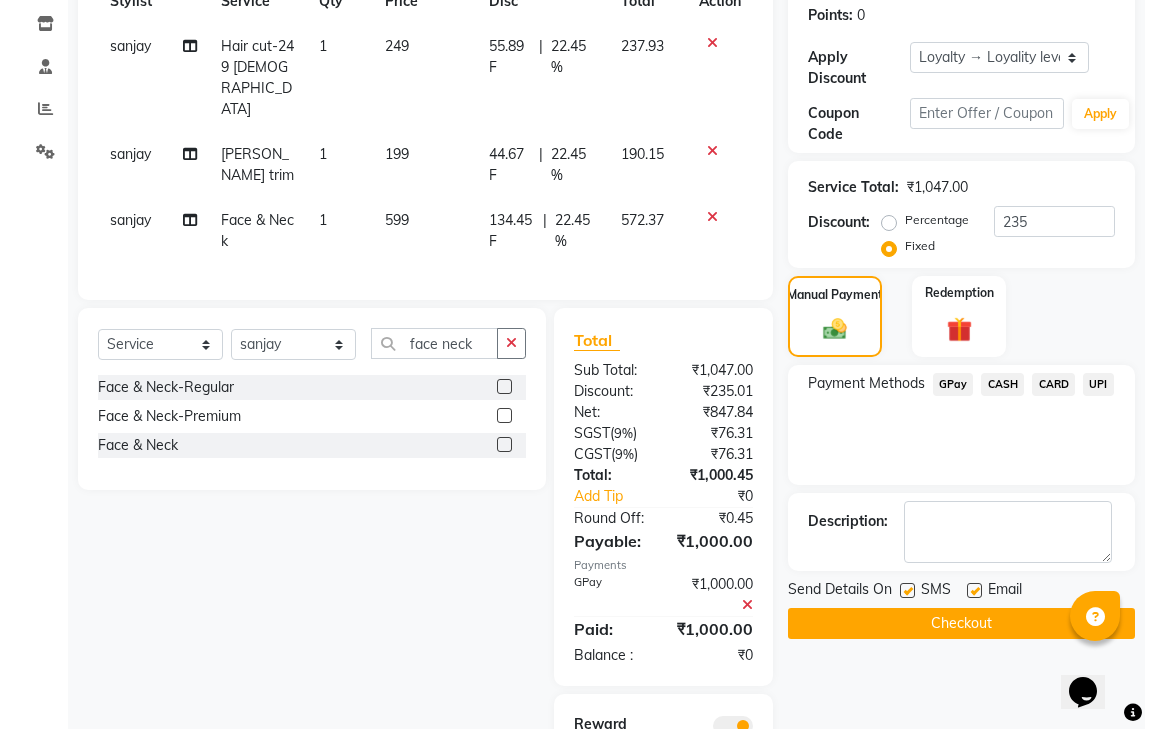 scroll, scrollTop: 427, scrollLeft: 0, axis: vertical 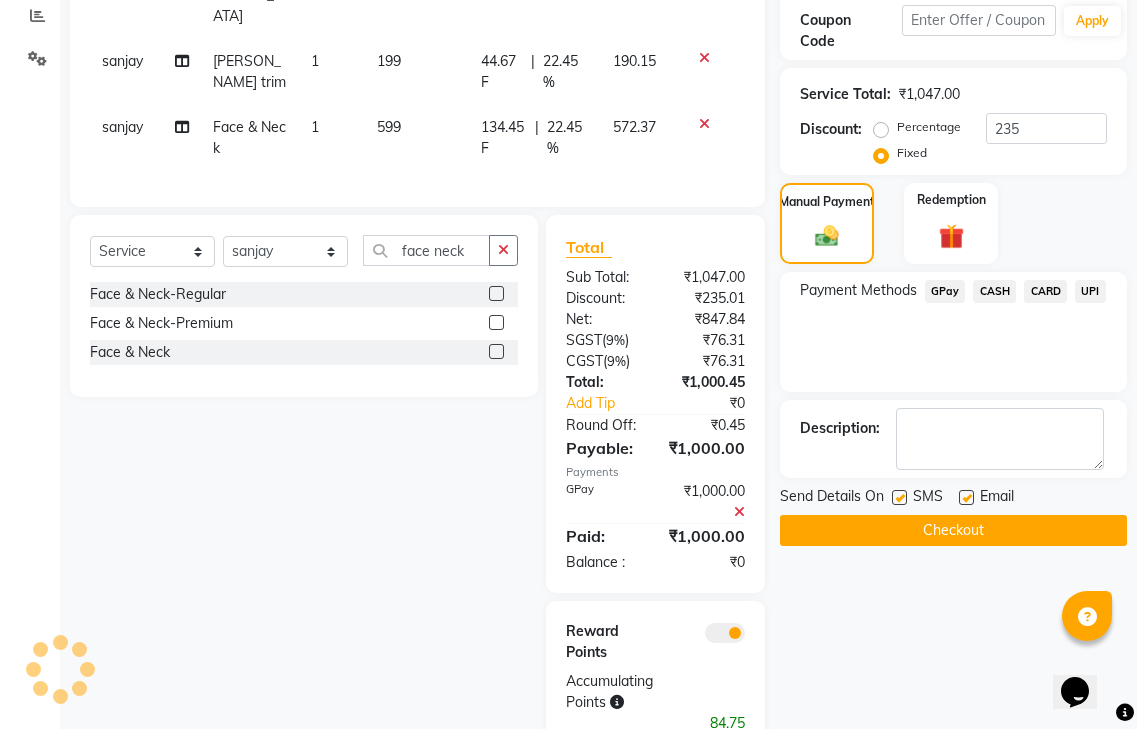 click 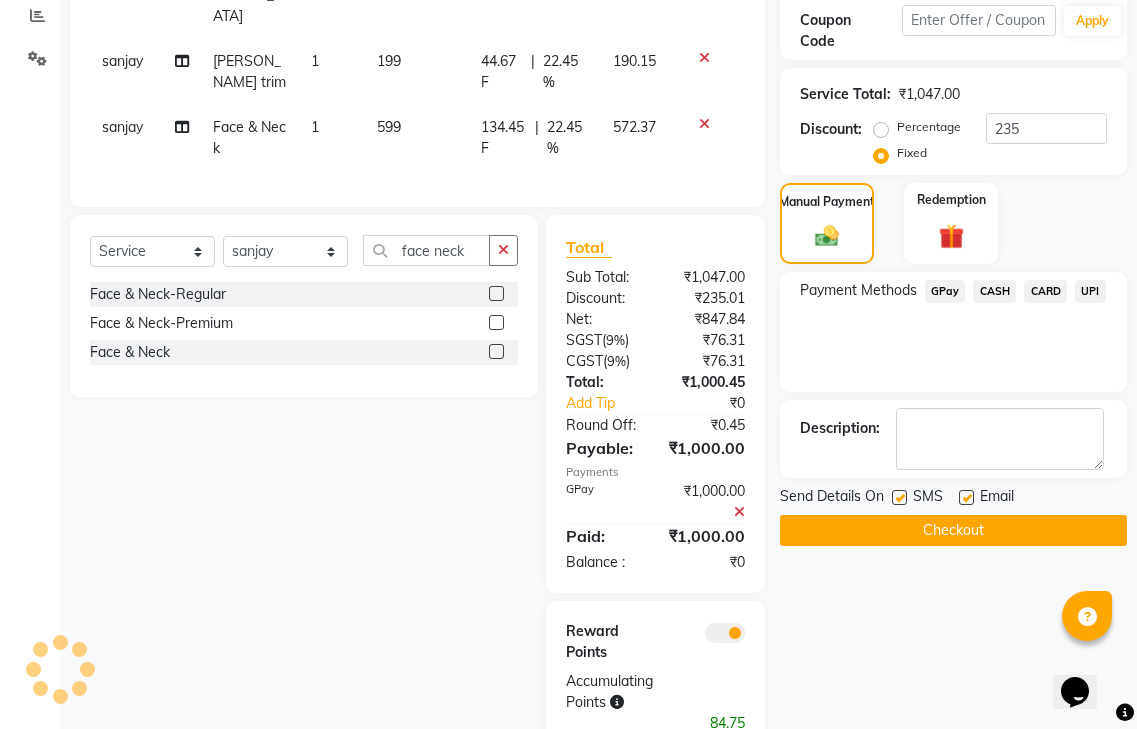 click 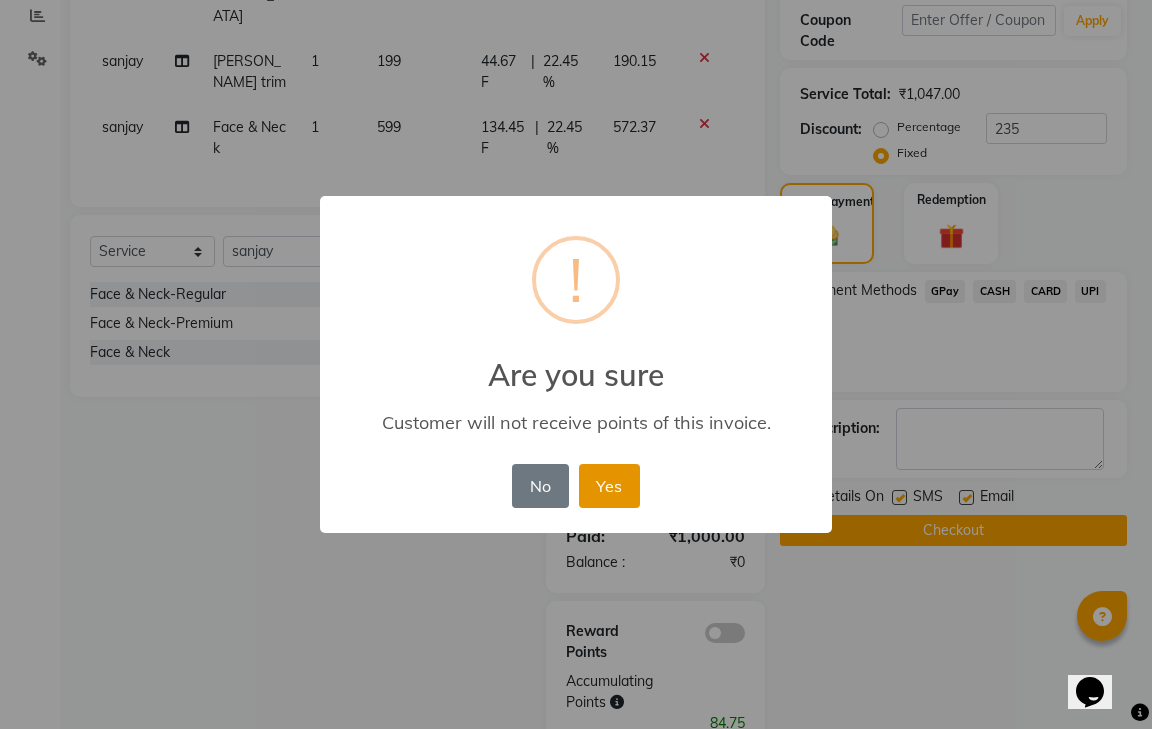 click on "Yes" at bounding box center (609, 486) 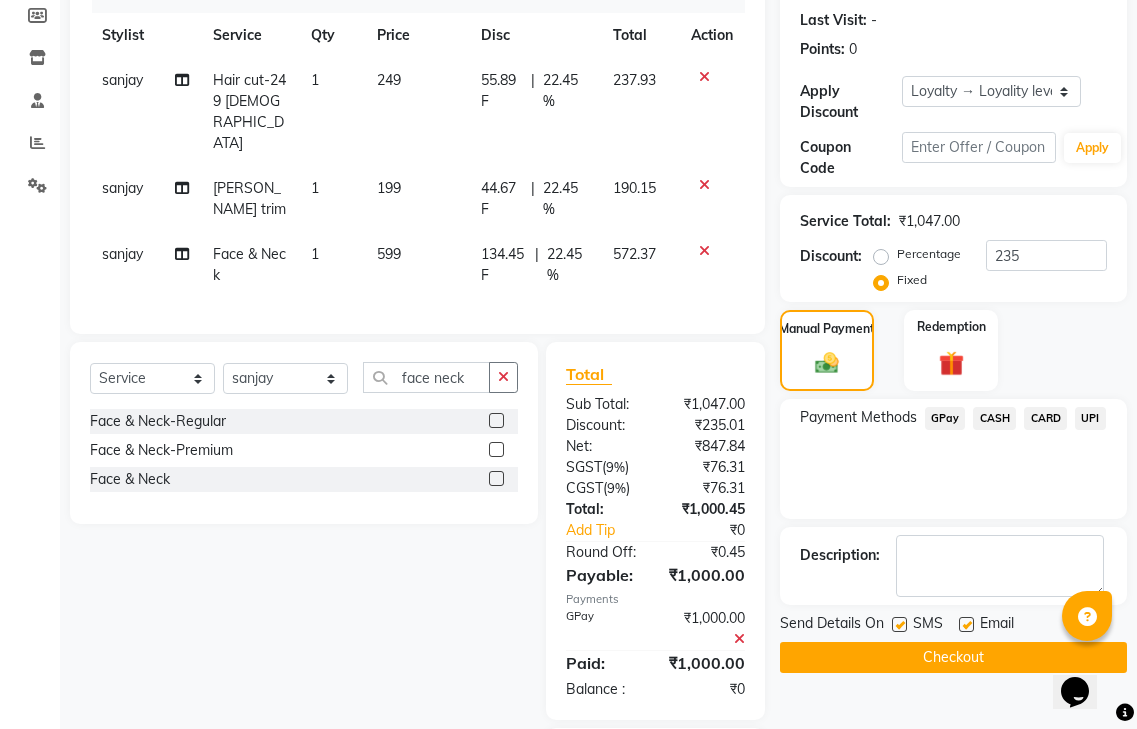 scroll, scrollTop: 356, scrollLeft: 0, axis: vertical 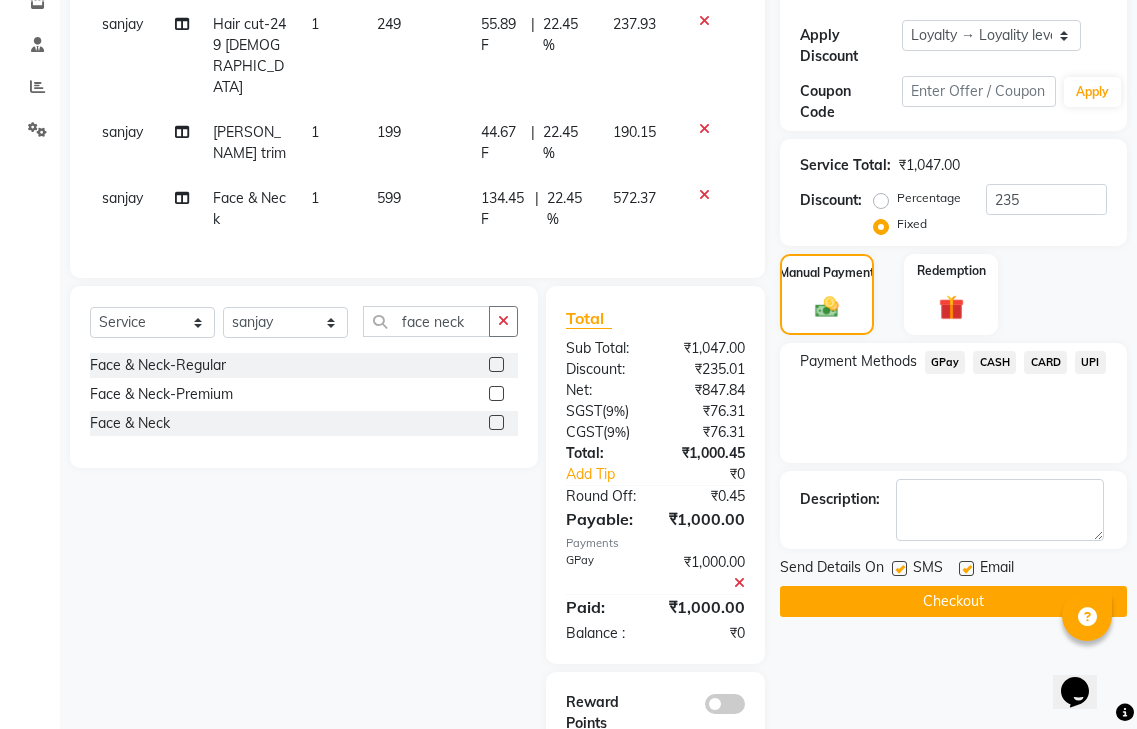 click on "Checkout" 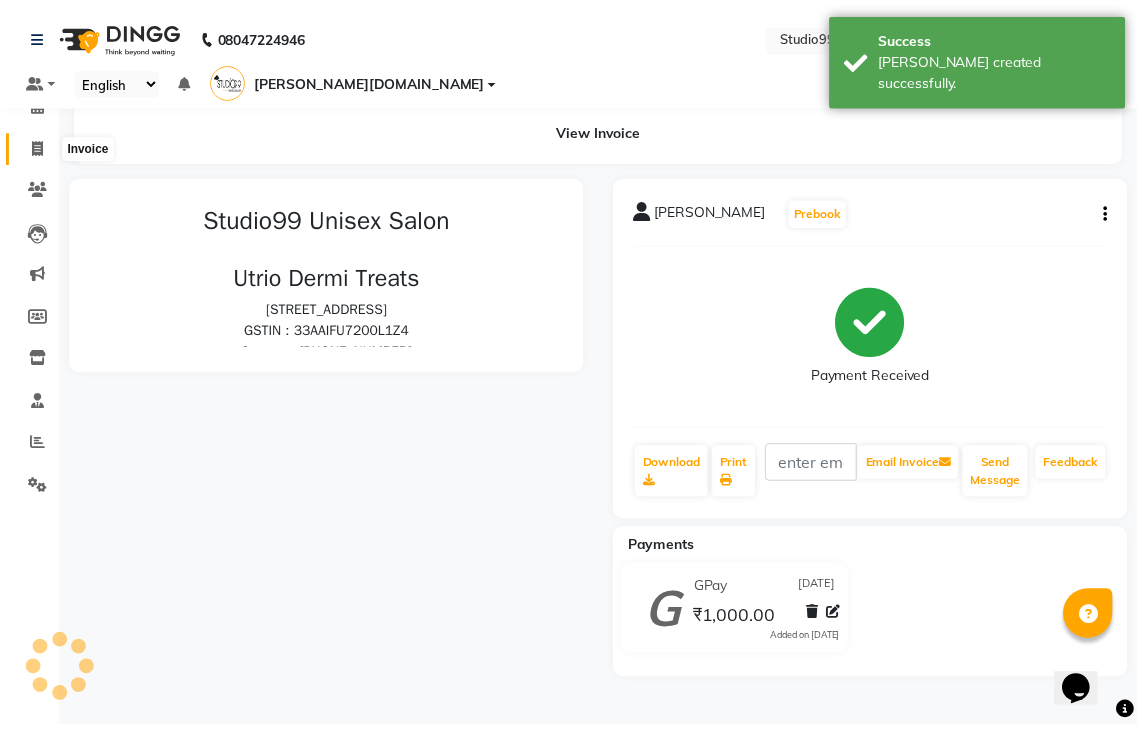 scroll, scrollTop: 0, scrollLeft: 0, axis: both 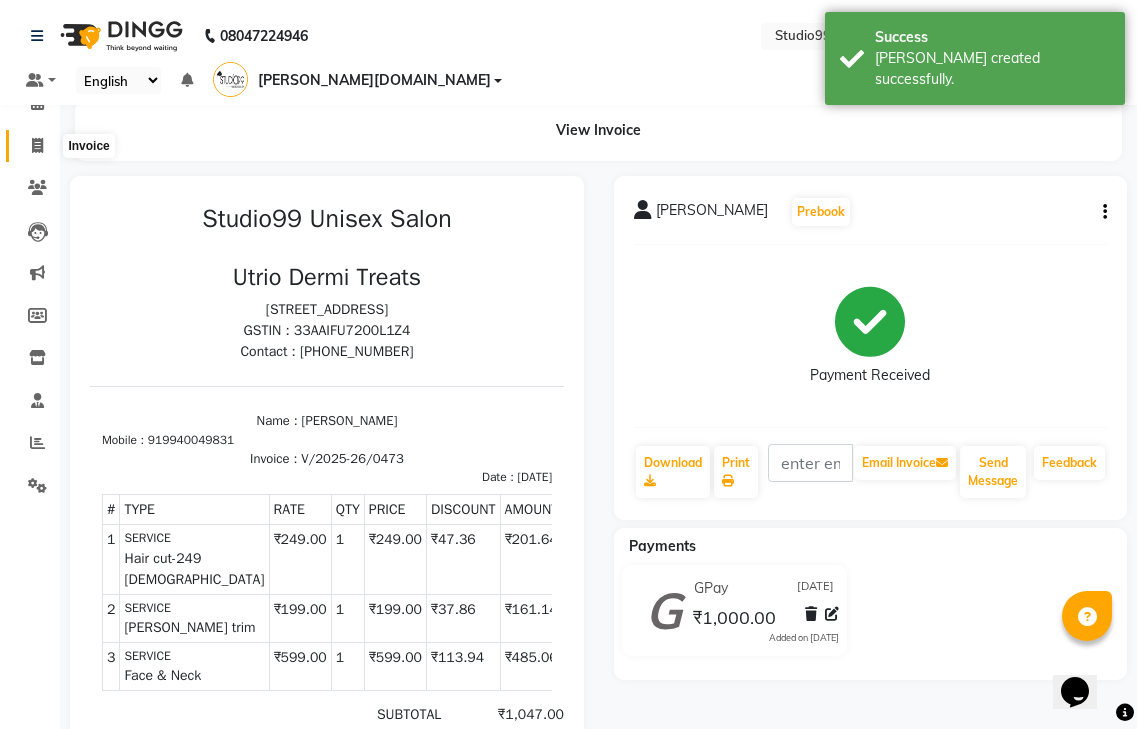 click 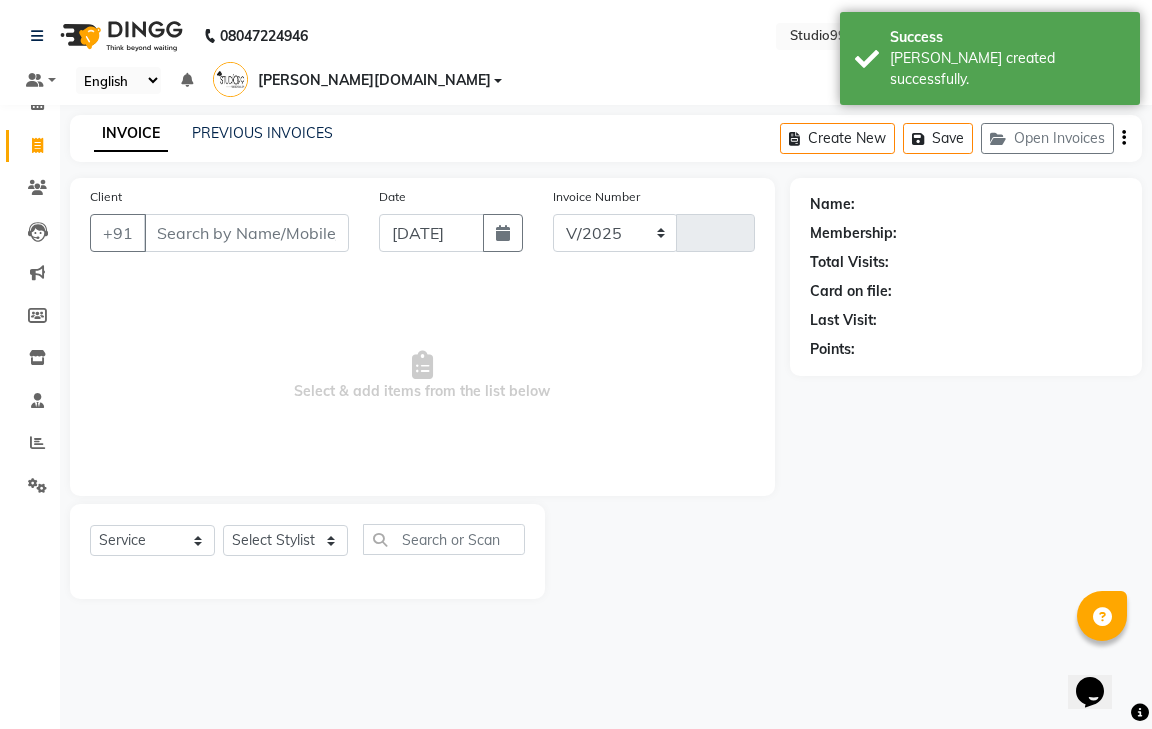 select on "8331" 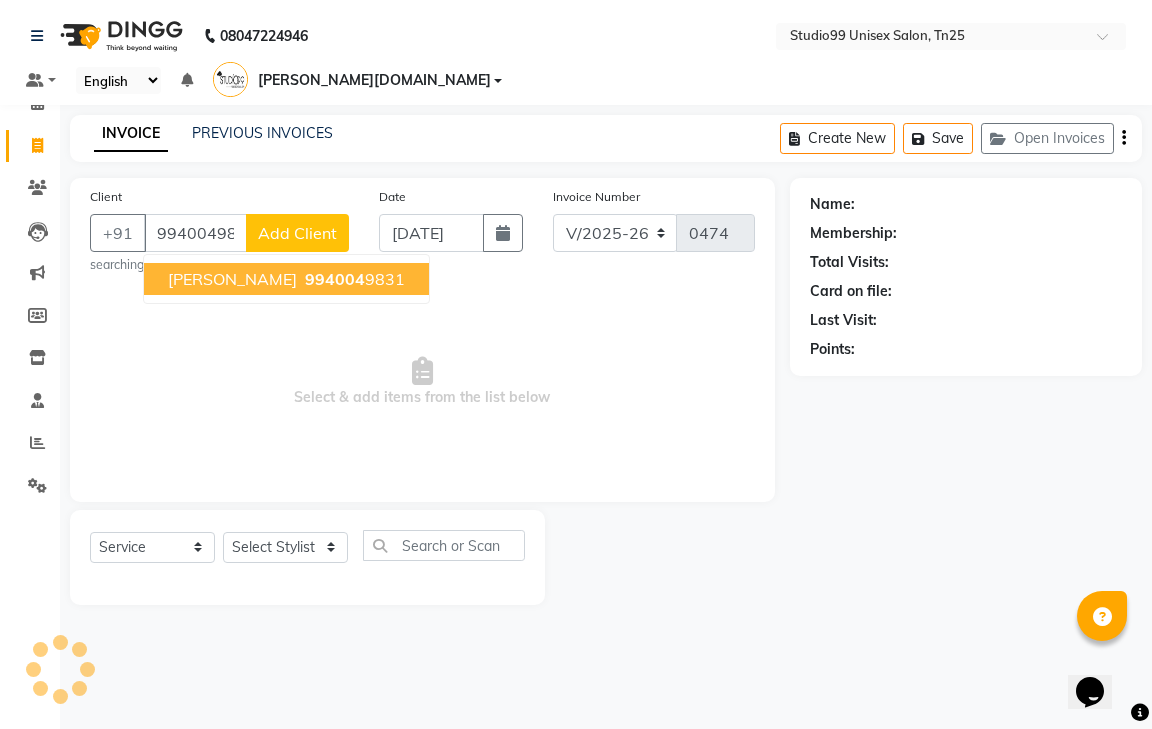 click on "994004" at bounding box center [335, 279] 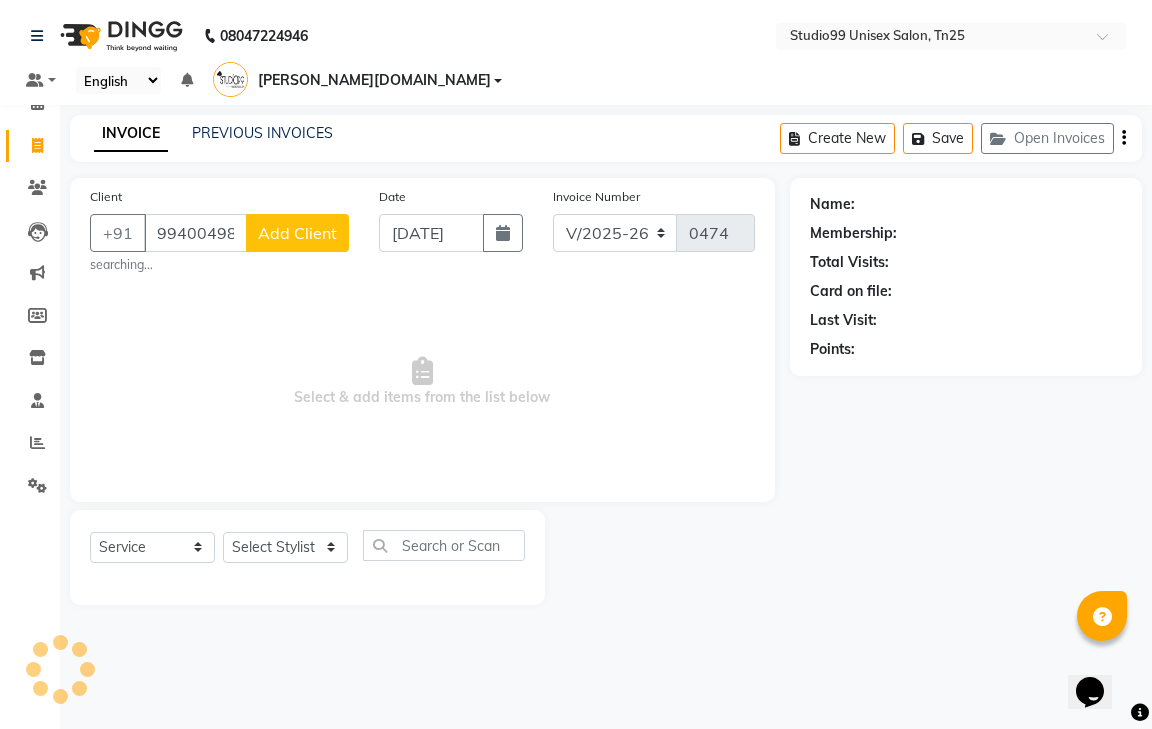 type on "9940049831" 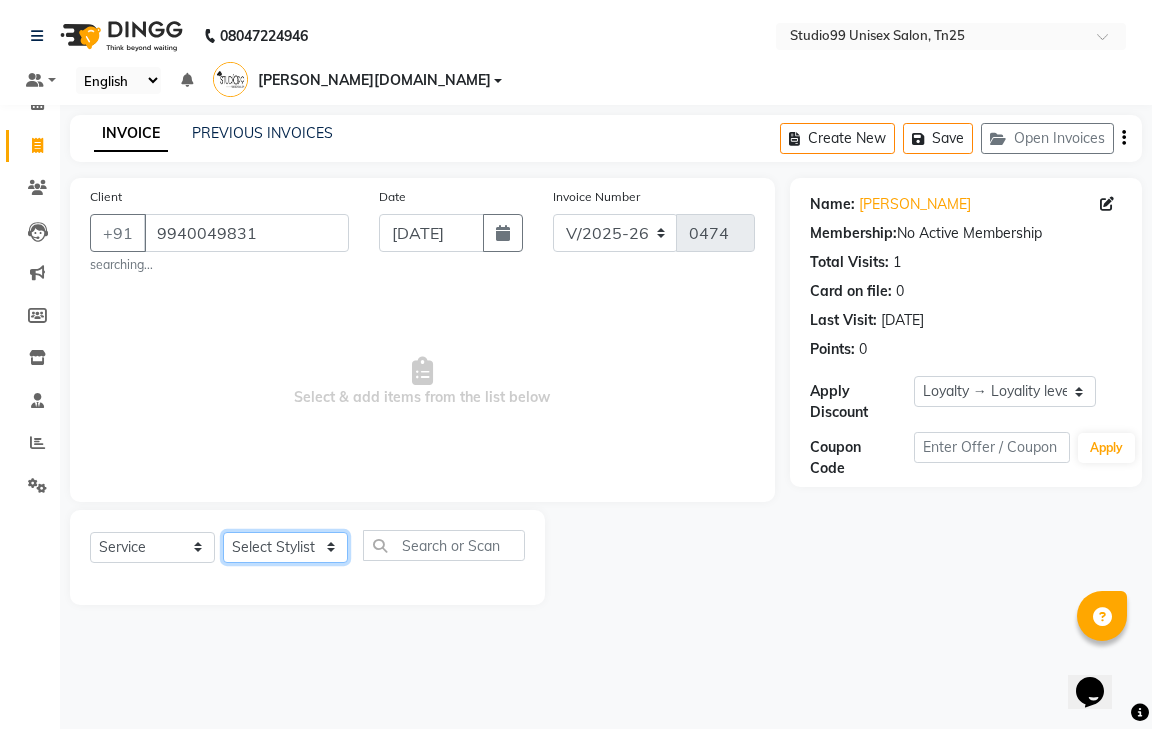 click on "Select Stylist gendral [PERSON_NAME]  jaya priya kothai TK [DATE] sanjay santhosh [DOMAIN_NAME]" 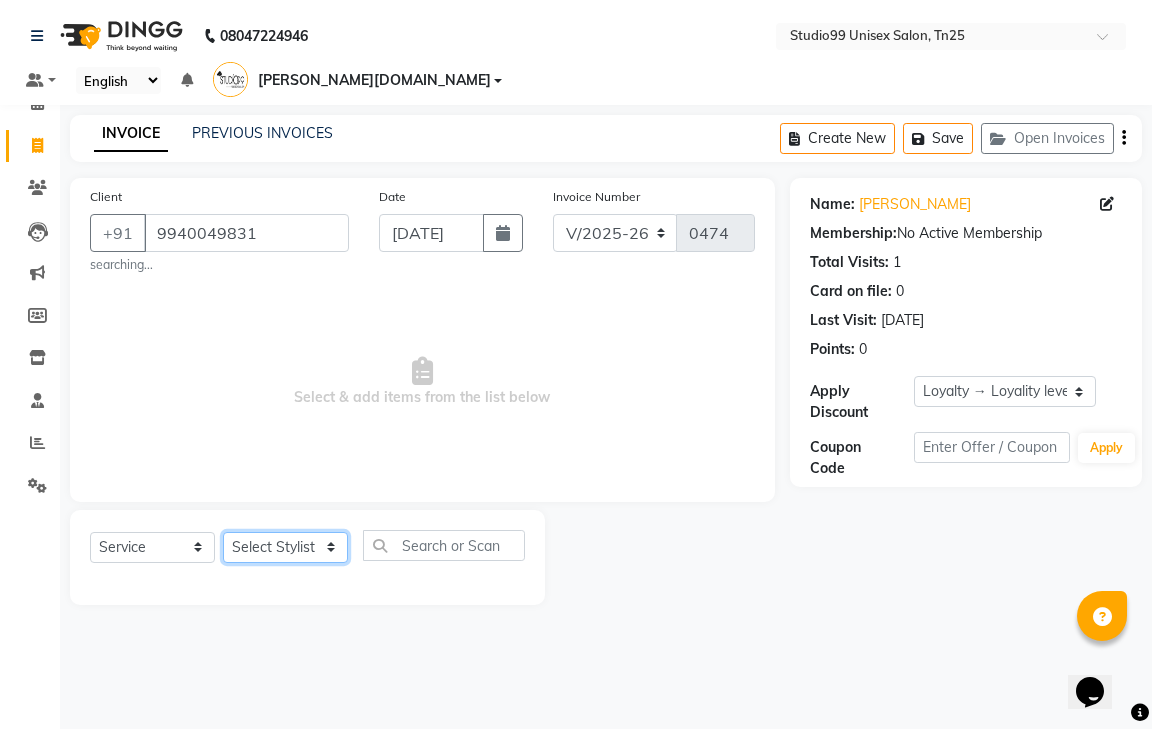 select on "80757" 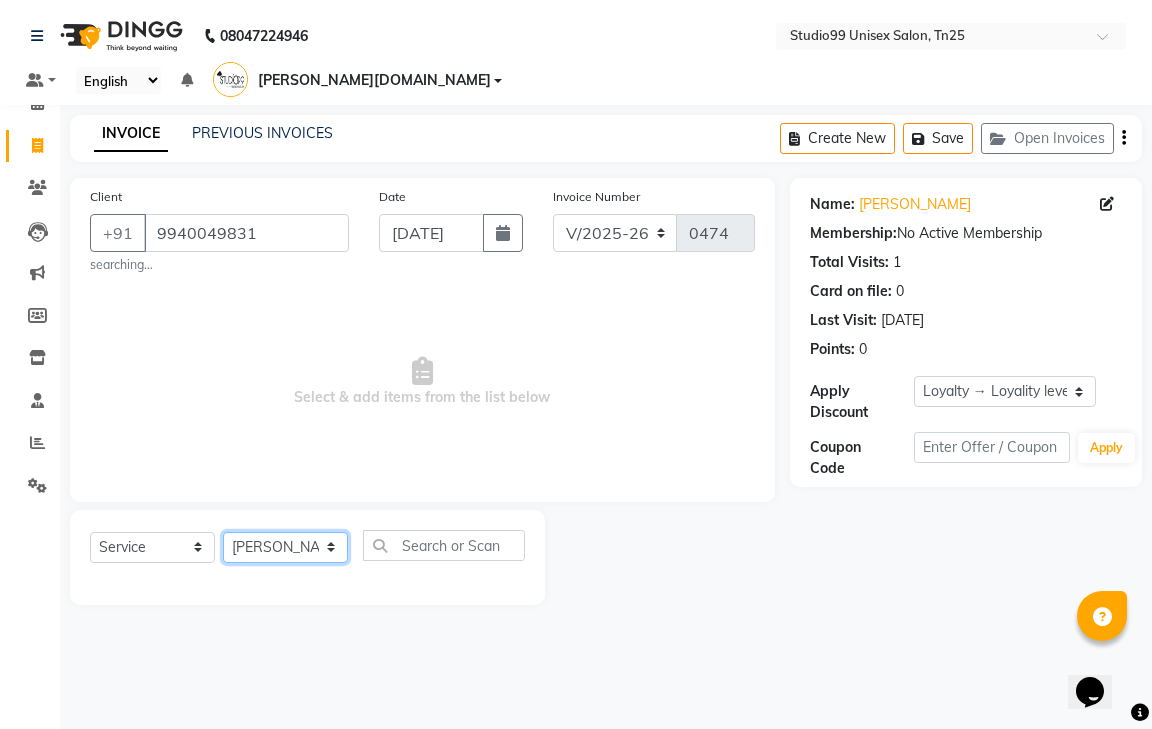 click on "Select Stylist gendral [PERSON_NAME]  jaya priya kothai TK [DATE] sanjay santhosh [DOMAIN_NAME]" 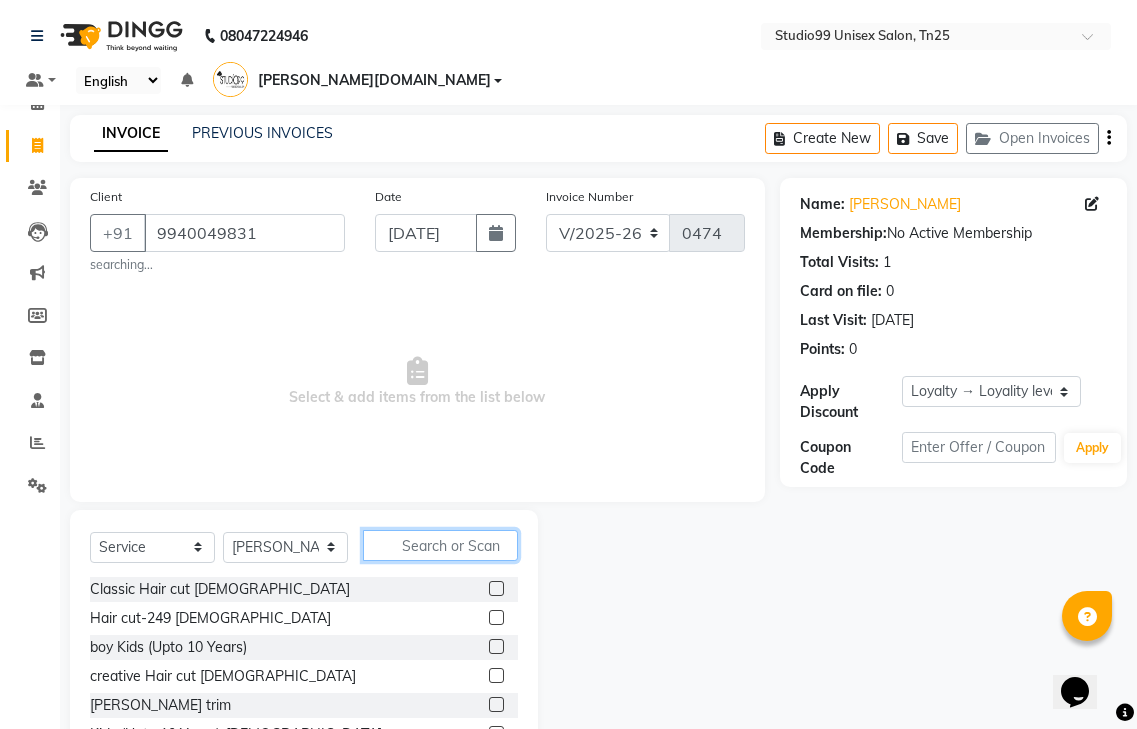 click 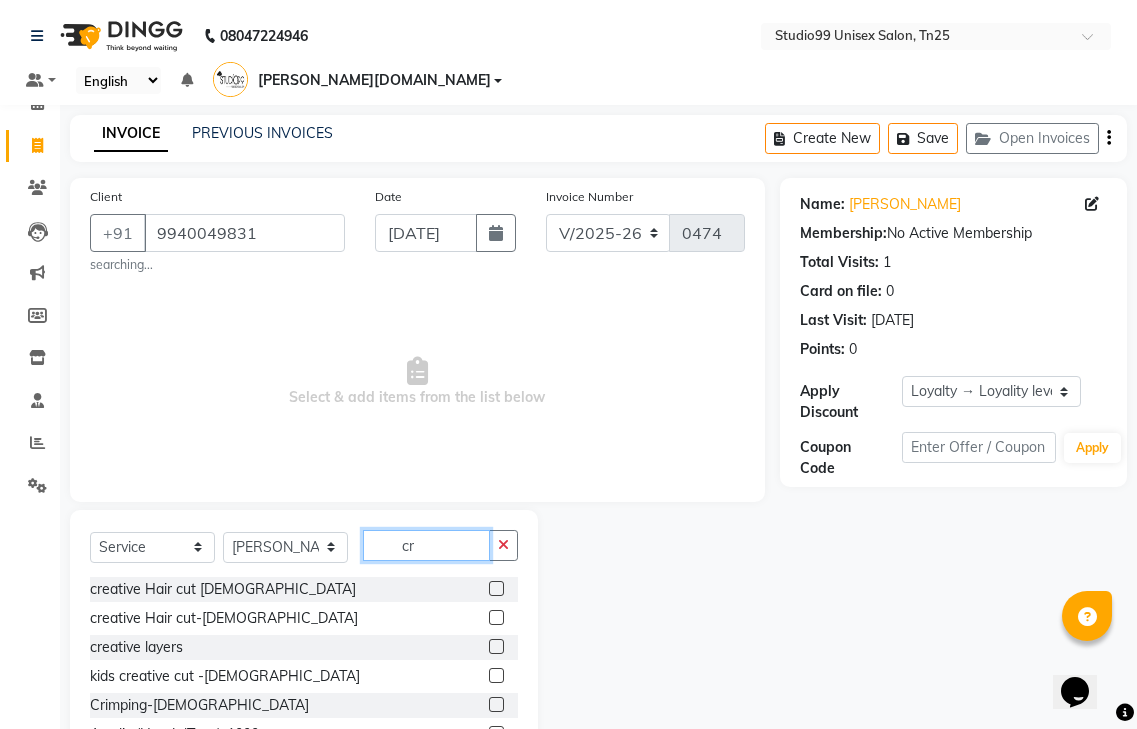 type on "cr" 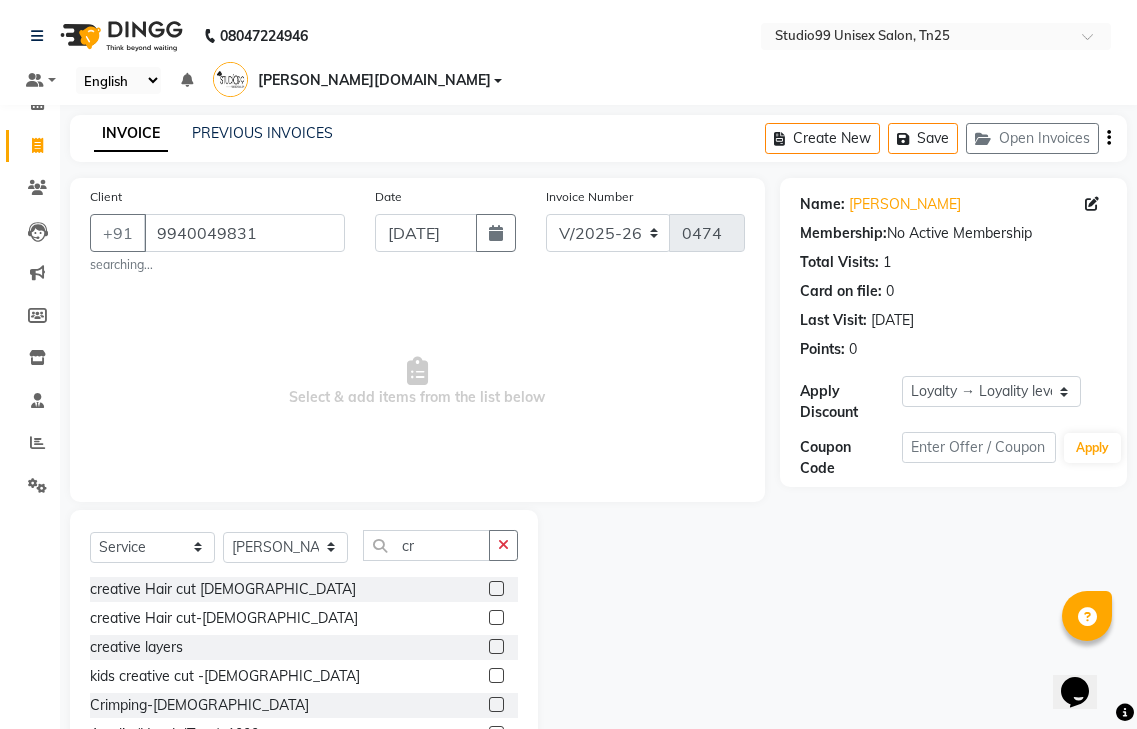 click 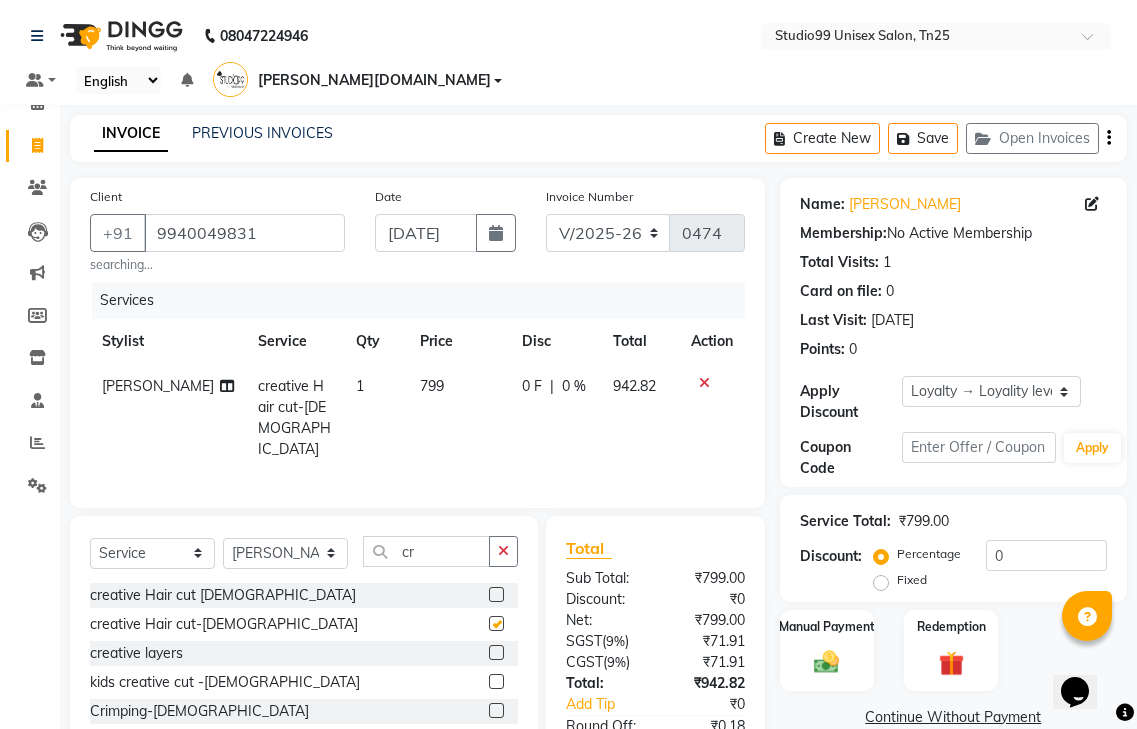 checkbox on "false" 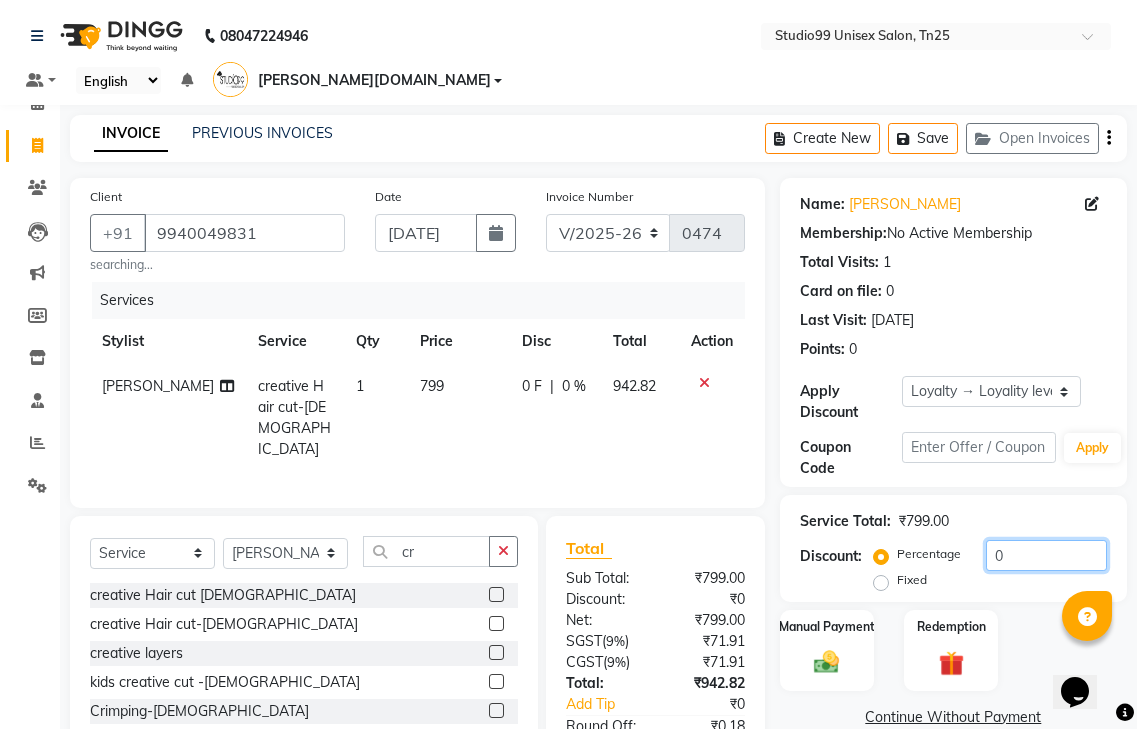 click on "0" 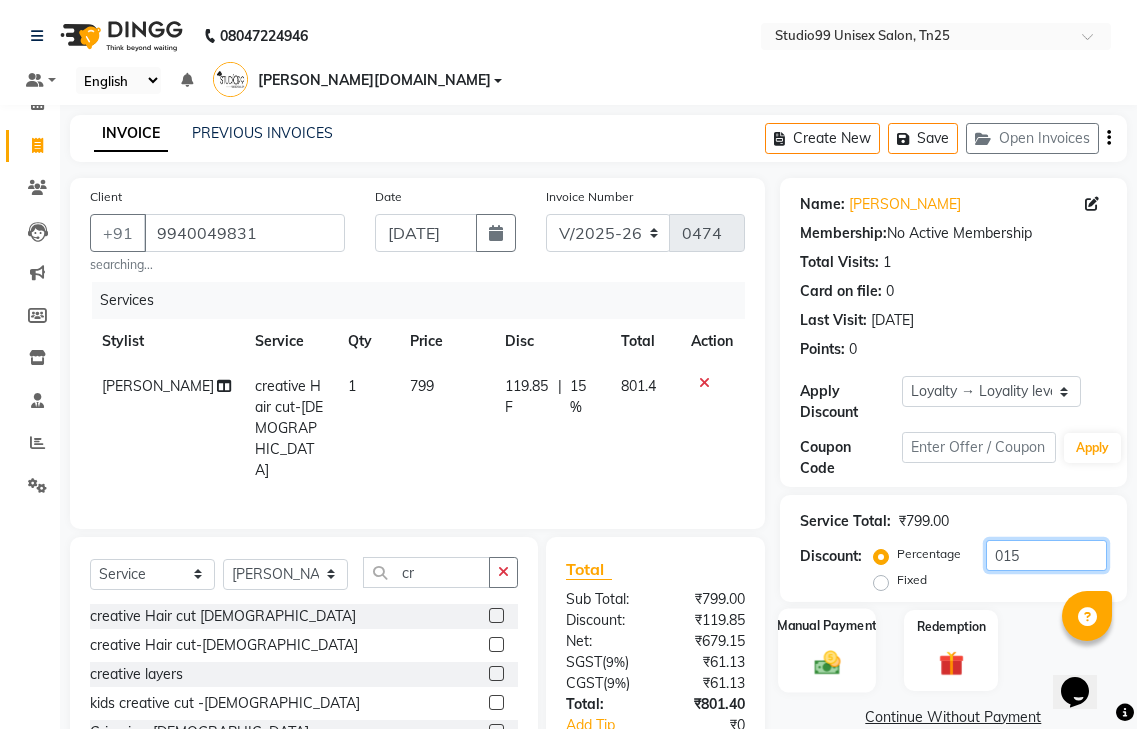 scroll, scrollTop: 98, scrollLeft: 0, axis: vertical 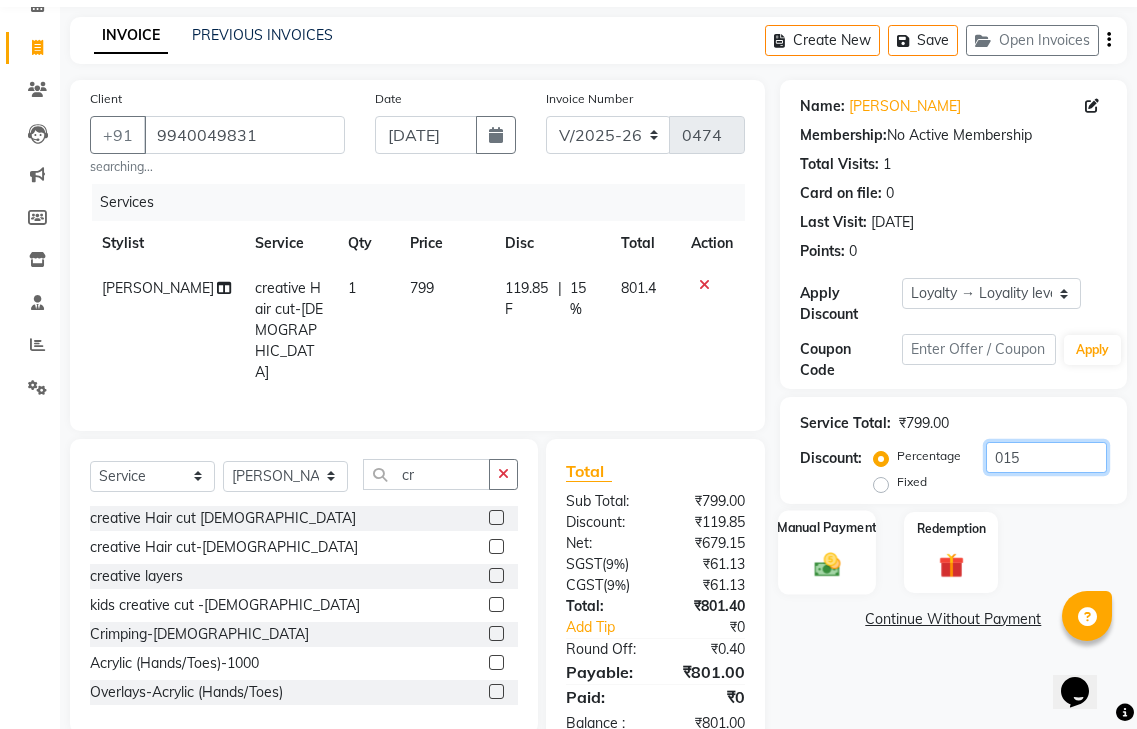 type on "015" 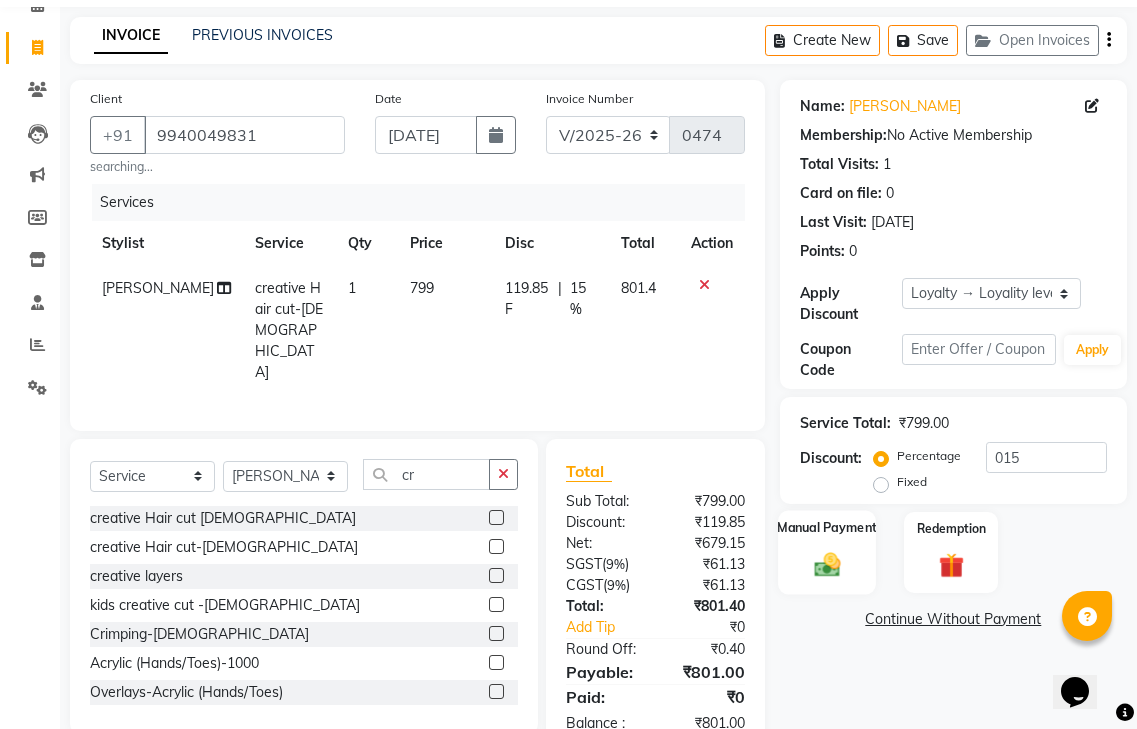 click on "Manual Payment" 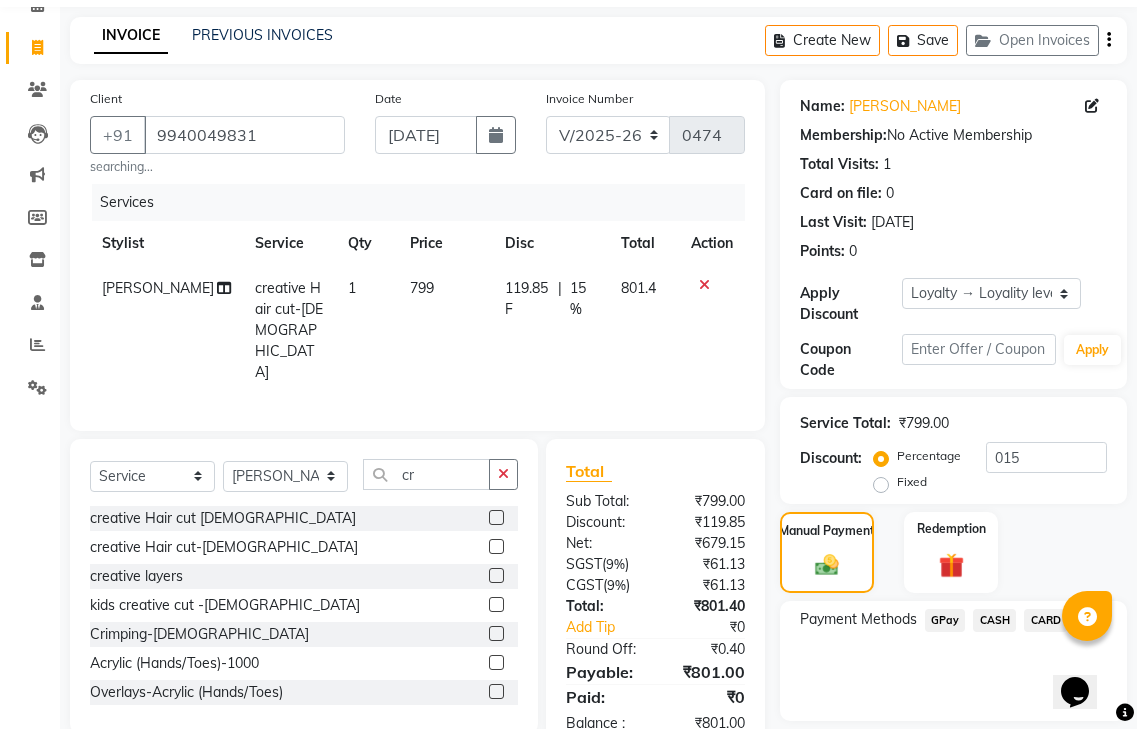 drag, startPoint x: 954, startPoint y: 589, endPoint x: 957, endPoint y: 610, distance: 21.213203 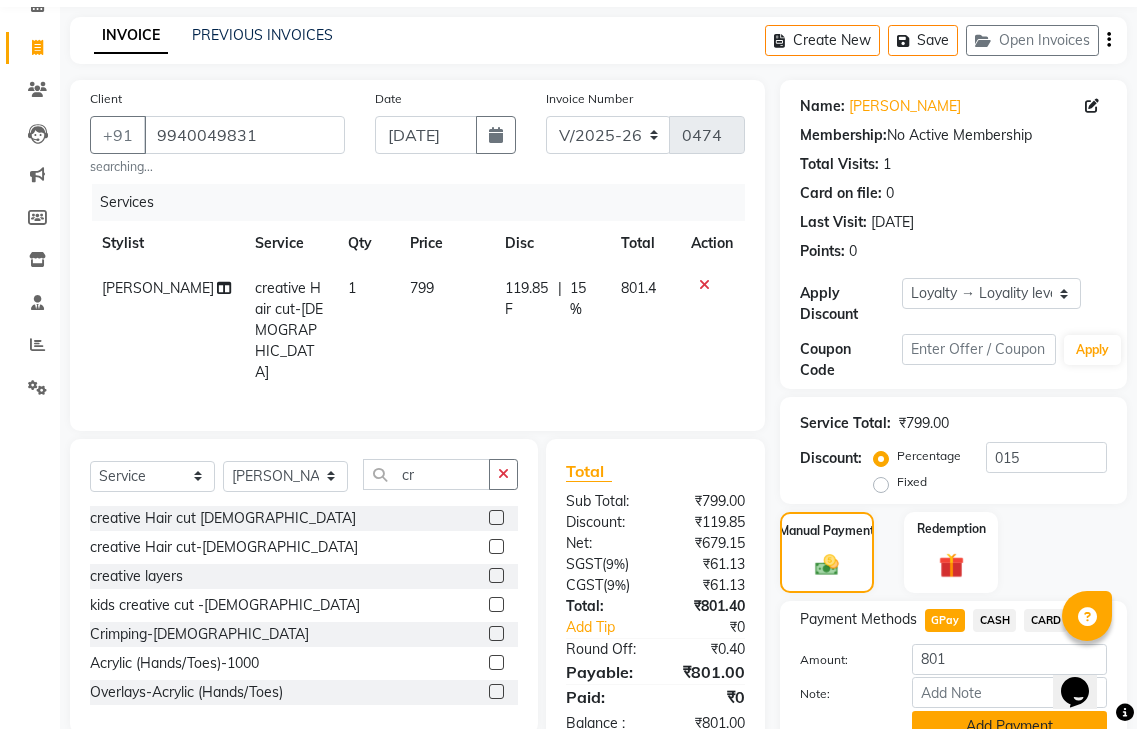 click on "Add Payment" 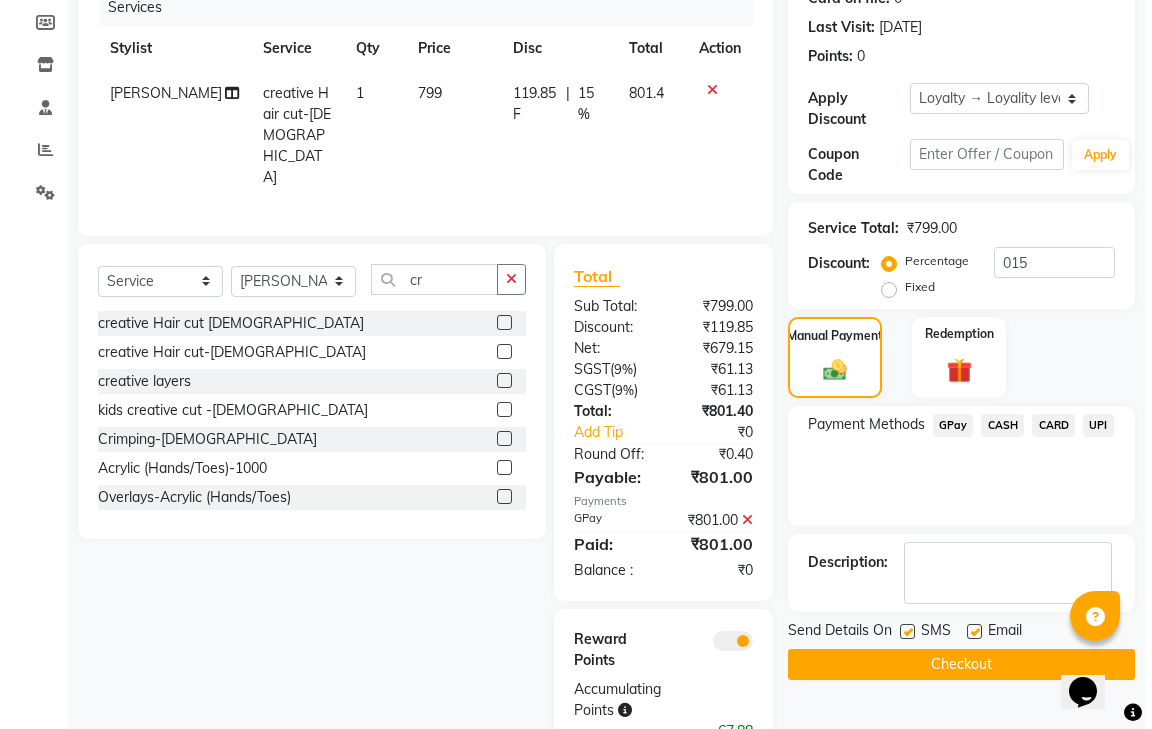 scroll, scrollTop: 301, scrollLeft: 0, axis: vertical 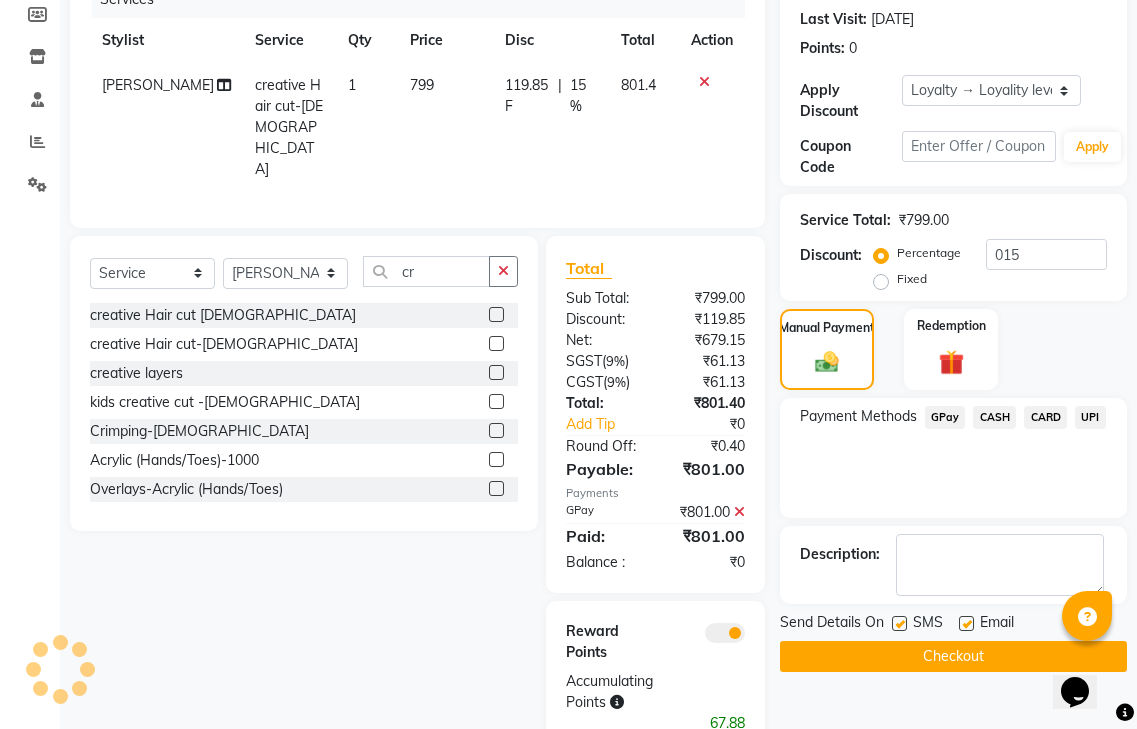 click 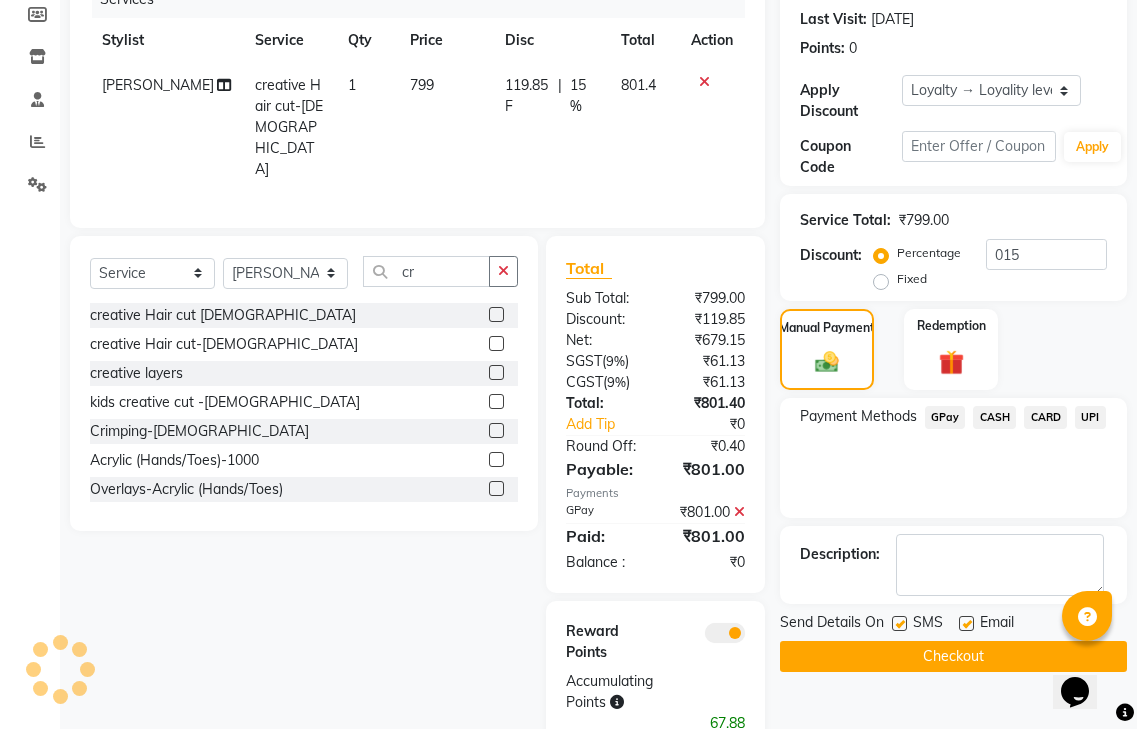 click 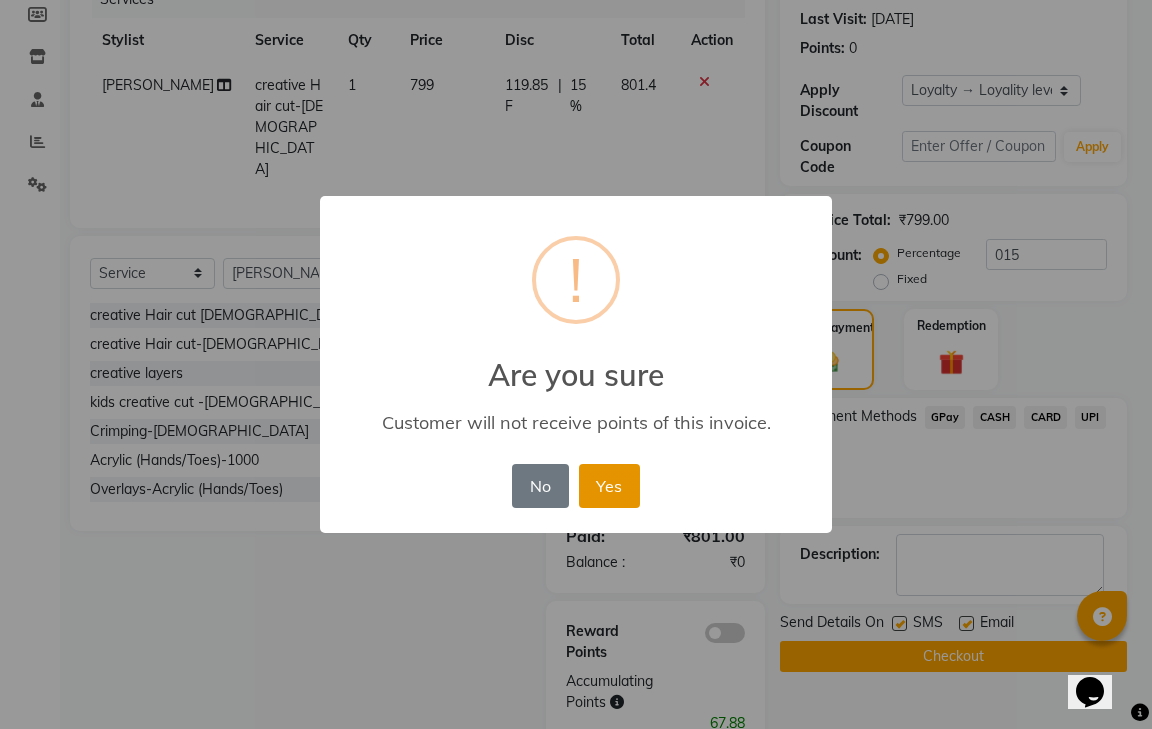 click on "Yes" at bounding box center (609, 486) 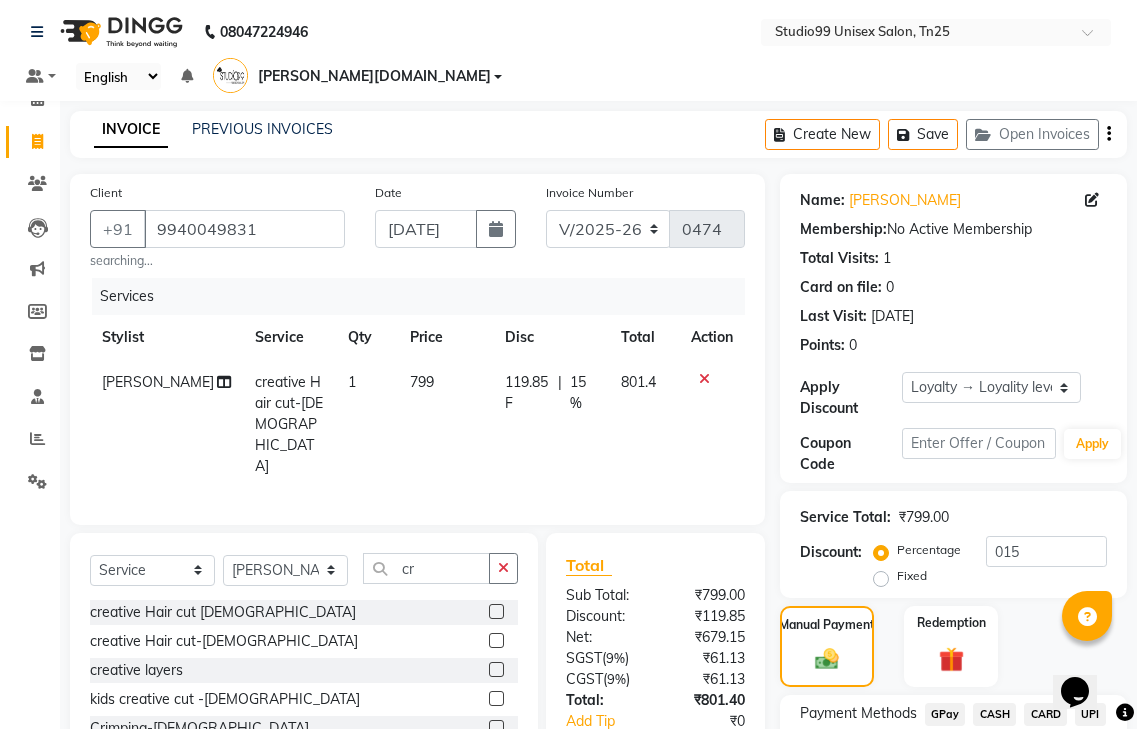 scroll, scrollTop: 0, scrollLeft: 0, axis: both 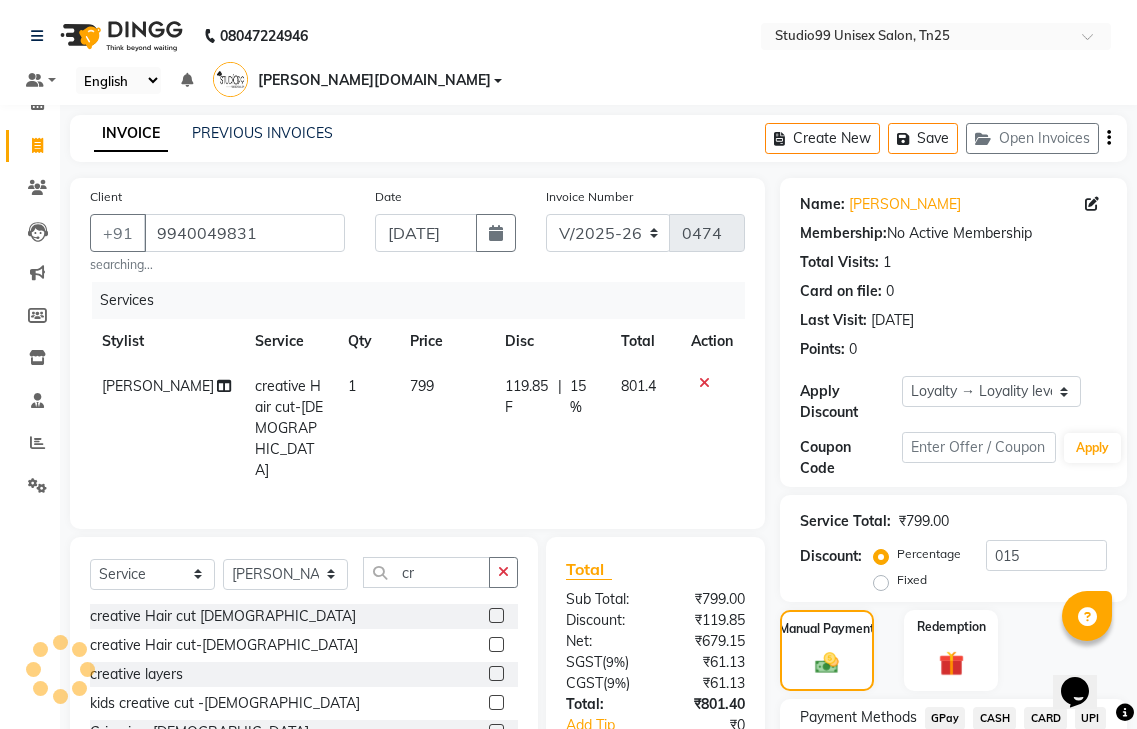 click on "[PERSON_NAME]" 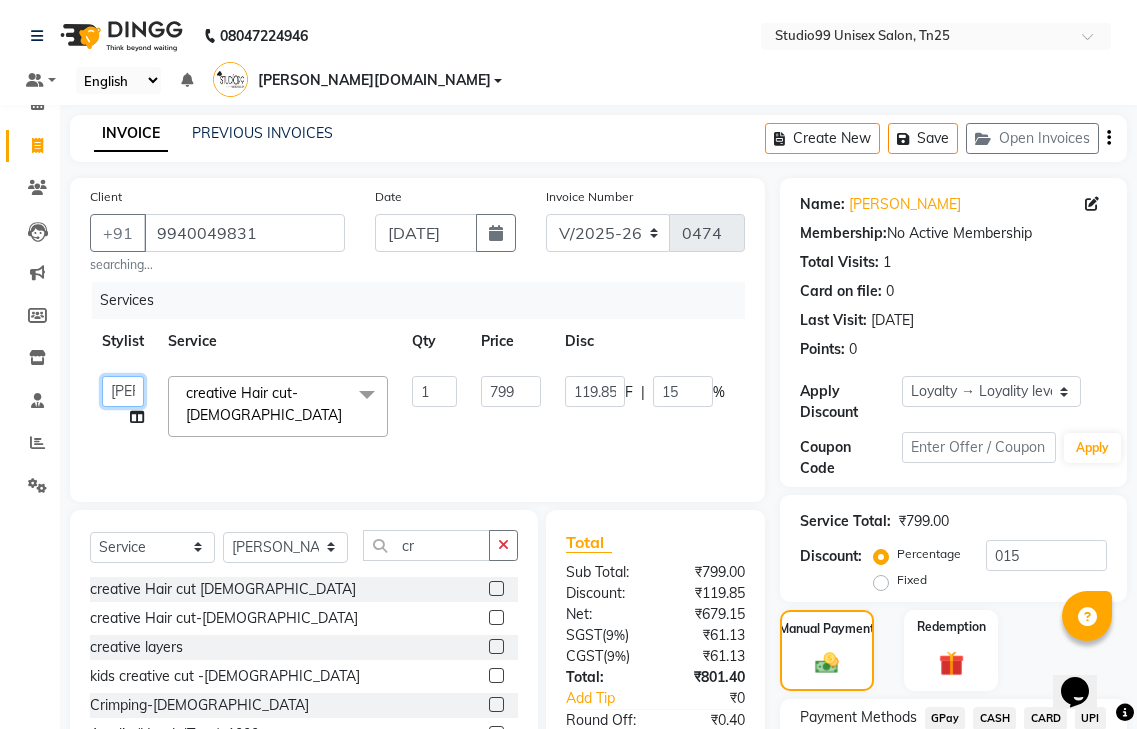 click on "gendral   [PERSON_NAME]    jaya priya   kothai TK   [DATE]   sanjay   santhosh   [DOMAIN_NAME]" 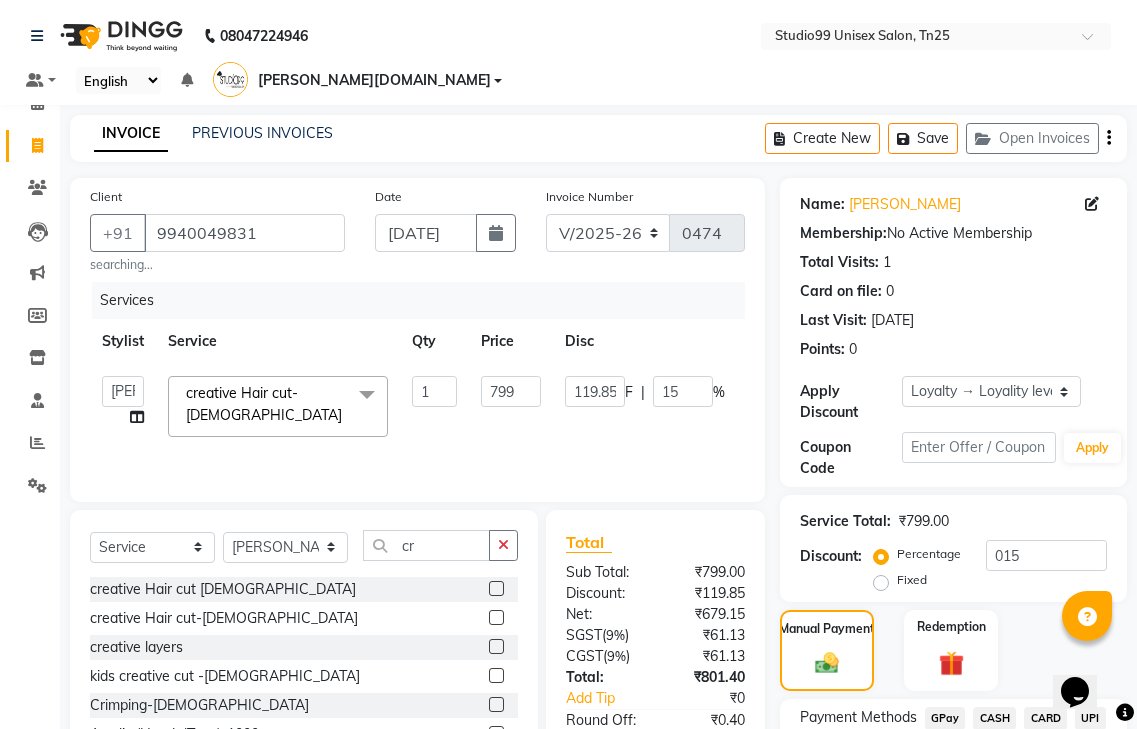 select on "80759" 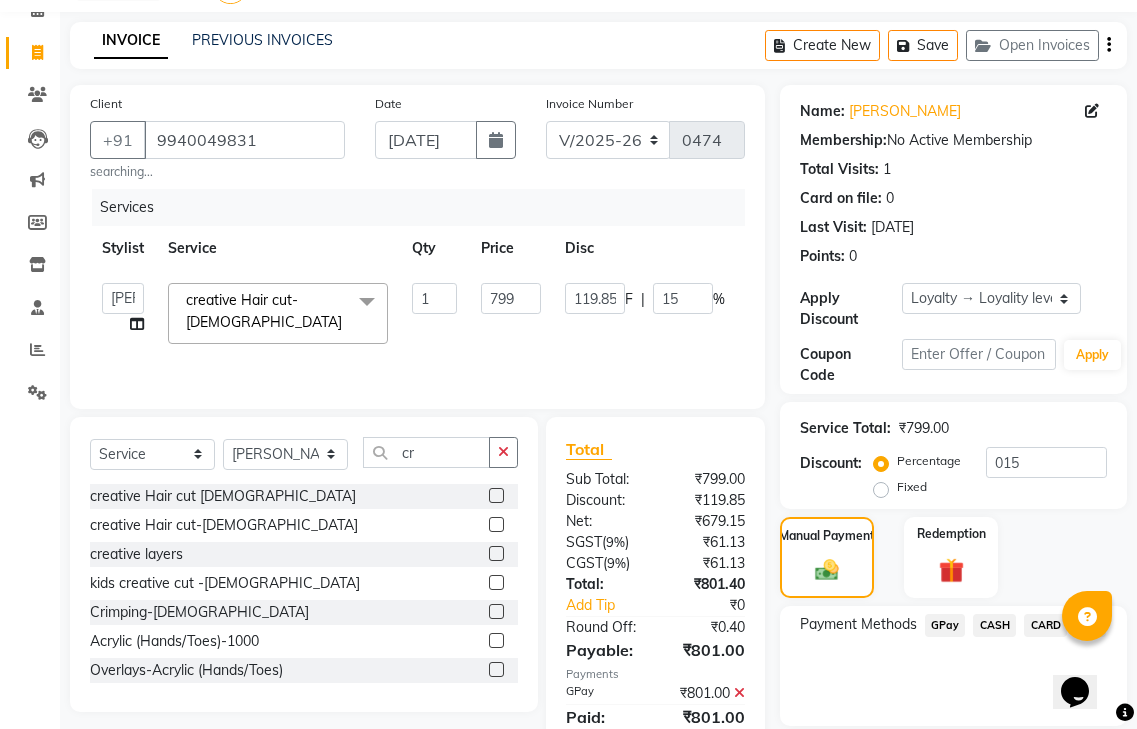 scroll, scrollTop: 246, scrollLeft: 0, axis: vertical 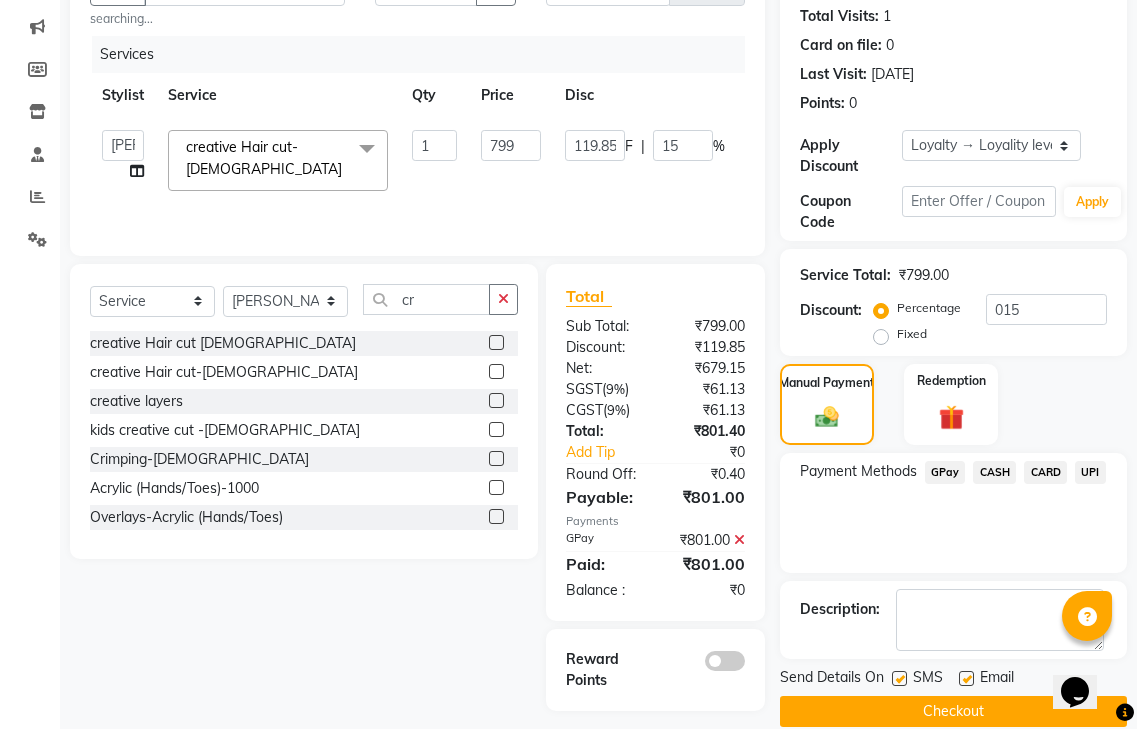 click on "Checkout" 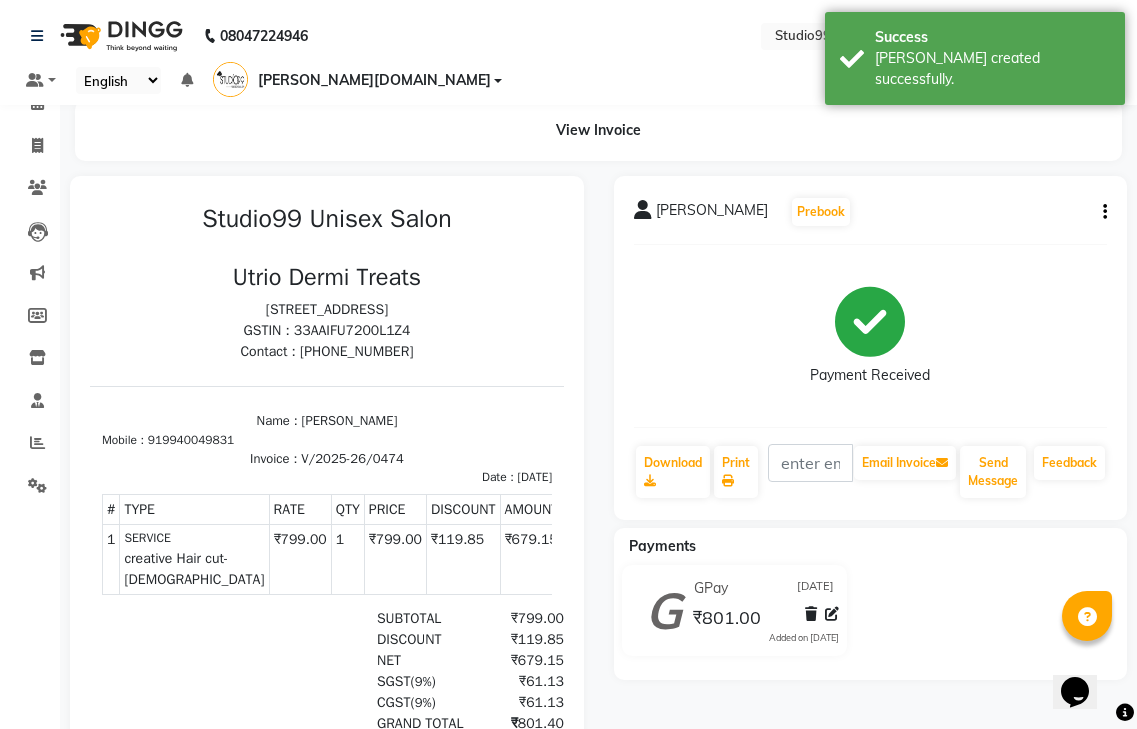 scroll, scrollTop: 0, scrollLeft: 0, axis: both 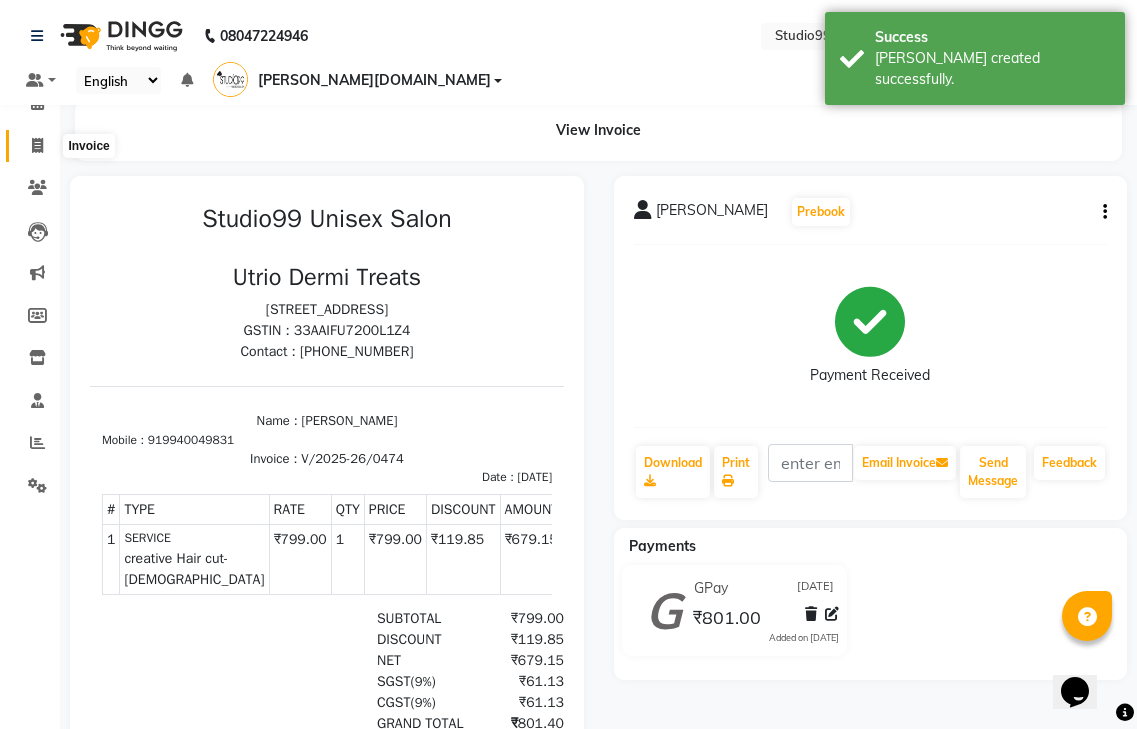 click 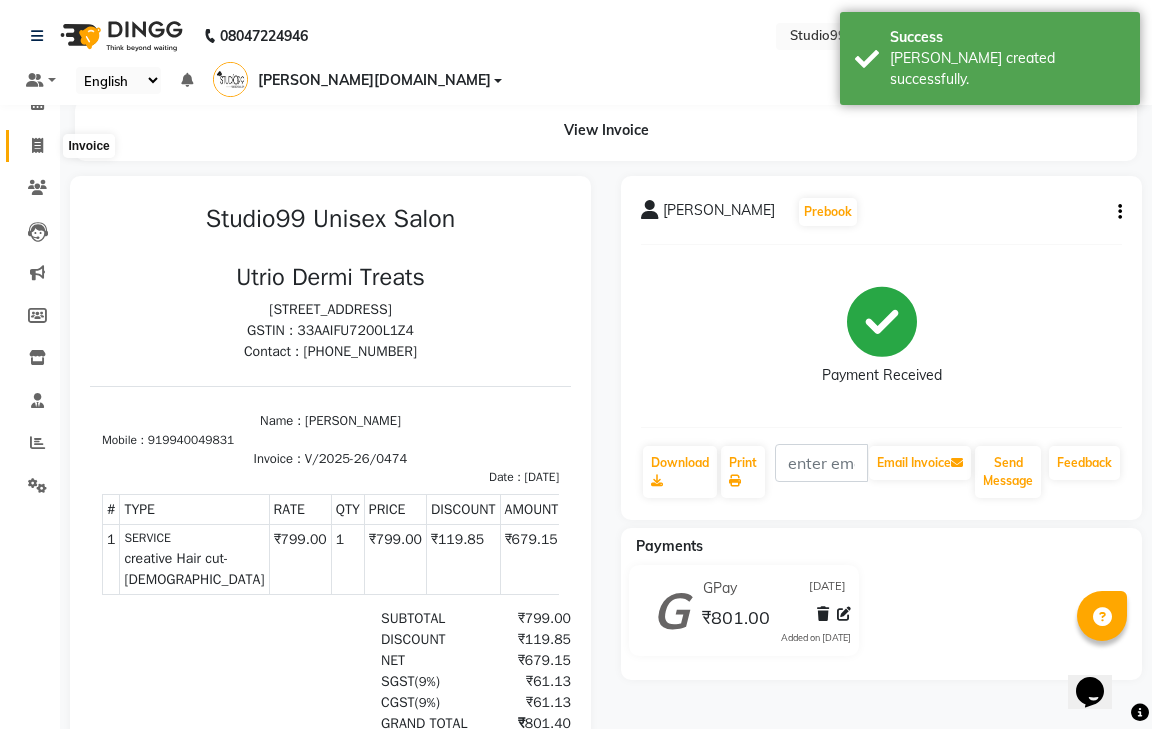 select on "8331" 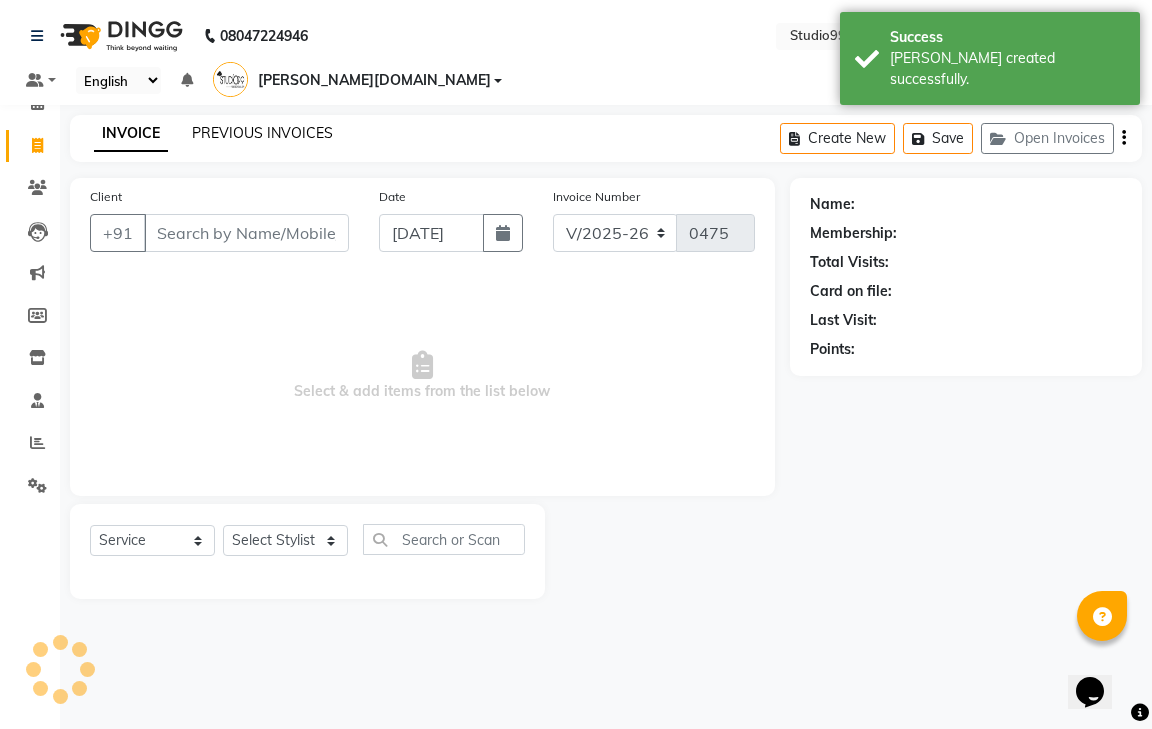 click on "PREVIOUS INVOICES" 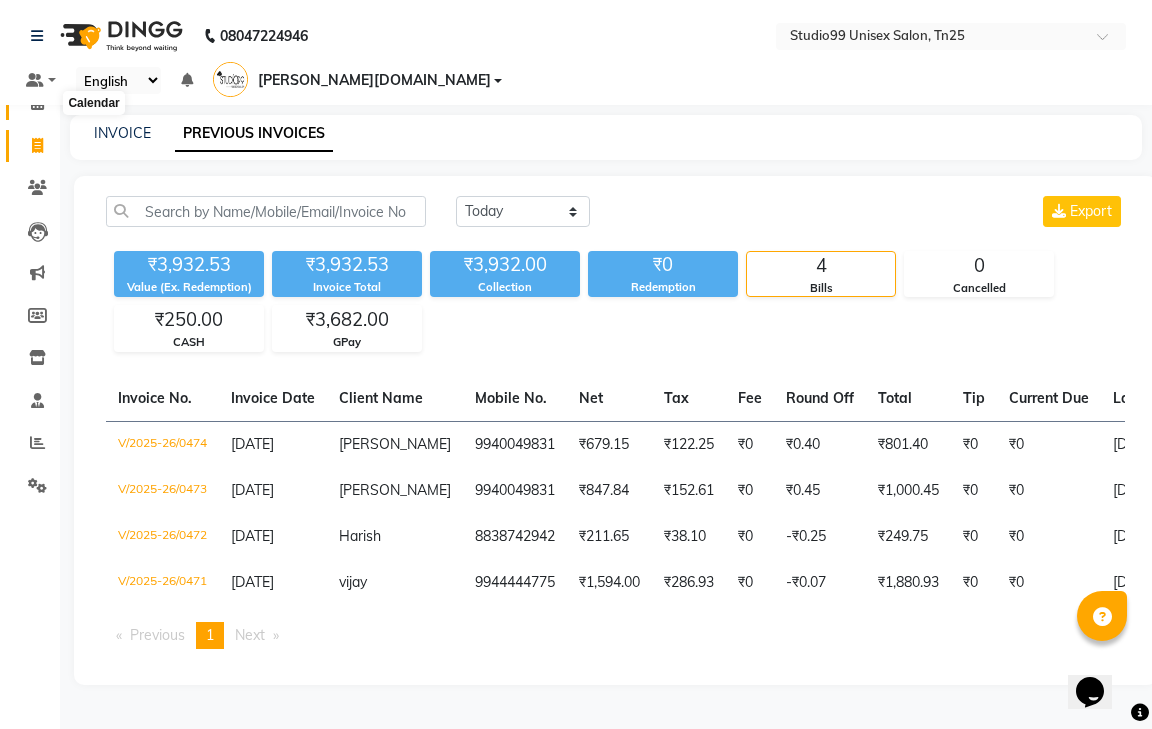 click 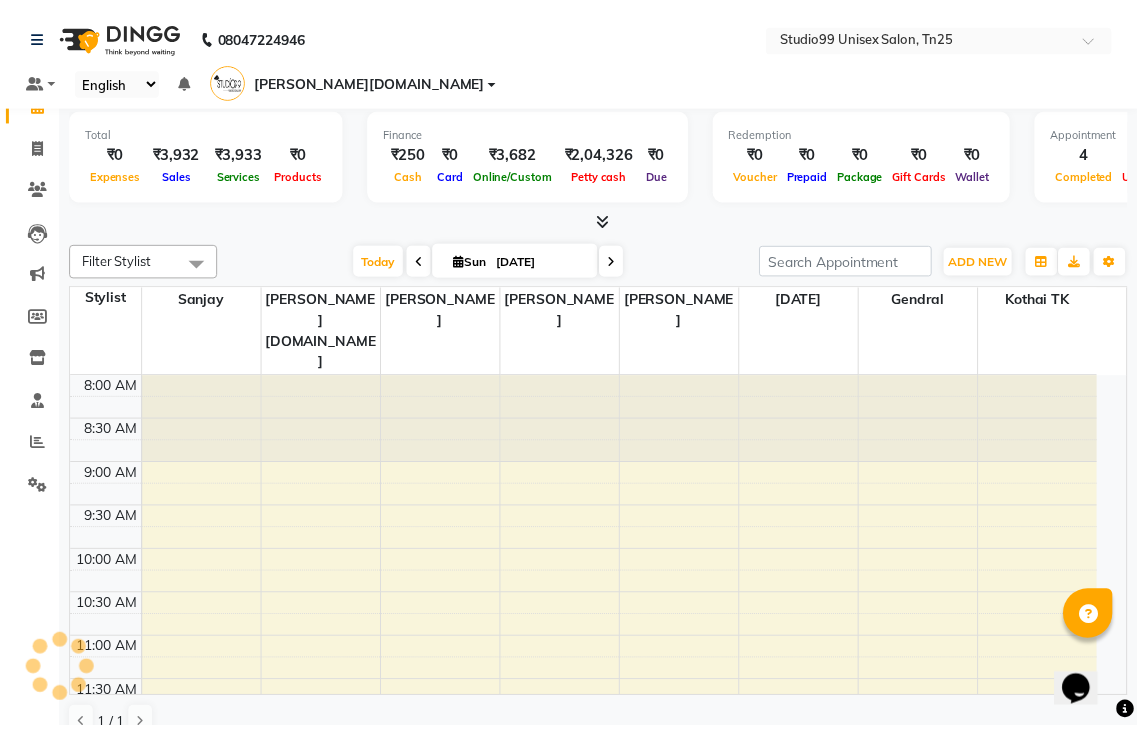 scroll, scrollTop: 0, scrollLeft: 0, axis: both 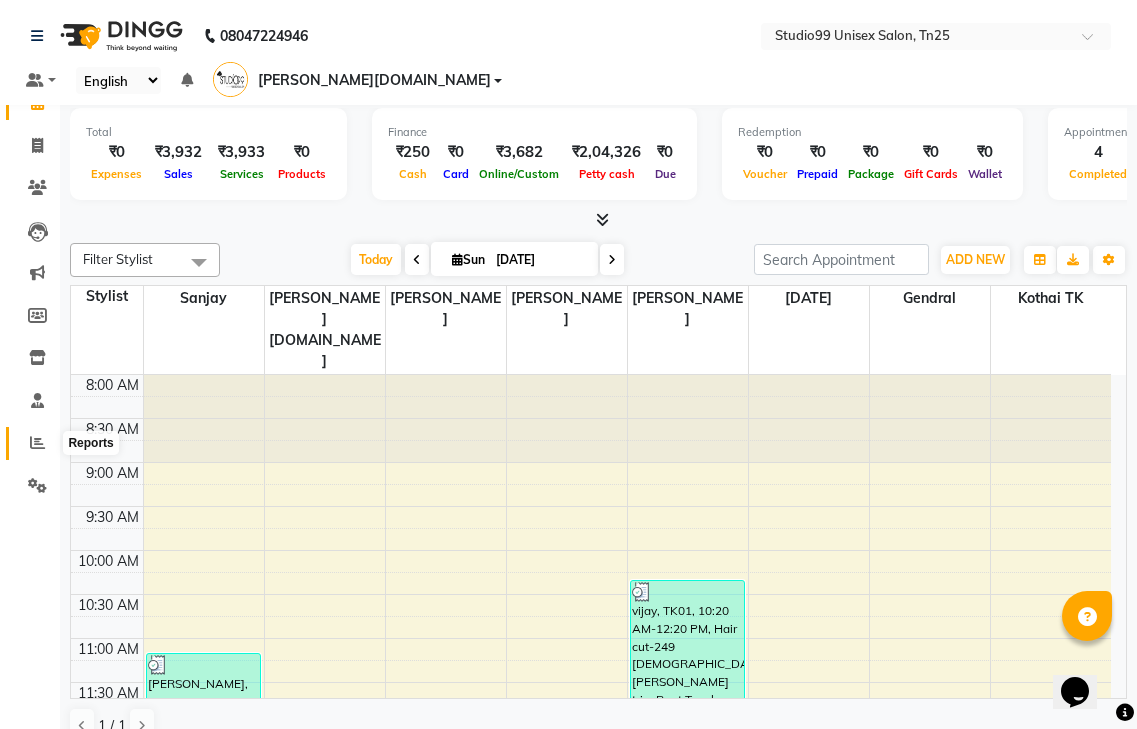 click 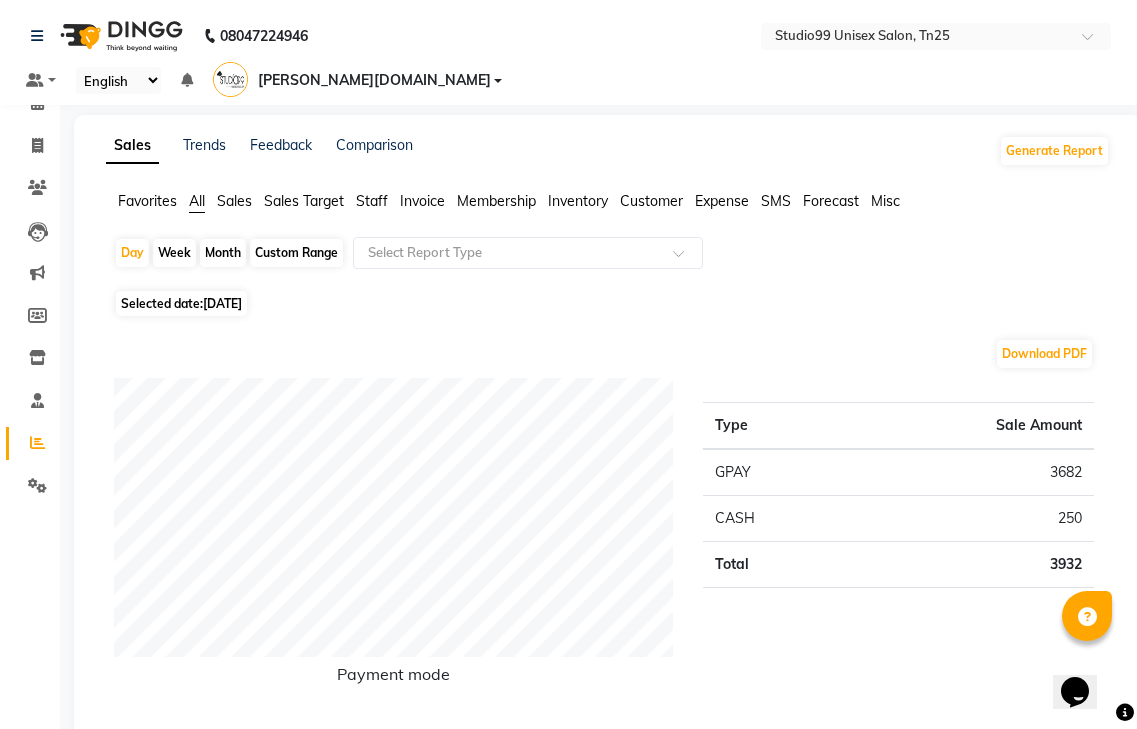 click on "Staff" 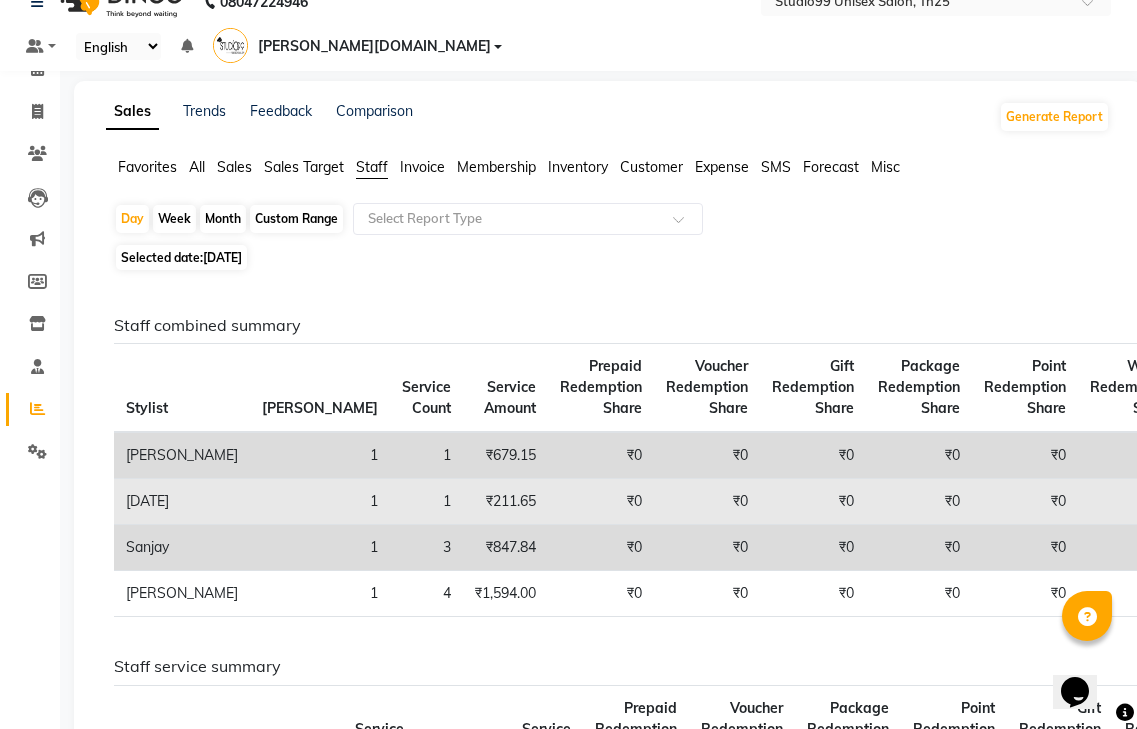 scroll, scrollTop: 0, scrollLeft: 0, axis: both 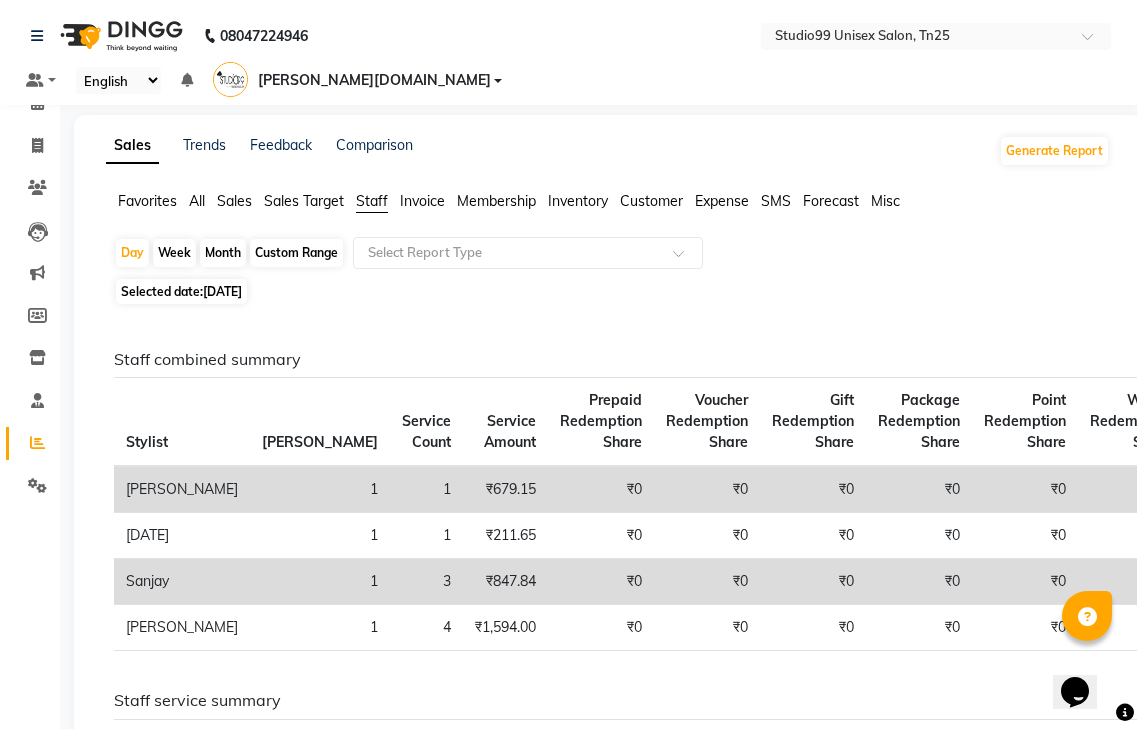 click on "Week" 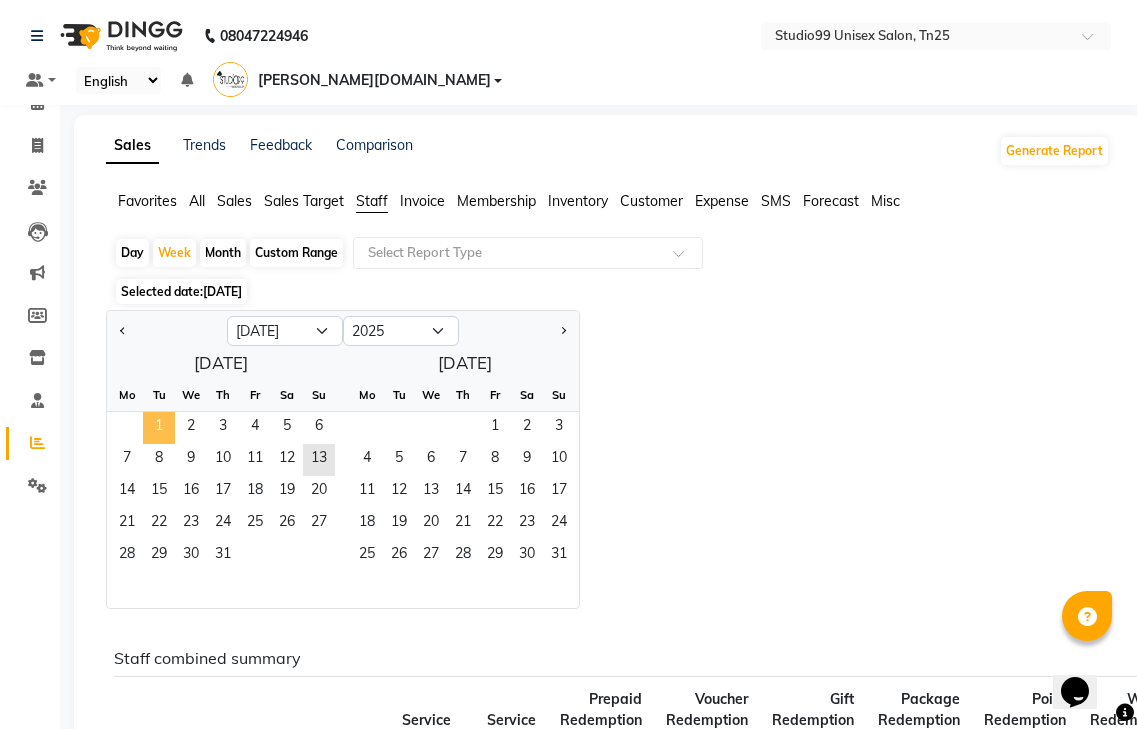 click on "1" 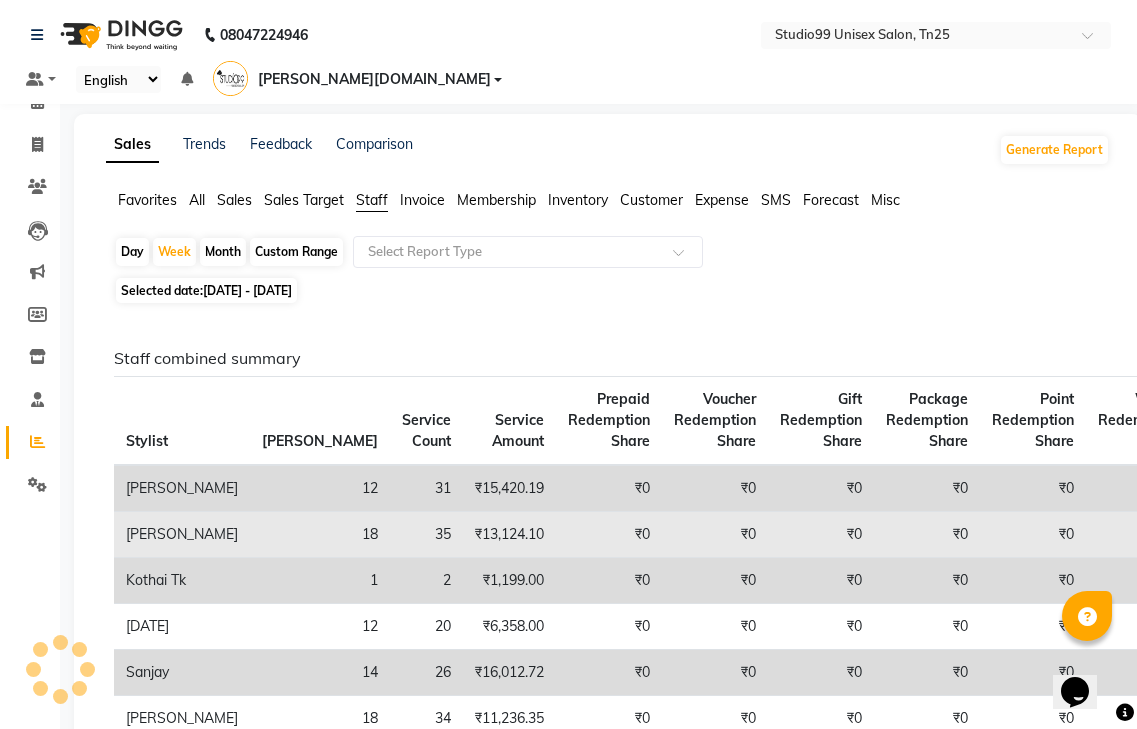 scroll, scrollTop: 0, scrollLeft: 0, axis: both 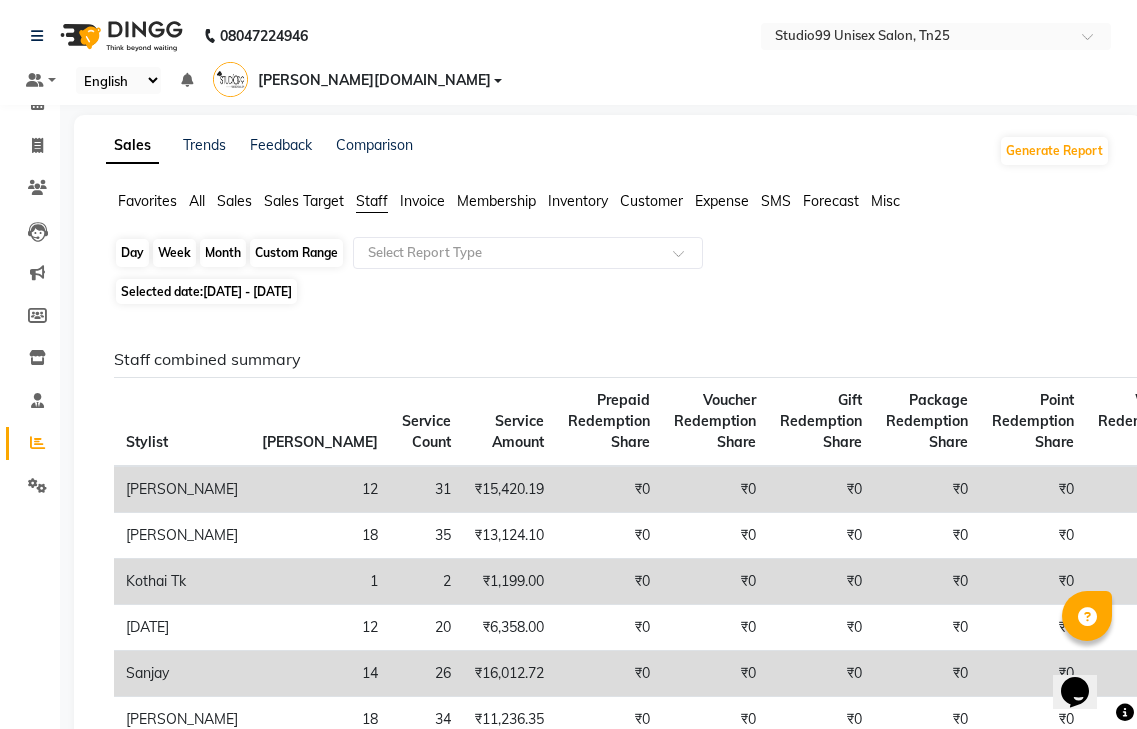 click on "Week" 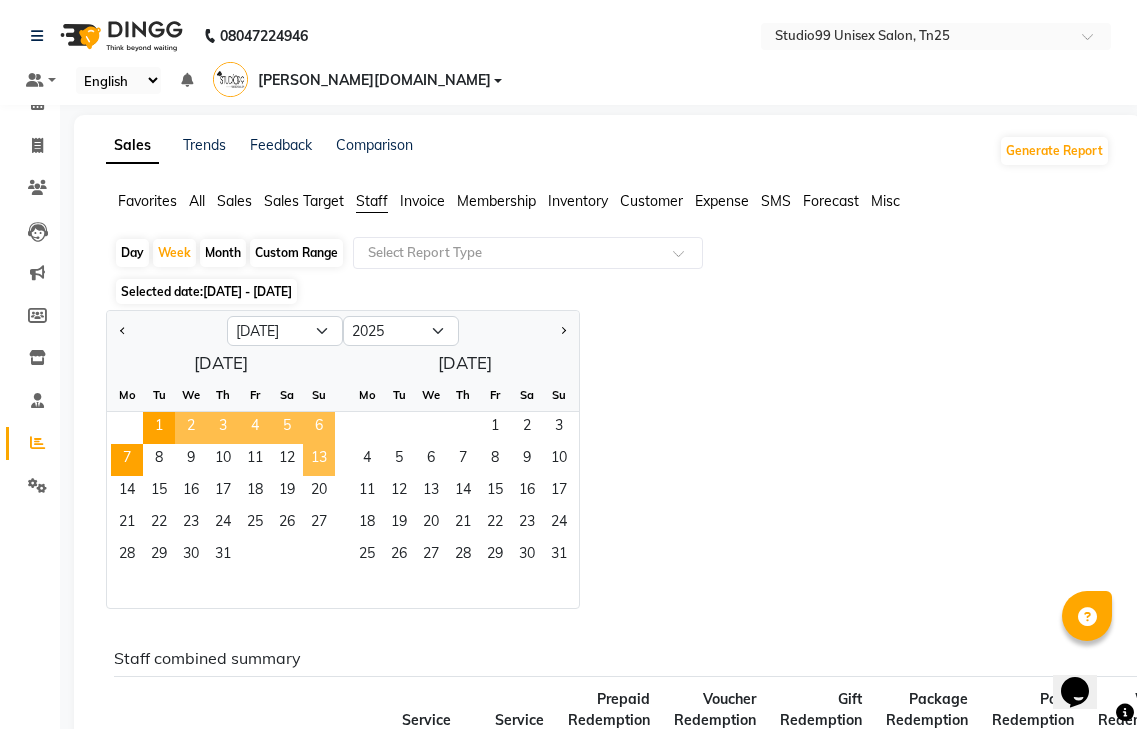 click on "13" 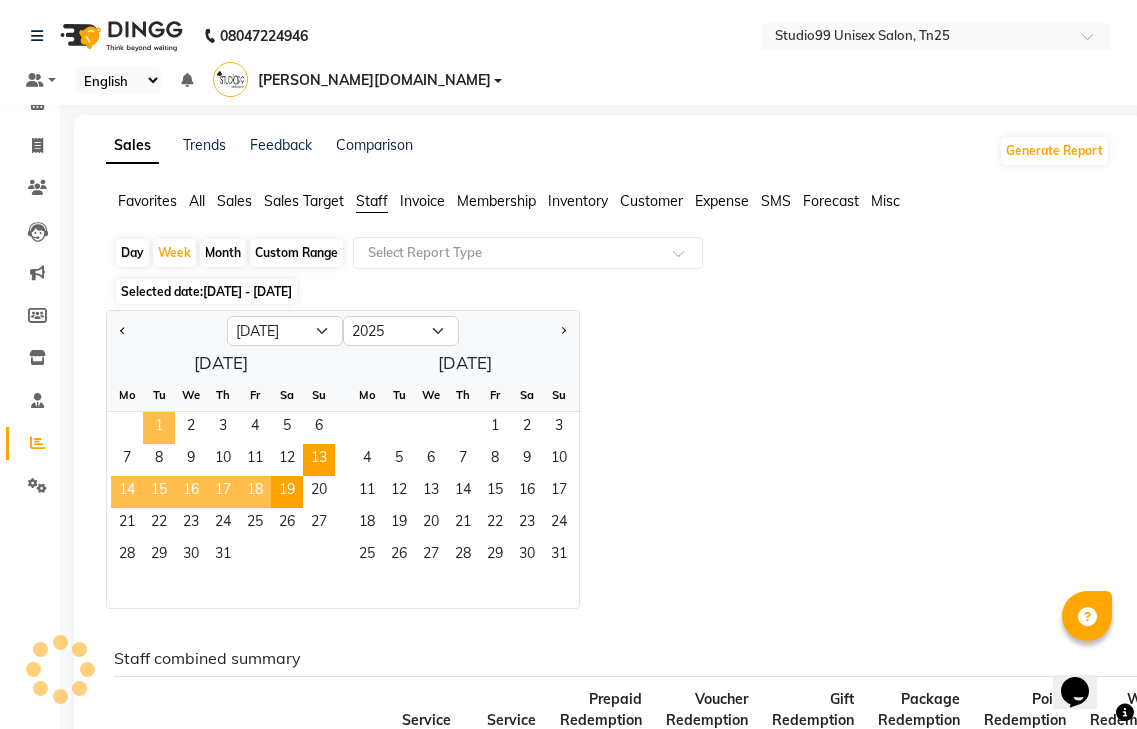 click on "1" 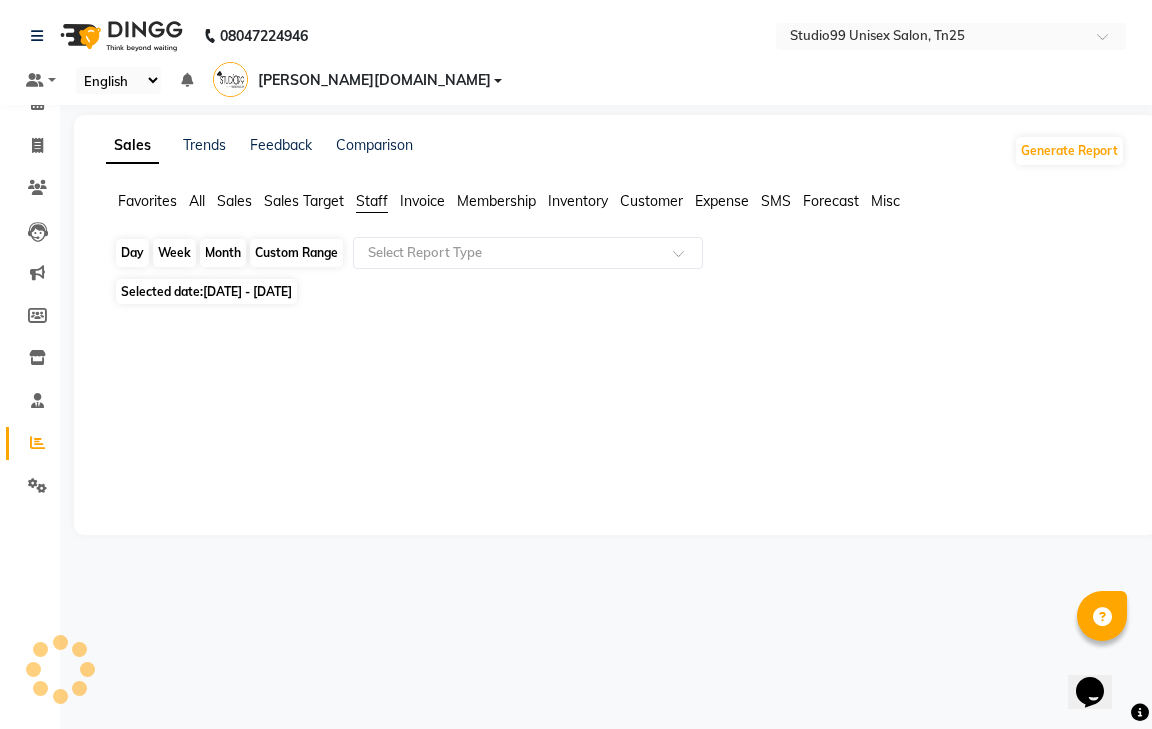 click on "Week" 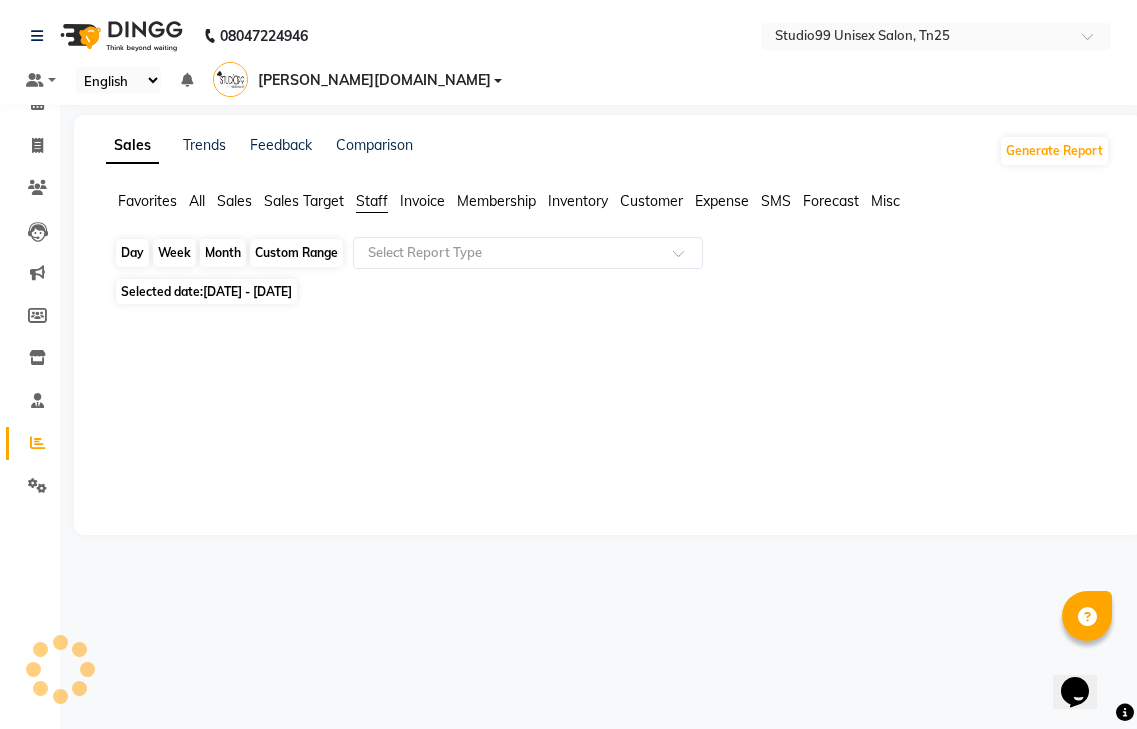 select on "7" 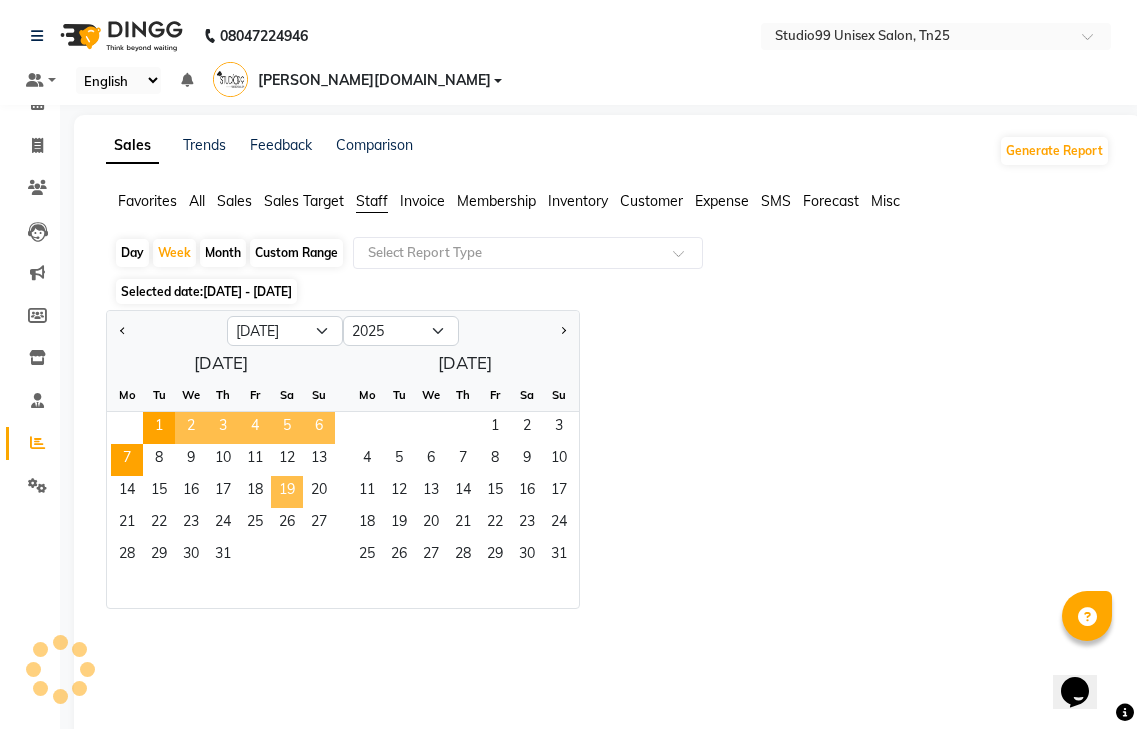 drag, startPoint x: 162, startPoint y: 388, endPoint x: 356, endPoint y: 547, distance: 250.83261 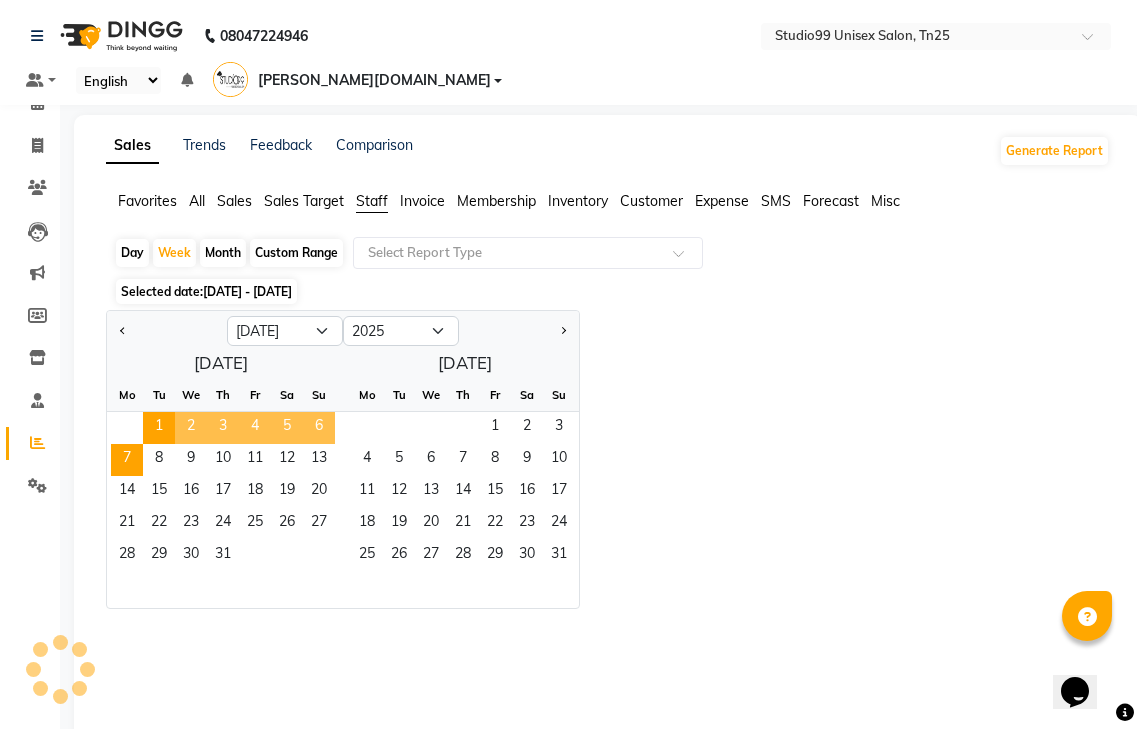 click on "Jan Feb Mar Apr May Jun [DATE] Aug Sep Oct Nov [DATE] 2016 2017 2018 2019 2020 2021 2022 2023 2024 2025 2026 2027 2028 2029 2030 2031 2032 2033 2034 2035  [DATE]  Mo Tu We Th Fr Sa Su  1   2   3   4   5   6   7   8   9   10   11   12   13   14   15   16   17   18   19   20   21   22   23   24   25   26   27   28   29   30   [DATE] Tu We Th Fr Sa Su  1   2   3   4   5   6   7   8   9   10   11   12   13   14   15   16   17   18   19   20   21   22   23   24   25   26   27   28   29   30   31" 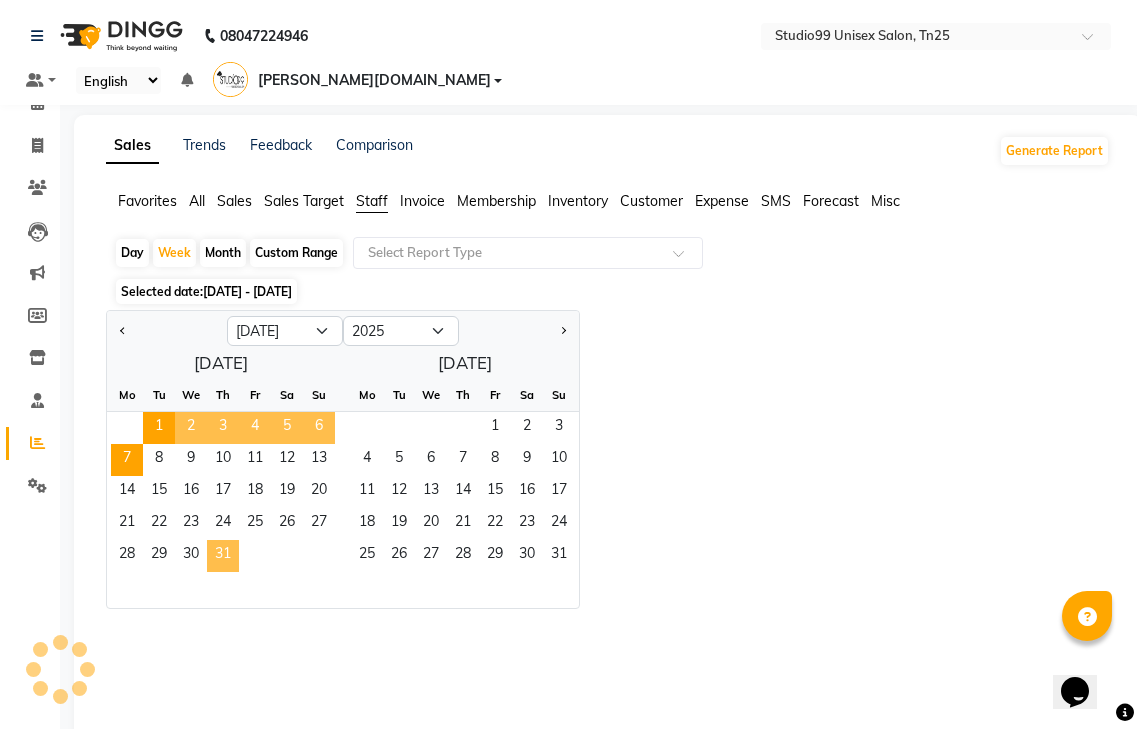 click on "31" 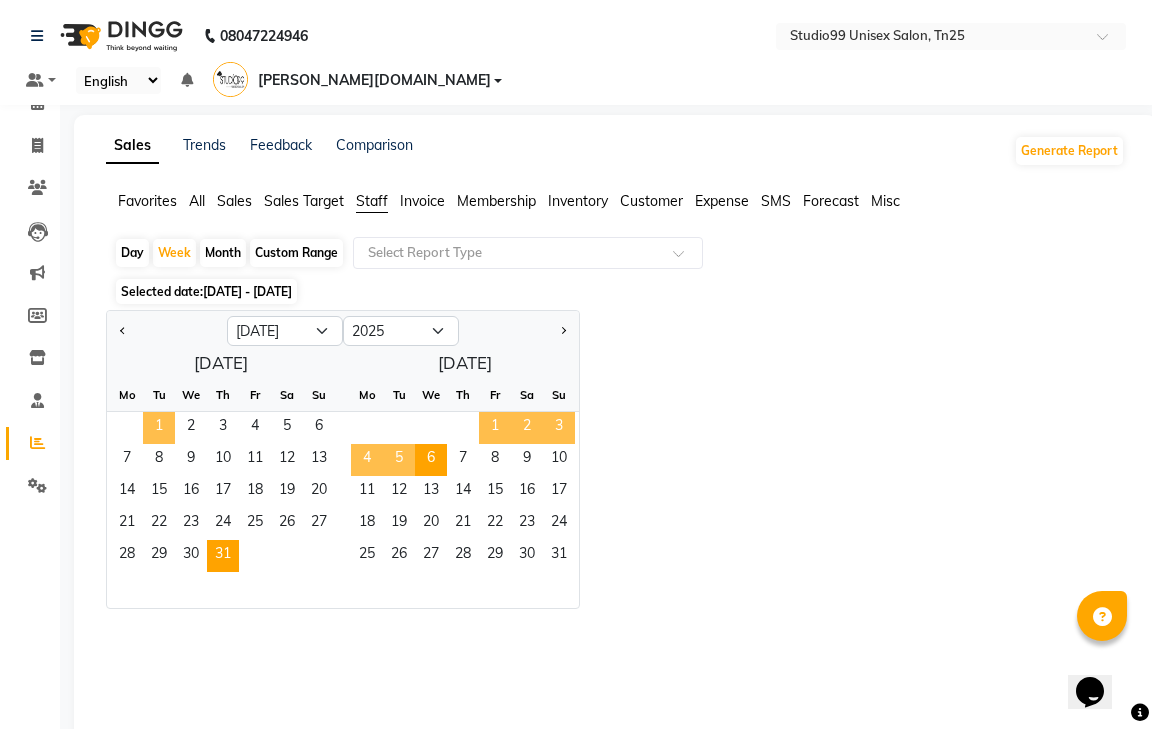 click 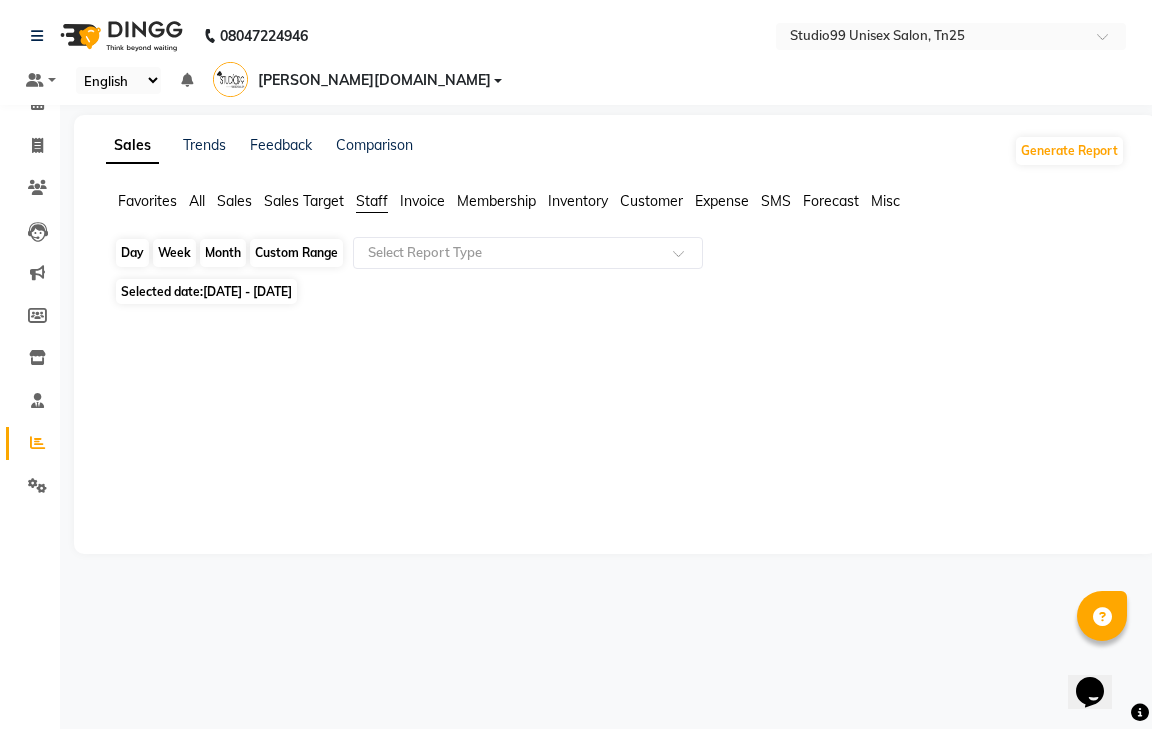 click on "Week" 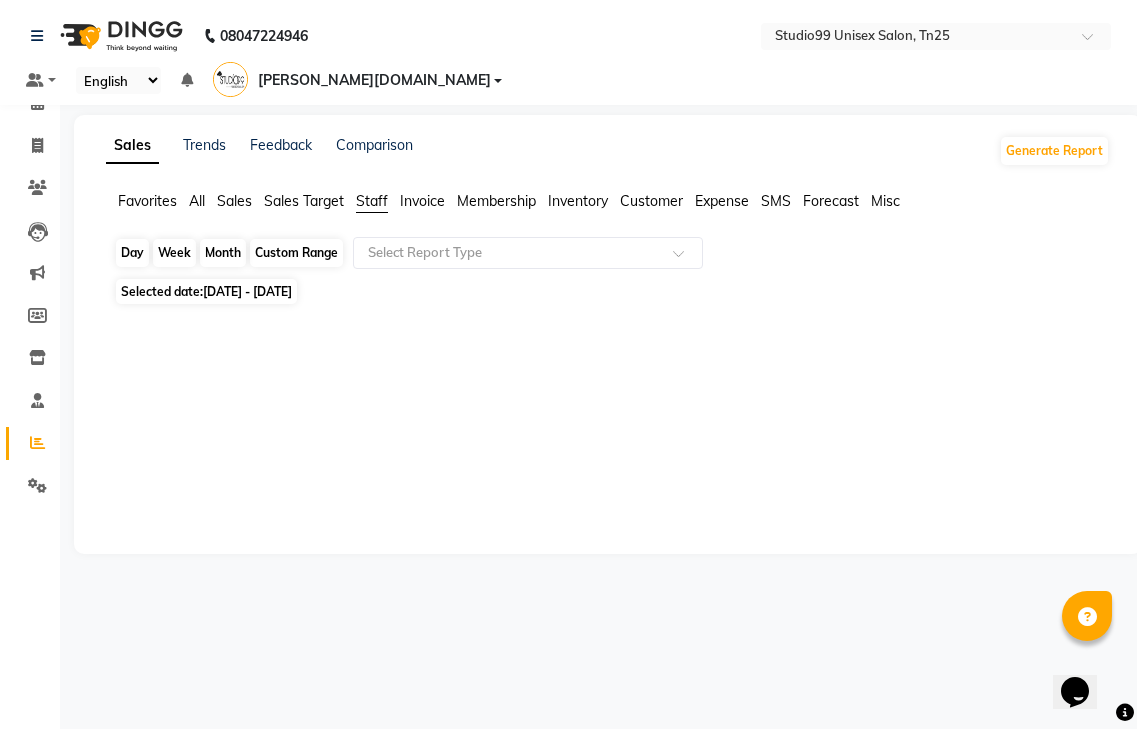 select on "7" 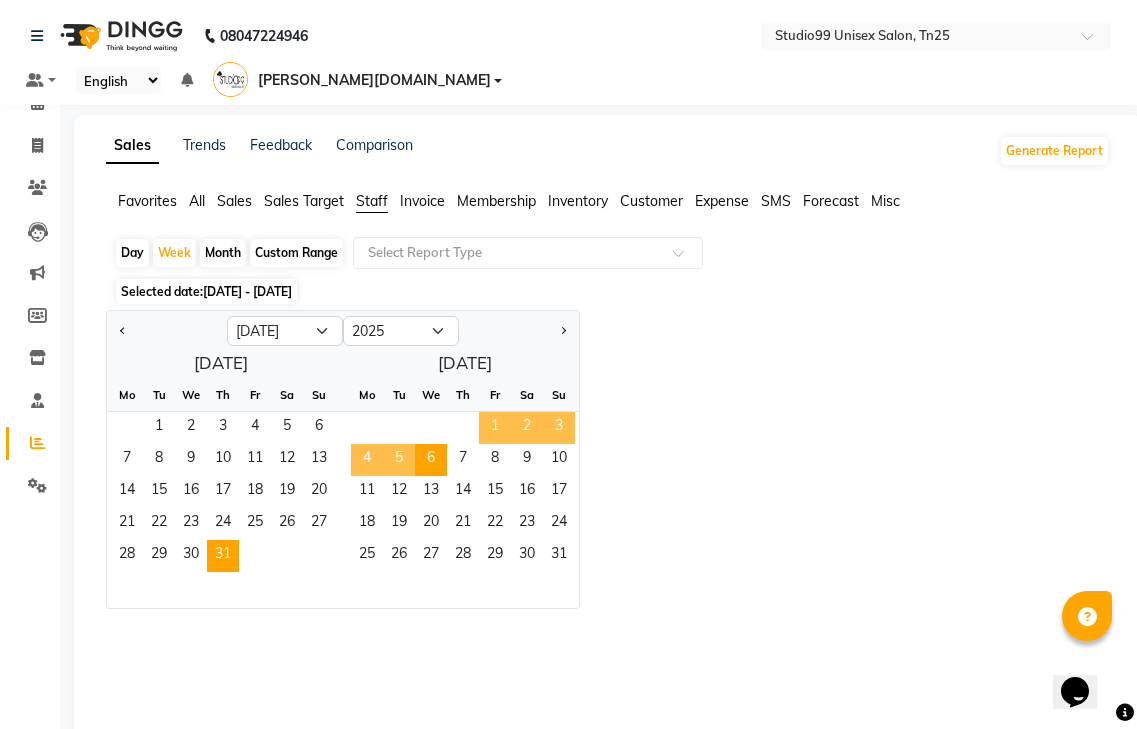 click on "Clients" 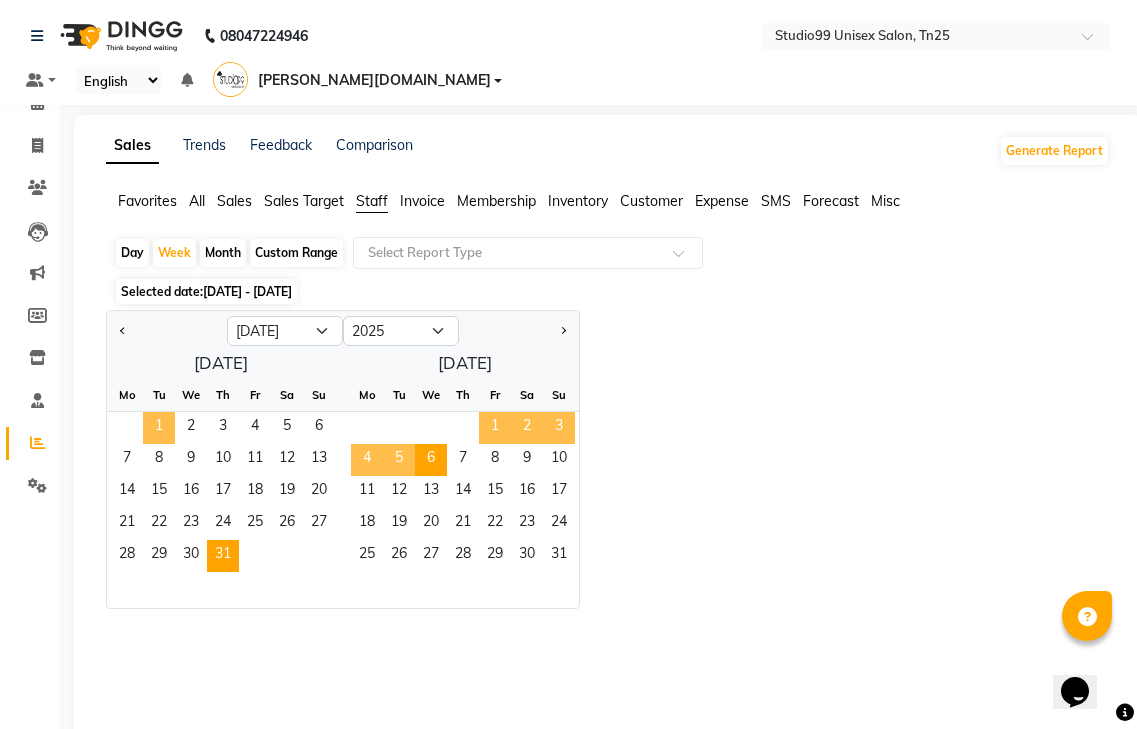 click on "1" 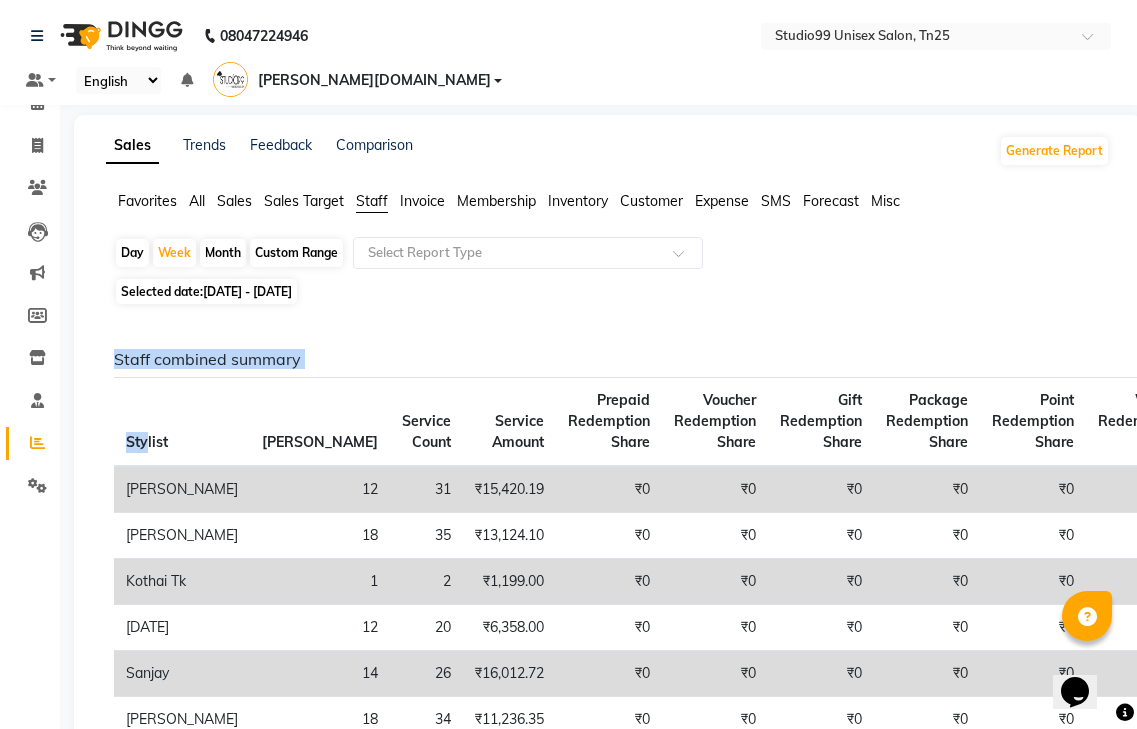 drag, startPoint x: 146, startPoint y: 414, endPoint x: 159, endPoint y: 412, distance: 13.152946 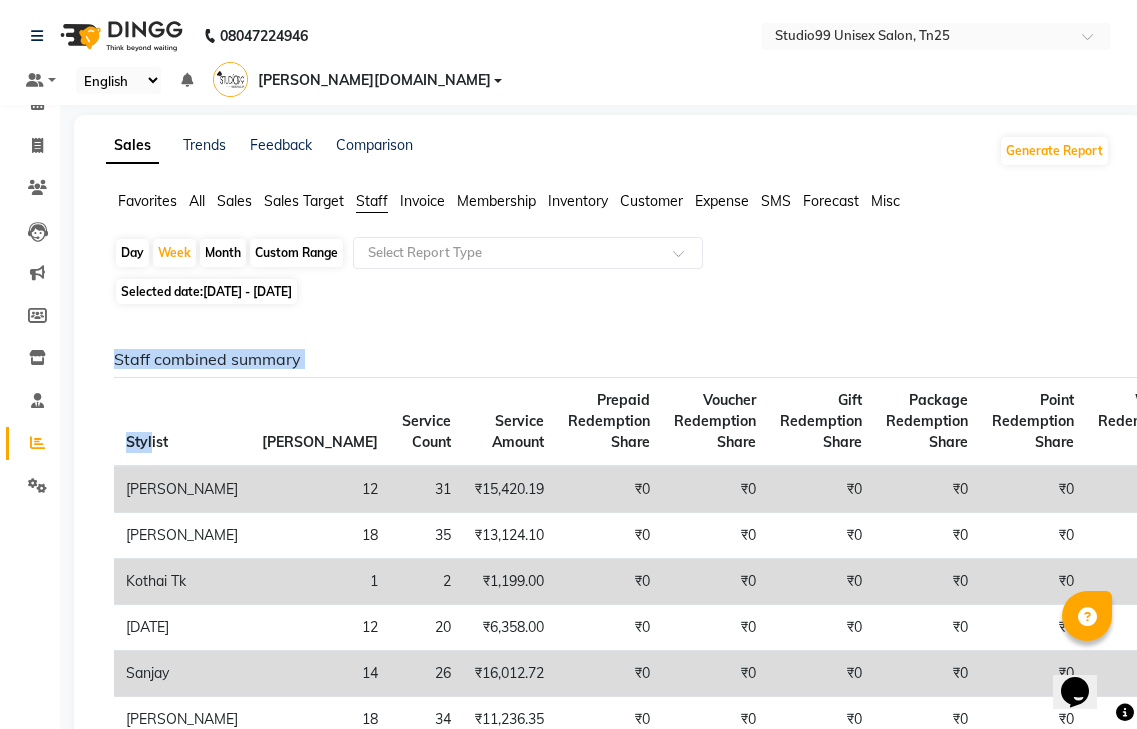click on "Staff combined summary Stylist Bill Count Service Count Service Amount Prepaid Redemption Share Voucher Redemption Share Gift Redemption Share Package Redemption Share Point Redemption Share Wallet Redemption Share Net Service Amount Product Net Membership Net Prepaid Net Voucher Net Gift Net Package Net  [PERSON_NAME] 12 31 ₹15,420.19 ₹0 ₹0 ₹0 ₹0 ₹0 ₹0 ₹15,420.19 ₹0 ₹0 ₹0 ₹0 ₹0 ₹0   Jaya Priya 18 35 ₹13,124.10 ₹0 ₹0 ₹0 ₹0 ₹0 ₹0 ₹13,124.10 ₹1,093.22 ₹0 ₹0 ₹0 ₹0 ₹0  Kothai Tk 1 2 ₹1,199.00 ₹0 ₹0 ₹0 ₹0 ₹0 ₹0 ₹1,199.00 ₹0 ₹0 ₹0 ₹0 ₹0 ₹0  [DATE] 12 20 ₹6,358.00 ₹0 ₹0 ₹0 ₹0 ₹0 ₹0 ₹6,358.00 ₹0 ₹0 ₹0 ₹0 ₹0 ₹0  Sanjay 14 26 ₹16,012.72 ₹0 ₹0 ₹0 ₹0 ₹0 ₹0 ₹16,012.72 ₹1,593.23 ₹0 ₹0 ₹0 ₹0 ₹0  [PERSON_NAME] 18 34 ₹11,236.35 ₹0 ₹0 ₹0 ₹0 ₹0 ₹0 ₹11,236.35 ₹0 ₹0 ₹0 ₹0 ₹0 ₹0 Staff service summary Location Stylist Service Price Discount Service Amount Prepaid Redemption Share" 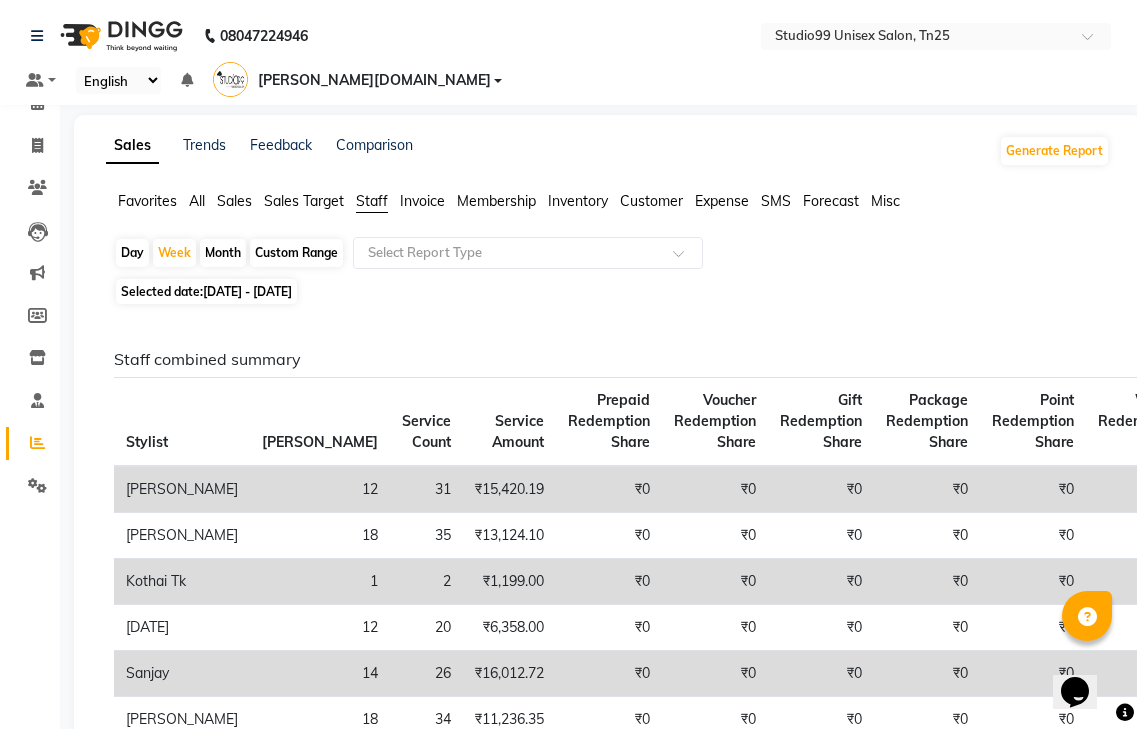 click on "Staff combined summary" 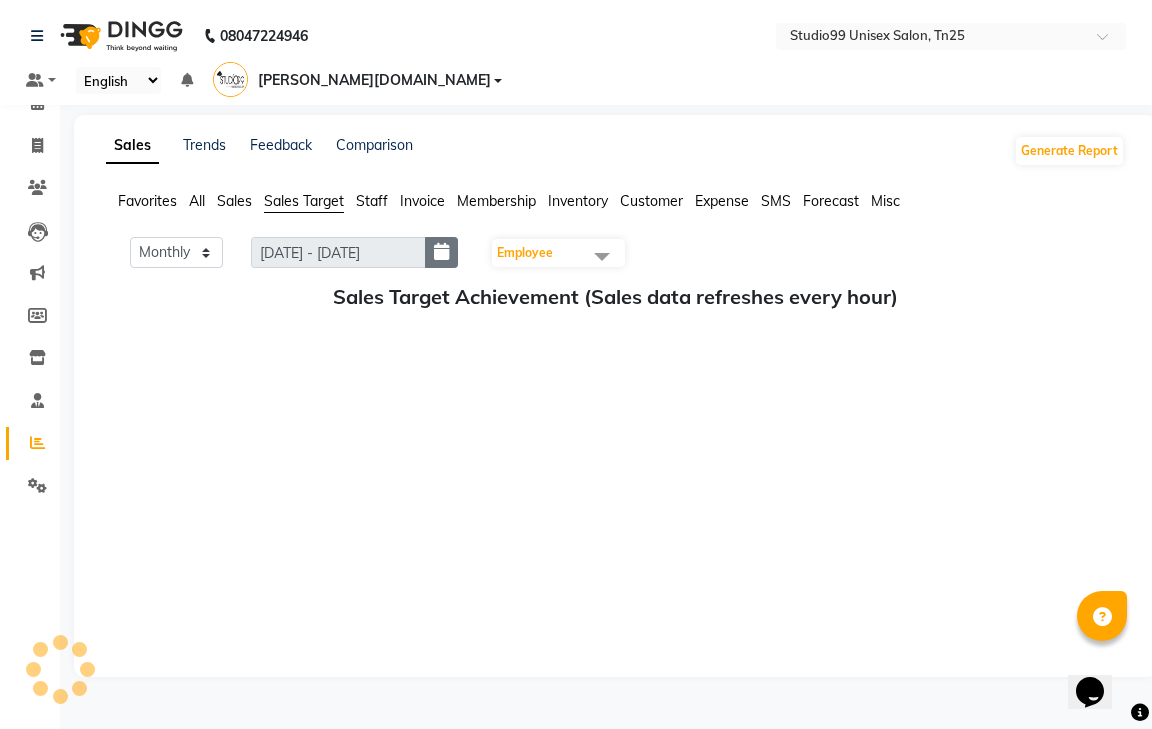 click 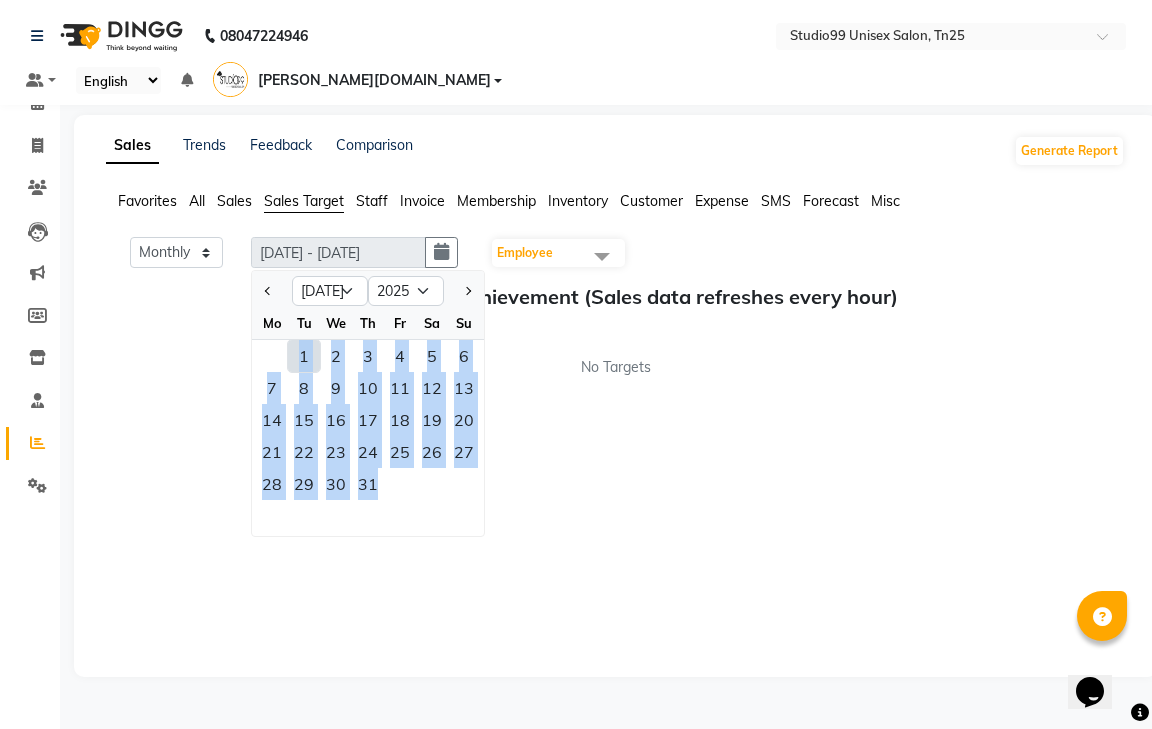 drag, startPoint x: 290, startPoint y: 326, endPoint x: 388, endPoint y: 475, distance: 178.33957 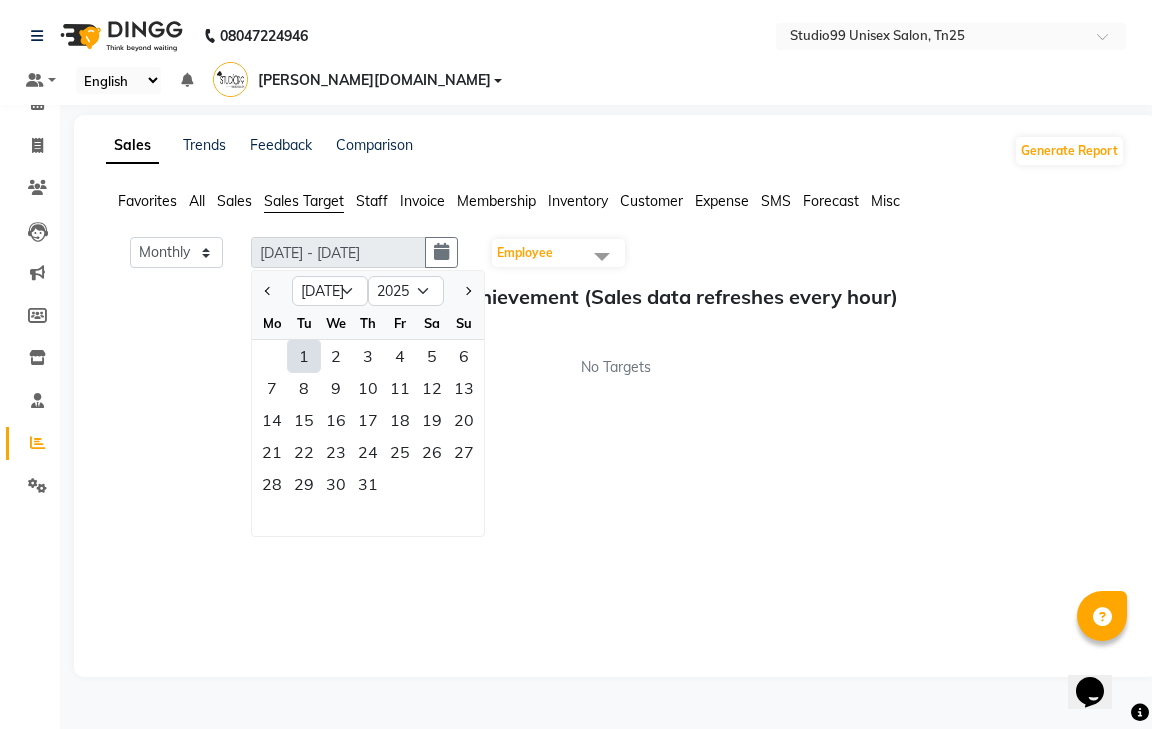 click 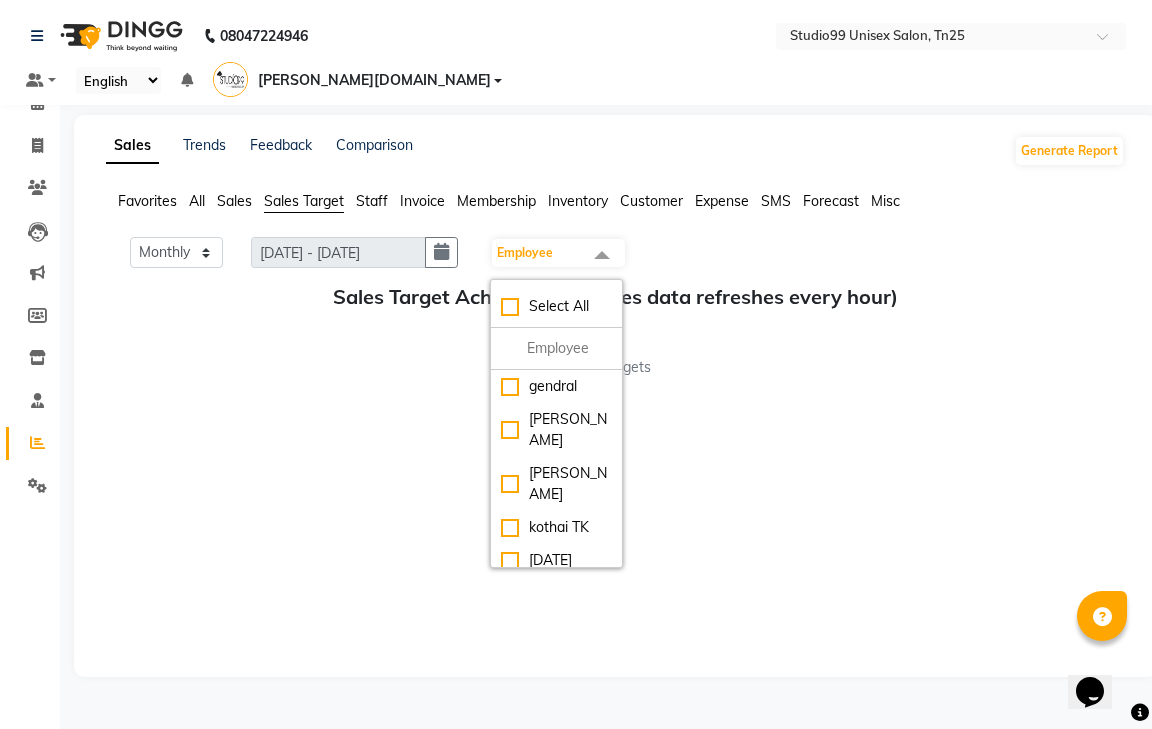 click 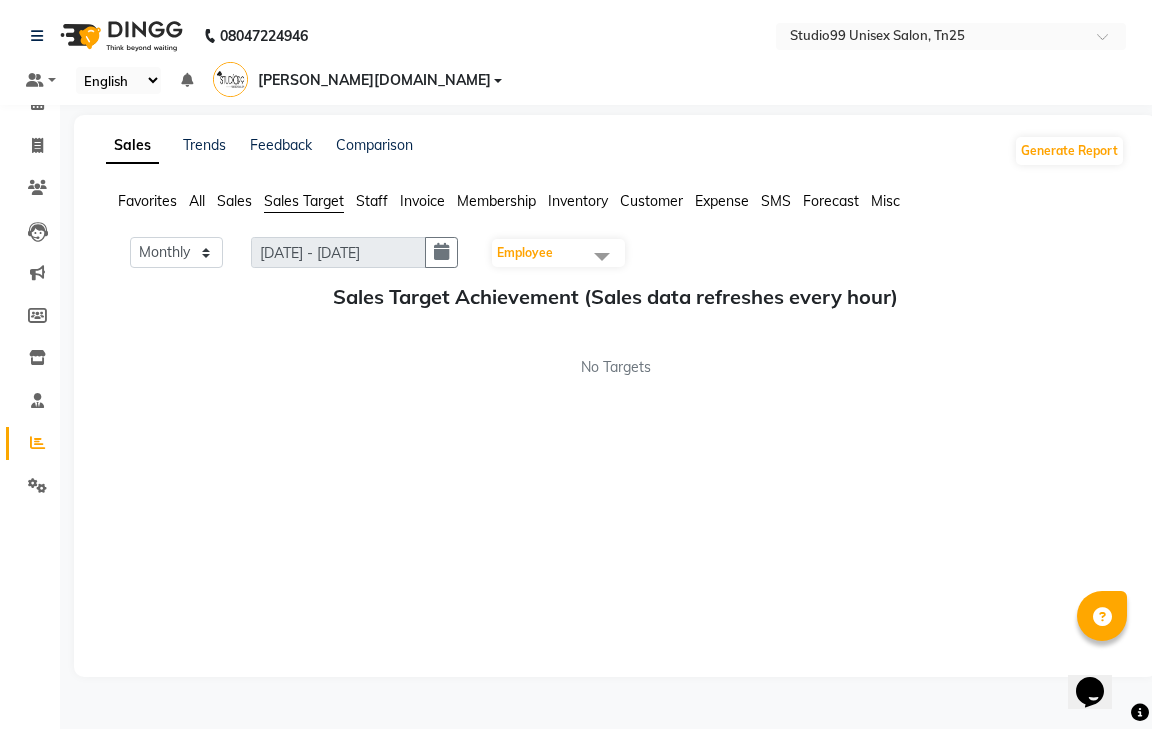 click 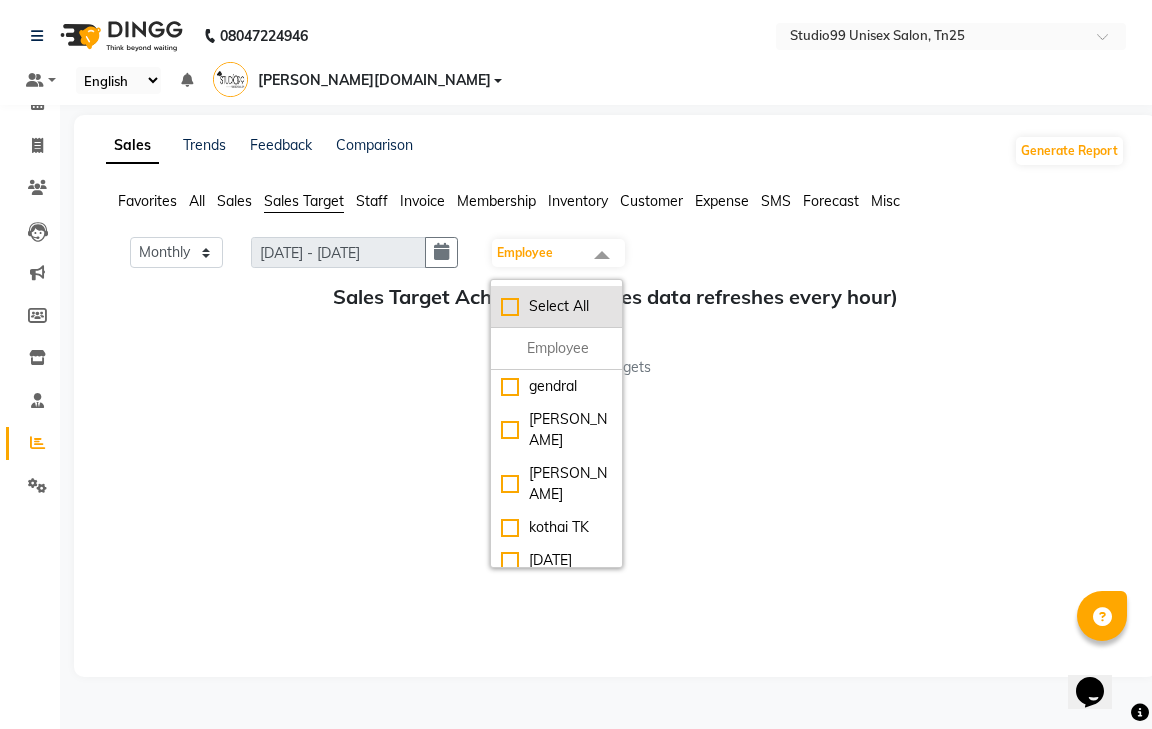 click on "Select All" 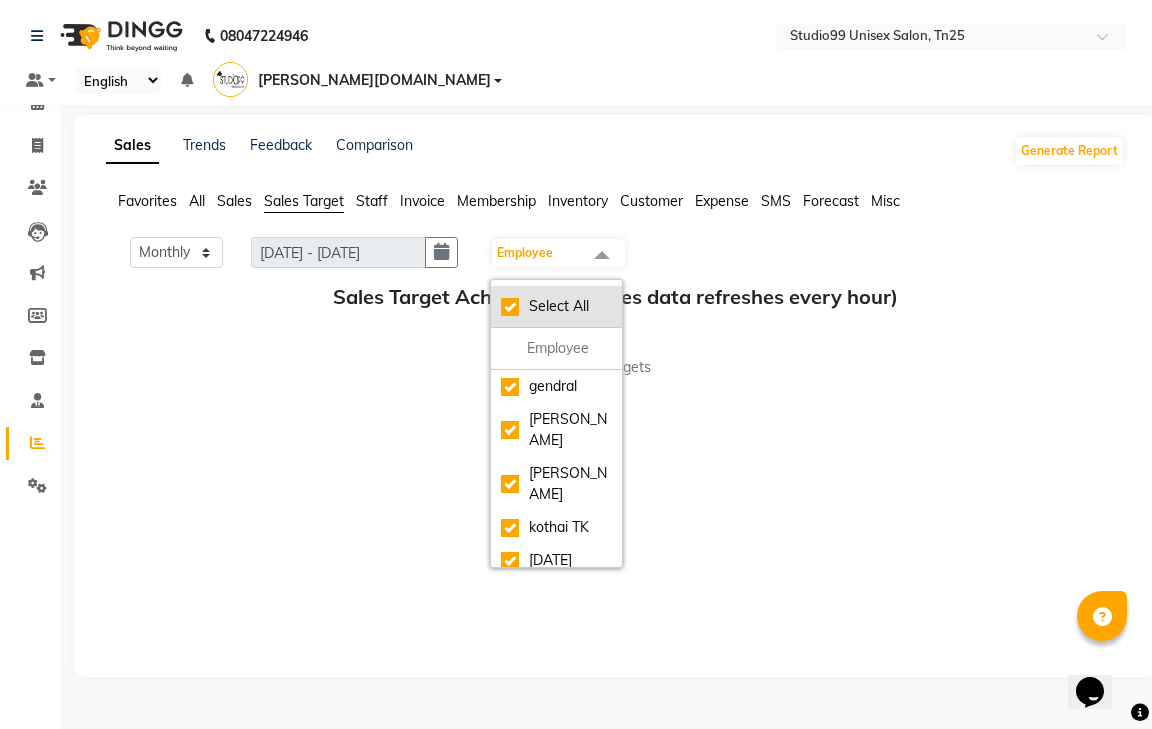checkbox on "true" 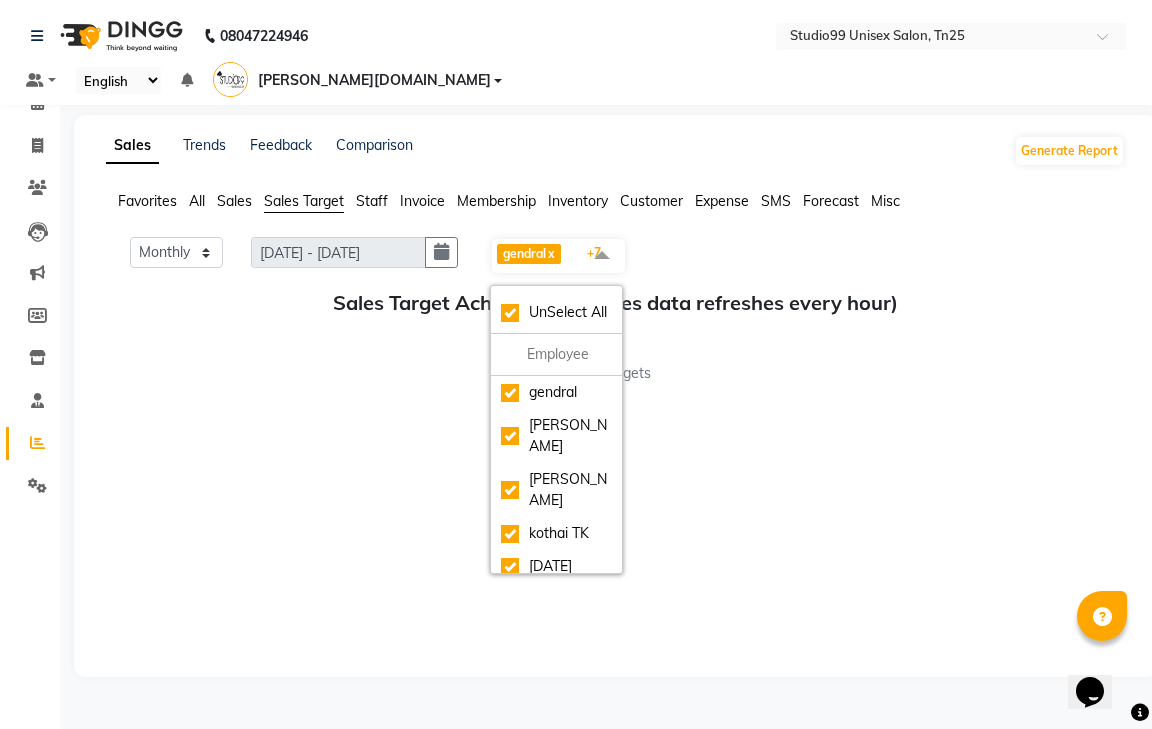 click on "Sales Target Achievement (Sales data refreshes every hour)" 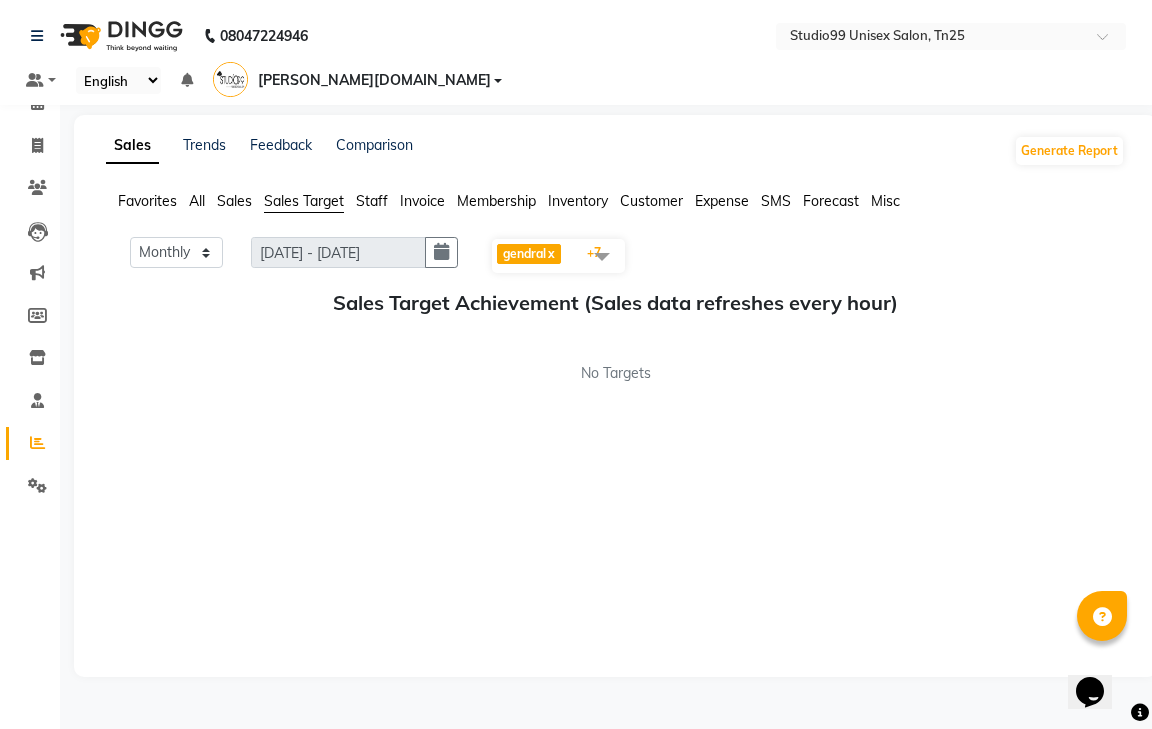 click on "Sales Trends Feedback Comparison Generate Report Favorites All Sales Sales Target Staff Invoice Membership Inventory Customer Expense SMS Forecast Misc Monthly Weekly [DATE] - [DATE] gendral  x [PERSON_NAME]  x  jaya priya  x kothai TK  x [DATE]  x [PERSON_NAME]  x [PERSON_NAME][DOMAIN_NAME]  x +7 UnSelect All gendral [PERSON_NAME]  jaya priya kothai TK [DATE] sanjay santhosh [DOMAIN_NAME] Sales Target Achievement (Sales data refreshes every hour) No Targets" 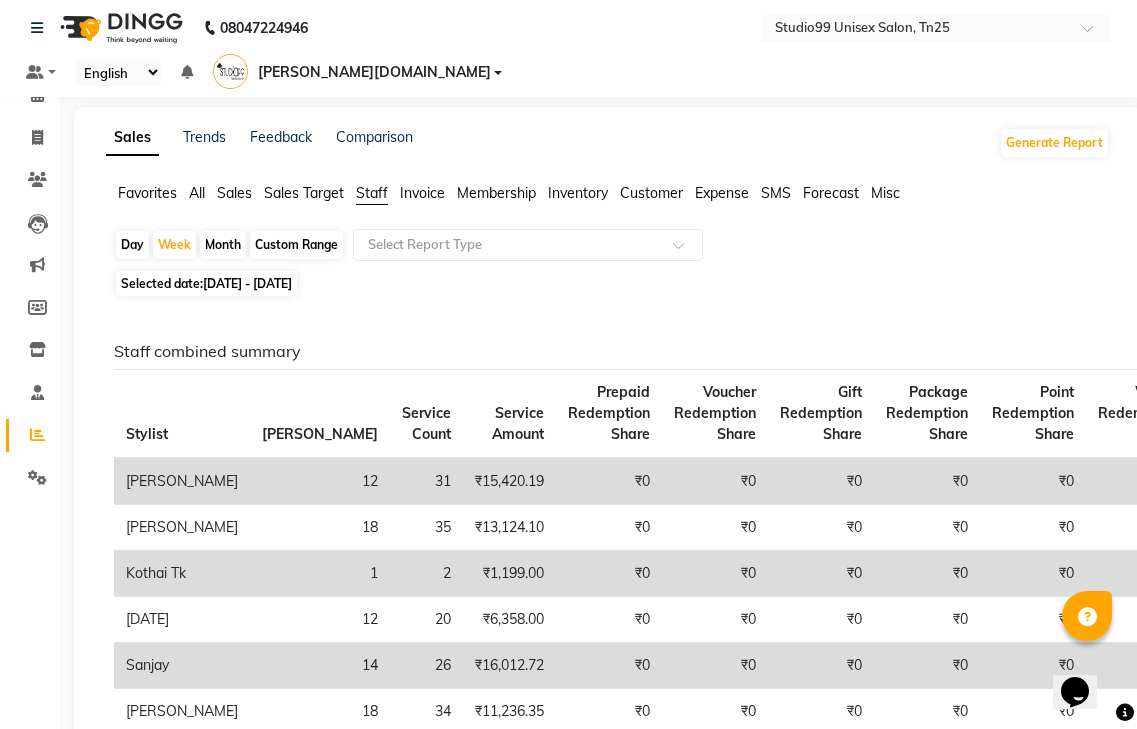scroll, scrollTop: 0, scrollLeft: 0, axis: both 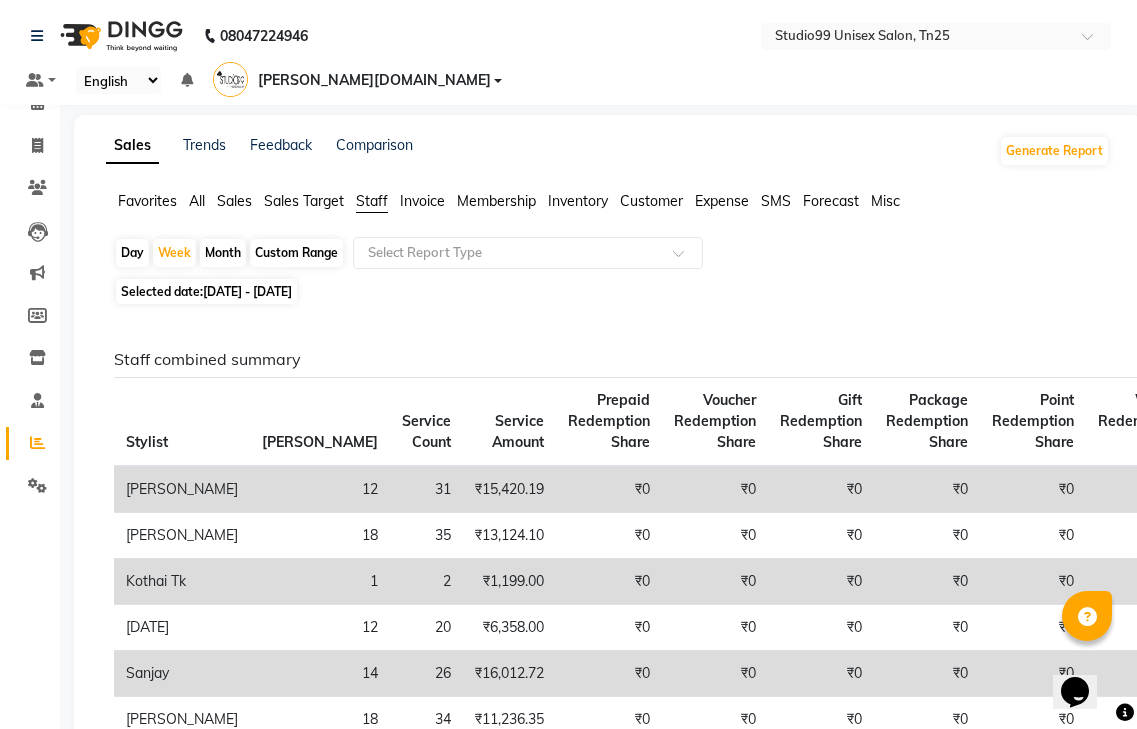click on "[DATE] - [DATE]" 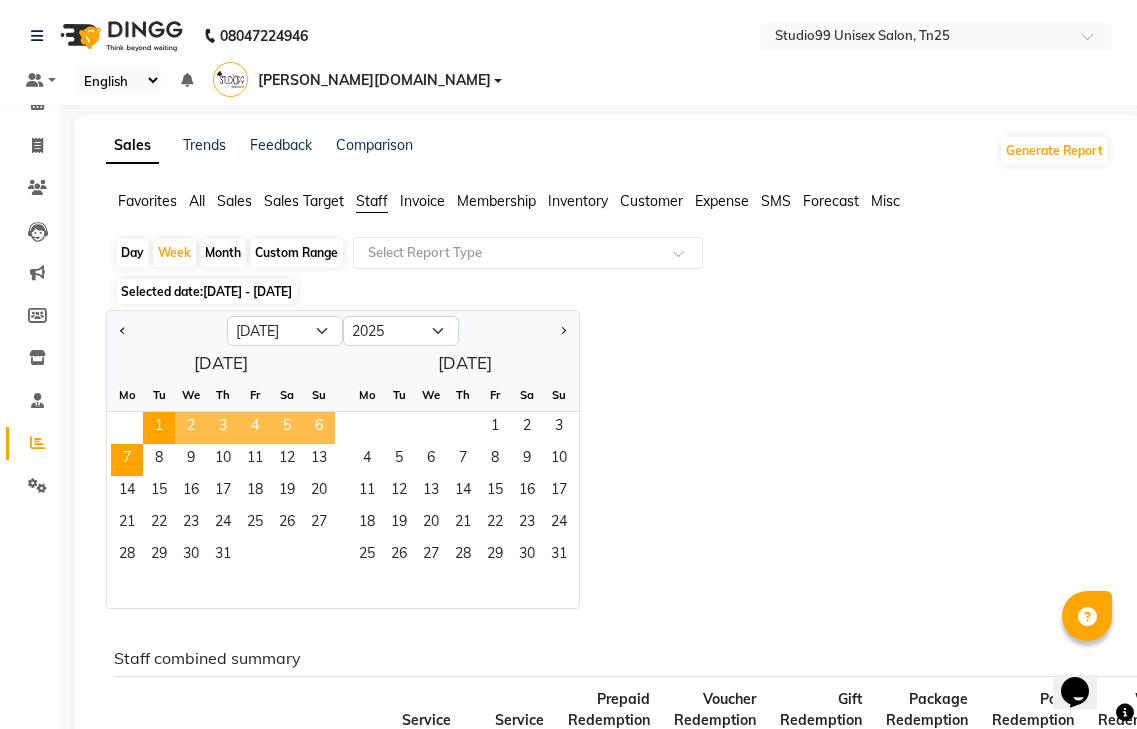 drag, startPoint x: 134, startPoint y: 438, endPoint x: 472, endPoint y: 549, distance: 355.75977 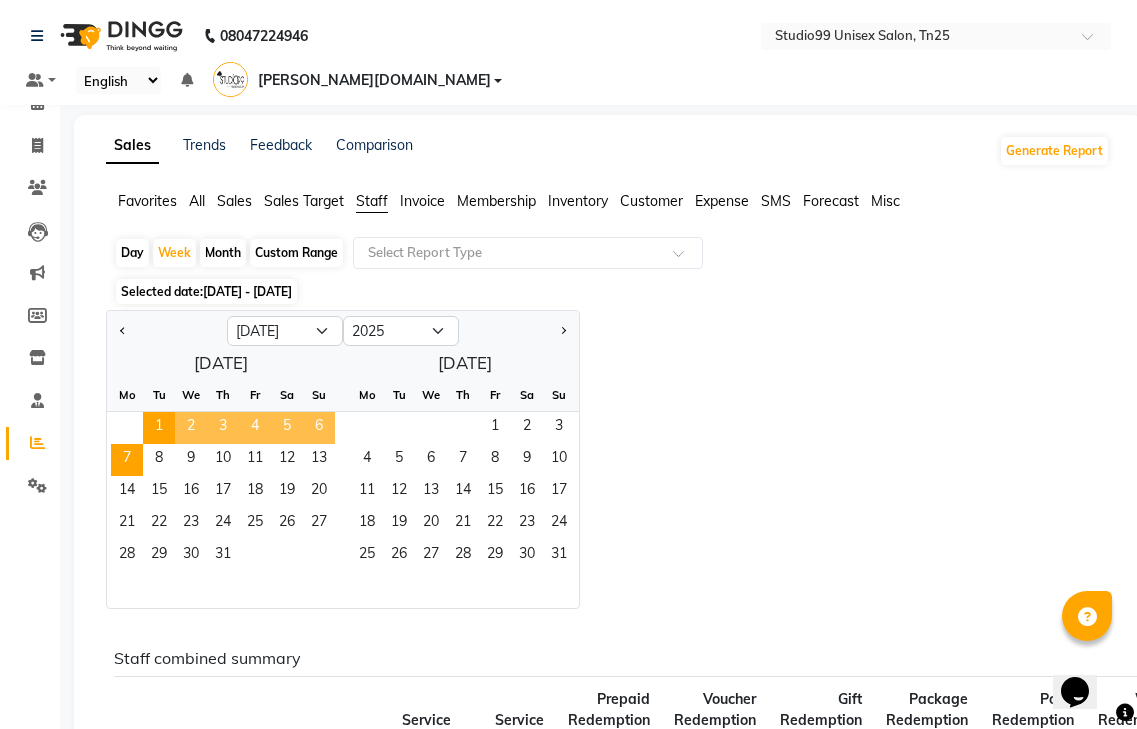 click on "Jan Feb Mar Apr May Jun [DATE] Aug Sep Oct Nov [DATE] 2016 2017 2018 2019 2020 2021 2022 2023 2024 2025 2026 2027 2028 2029 2030 2031 2032 2033 2034 2035  [DATE]  Mo Tu We Th Fr Sa Su  1   2   3   4   5   6   7   8   9   10   11   12   13   14   15   16   17   18   19   20   21   22   23   24   25   26   27   28   29   30   [DATE] Tu We Th Fr Sa Su  1   2   3   4   5   6   7   8   9   10   11   12   13   14   15   16   17   18   19   20   21   22   23   24   25   26   27   28   29   30   31" 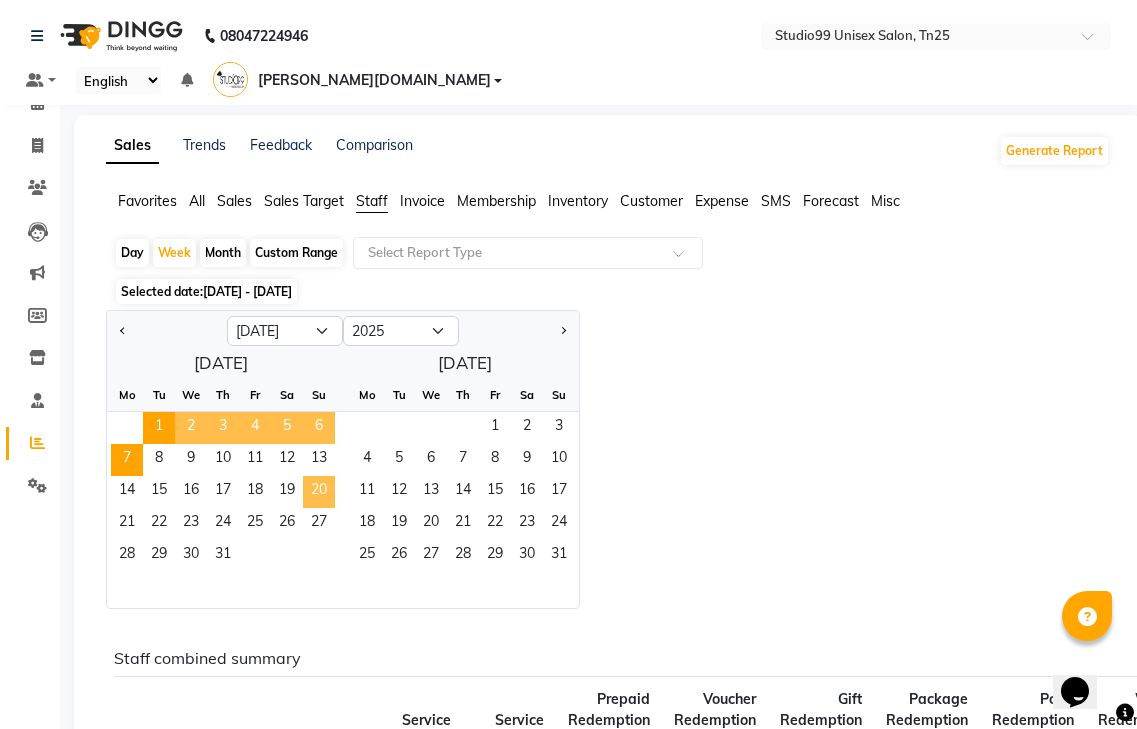 click on "20" 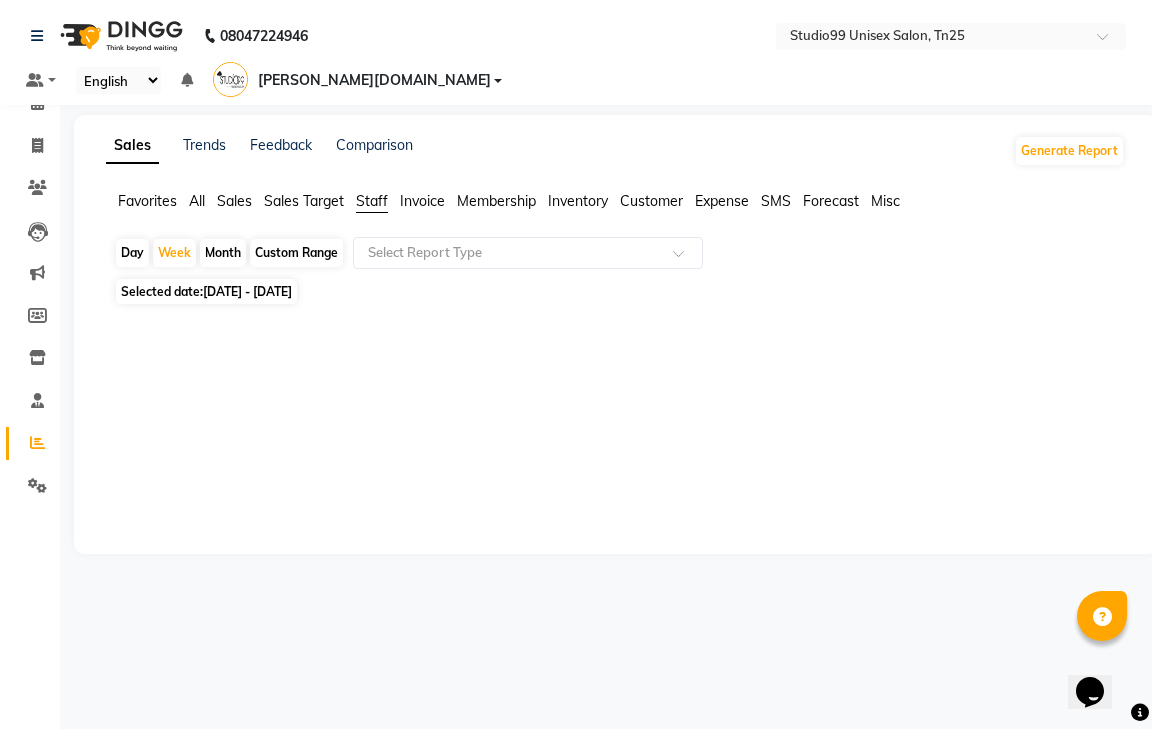 click 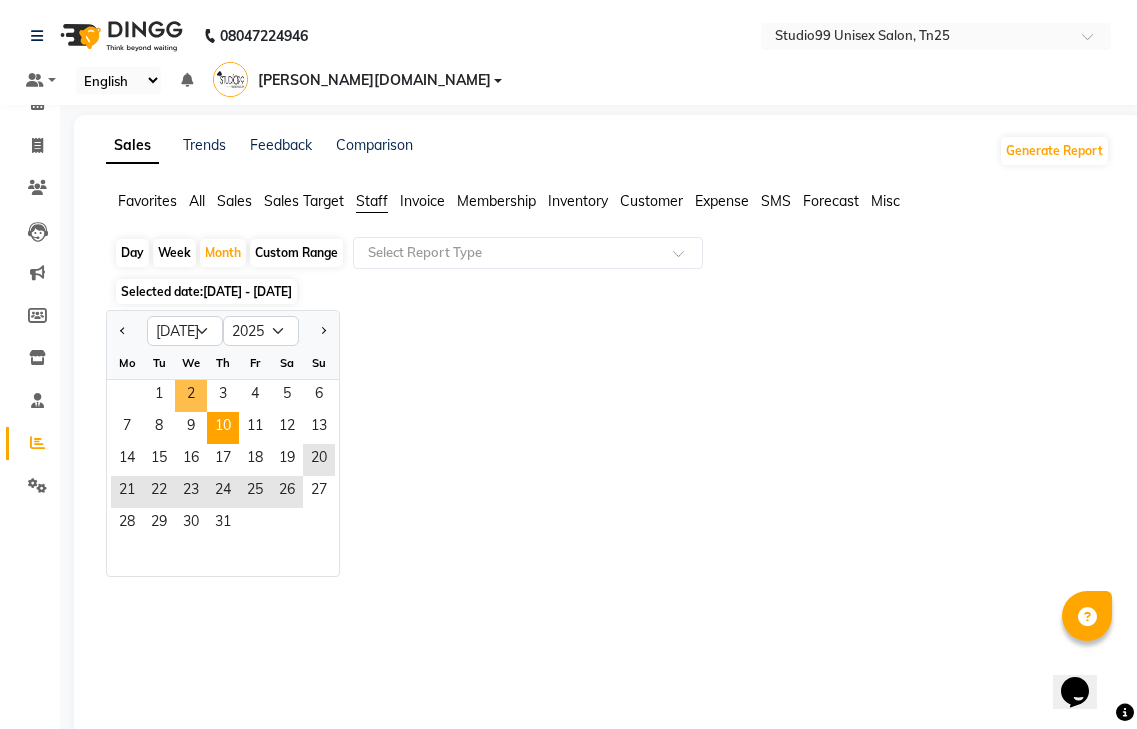 drag, startPoint x: 171, startPoint y: 362, endPoint x: 224, endPoint y: 400, distance: 65.21503 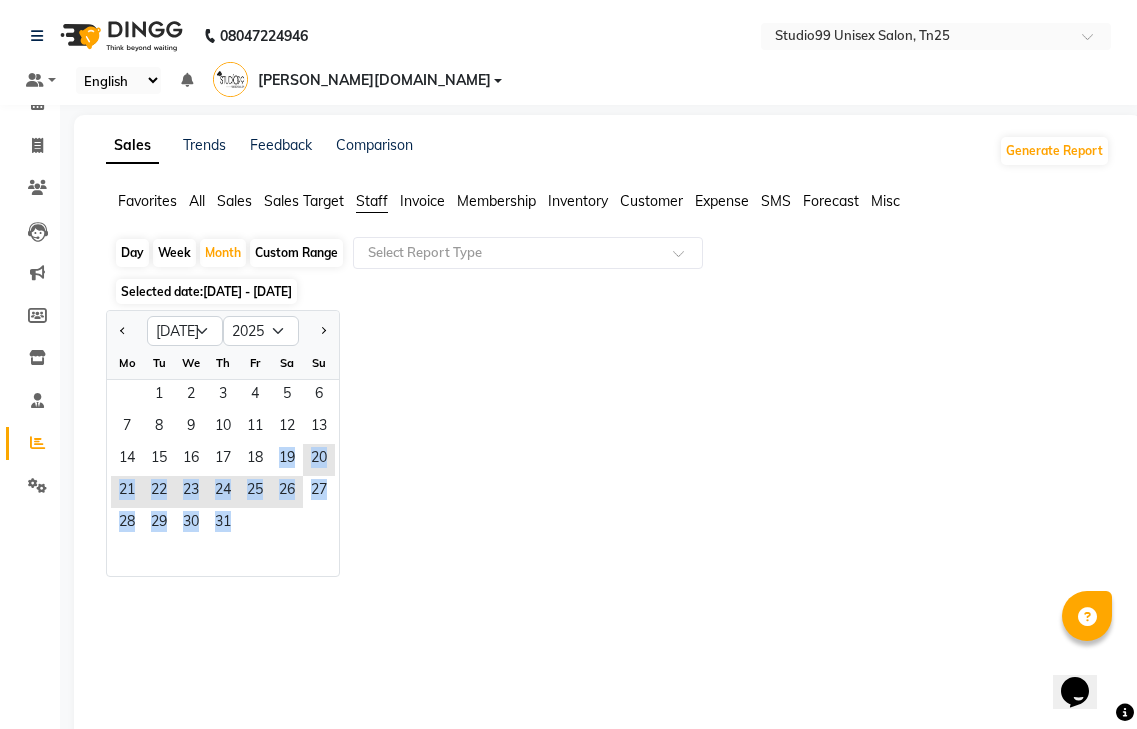 drag, startPoint x: 256, startPoint y: 440, endPoint x: 245, endPoint y: 489, distance: 50.219517 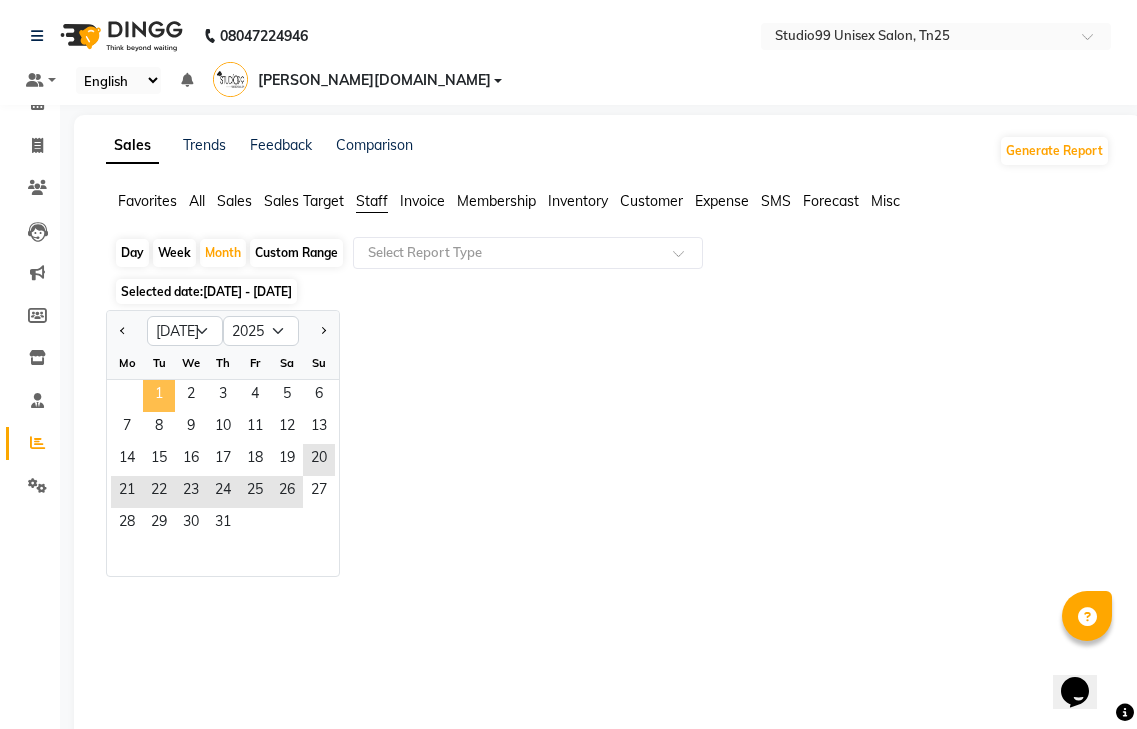 drag, startPoint x: 151, startPoint y: 366, endPoint x: 174, endPoint y: 386, distance: 30.479502 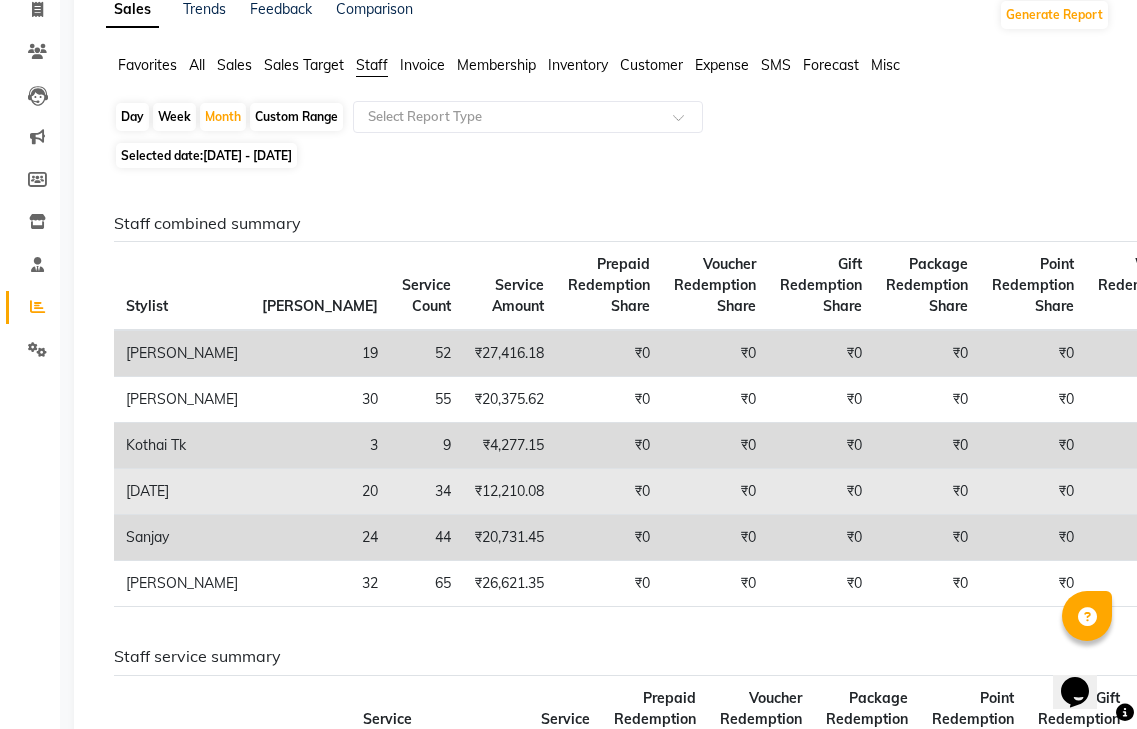 scroll, scrollTop: 0, scrollLeft: 0, axis: both 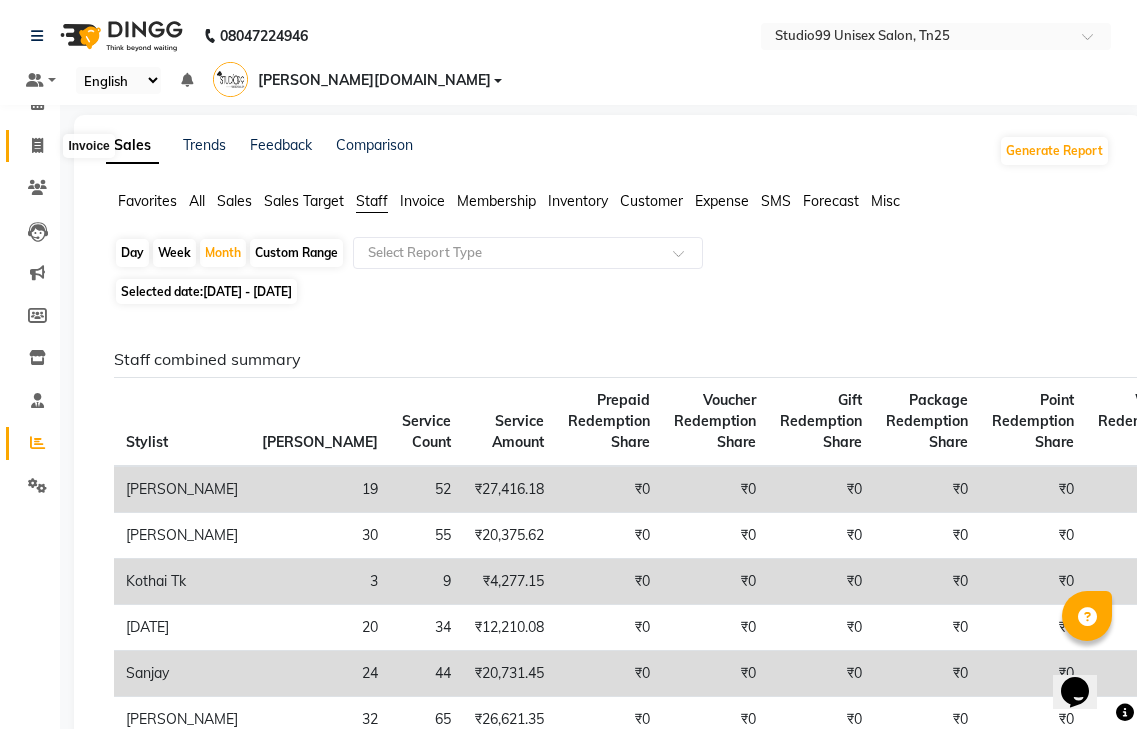 click 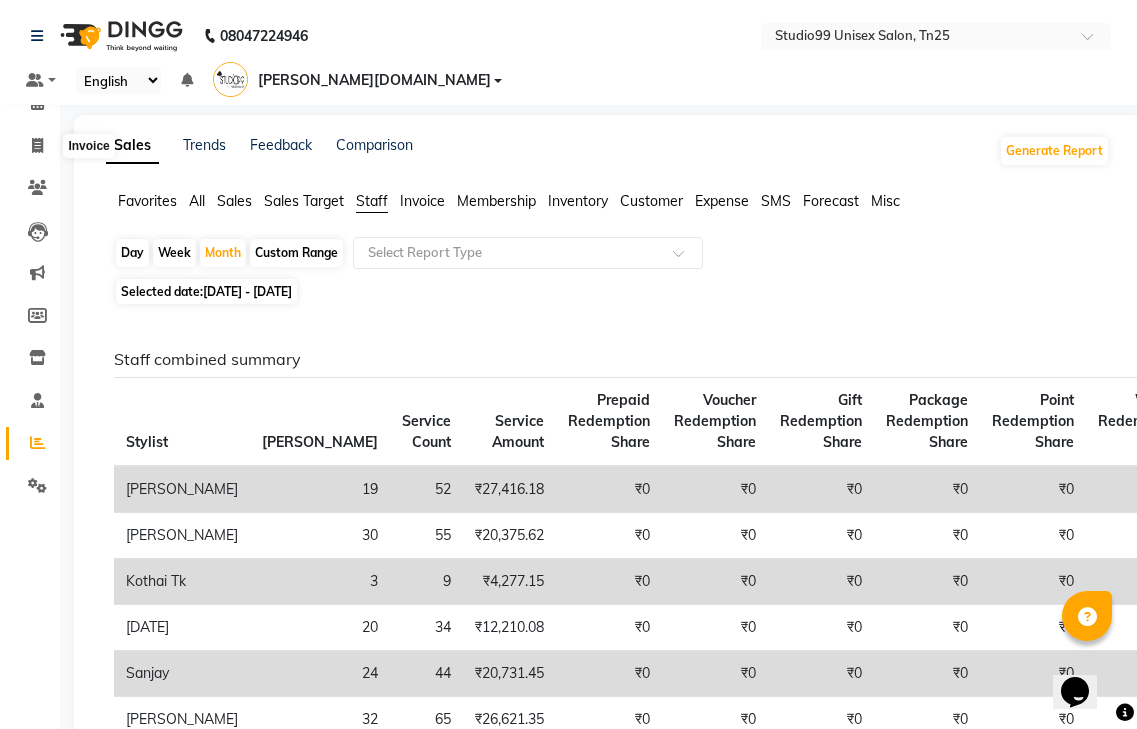 select on "service" 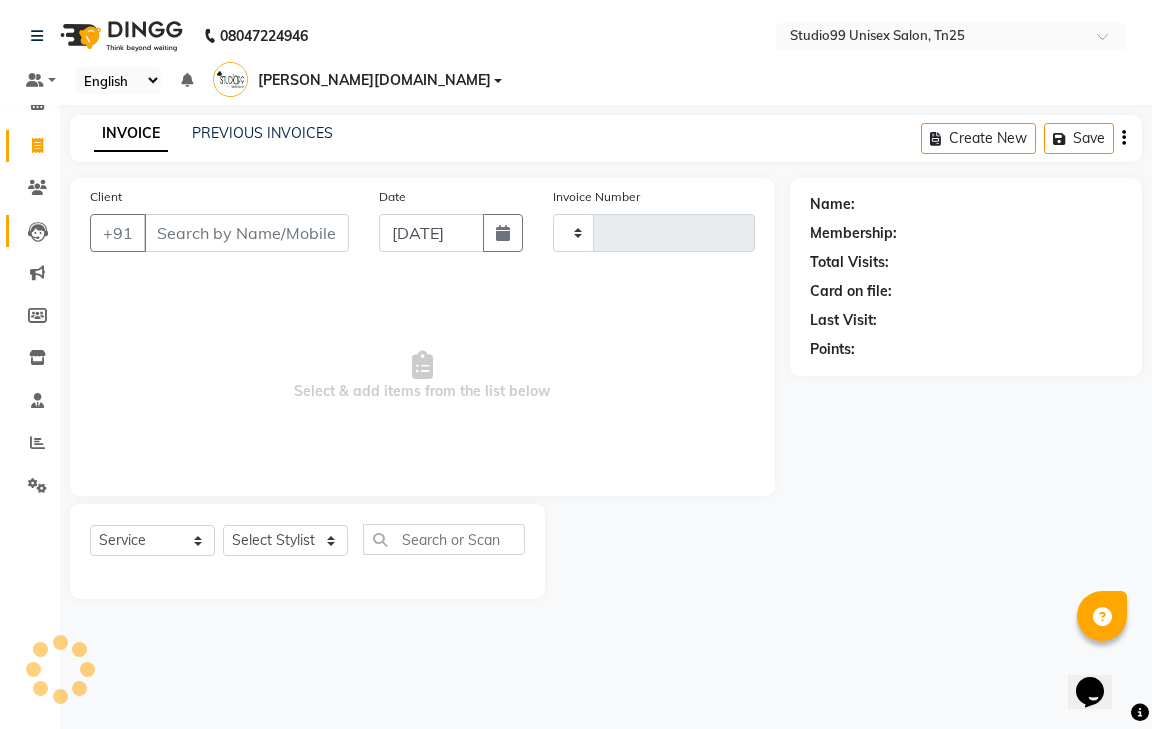 type on "0475" 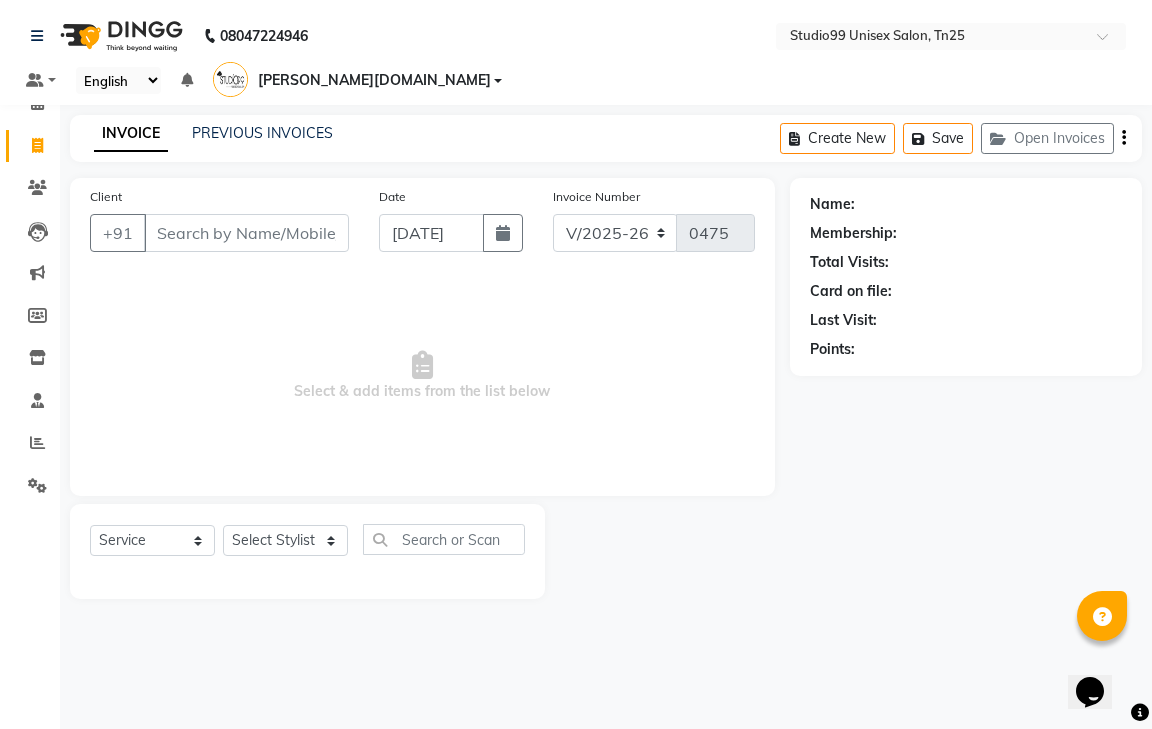 click on "Client" at bounding box center (246, 233) 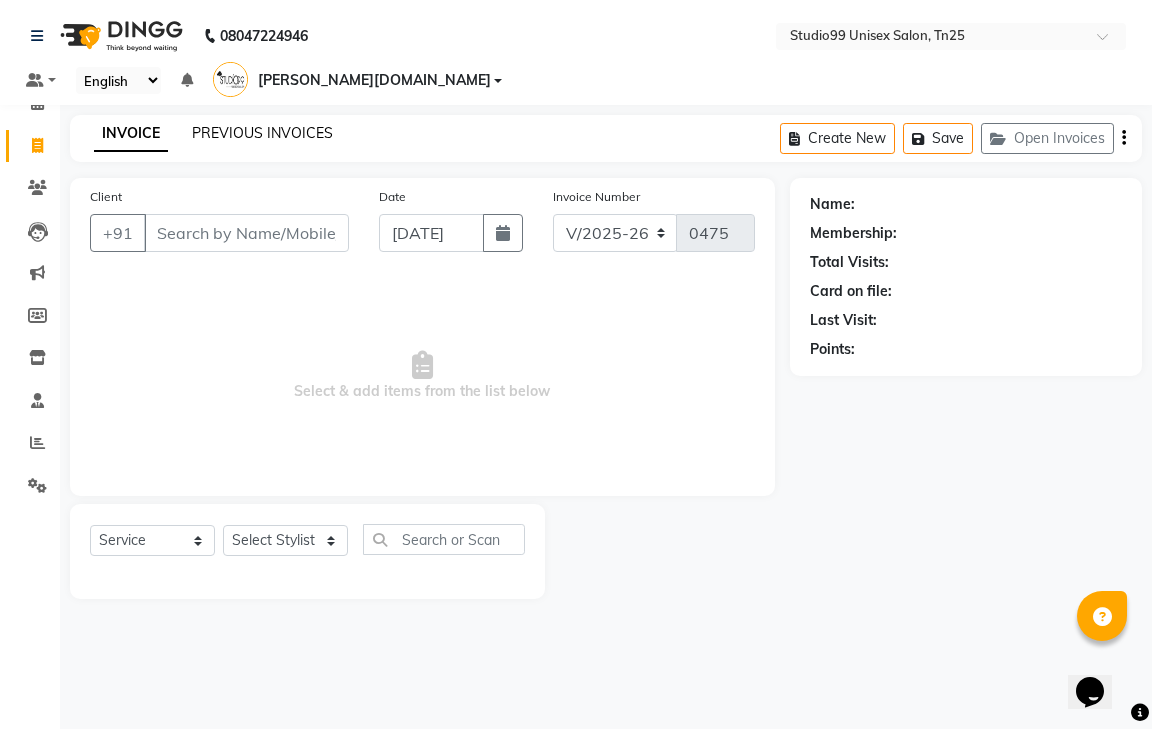 click on "PREVIOUS INVOICES" 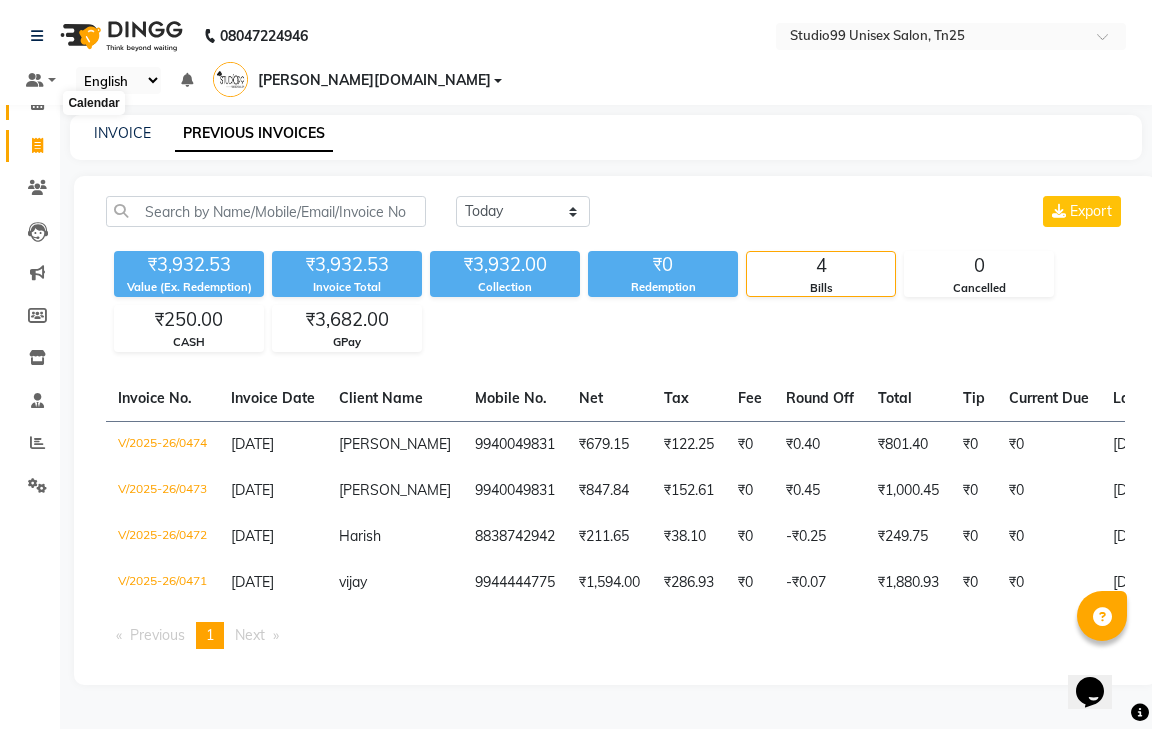 click 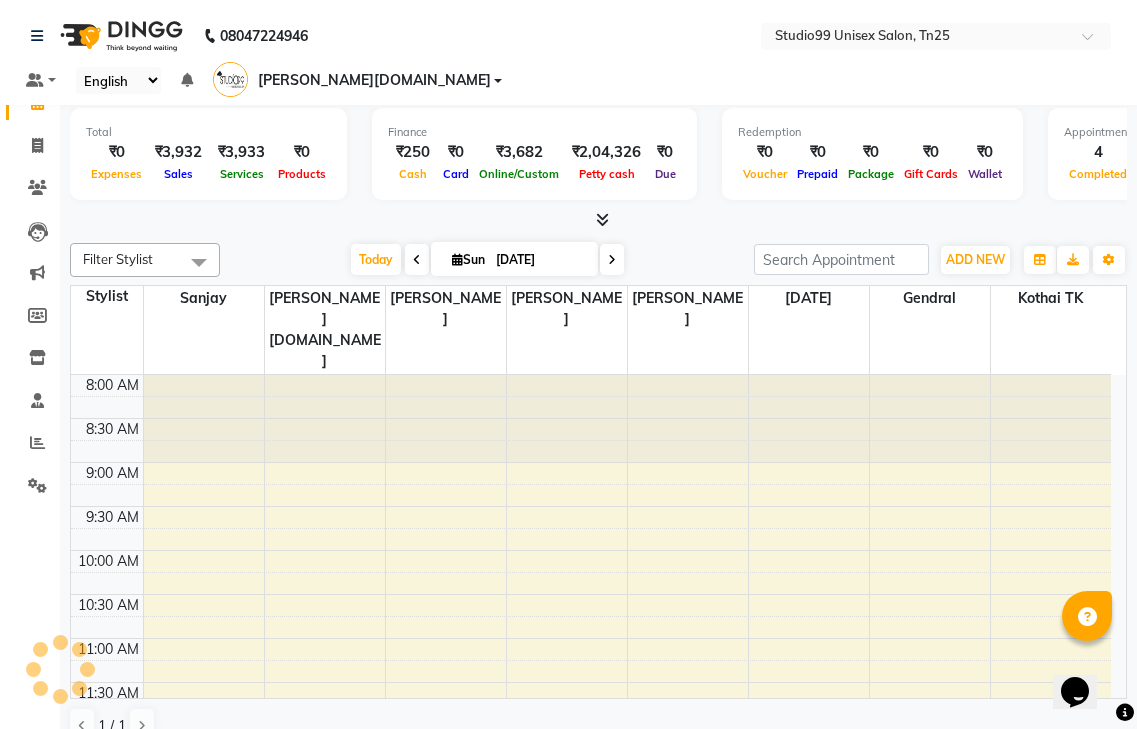 scroll, scrollTop: 0, scrollLeft: 0, axis: both 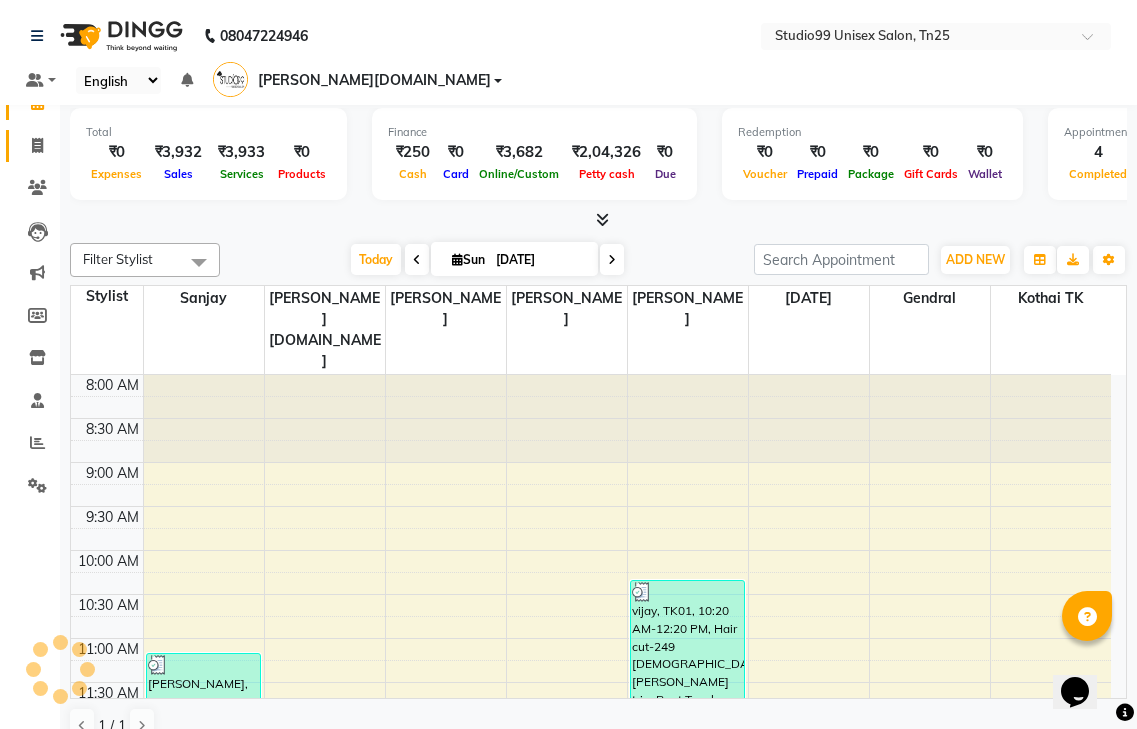 click on "Invoice" 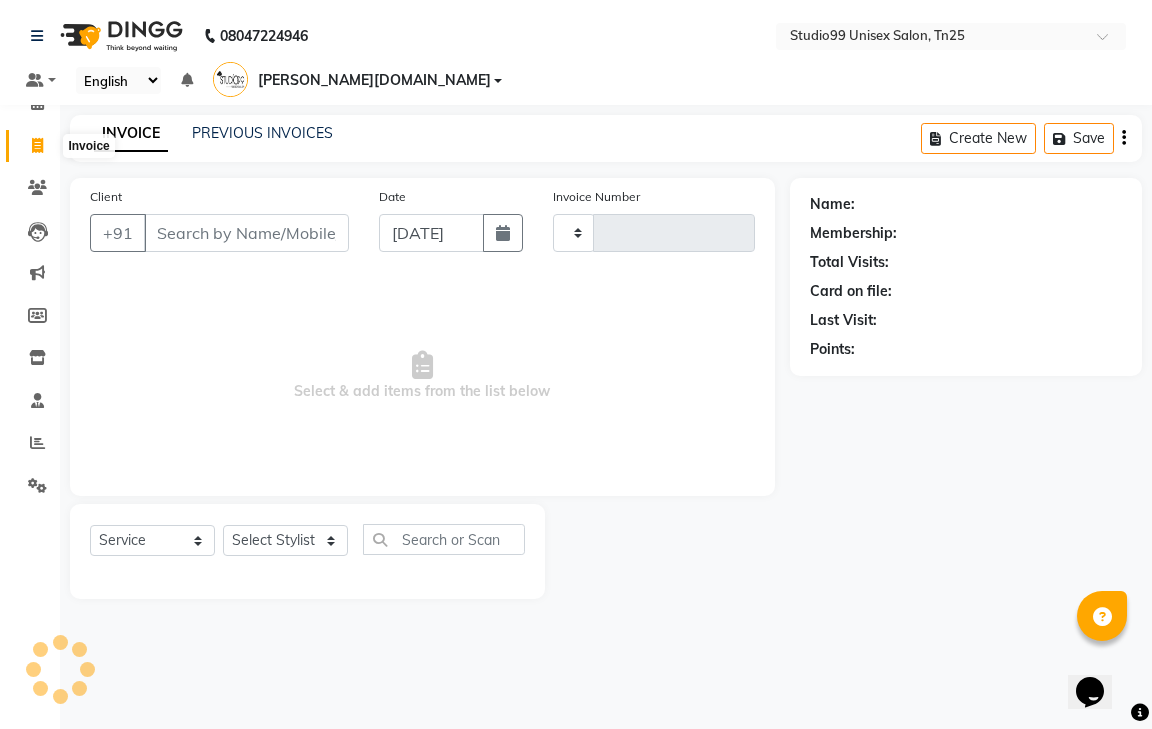type on "0475" 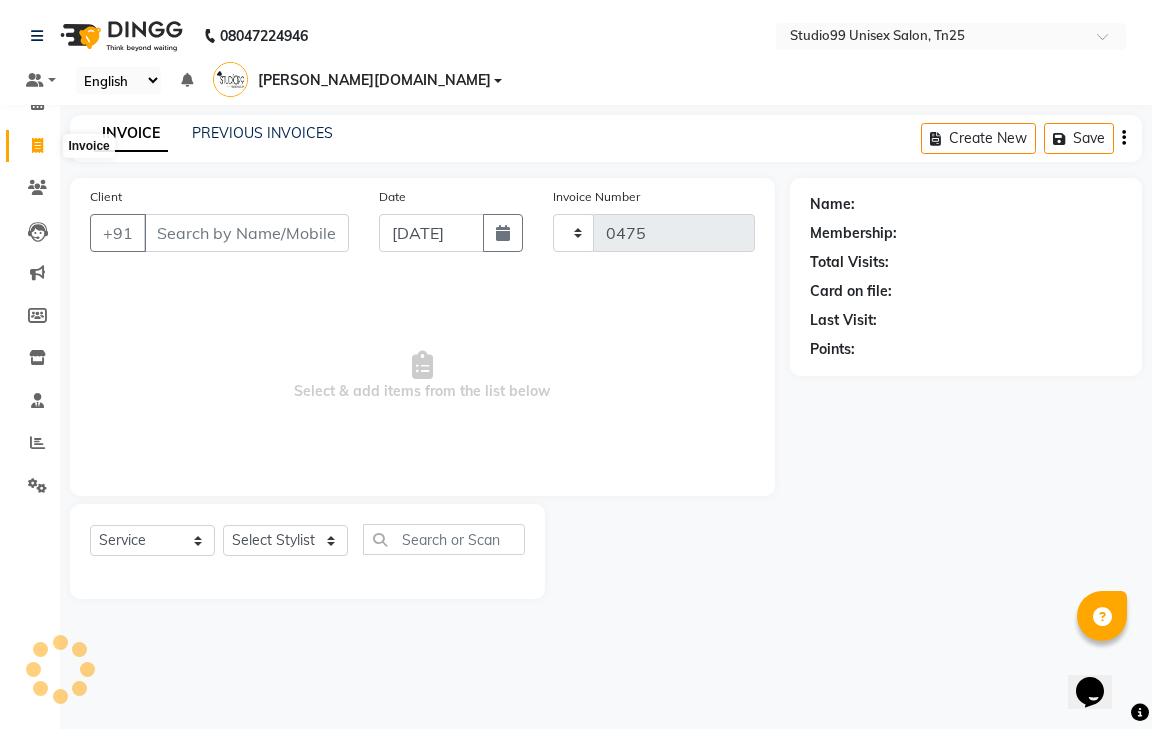 select on "8331" 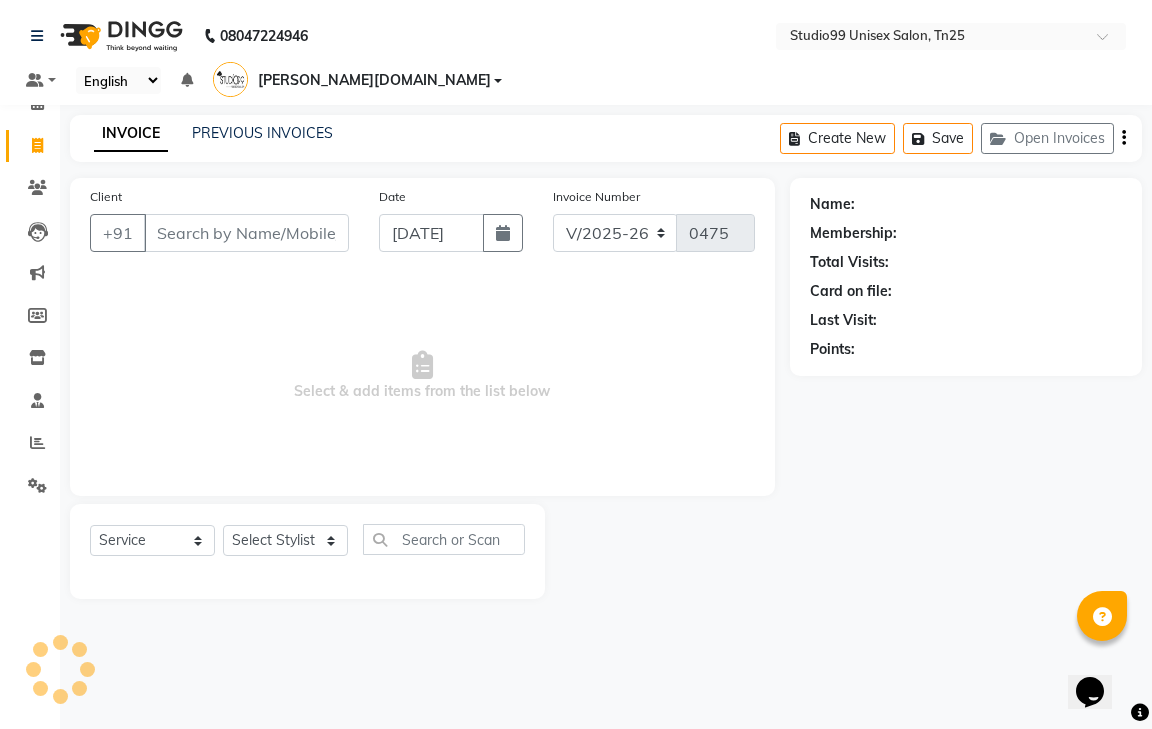 click on "Client" at bounding box center (246, 233) 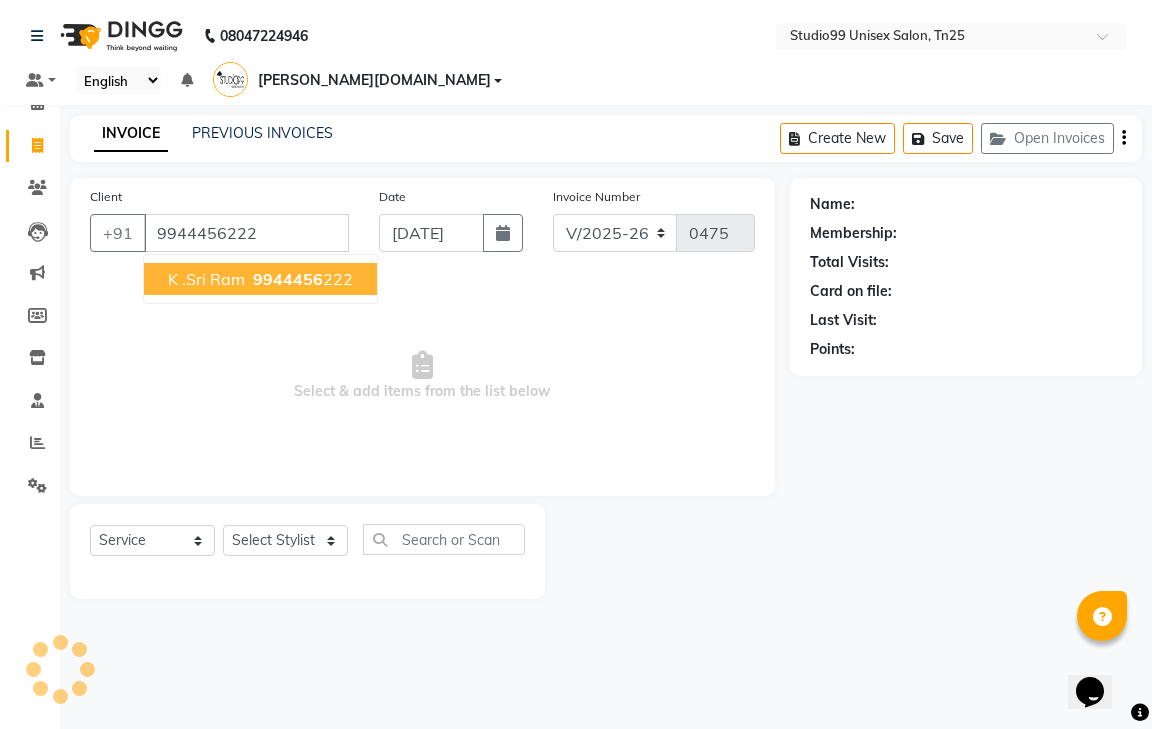 type on "9944456222" 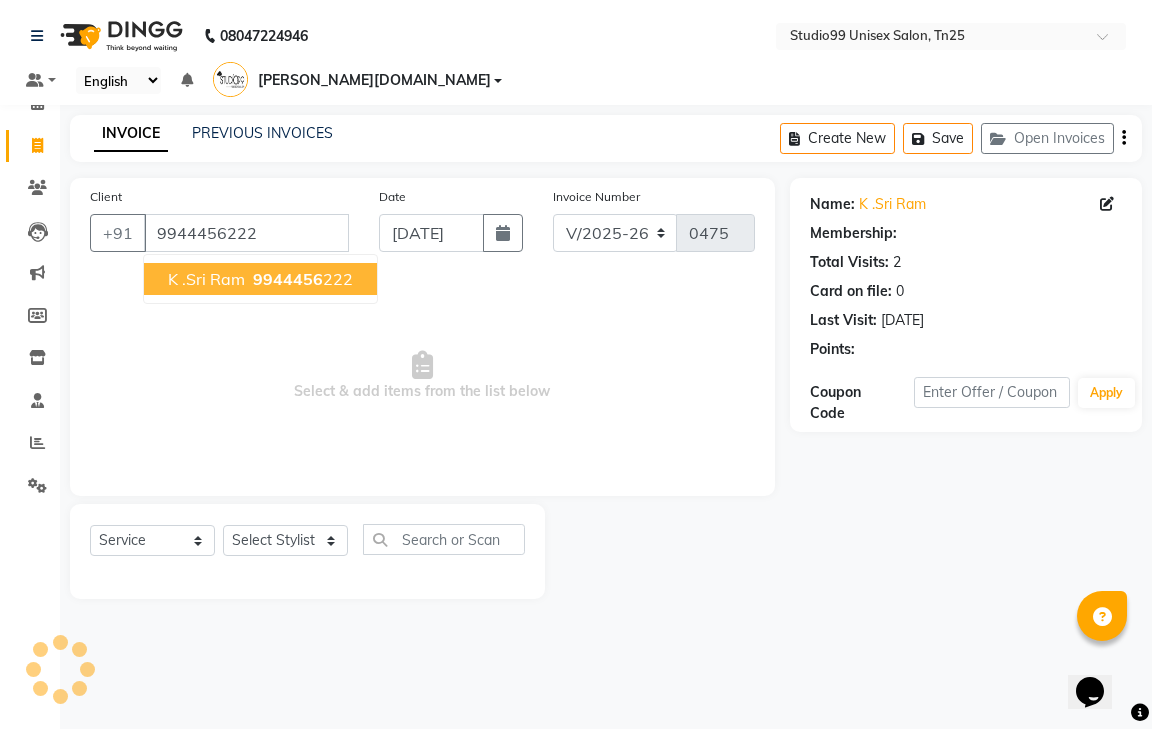 select on "1: Object" 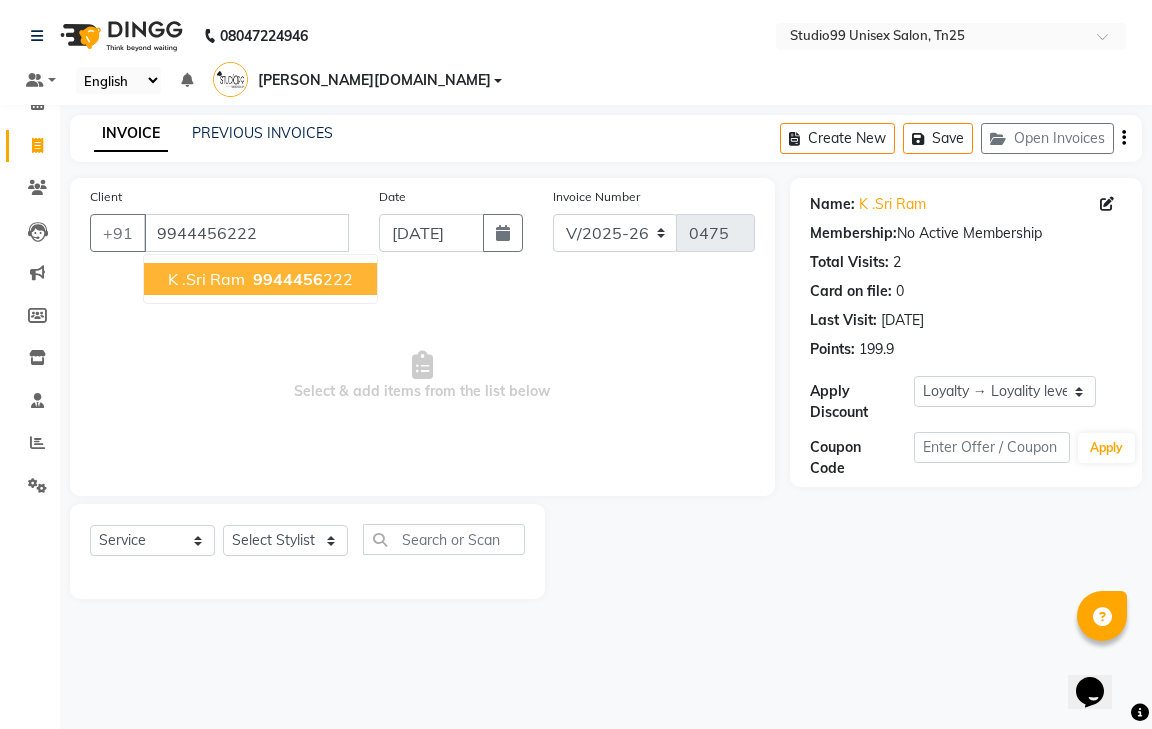 click on "9944456" at bounding box center [288, 279] 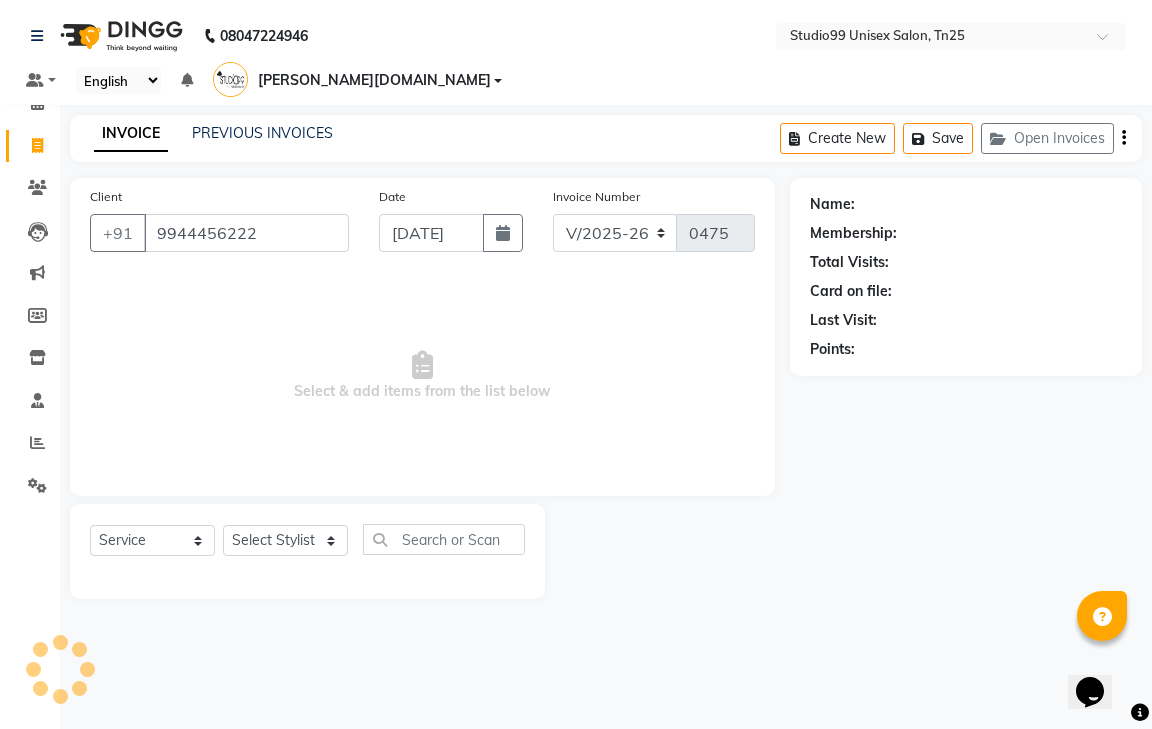 select on "1: Object" 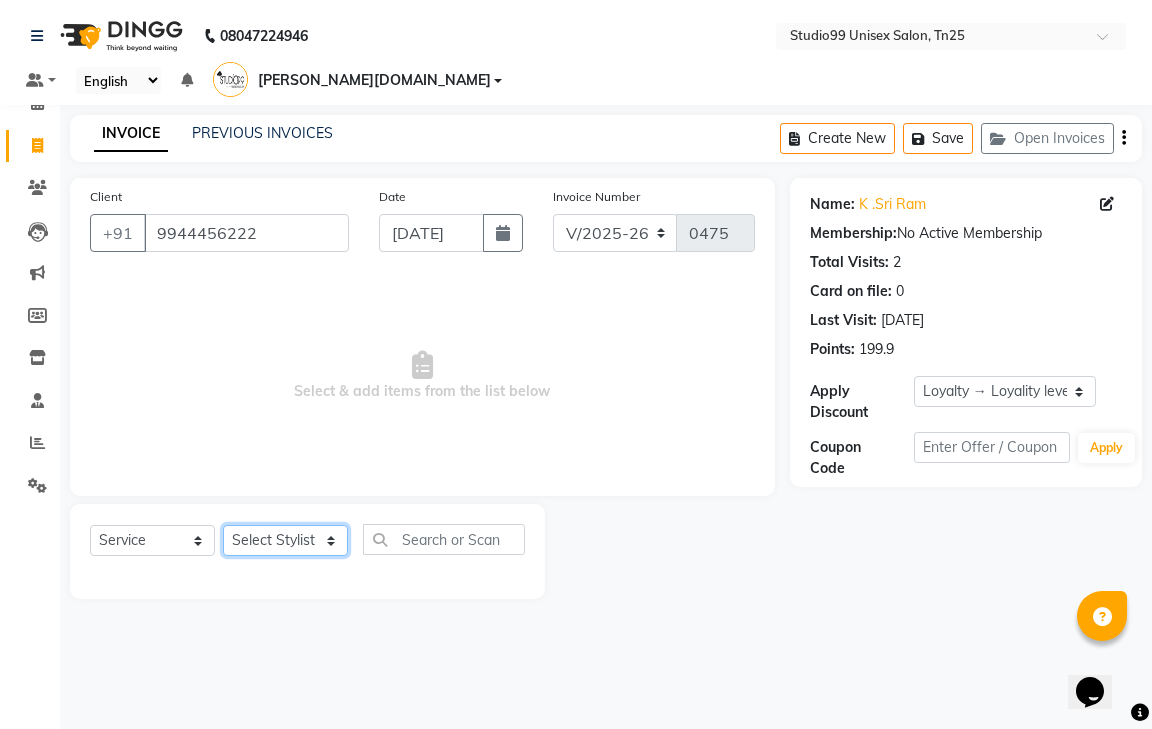 click on "Select Stylist gendral [PERSON_NAME]  jaya priya kothai TK [DATE] sanjay santhosh [DOMAIN_NAME]" 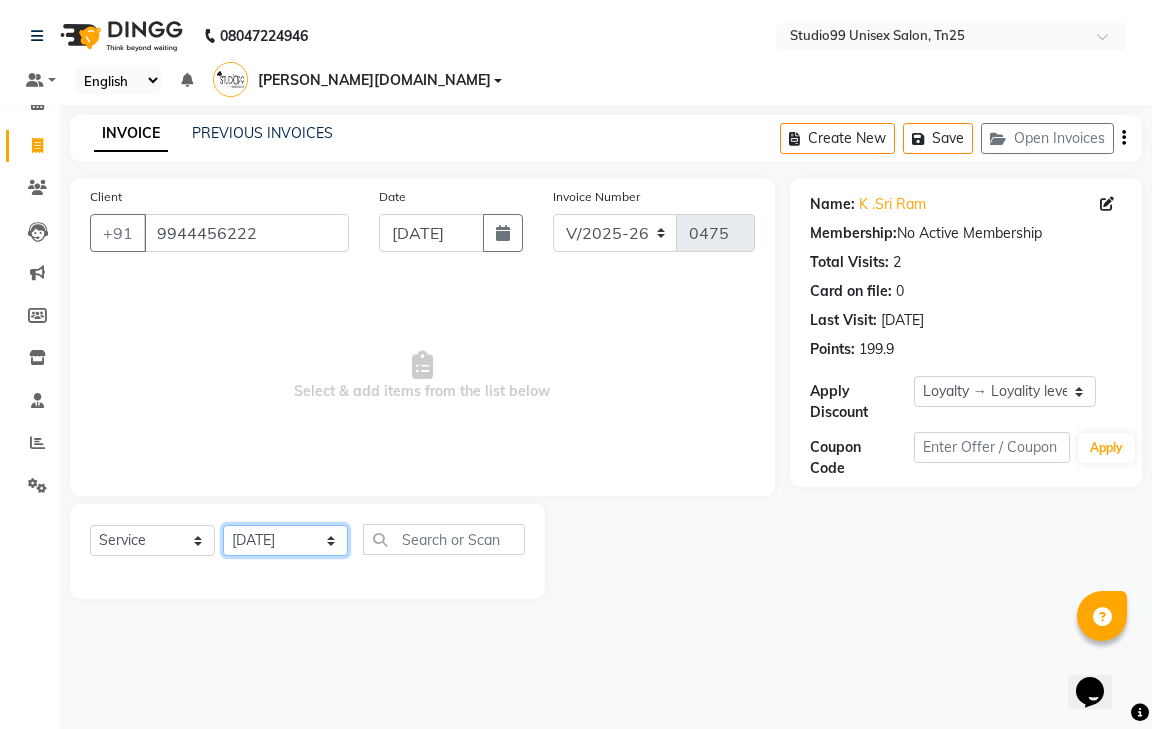 click on "Select Stylist gendral [PERSON_NAME]  jaya priya kothai TK [DATE] sanjay santhosh [DOMAIN_NAME]" 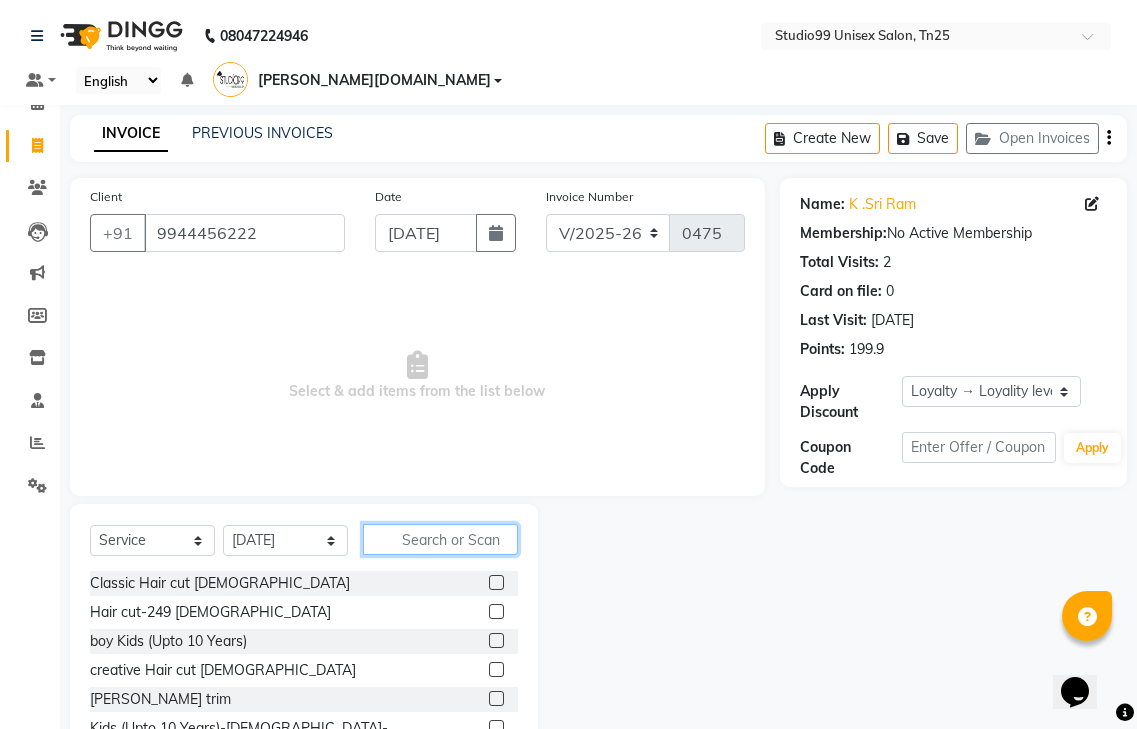 click 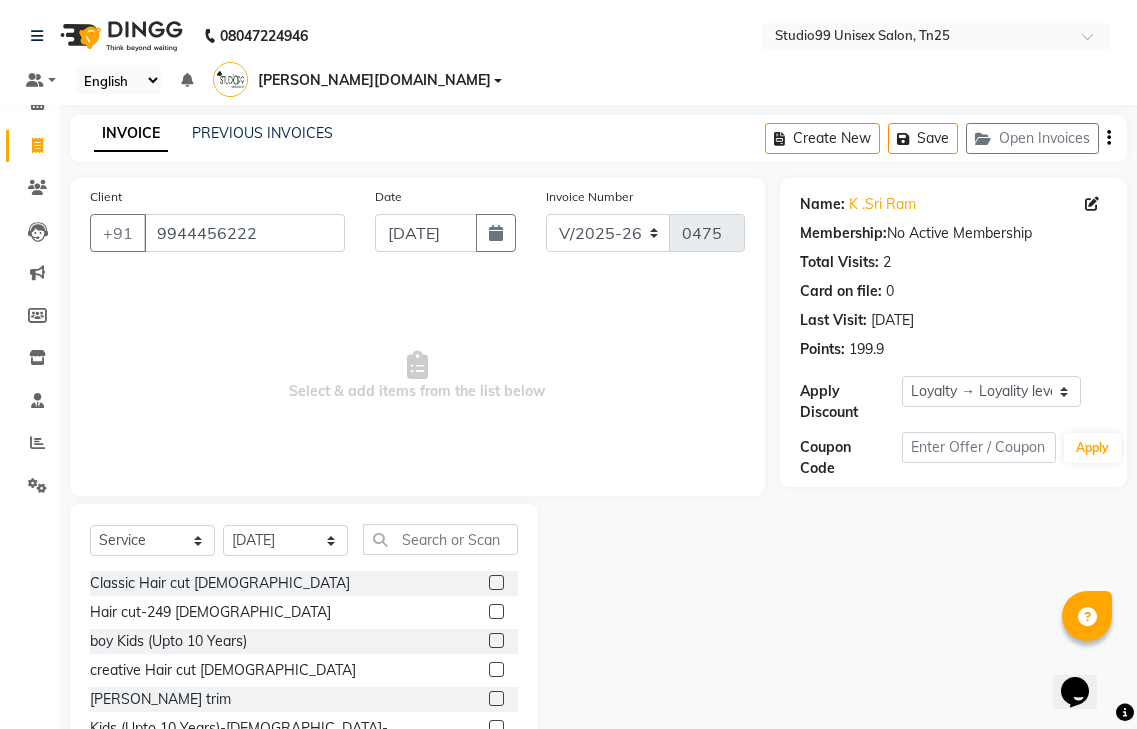 click 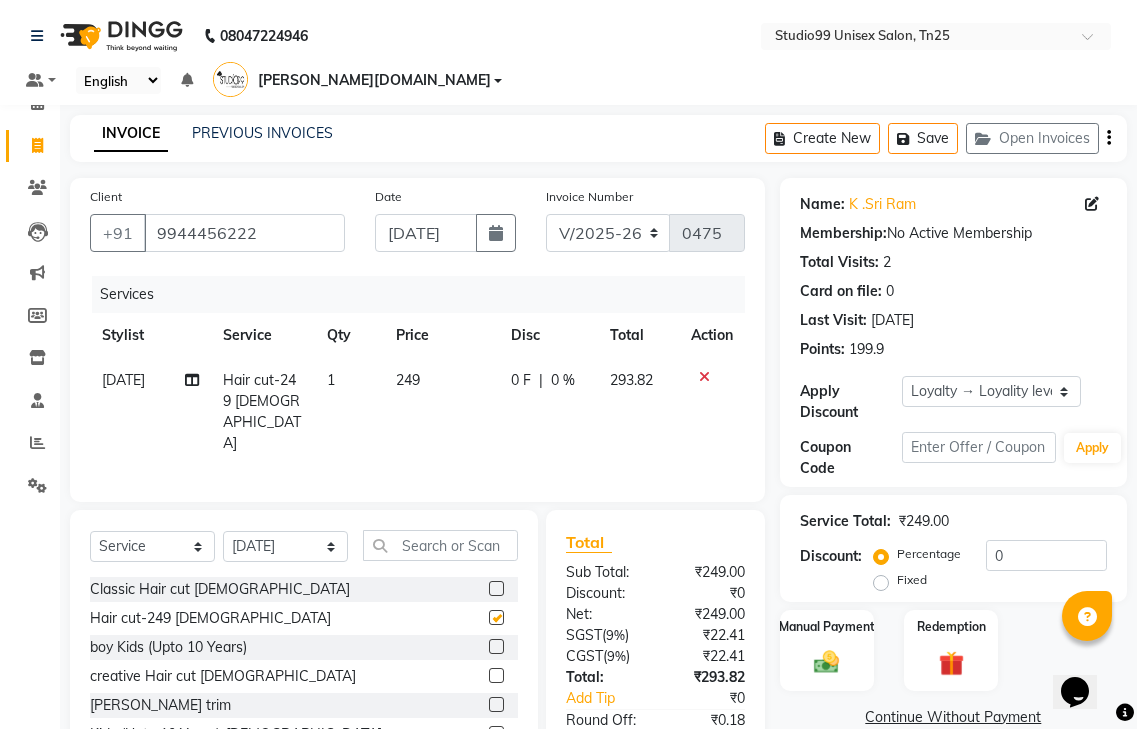 checkbox on "false" 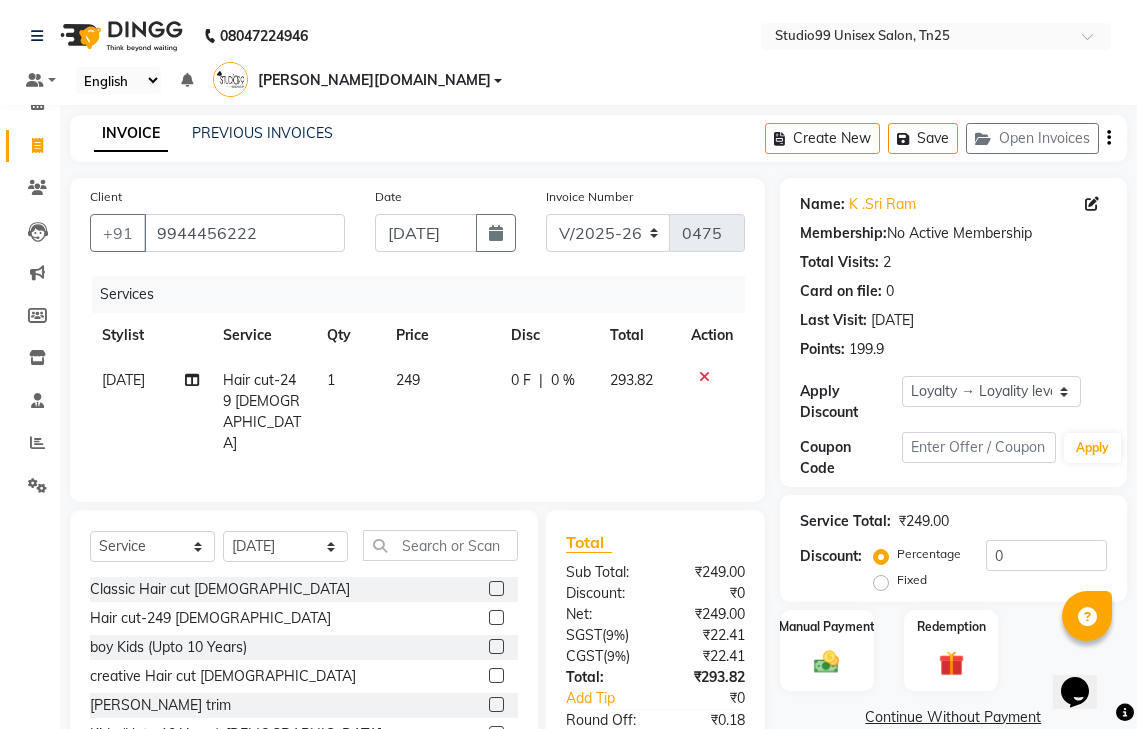 click 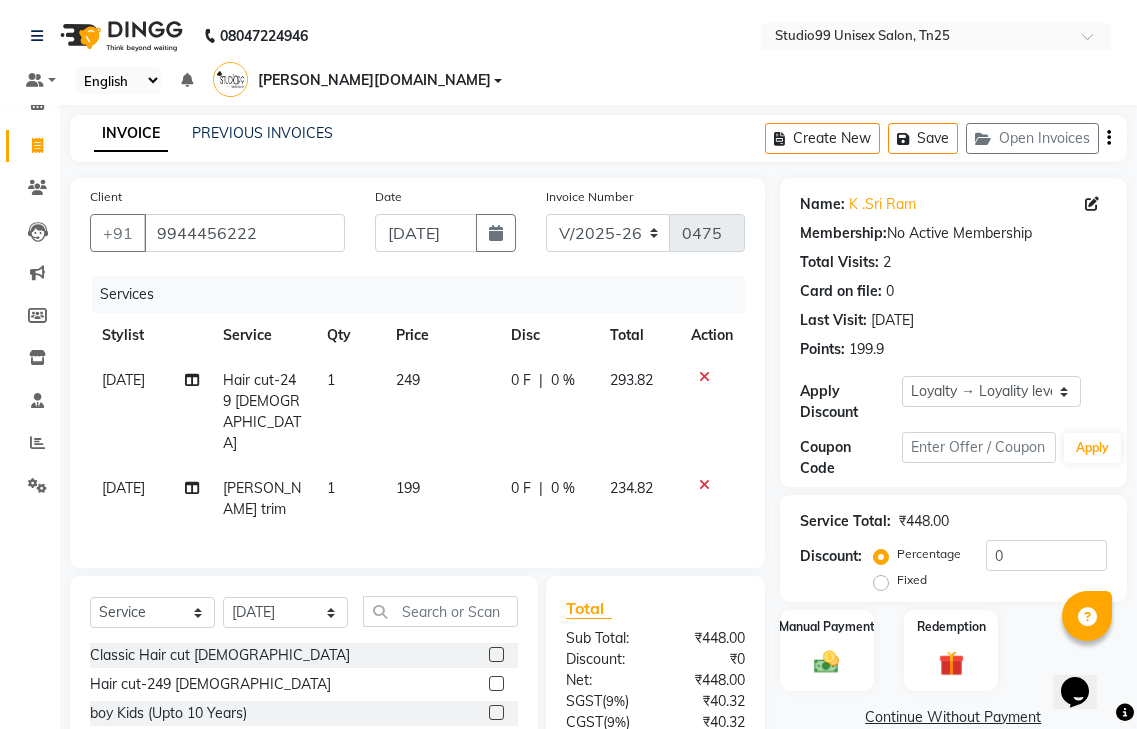 checkbox on "false" 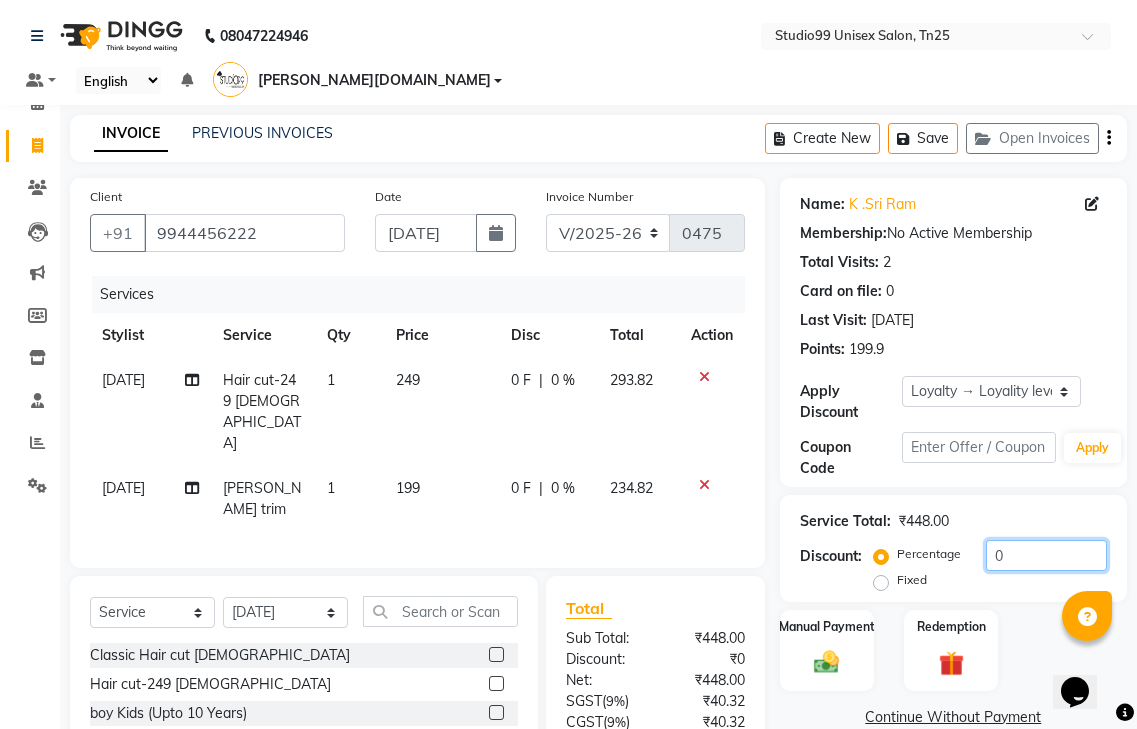 click on "0" 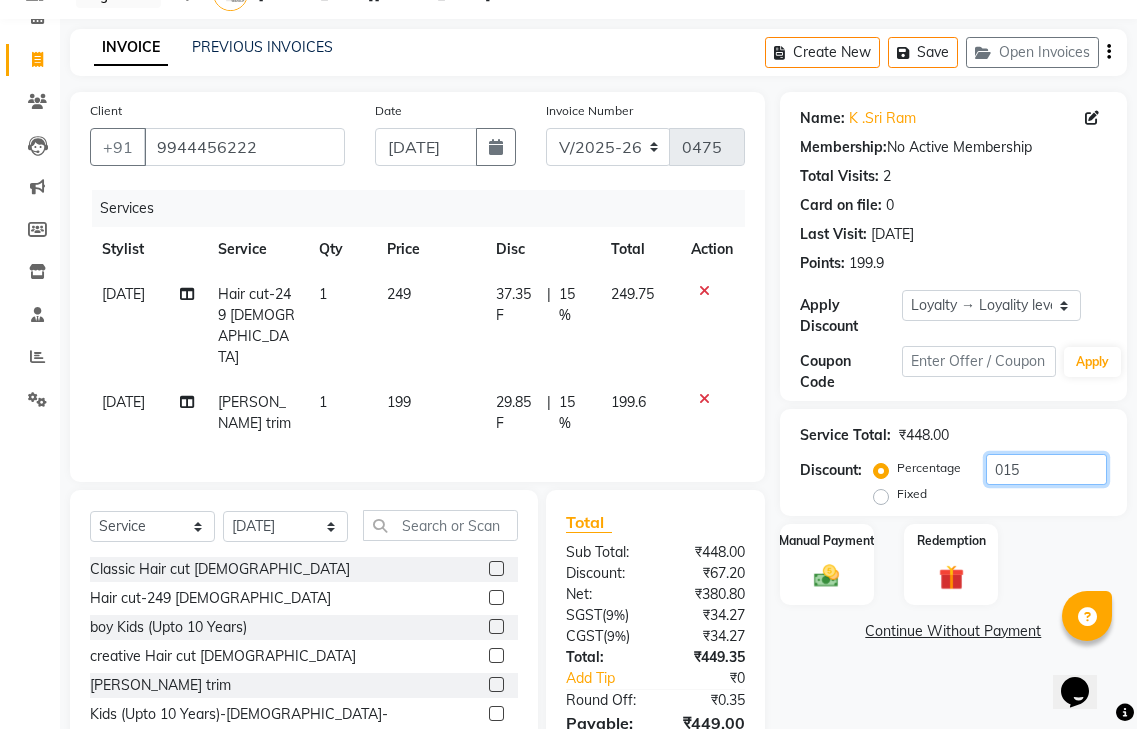 scroll, scrollTop: 137, scrollLeft: 0, axis: vertical 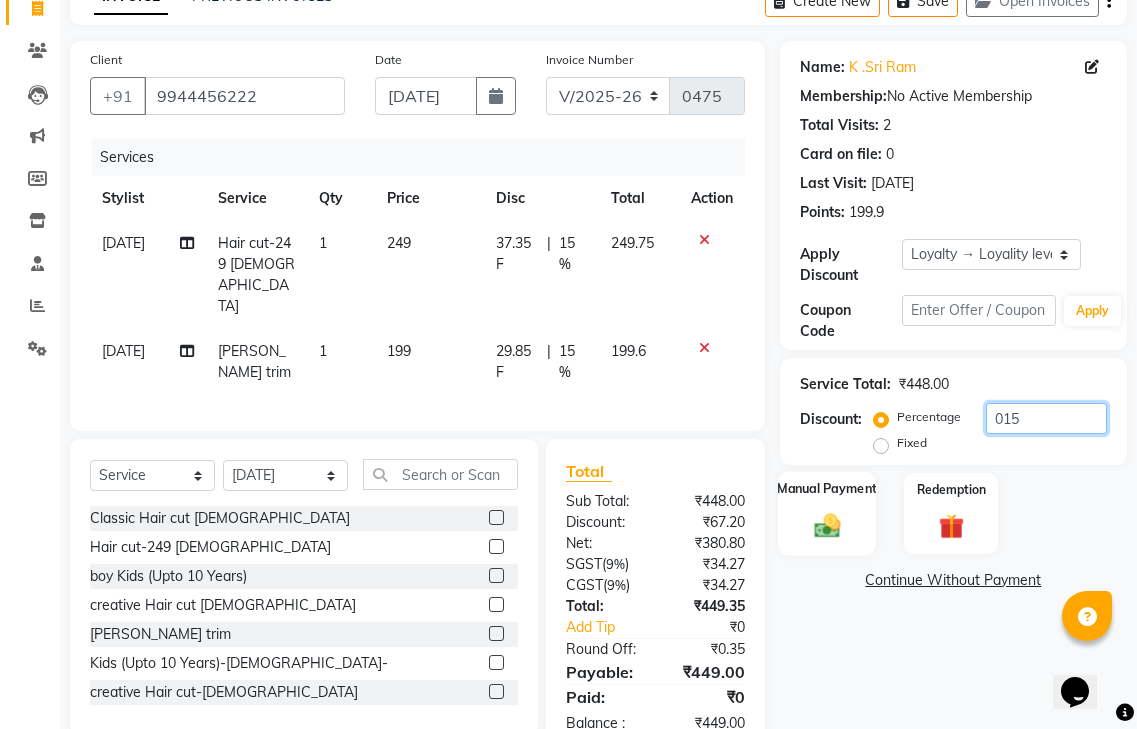 type on "015" 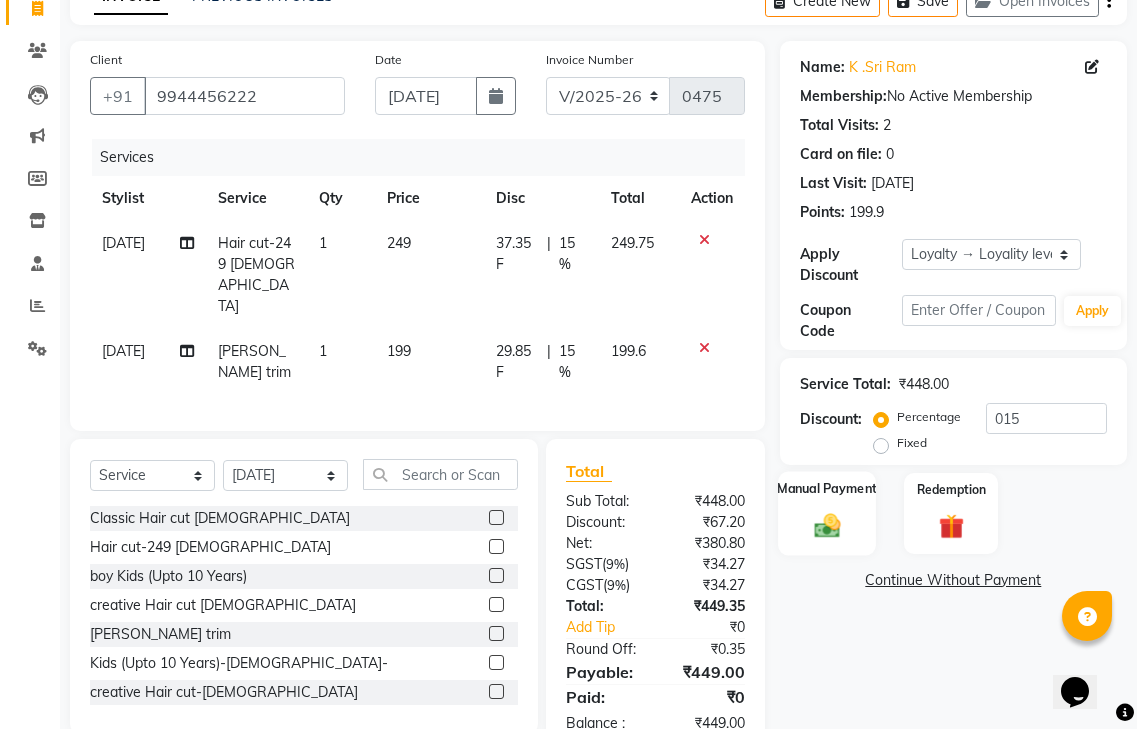click 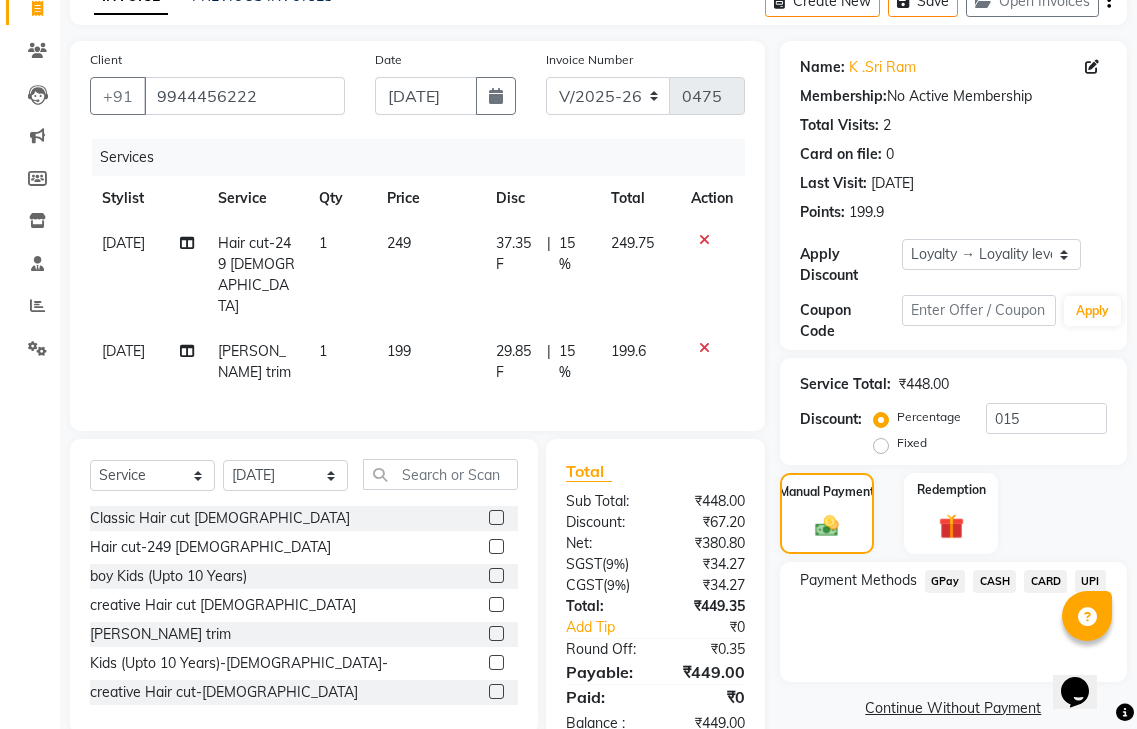 click on "GPay" 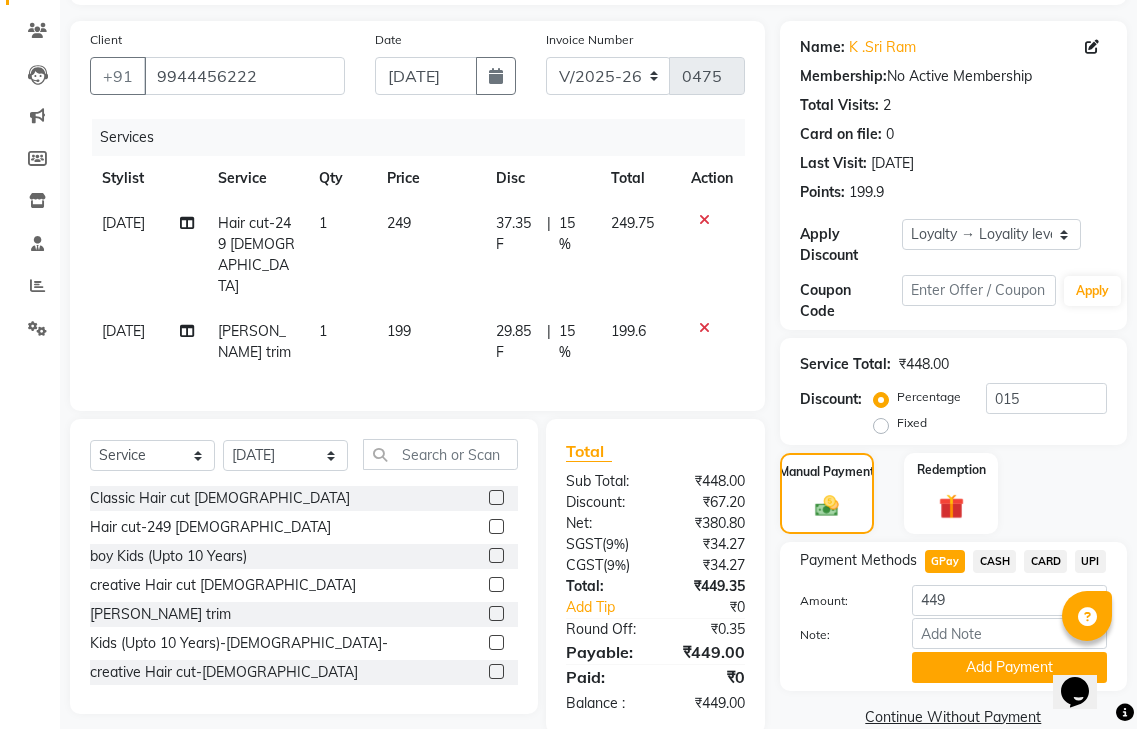 scroll, scrollTop: 162, scrollLeft: 0, axis: vertical 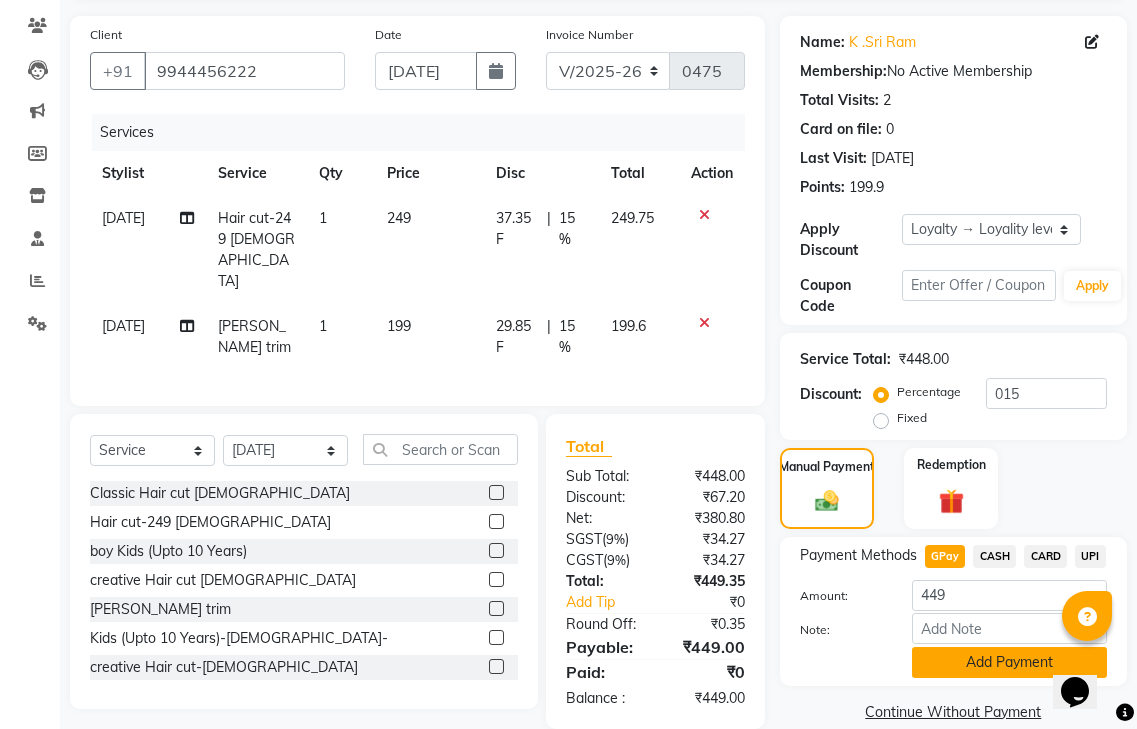 click on "Add Payment" 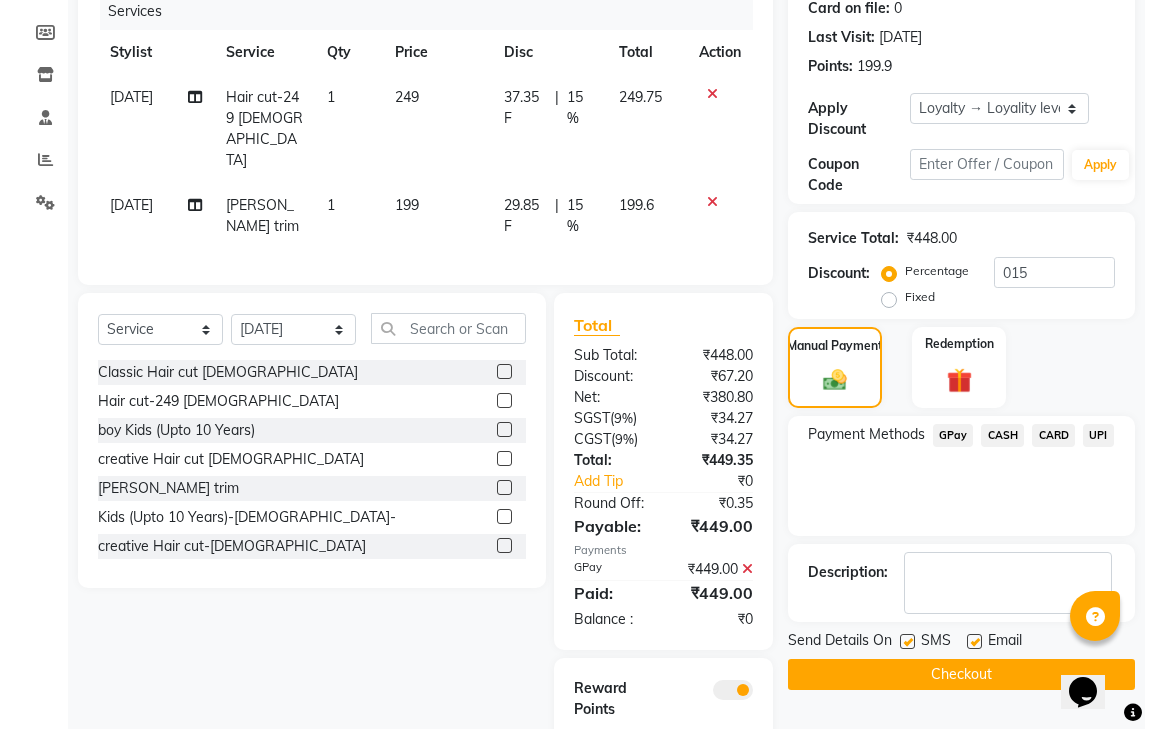 scroll, scrollTop: 340, scrollLeft: 0, axis: vertical 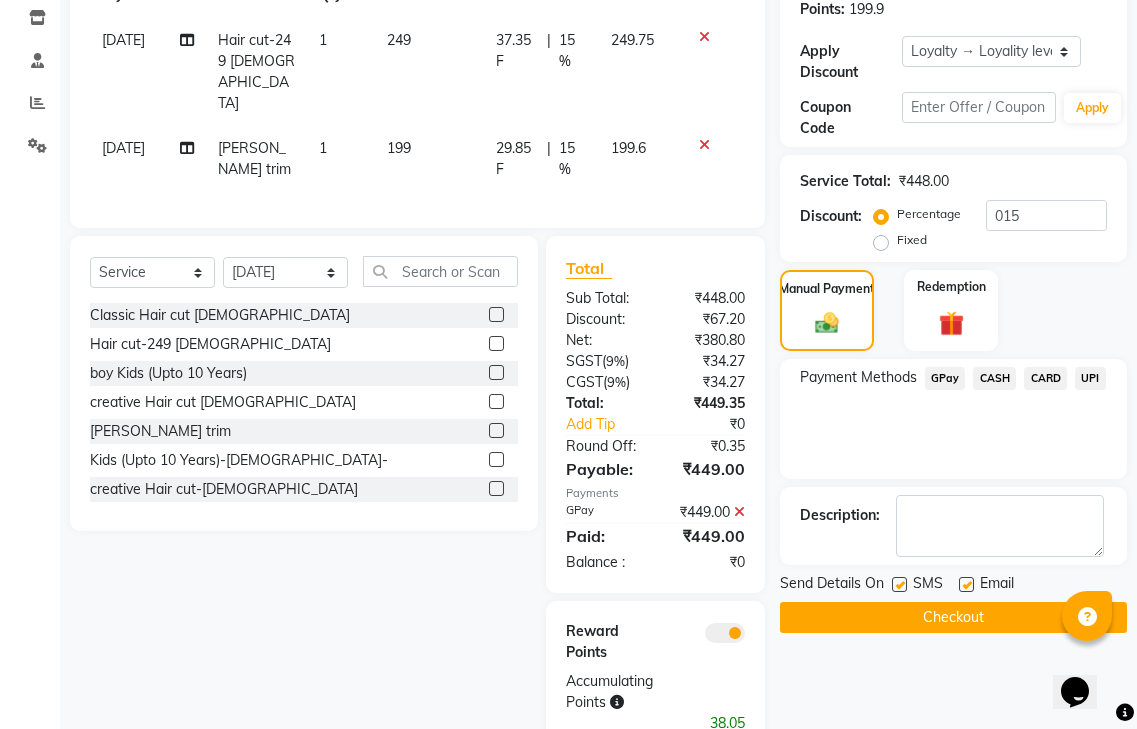 click 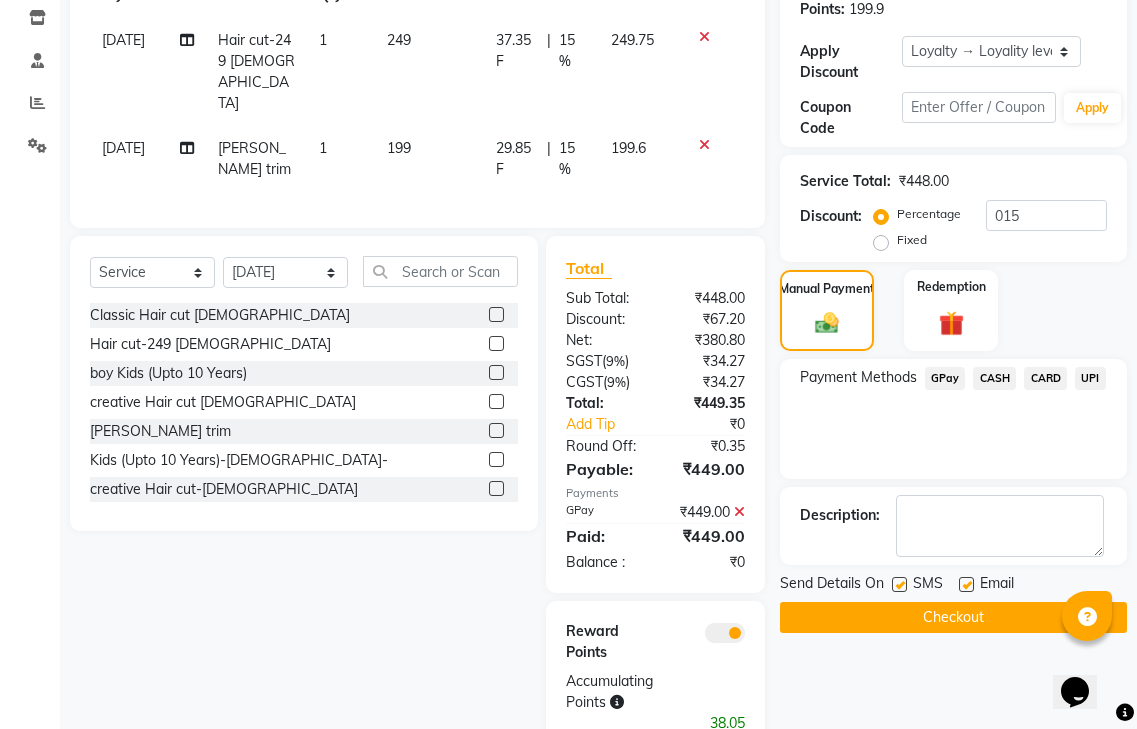 click 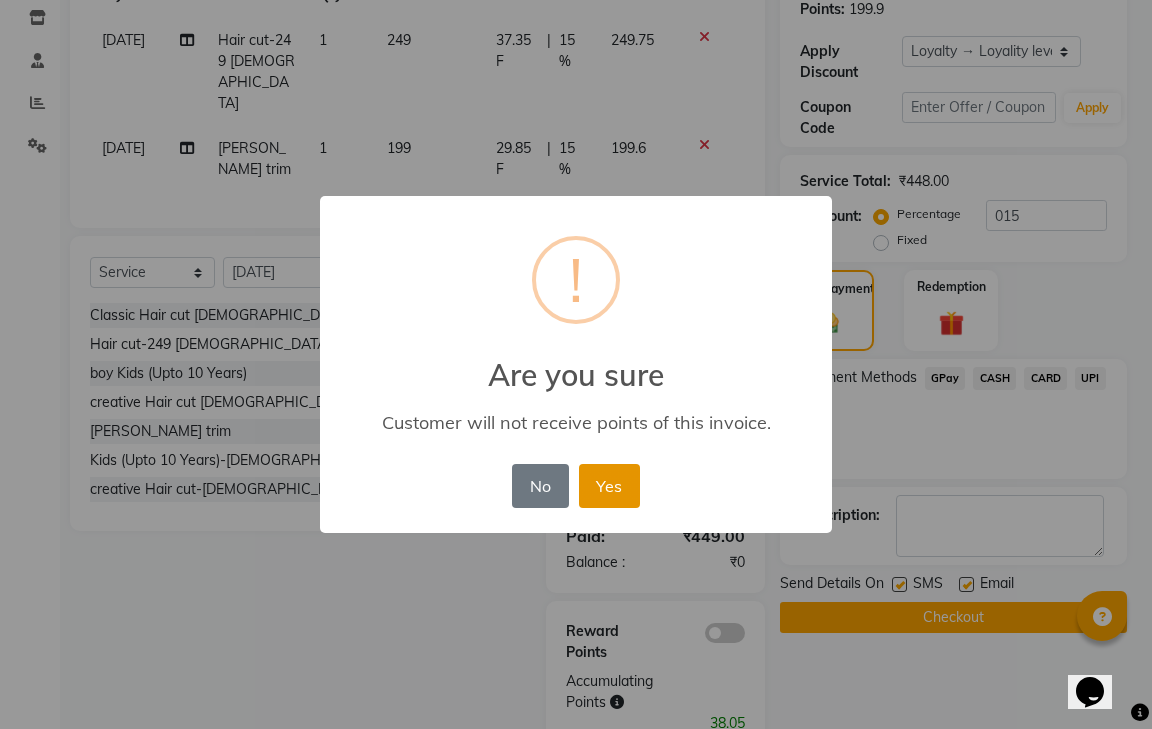 click on "Yes" at bounding box center (609, 486) 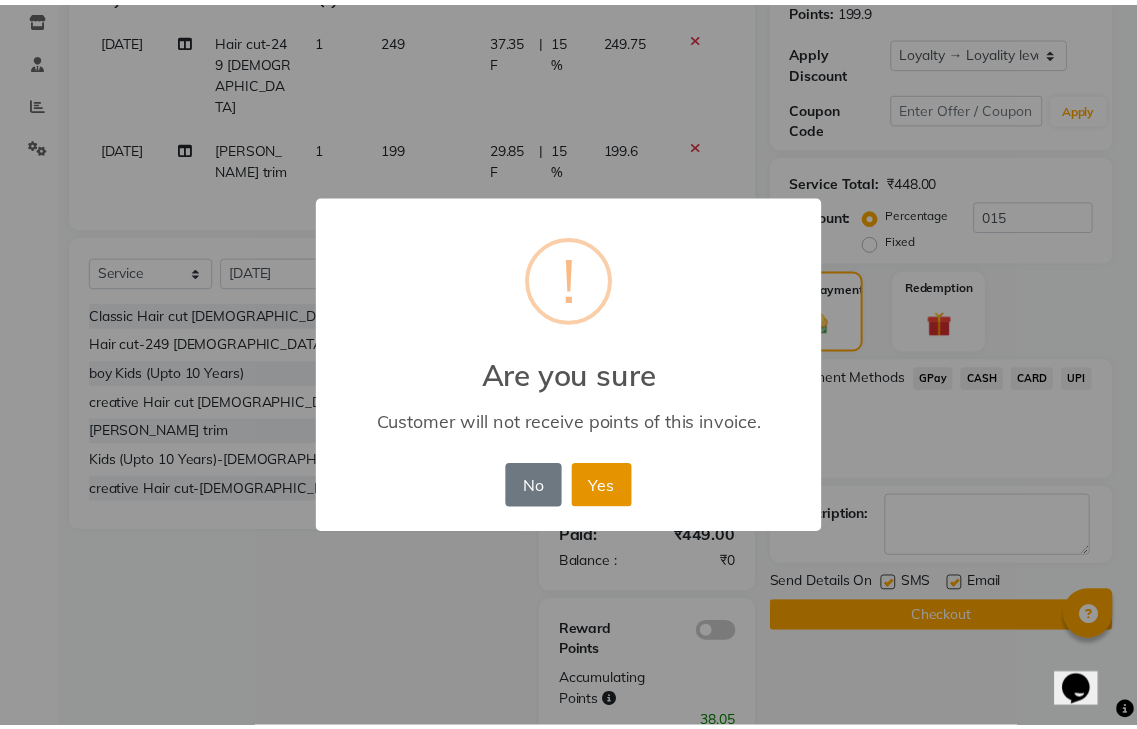 scroll, scrollTop: 269, scrollLeft: 0, axis: vertical 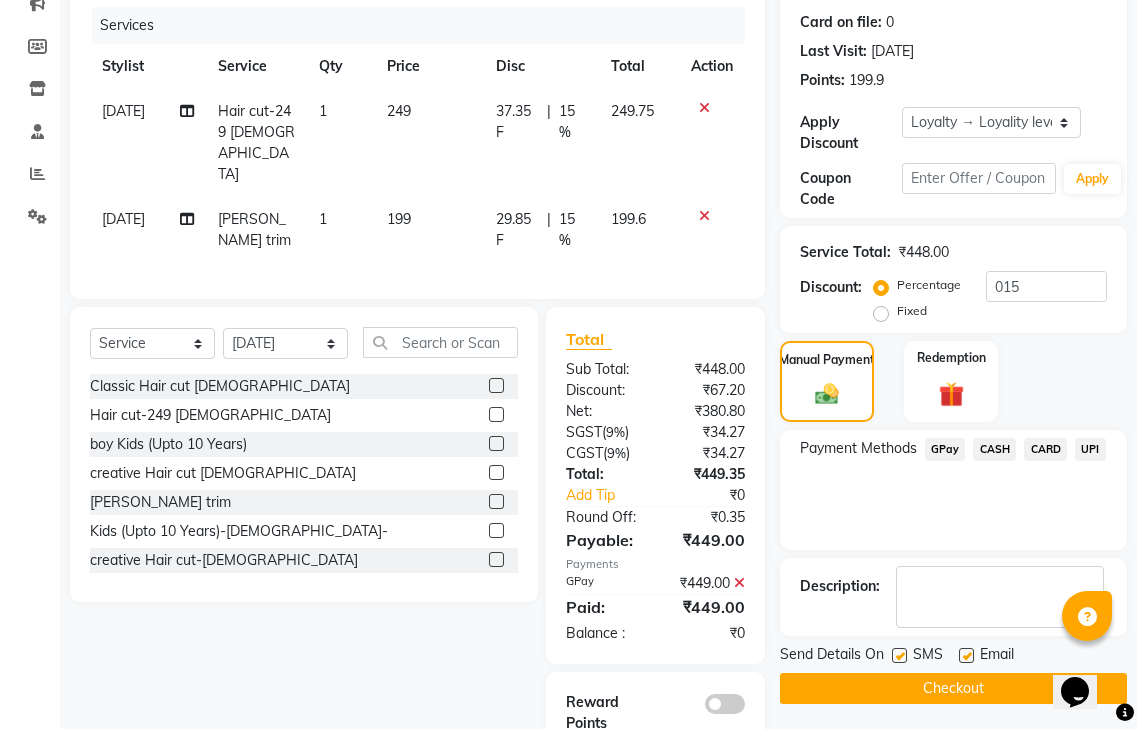 click on "Checkout" 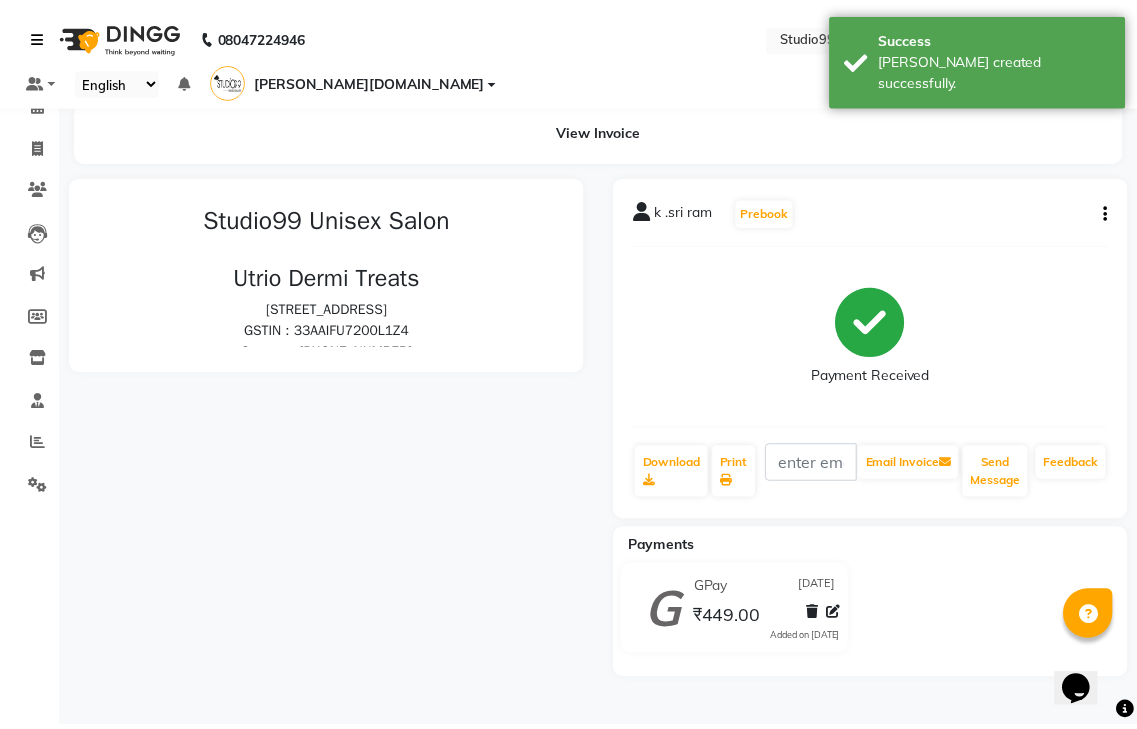scroll, scrollTop: 0, scrollLeft: 0, axis: both 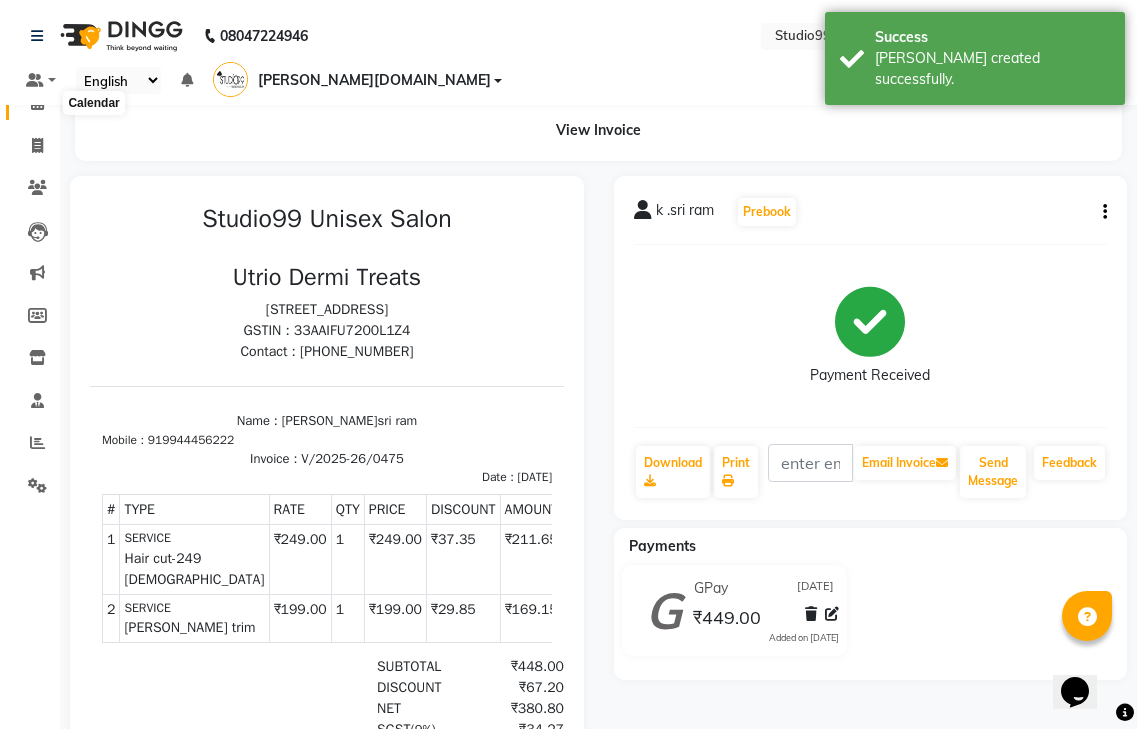click 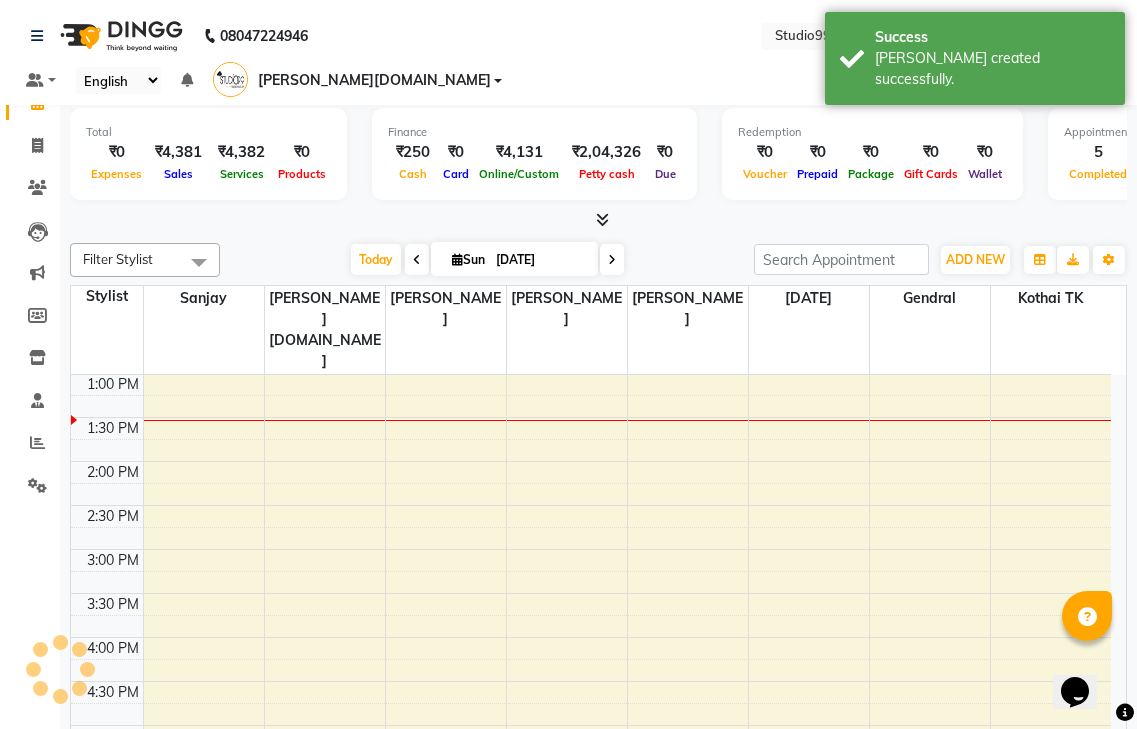 scroll, scrollTop: 0, scrollLeft: 0, axis: both 